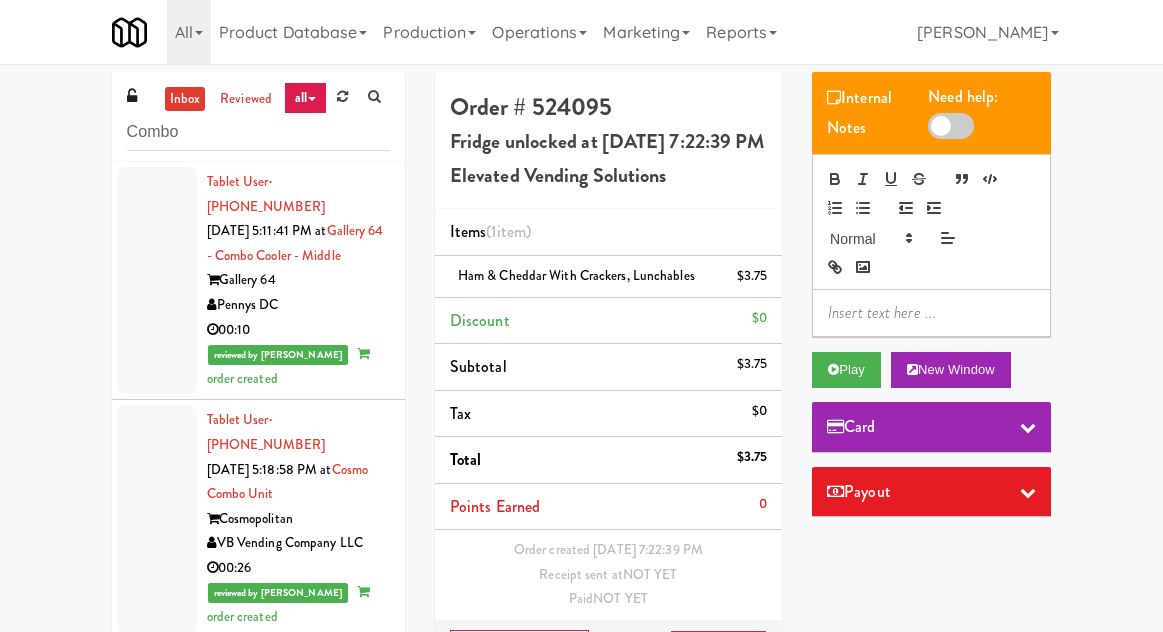 scroll, scrollTop: 104, scrollLeft: 0, axis: vertical 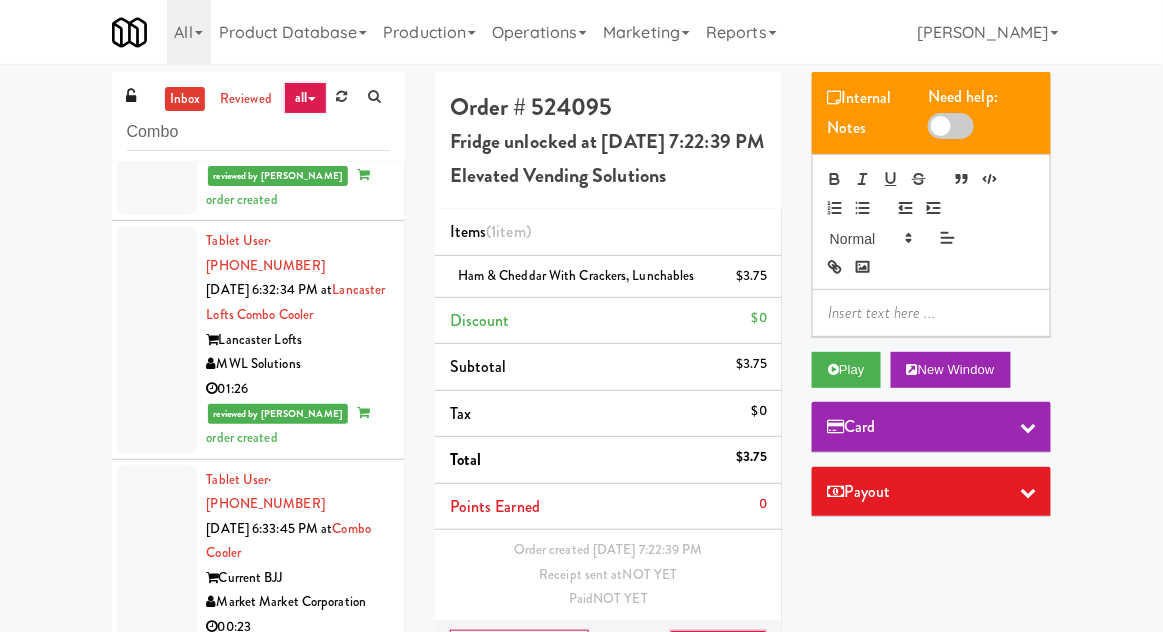click on "inbox" at bounding box center [185, 99] 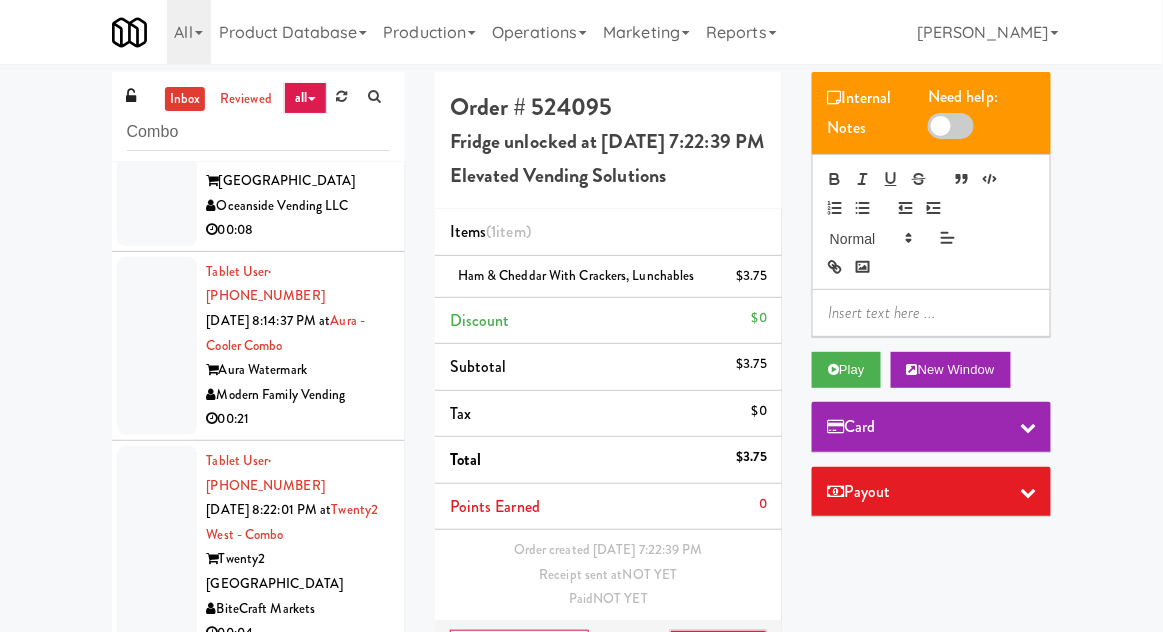 scroll, scrollTop: 6024, scrollLeft: 0, axis: vertical 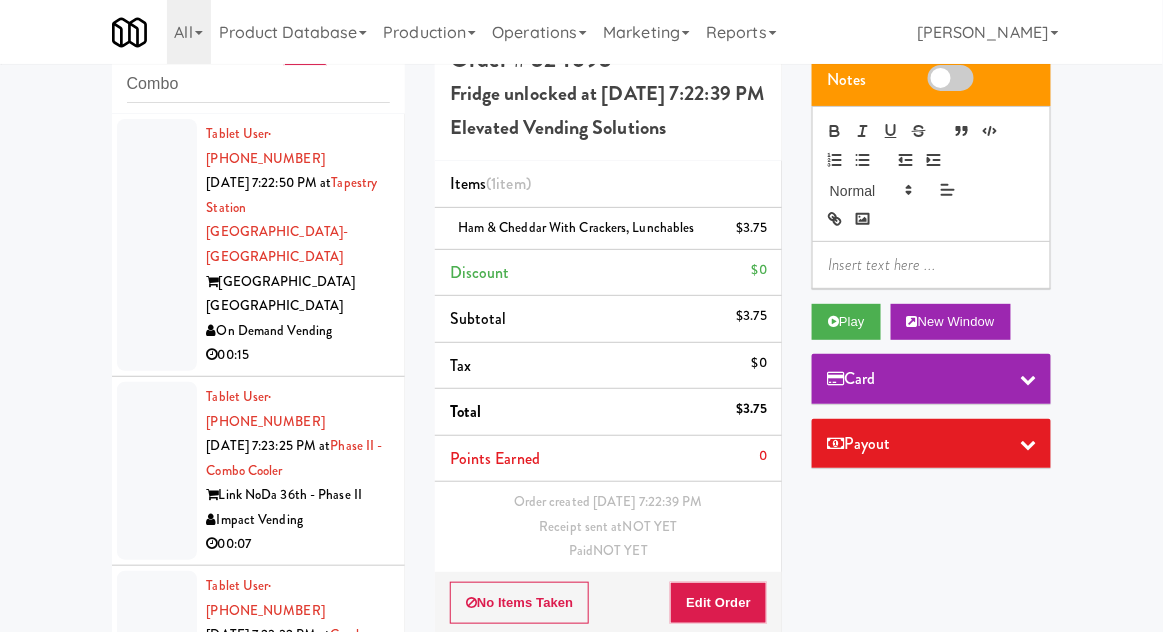 click at bounding box center (157, 245) 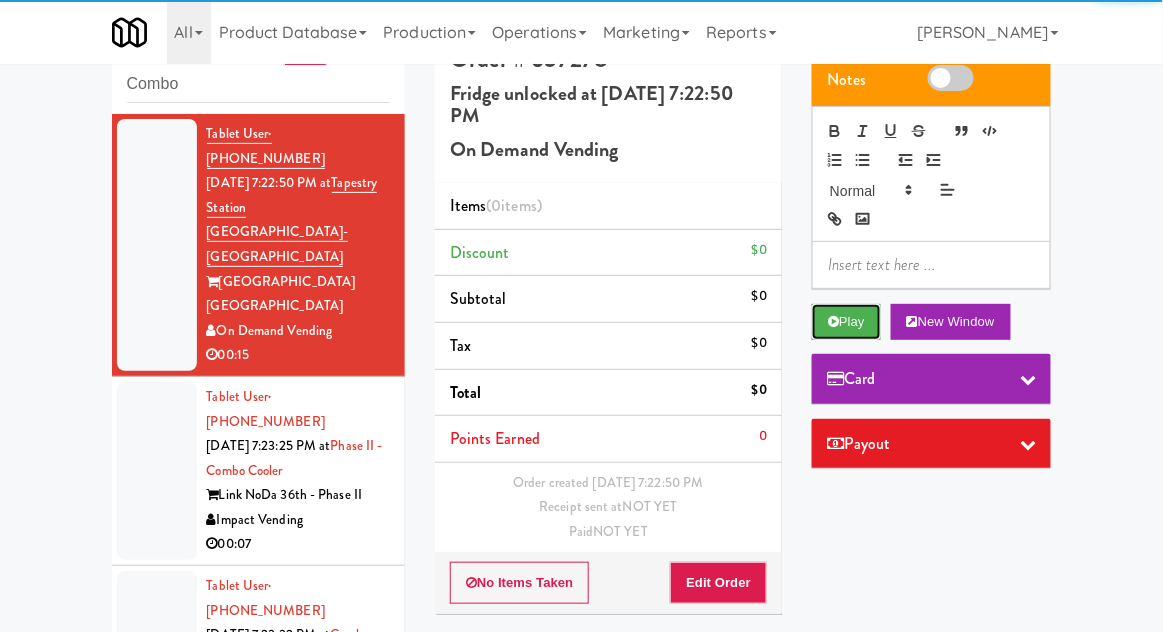 click on "Play" at bounding box center [846, 322] 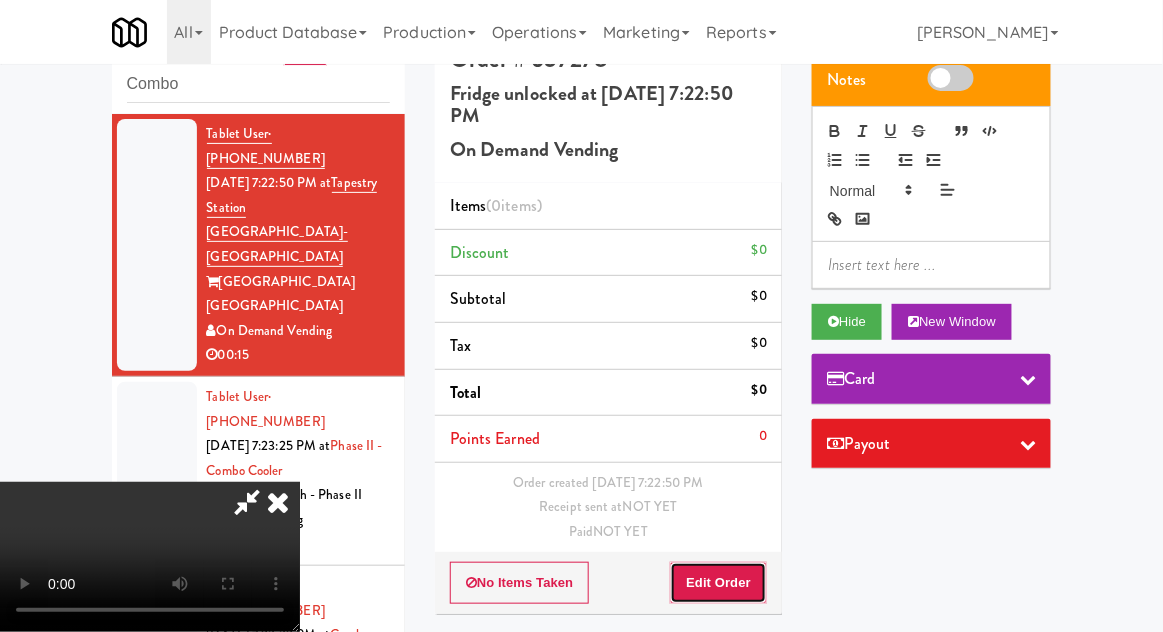 click on "Edit Order" at bounding box center [718, 583] 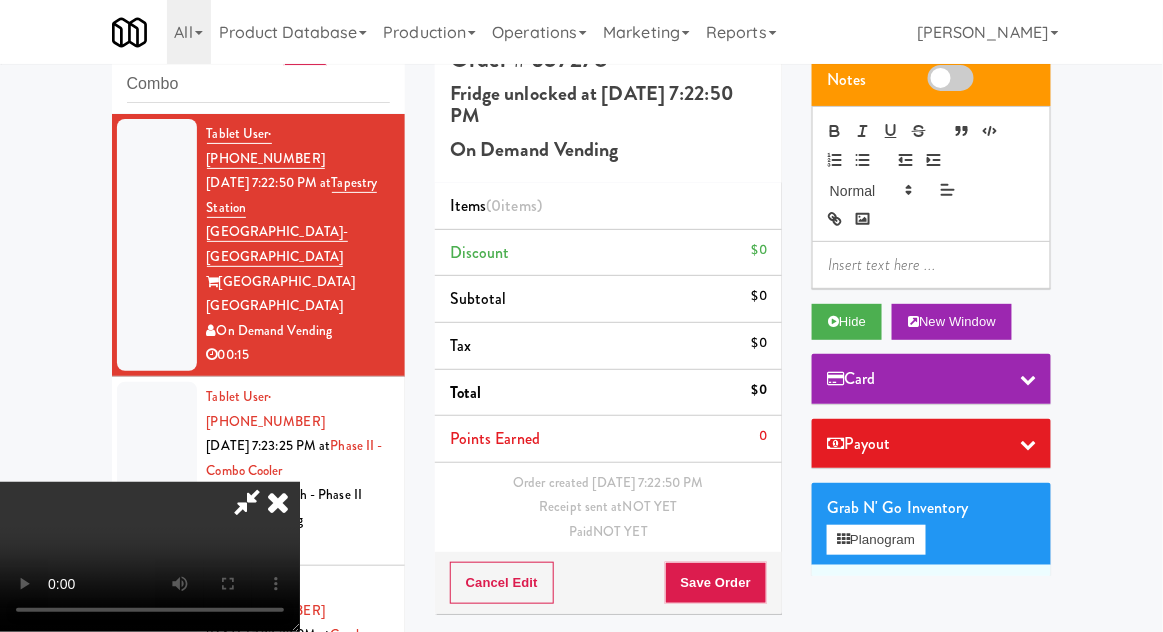 scroll, scrollTop: 73, scrollLeft: 0, axis: vertical 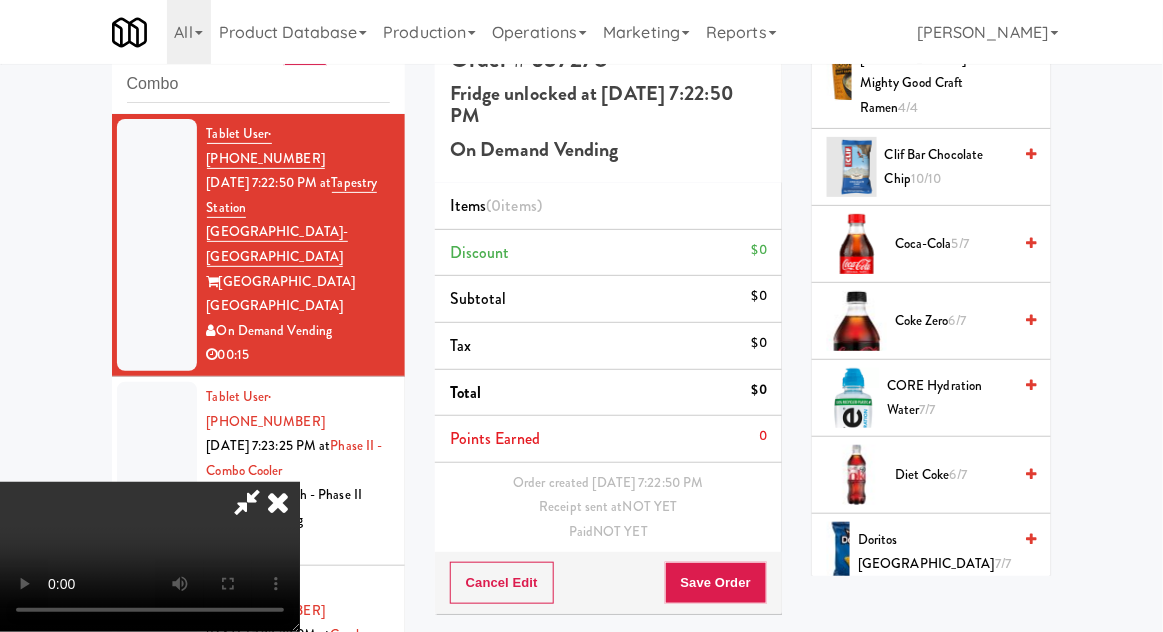click on "CORE Hydration Water  7/7" at bounding box center [949, 398] 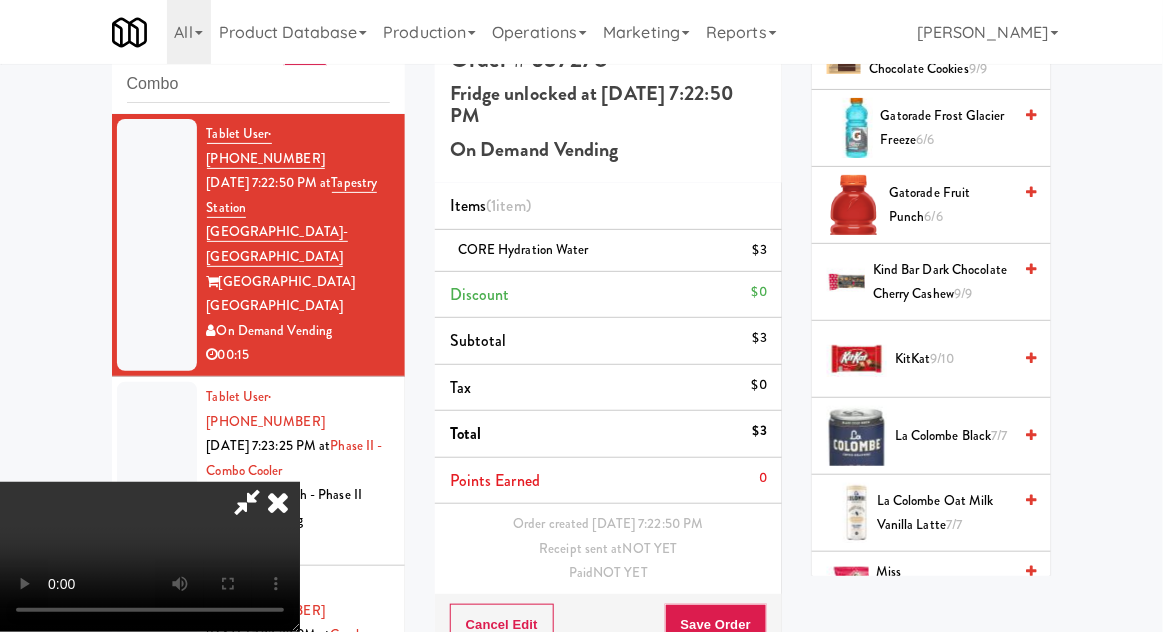 scroll, scrollTop: 1818, scrollLeft: 0, axis: vertical 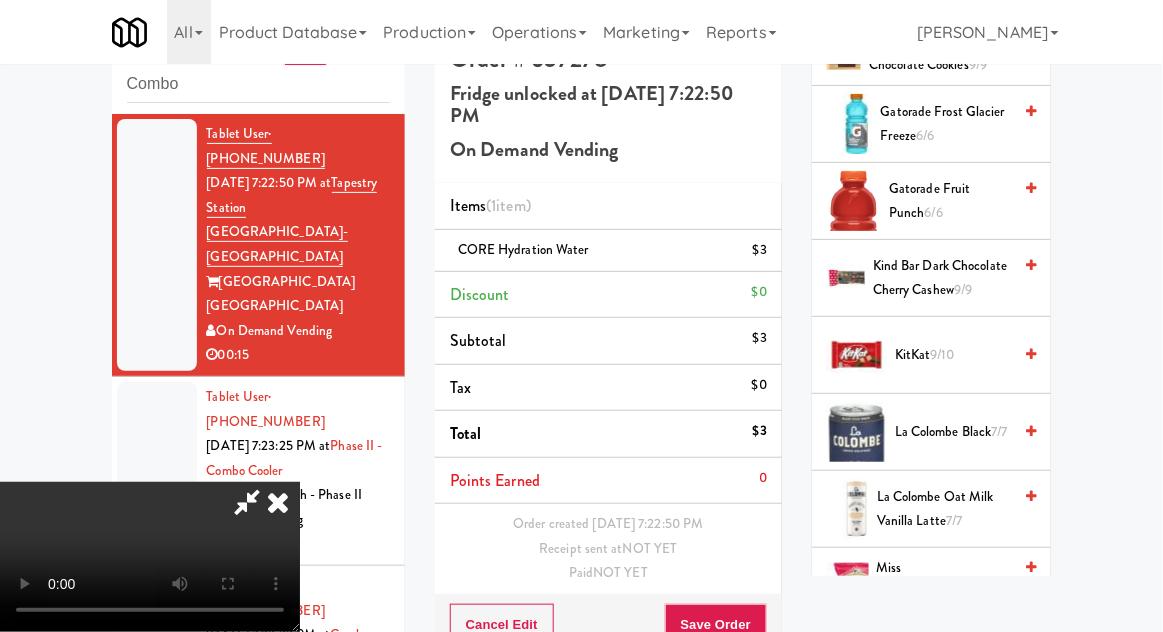 click on "La Colombe Black  7/7" at bounding box center [953, 432] 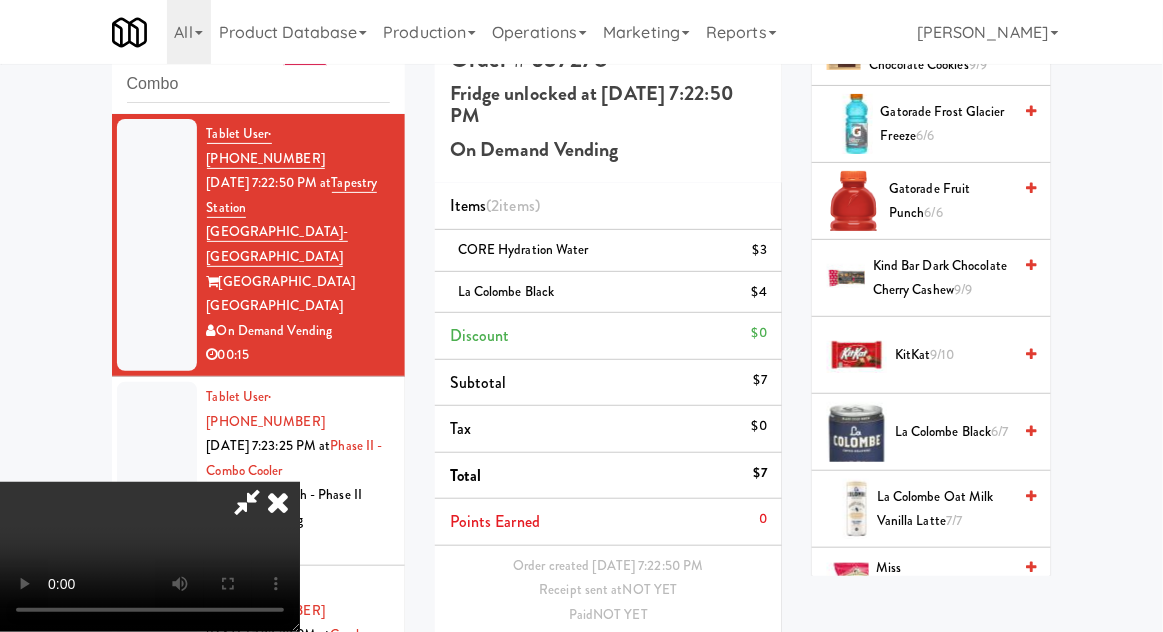 scroll, scrollTop: 73, scrollLeft: 0, axis: vertical 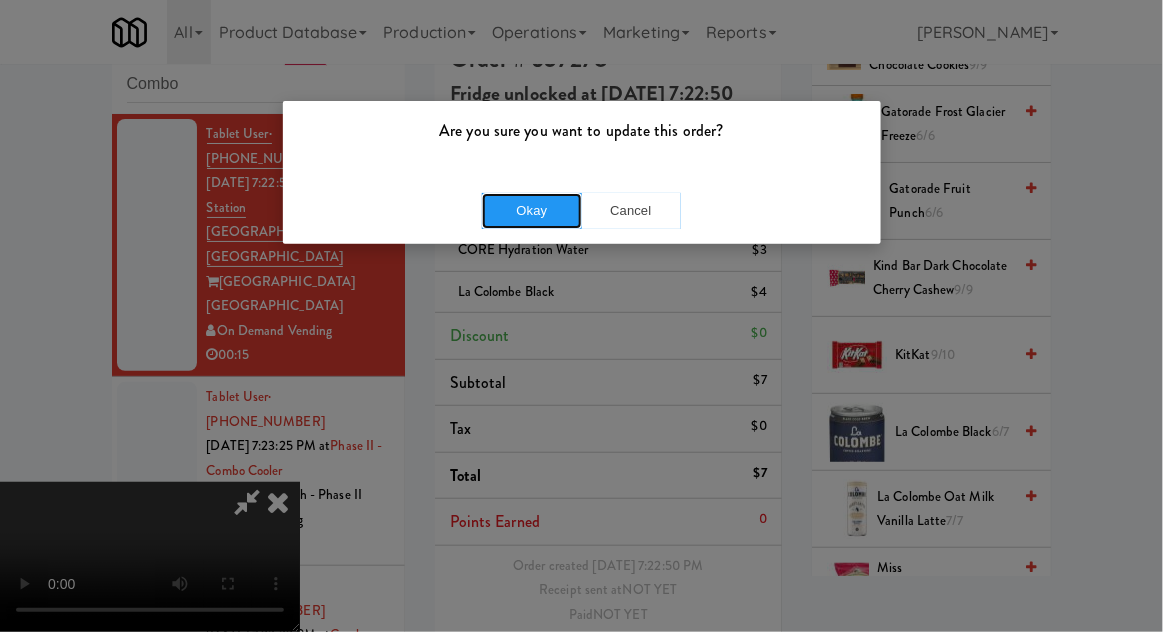 click on "Okay" at bounding box center (532, 211) 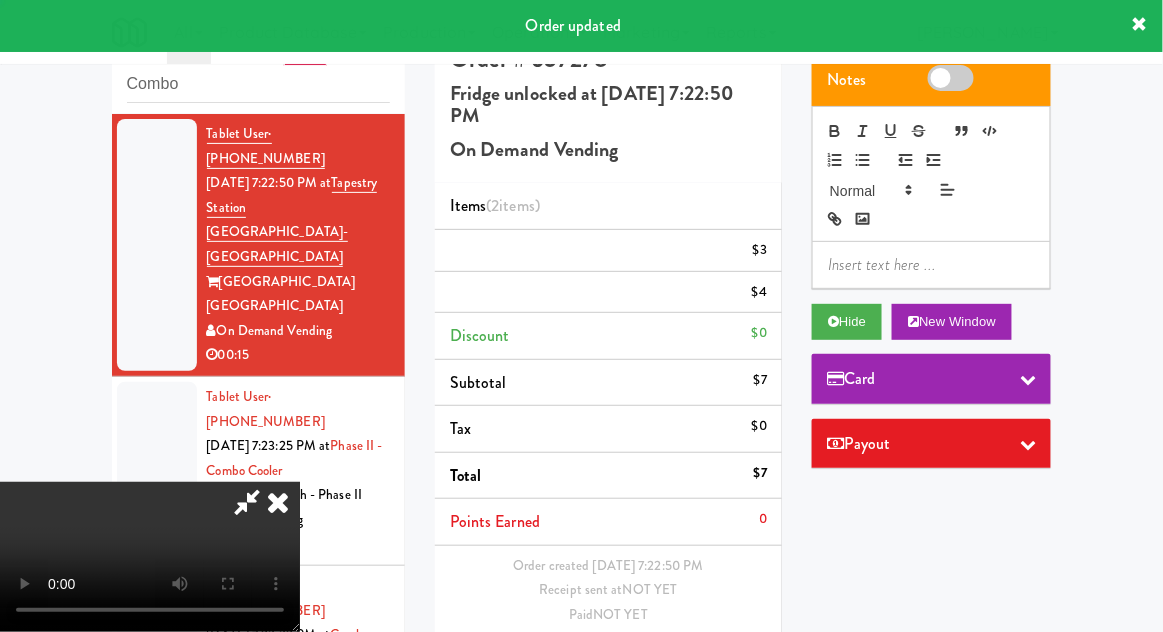 scroll, scrollTop: 0, scrollLeft: 0, axis: both 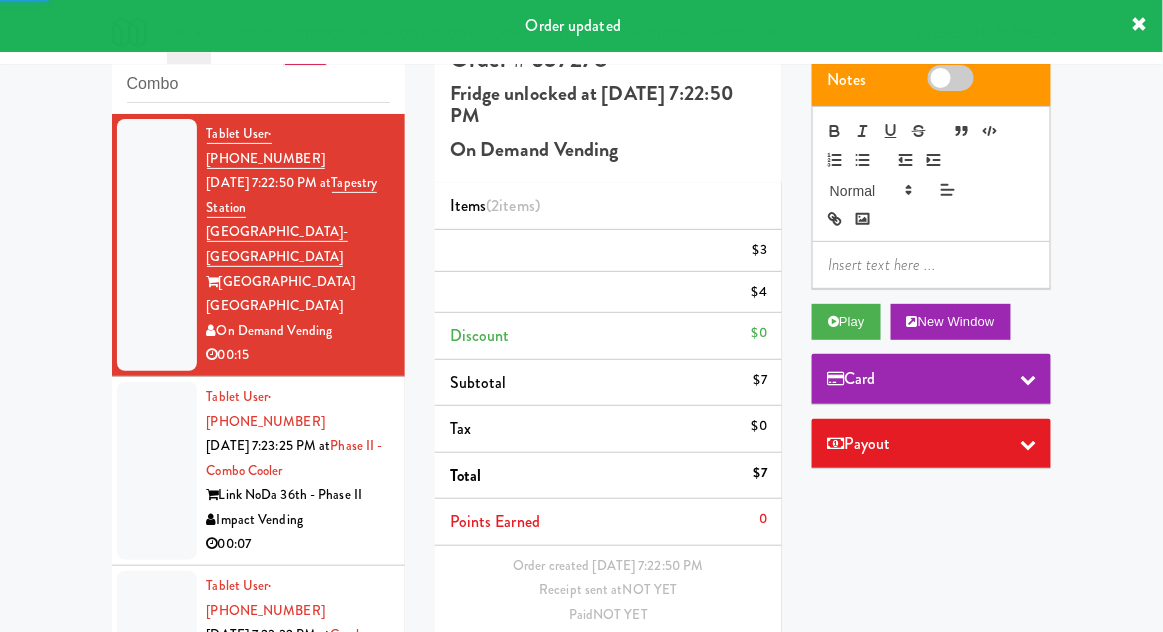 click at bounding box center [157, 471] 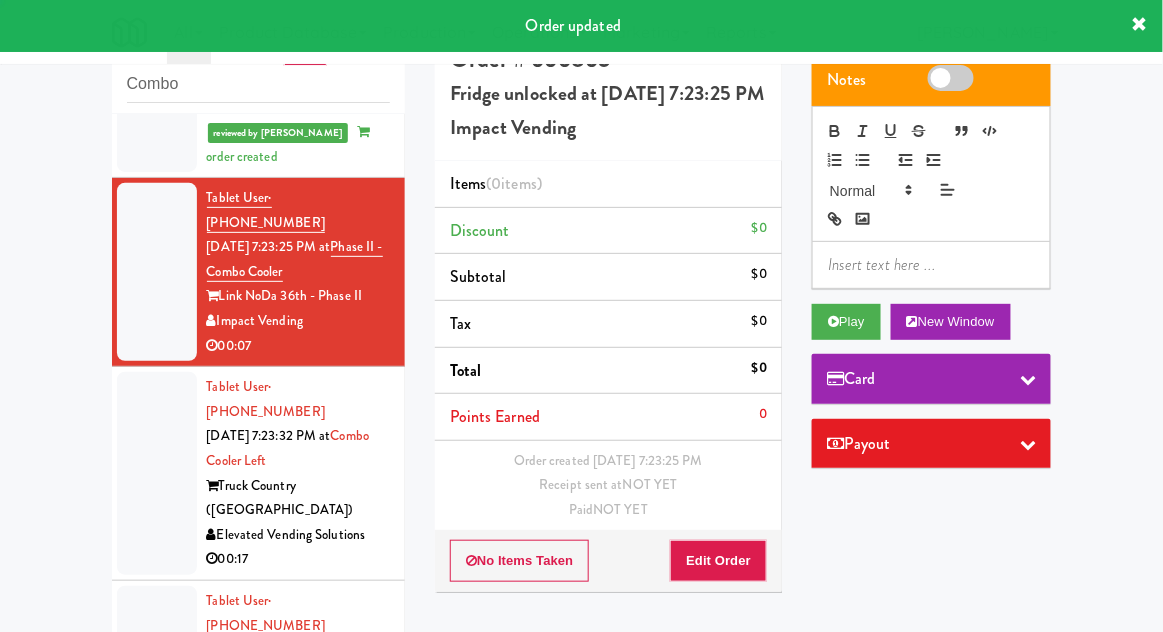 scroll, scrollTop: 250, scrollLeft: 0, axis: vertical 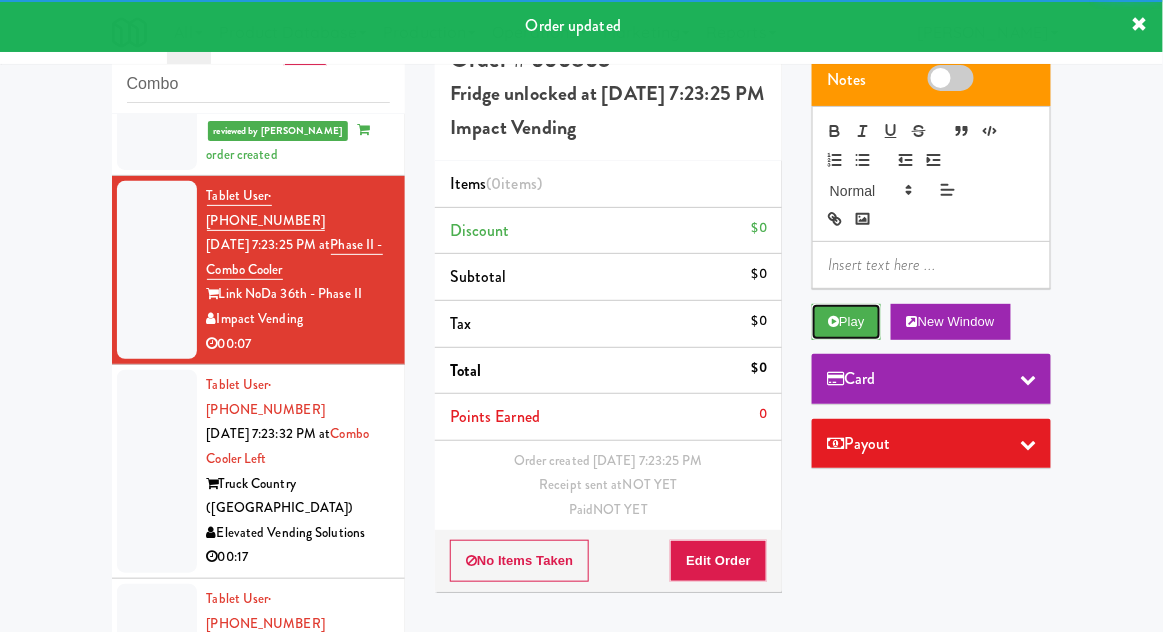 click on "Play" at bounding box center [846, 322] 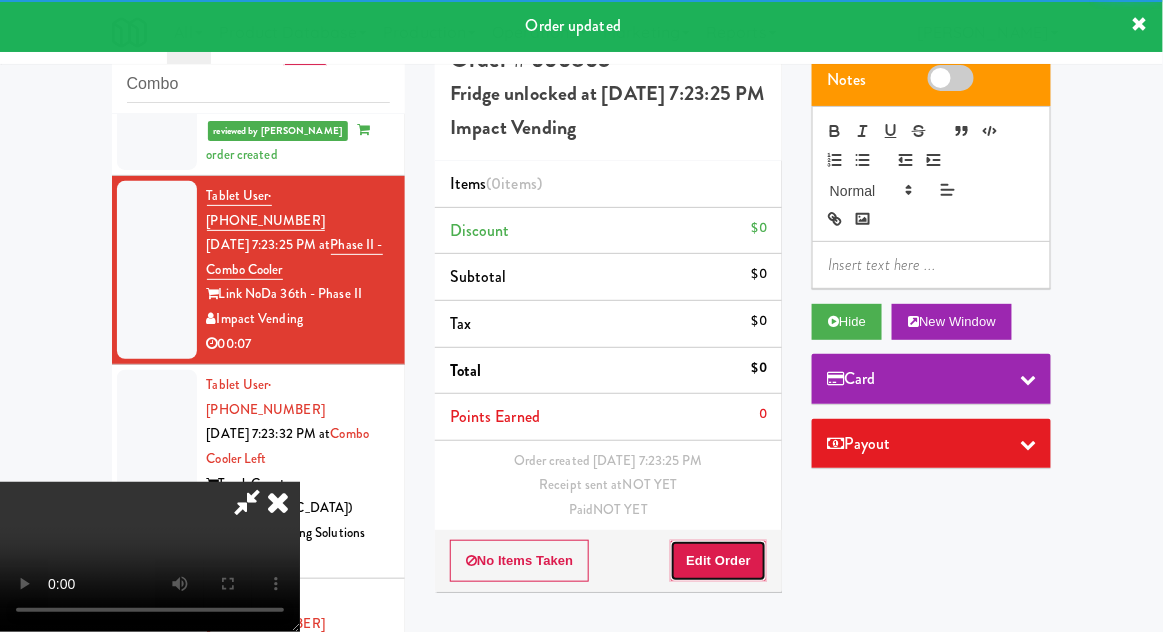 click on "Edit Order" at bounding box center (718, 561) 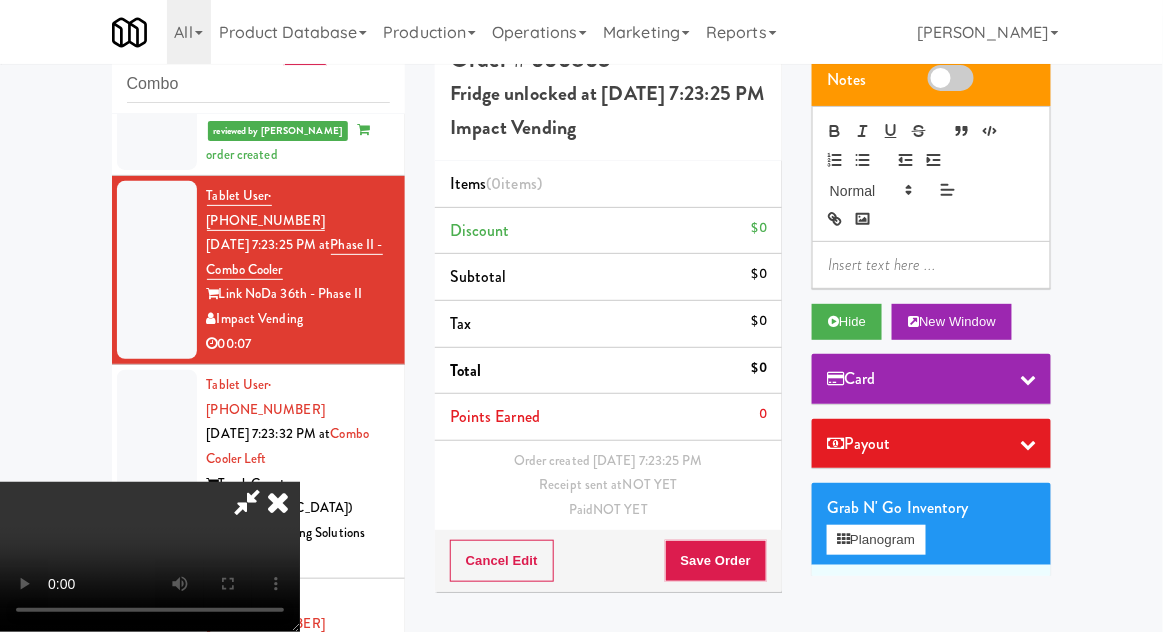 scroll, scrollTop: 73, scrollLeft: 0, axis: vertical 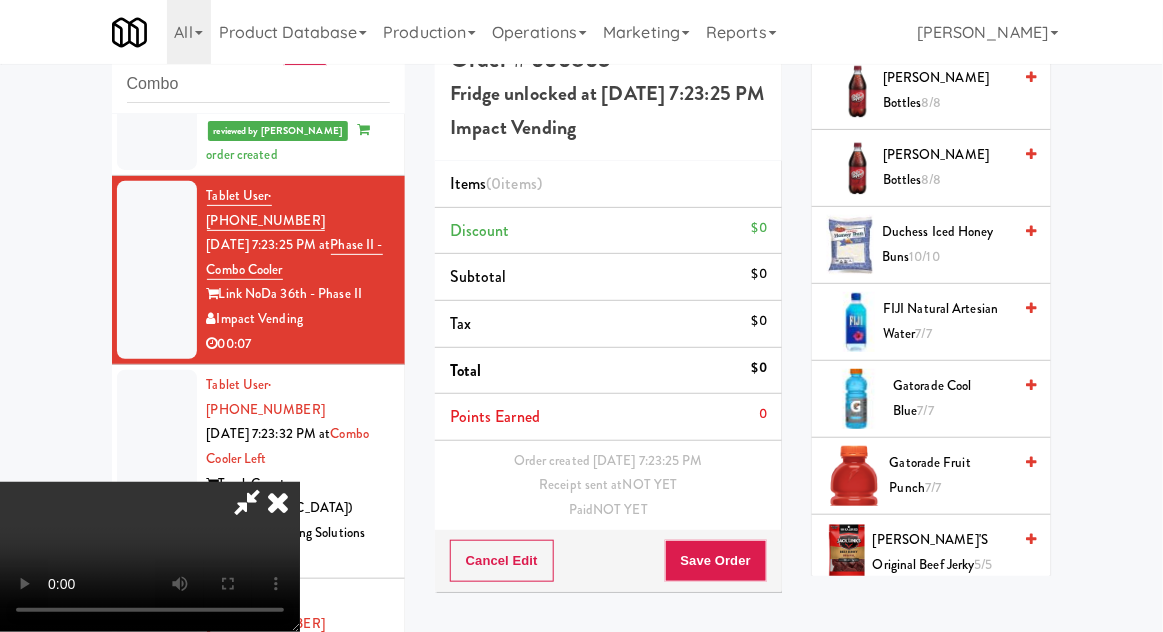 click on "Gatorade Cool Blue  7/7" at bounding box center [952, 398] 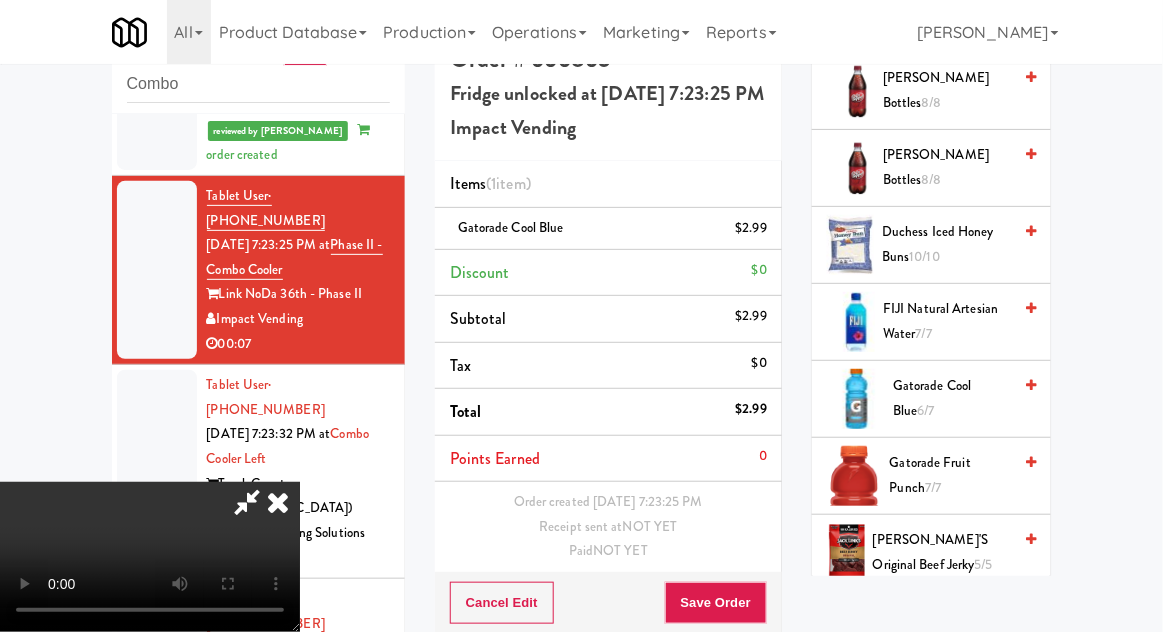 scroll, scrollTop: 73, scrollLeft: 0, axis: vertical 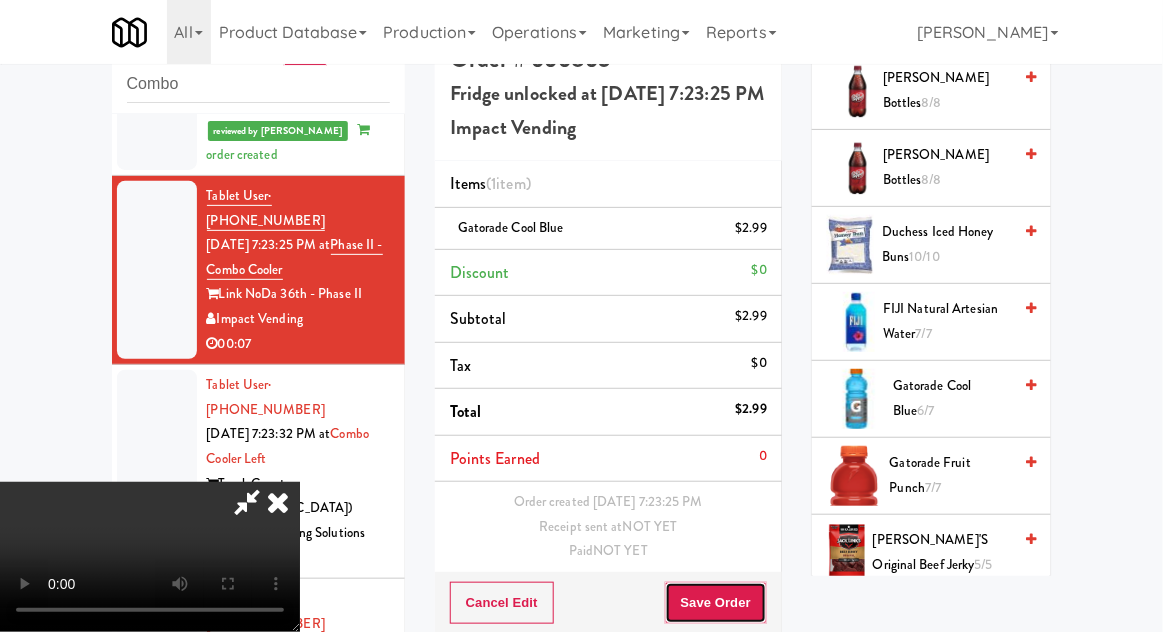 click on "Save Order" at bounding box center [716, 603] 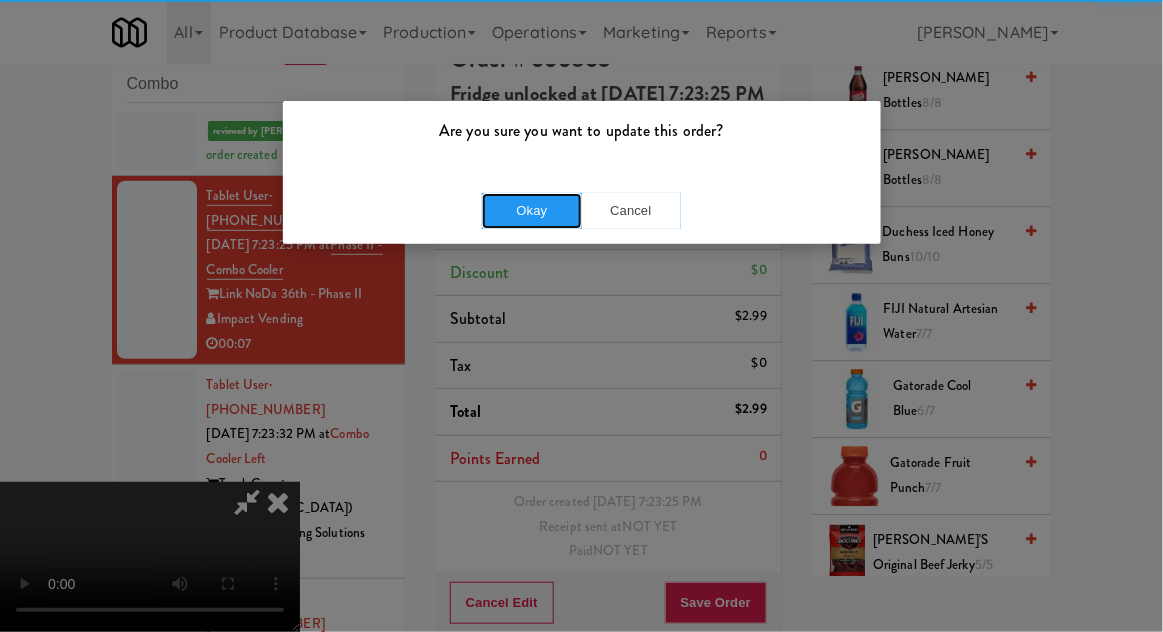 click on "Okay" at bounding box center (532, 211) 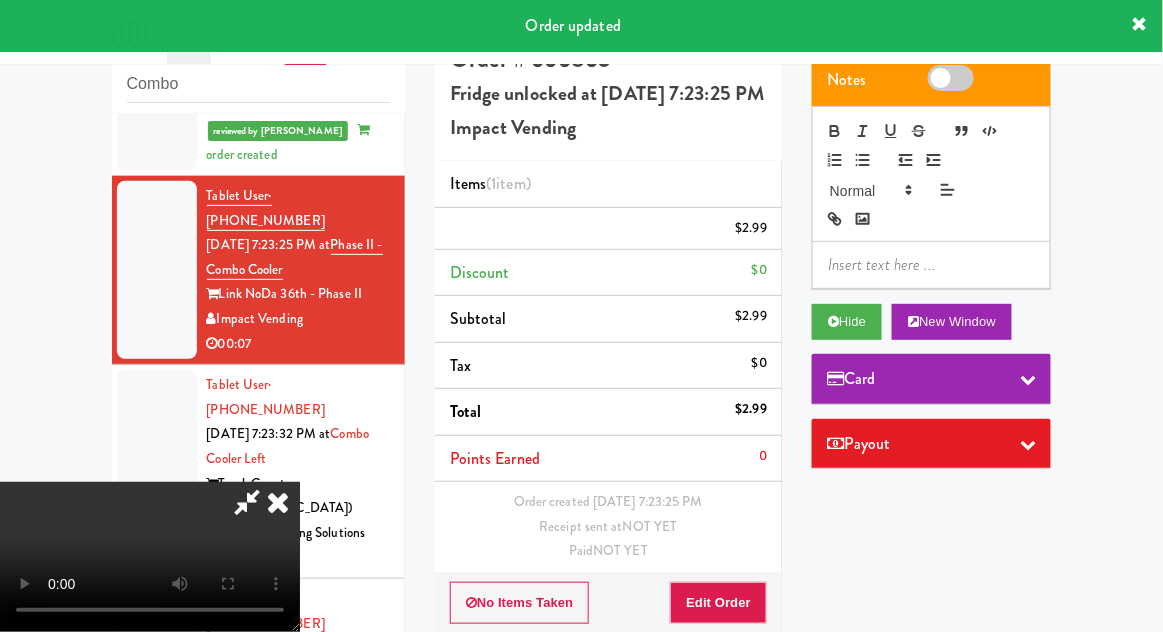 scroll, scrollTop: 0, scrollLeft: 0, axis: both 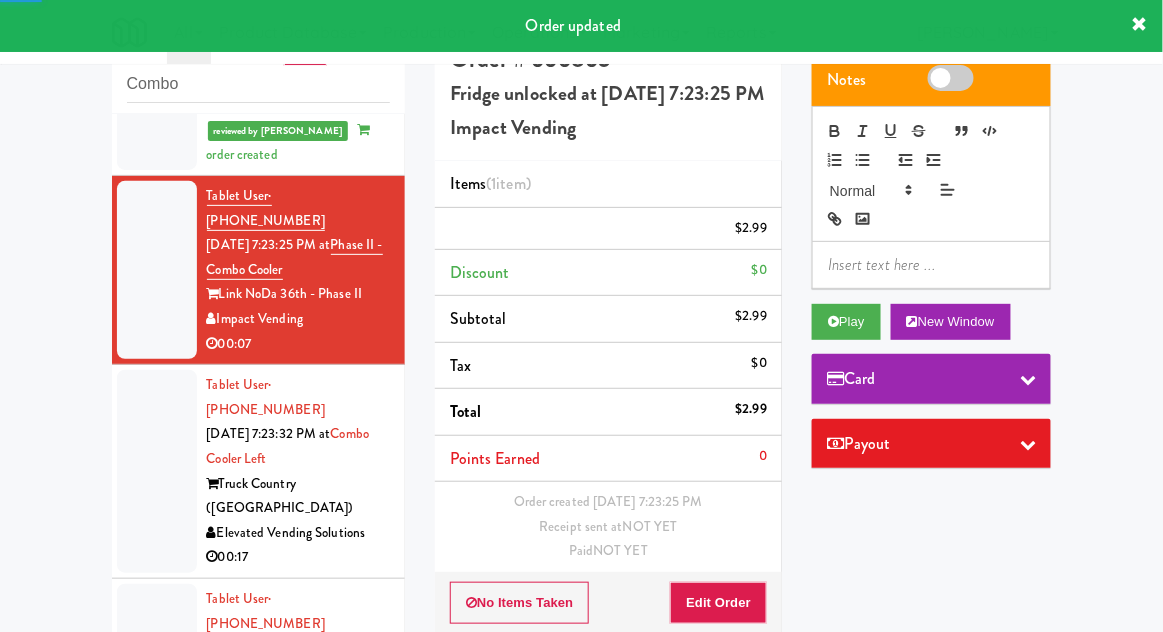 click at bounding box center (157, 471) 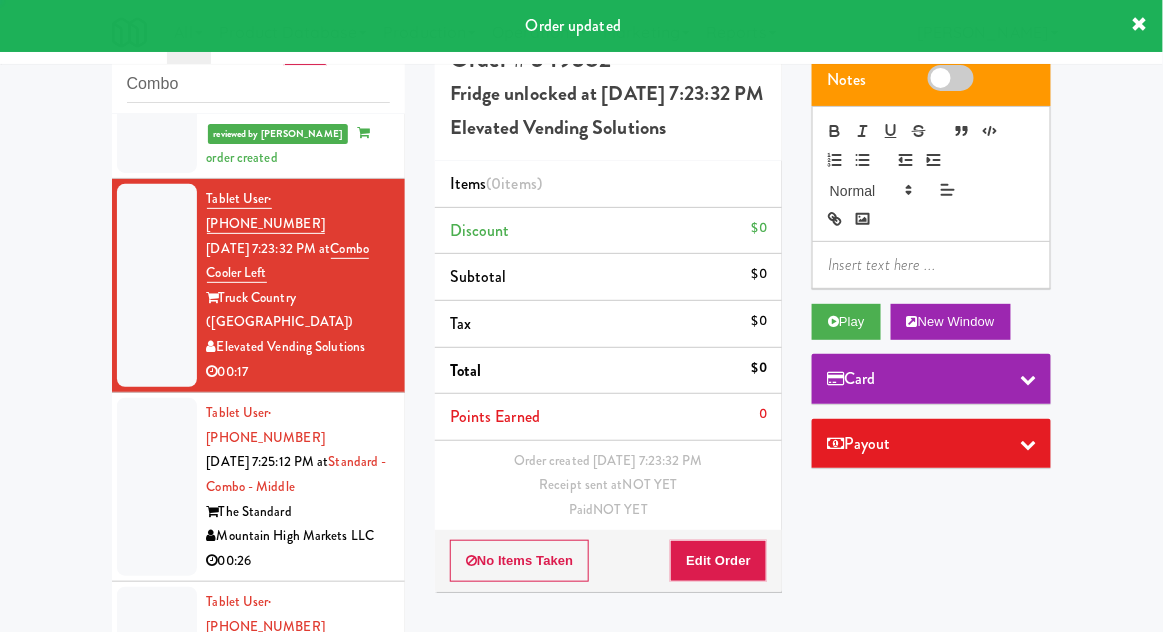scroll, scrollTop: 474, scrollLeft: 0, axis: vertical 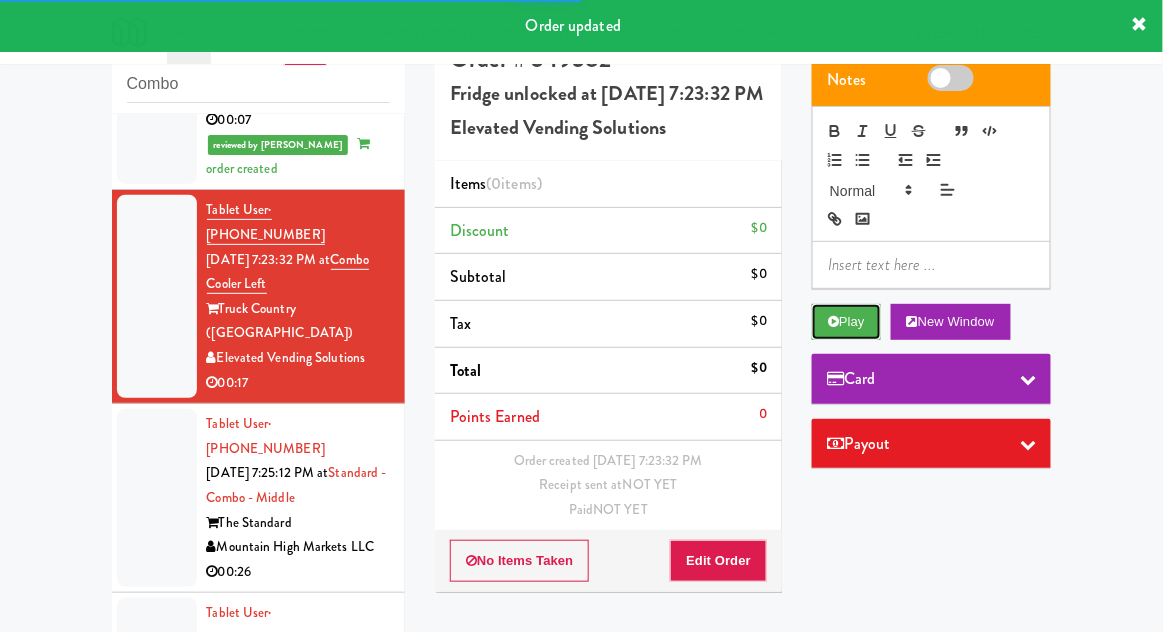 click on "Play" at bounding box center (846, 322) 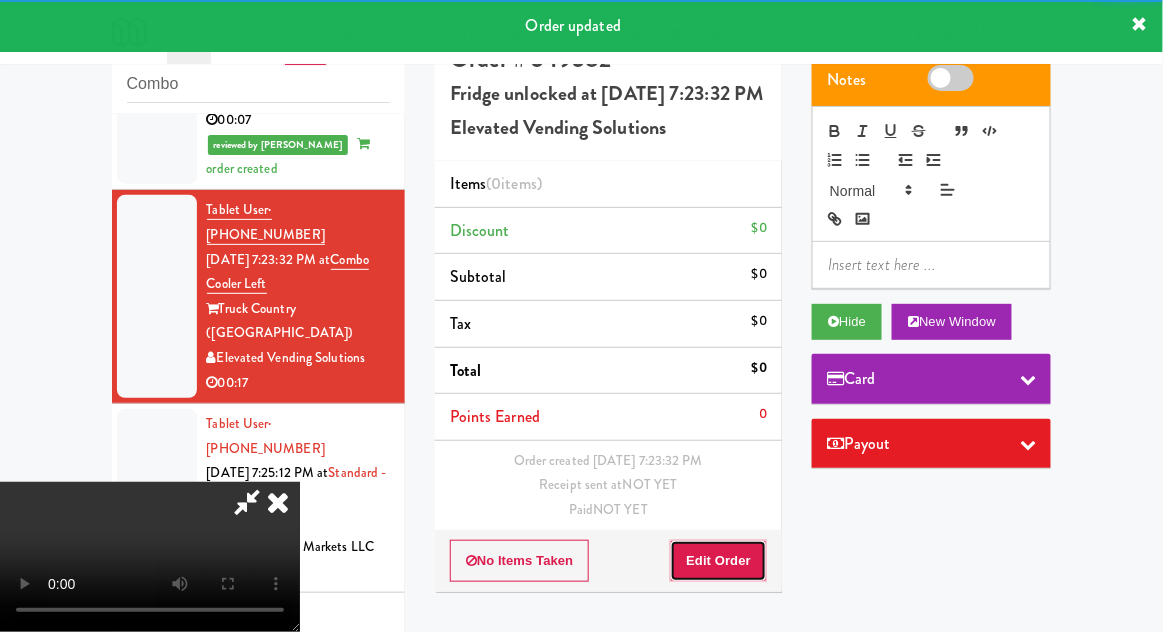 click on "Edit Order" at bounding box center (718, 561) 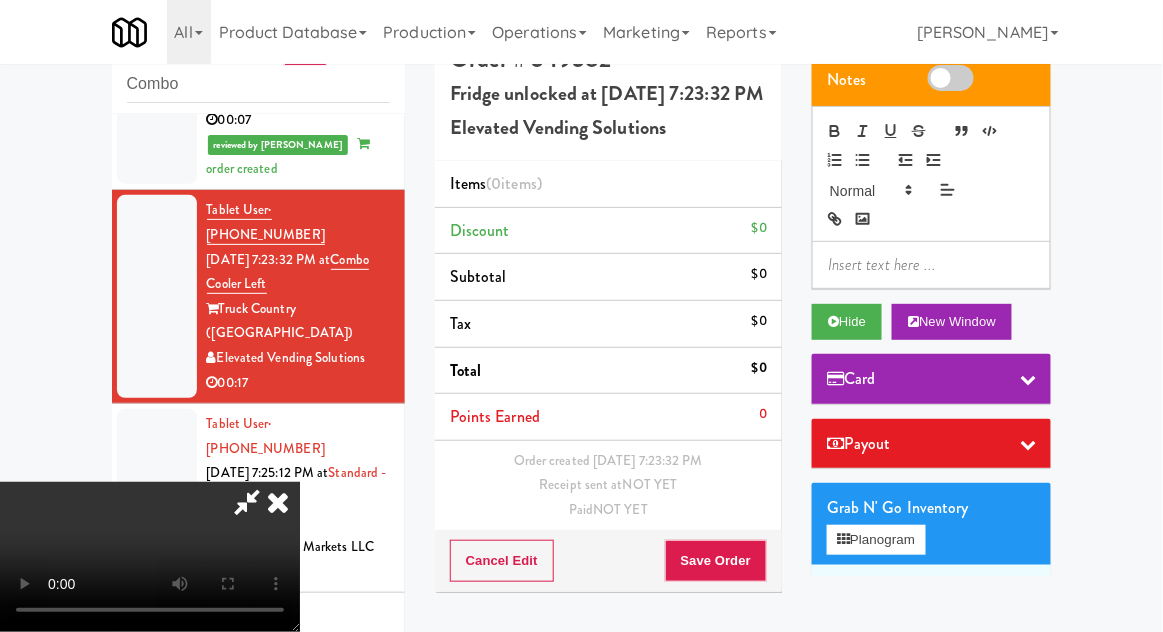 scroll, scrollTop: 73, scrollLeft: 0, axis: vertical 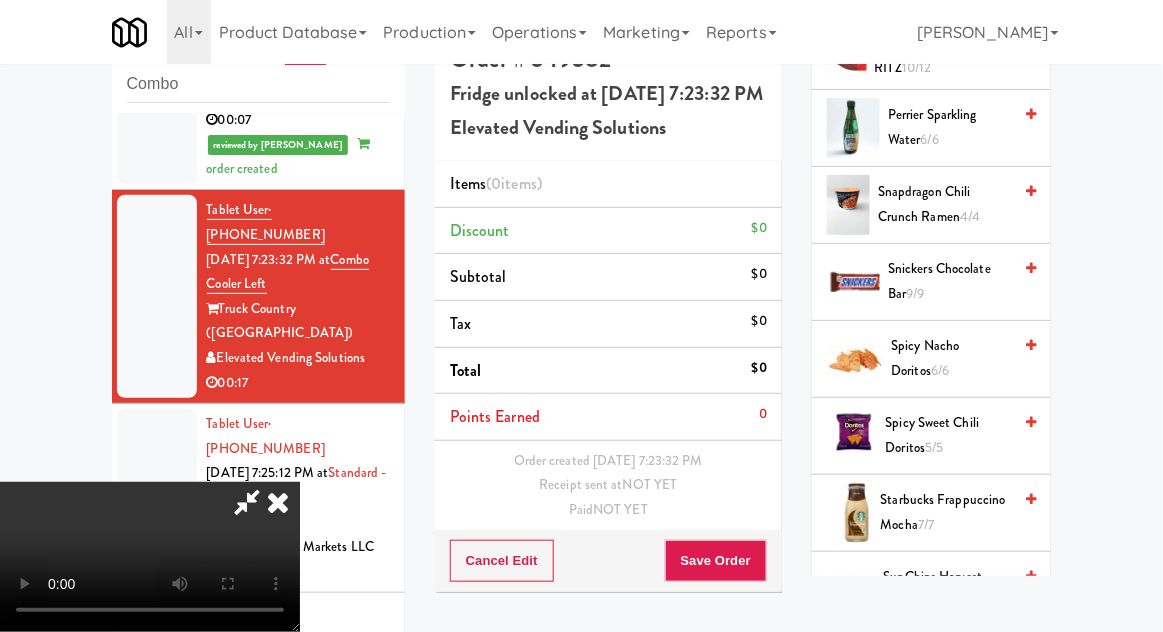 click on "Starbucks Frappuccino Mocha  7/7" at bounding box center [946, 512] 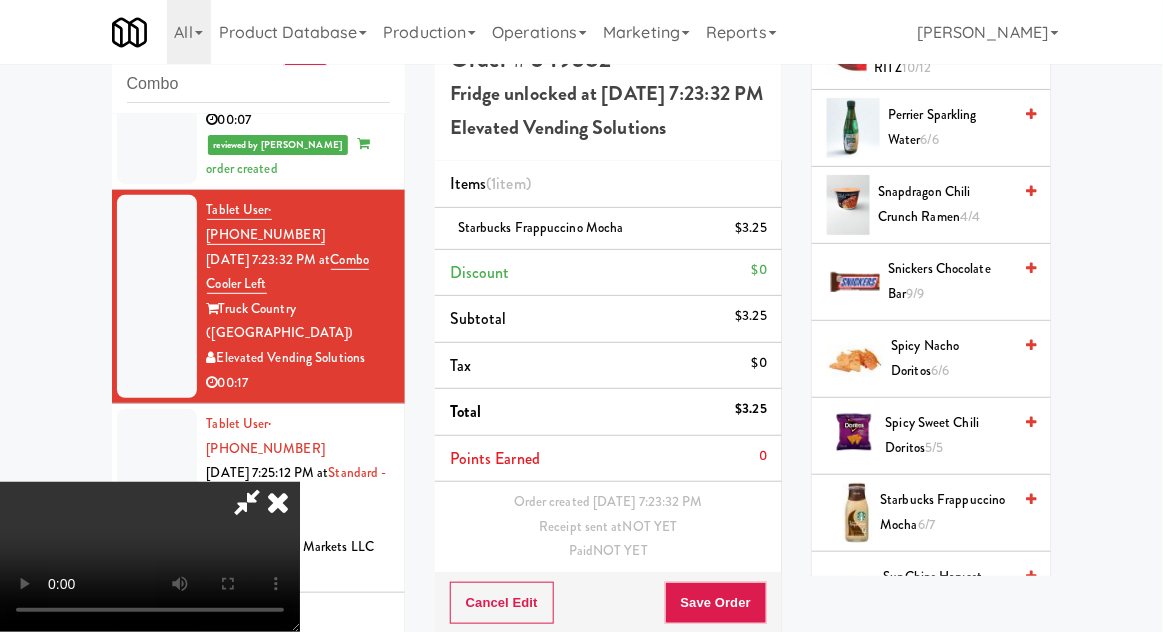 scroll, scrollTop: 0, scrollLeft: 0, axis: both 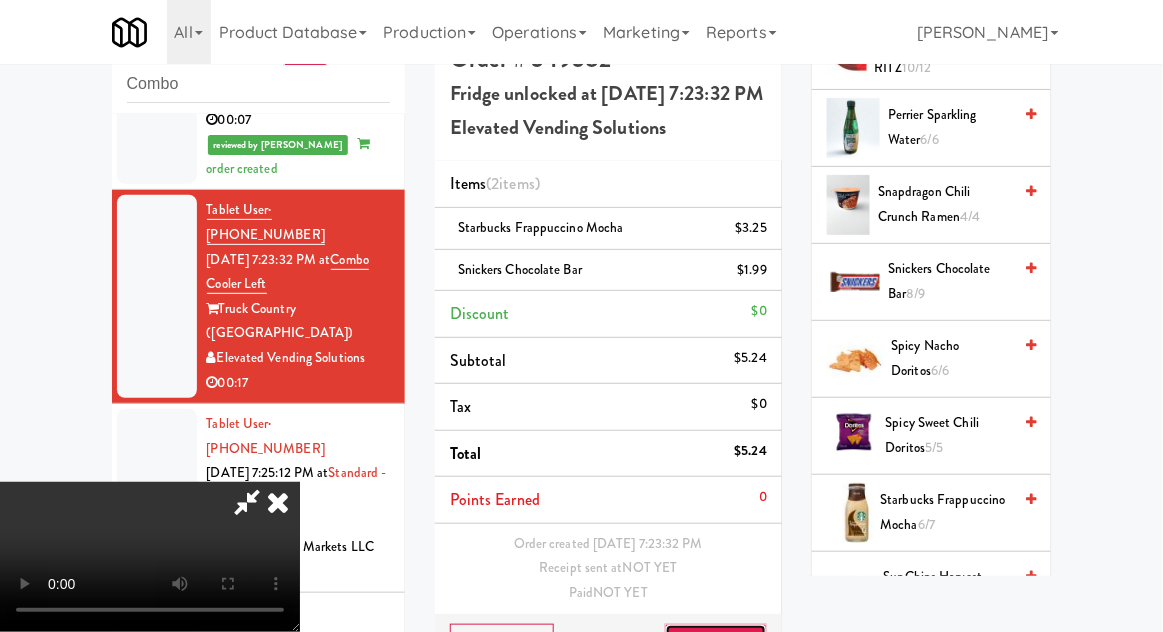 click on "Save Order" at bounding box center (716, 645) 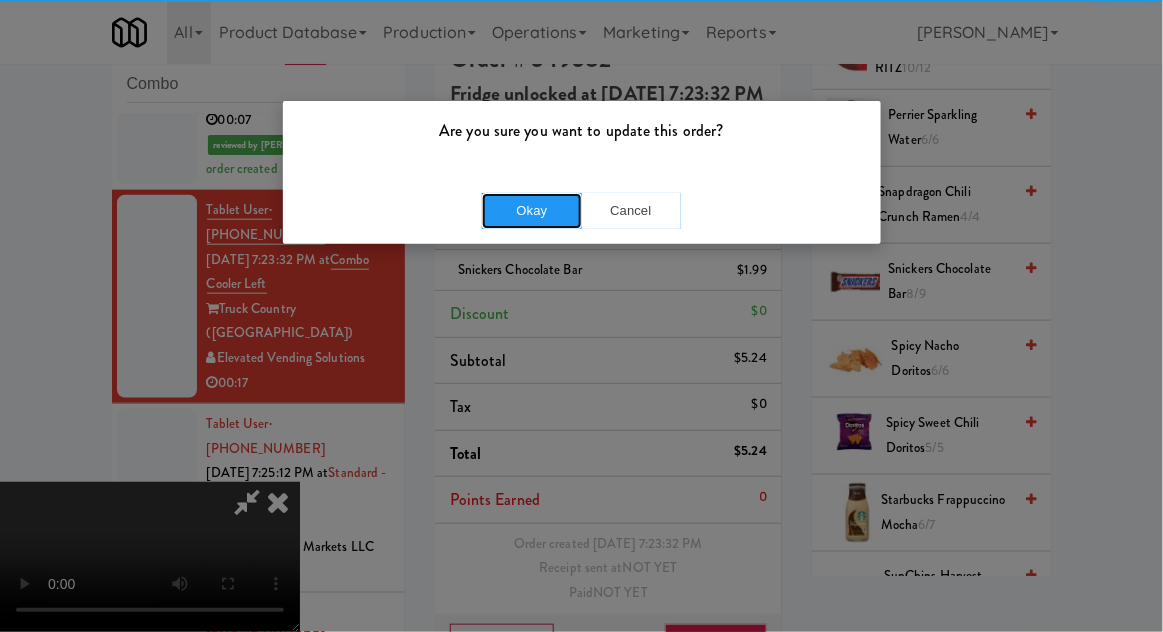 click on "Okay" at bounding box center [532, 211] 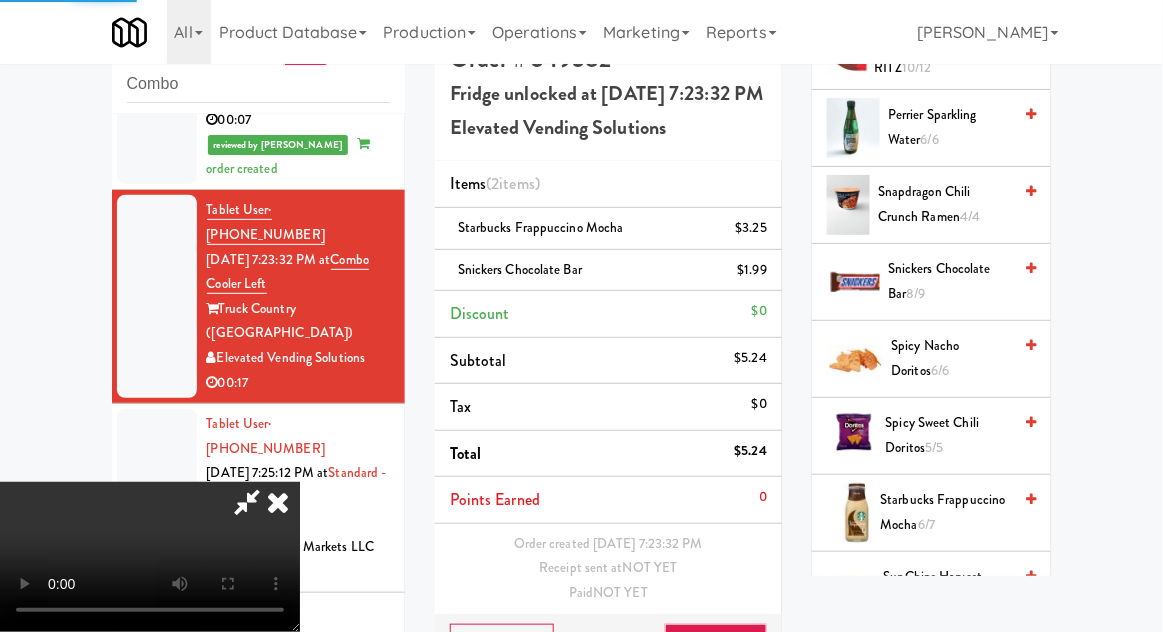 scroll, scrollTop: 0, scrollLeft: 0, axis: both 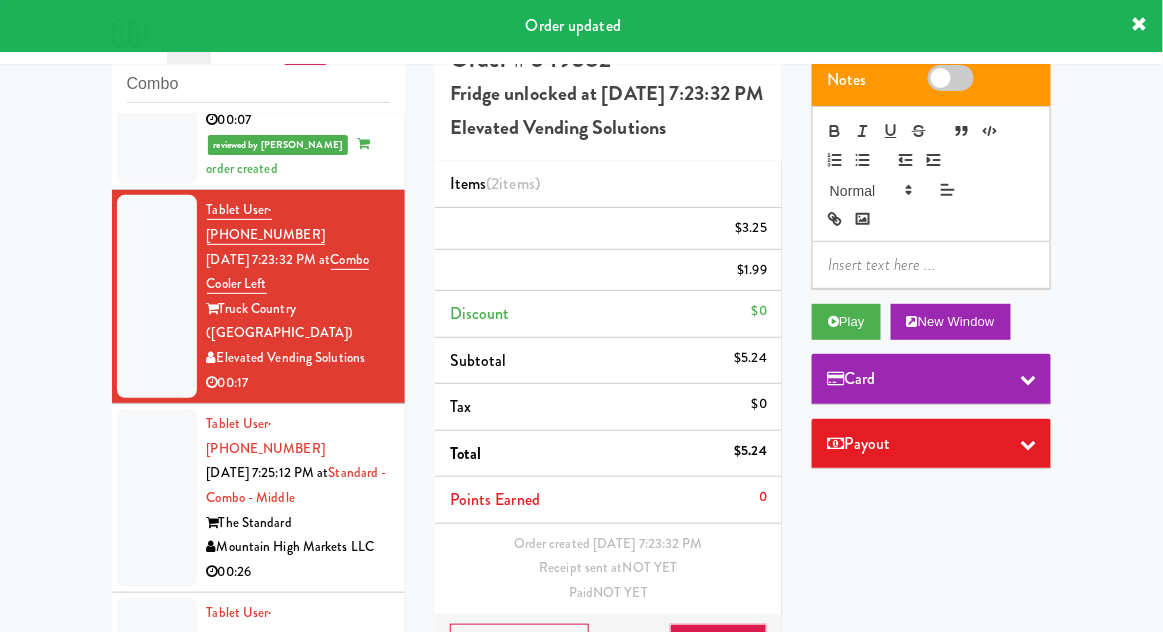 click at bounding box center (157, 498) 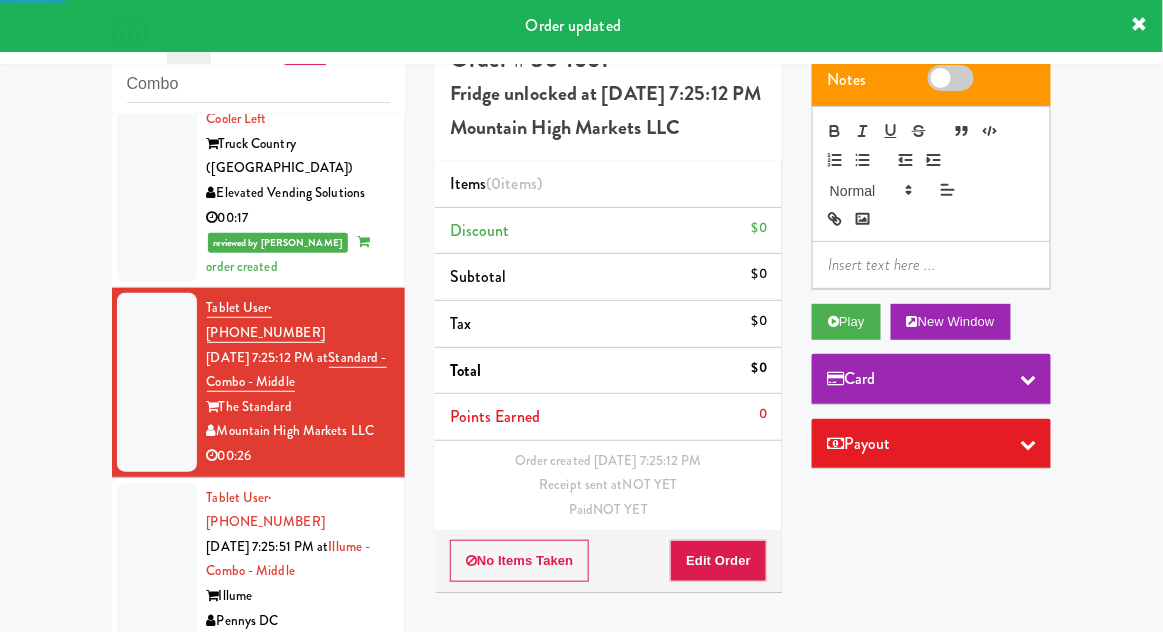 scroll, scrollTop: 642, scrollLeft: 0, axis: vertical 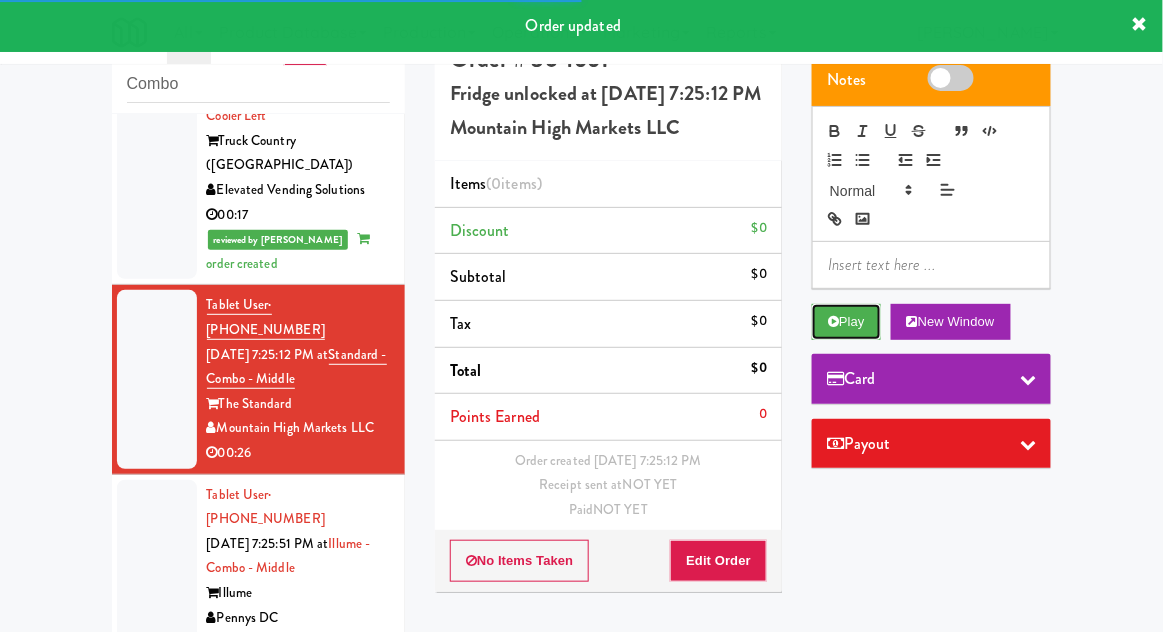 click on "Play" at bounding box center (846, 322) 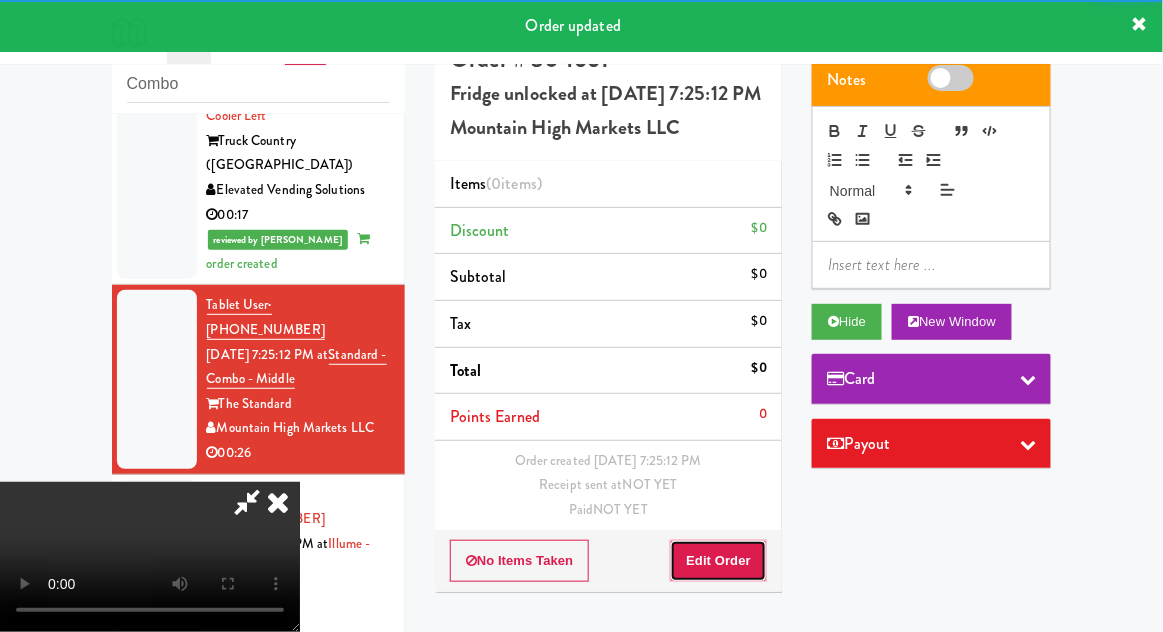 click on "Edit Order" at bounding box center (718, 561) 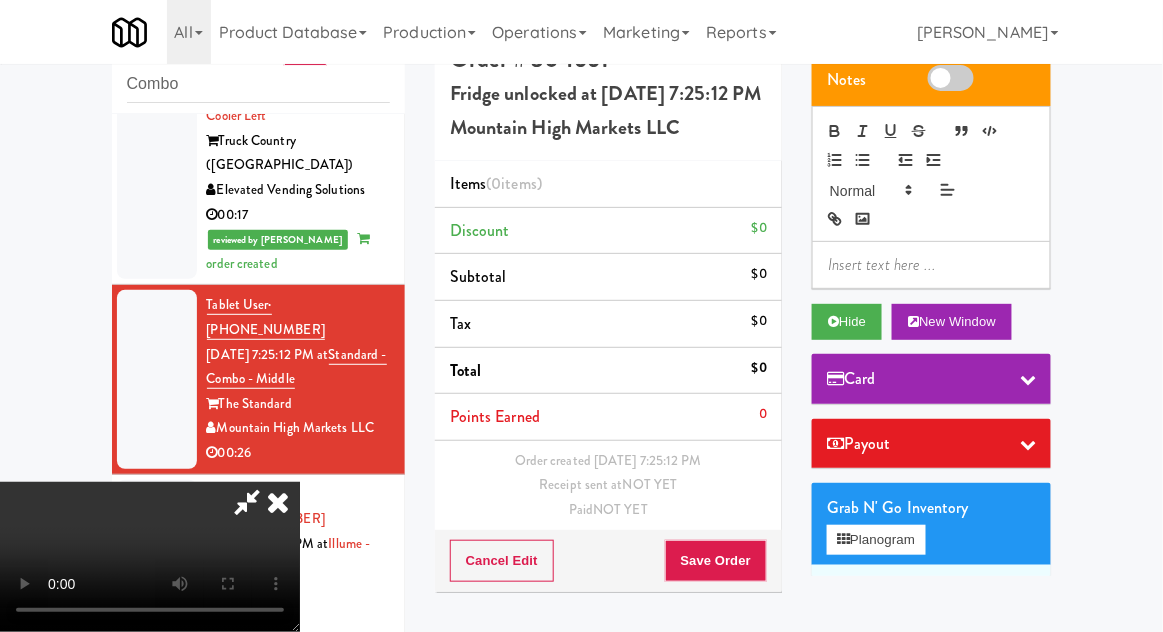 type 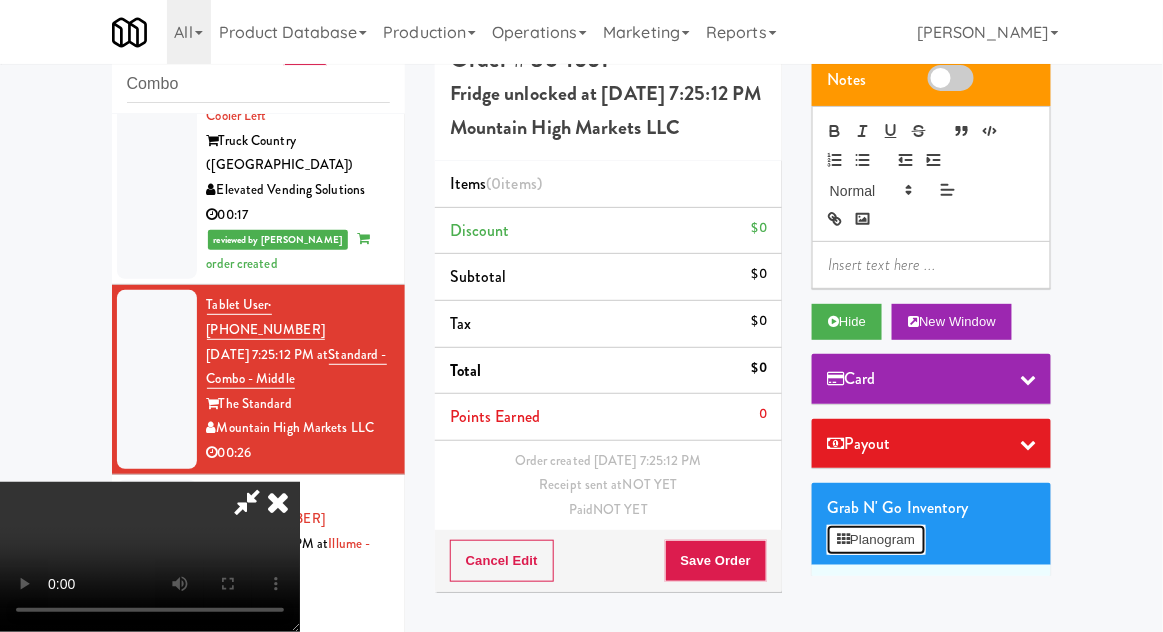 click on "Planogram" at bounding box center [876, 540] 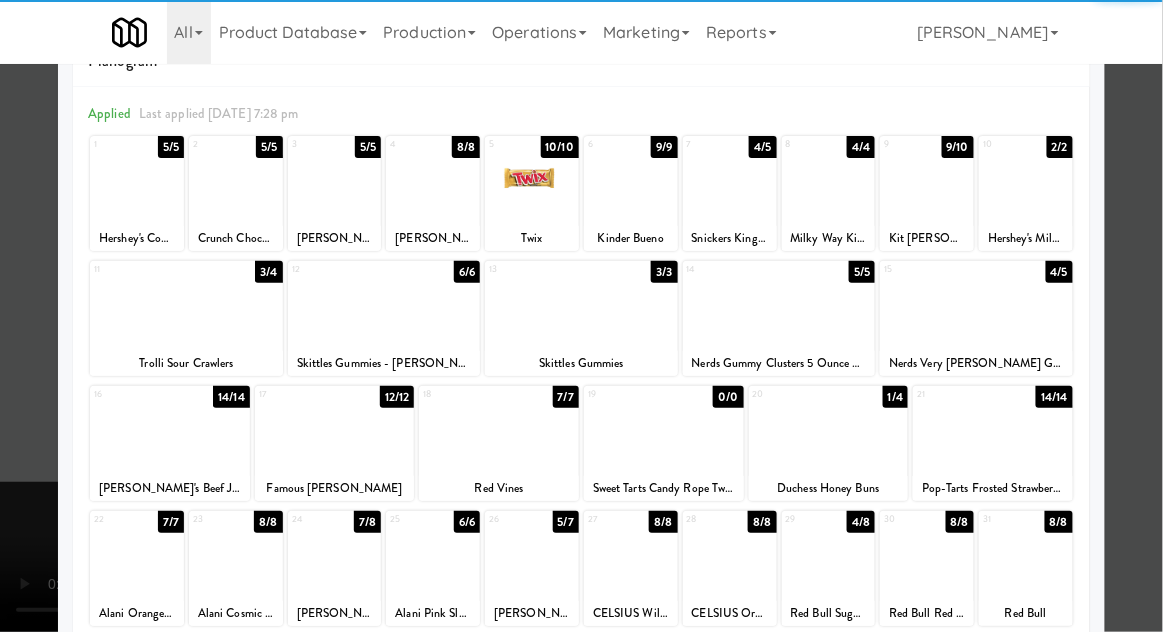 scroll, scrollTop: 85, scrollLeft: 0, axis: vertical 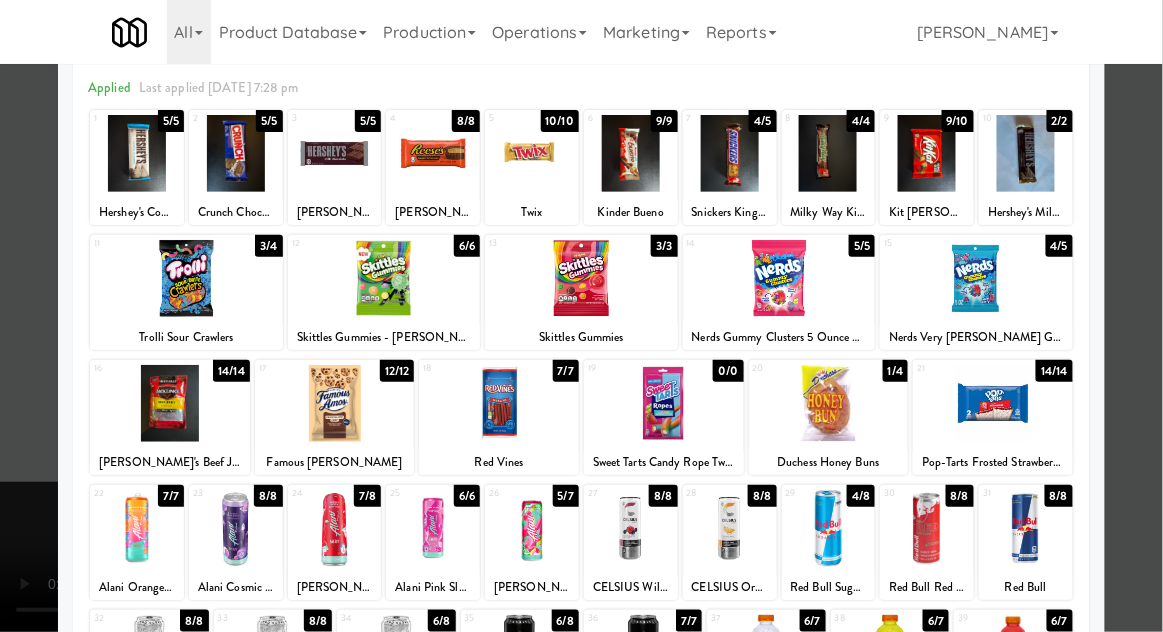 click at bounding box center [829, 528] 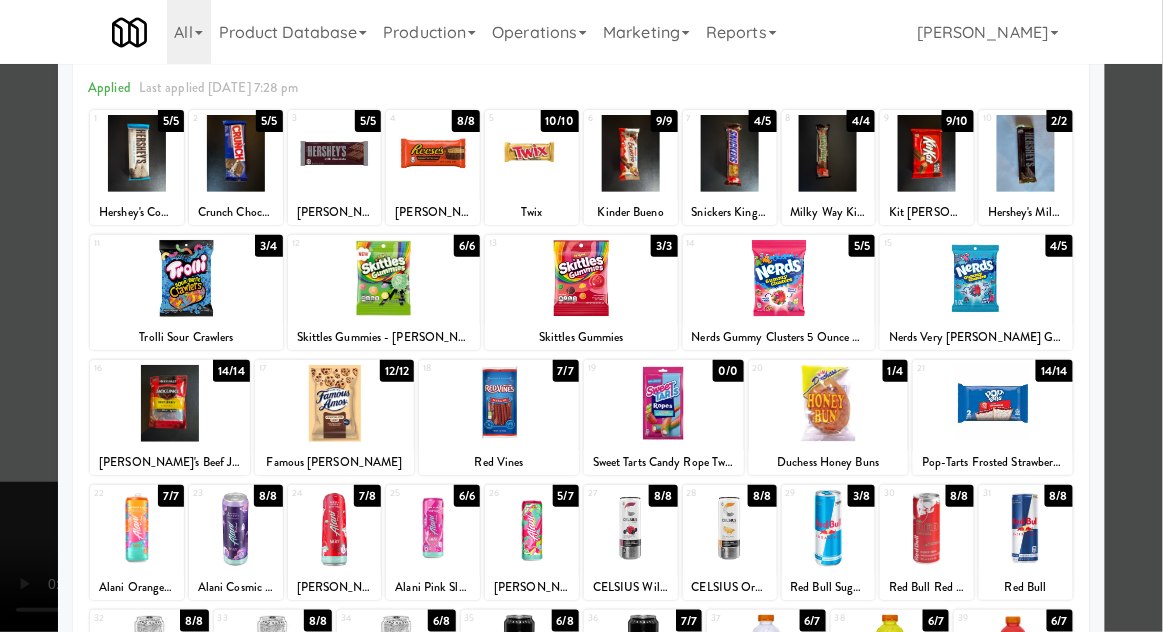 click at bounding box center [581, 316] 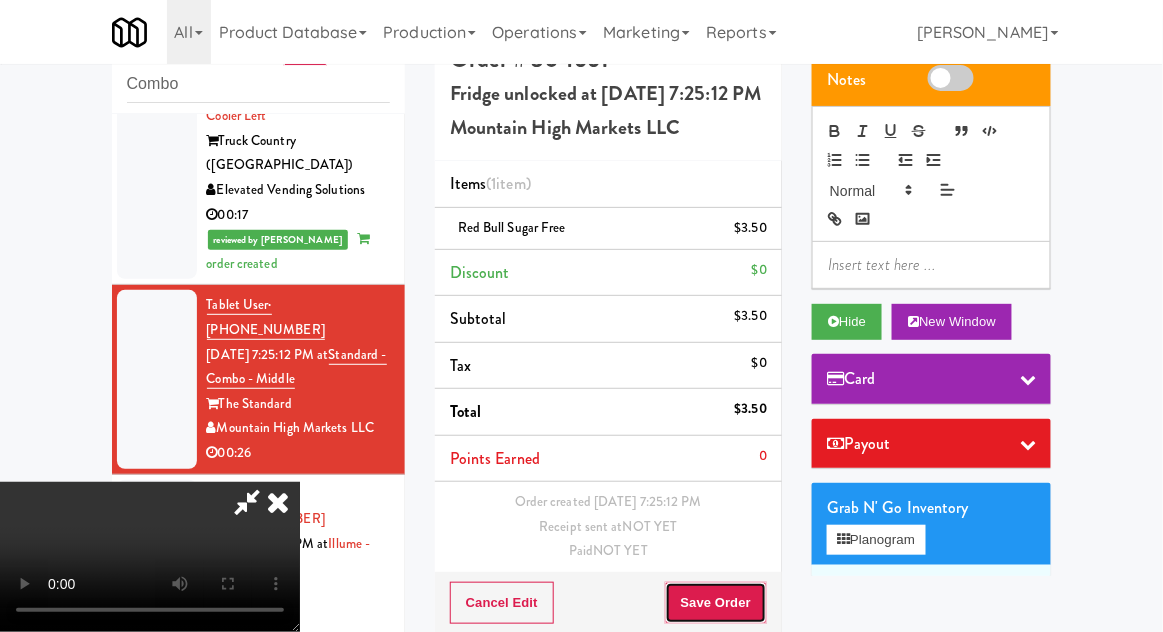 click on "Save Order" at bounding box center (716, 603) 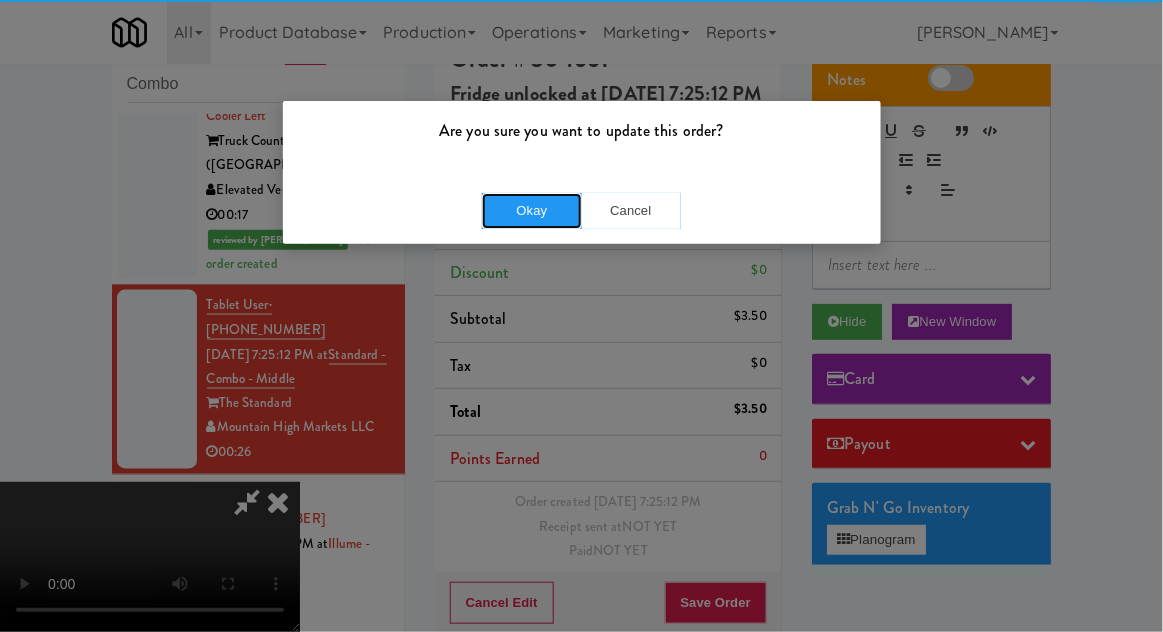 click on "Okay" at bounding box center [532, 211] 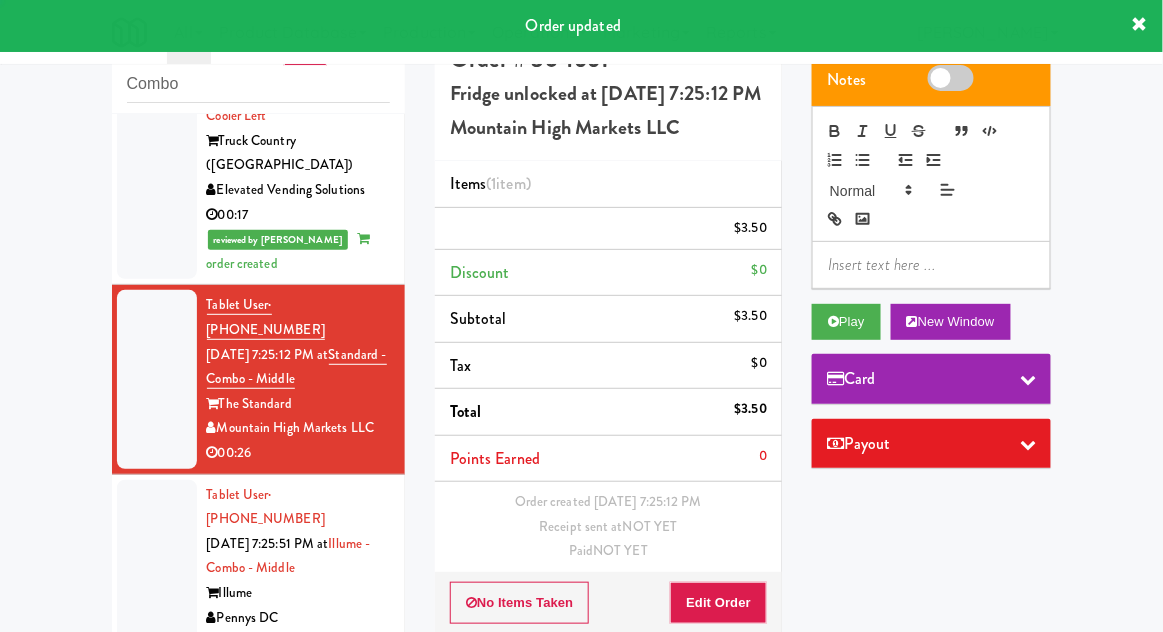 click at bounding box center [157, 569] 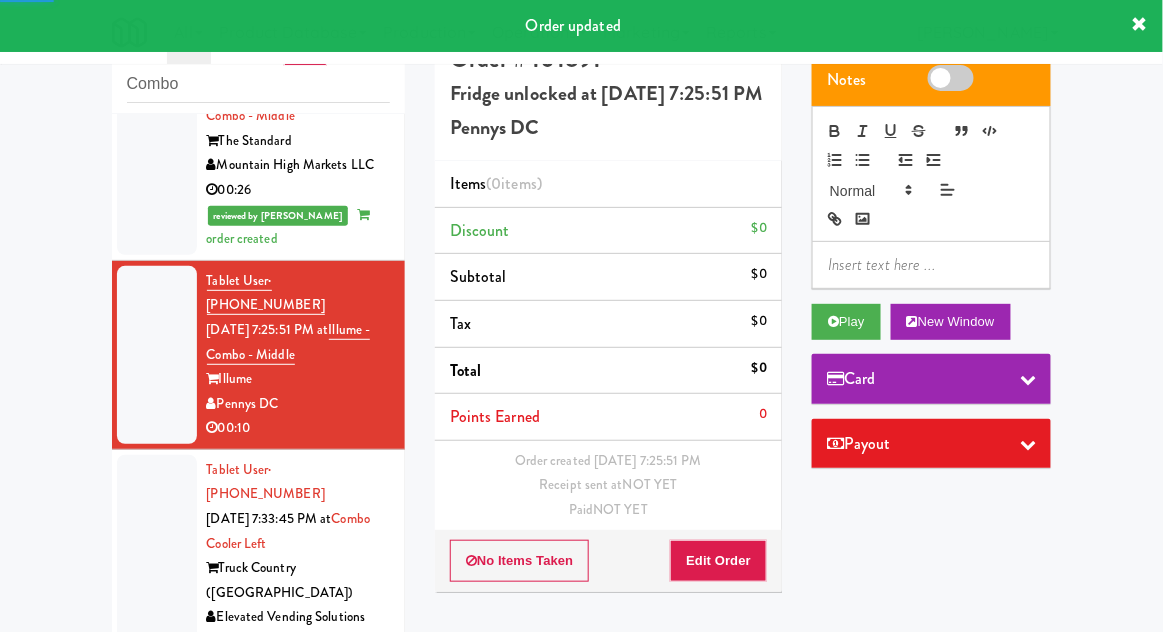 scroll, scrollTop: 906, scrollLeft: 0, axis: vertical 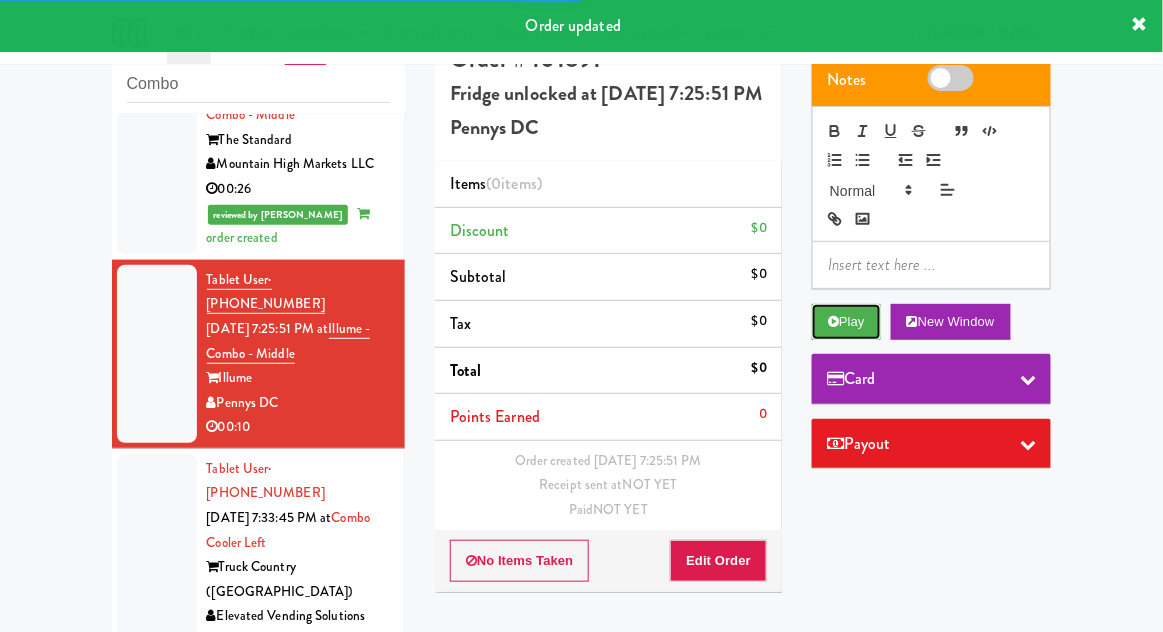 click on "Play" at bounding box center [846, 322] 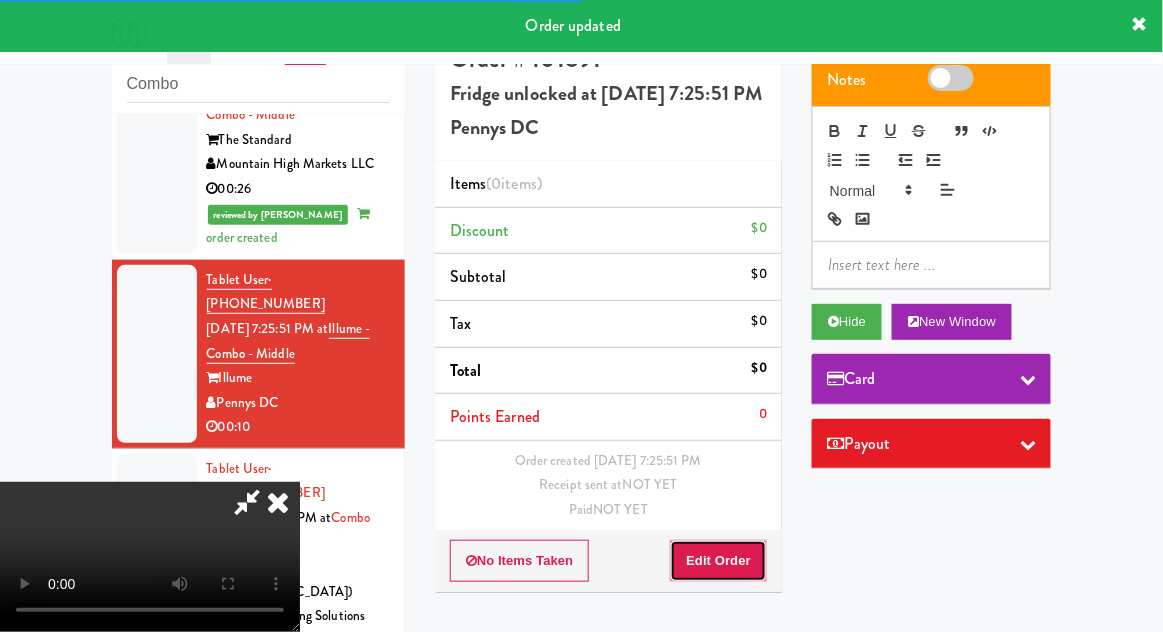 click on "Edit Order" at bounding box center [718, 561] 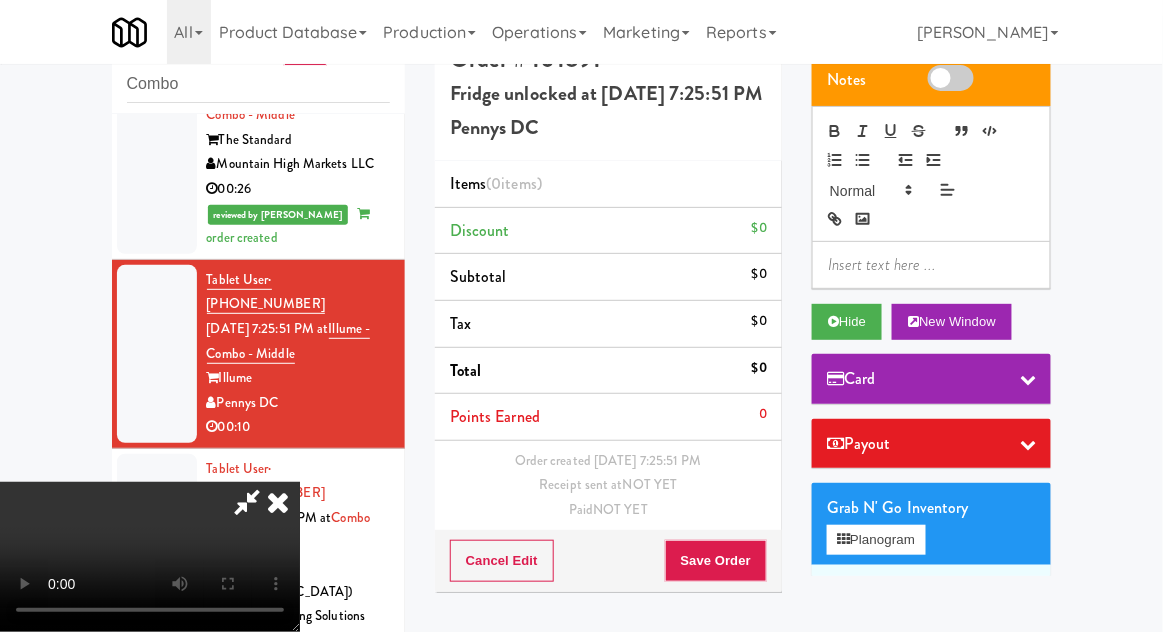 click on "inbox reviewed all    all     gen 1.5     gen 2/3     gen 4     help requested     failed   Combo Tablet User  · (312) 340-9001 [DATE] 7:22:50 PM at  [GEOGRAPHIC_DATA] [GEOGRAPHIC_DATA]-[GEOGRAPHIC_DATA] [GEOGRAPHIC_DATA]   On Demand Vending  00:15 reviewed by [PERSON_NAME]  order created     Tablet User  · (815) 946-3751 [DATE] 7:23:25 PM at  Phase II - Combo Cooler  Link NoDa 36th - Phase II  Impact Vending  00:07 reviewed by [PERSON_NAME]  order created     Tablet User  · (262) 232-5776 [DATE] 7:23:32 PM at  Combo Cooler Left  Truck Country ([GEOGRAPHIC_DATA])  Elevated Vending Solutions  00:17 reviewed by [PERSON_NAME]  order created     Tablet User  · (928) 241-3595 [DATE] 7:25:12 PM at  Standard - Combo - Middle  The Standard  Mountain High Markets LLC  00:26 reviewed by [PERSON_NAME]  order created     Tablet User  · (301) 509-5193 [DATE] 7:25:51 PM at  [GEOGRAPHIC_DATA] - Combo - Middle  Illume  Pennys DC  00:10     Tablet User  · (646) 363-8236 [DATE] 7:33:45 PM at  Combo Cooler Left  Truck Country ([GEOGRAPHIC_DATA])" at bounding box center (581, 376) 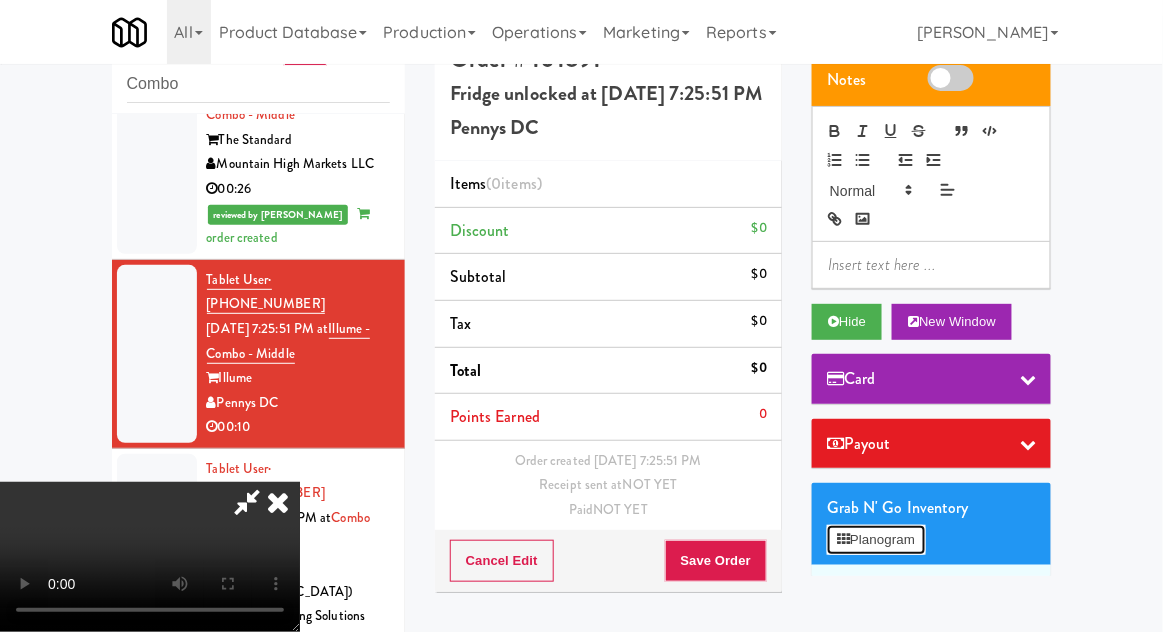 click on "Planogram" at bounding box center [876, 540] 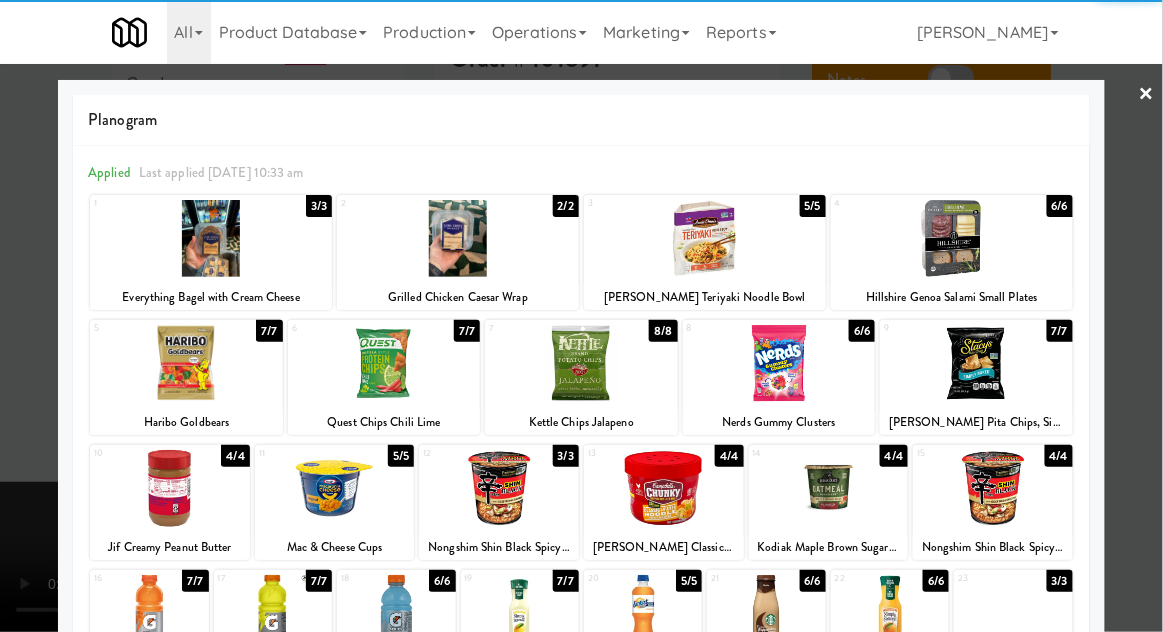 click on "Grilled Chicken Caesar Wrap" at bounding box center (458, 297) 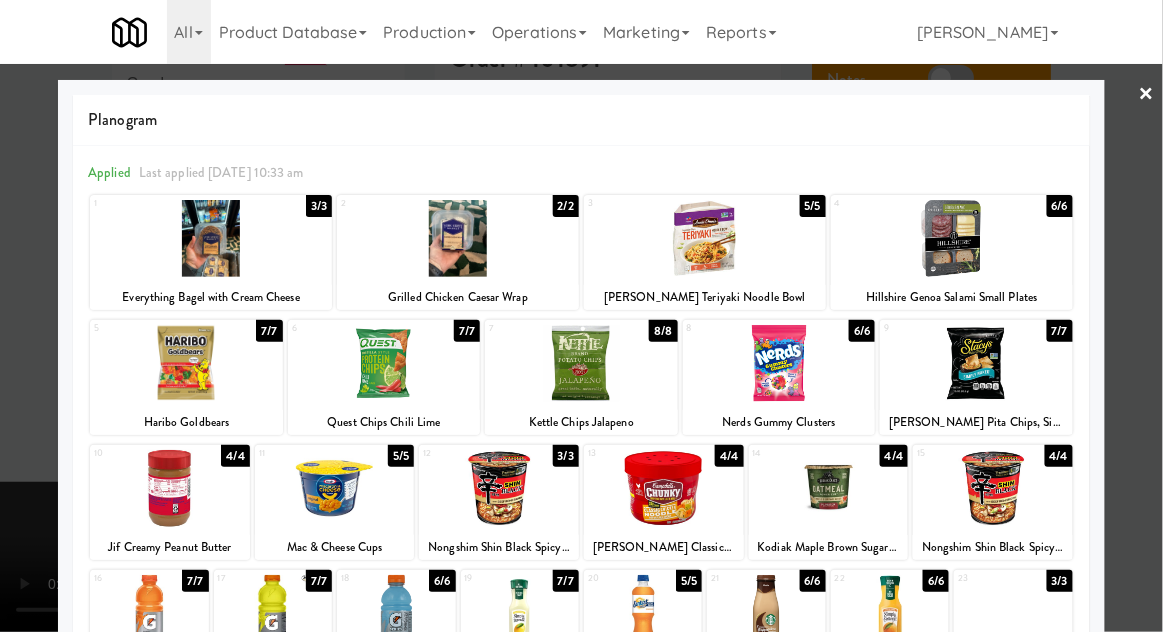 click at bounding box center [458, 238] 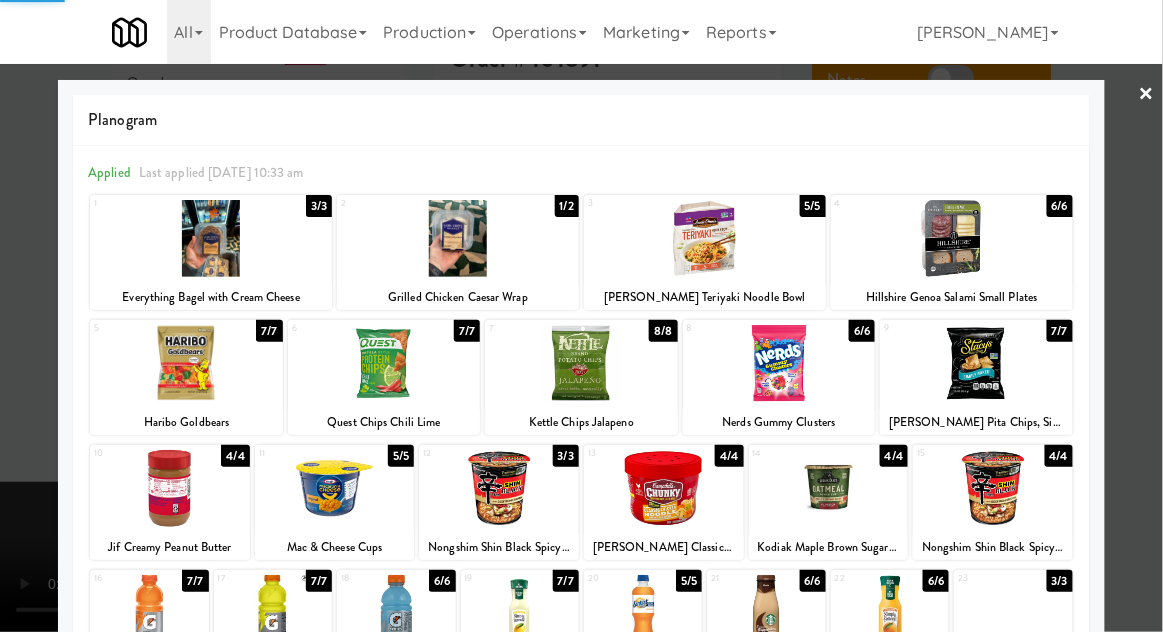 click at bounding box center [581, 316] 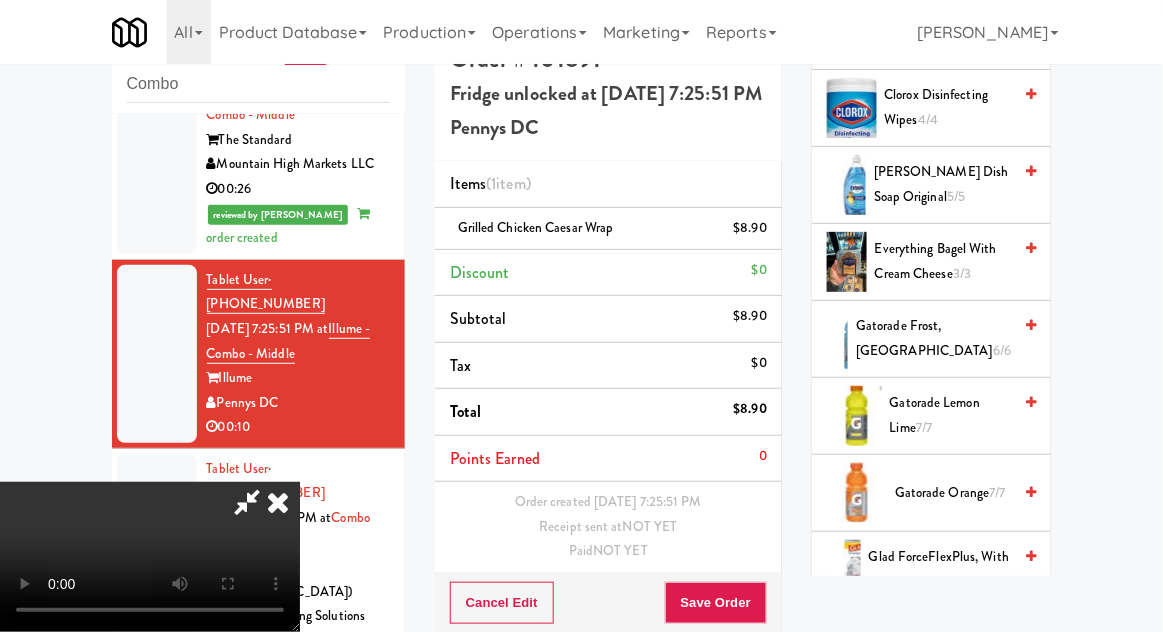 scroll, scrollTop: 690, scrollLeft: 0, axis: vertical 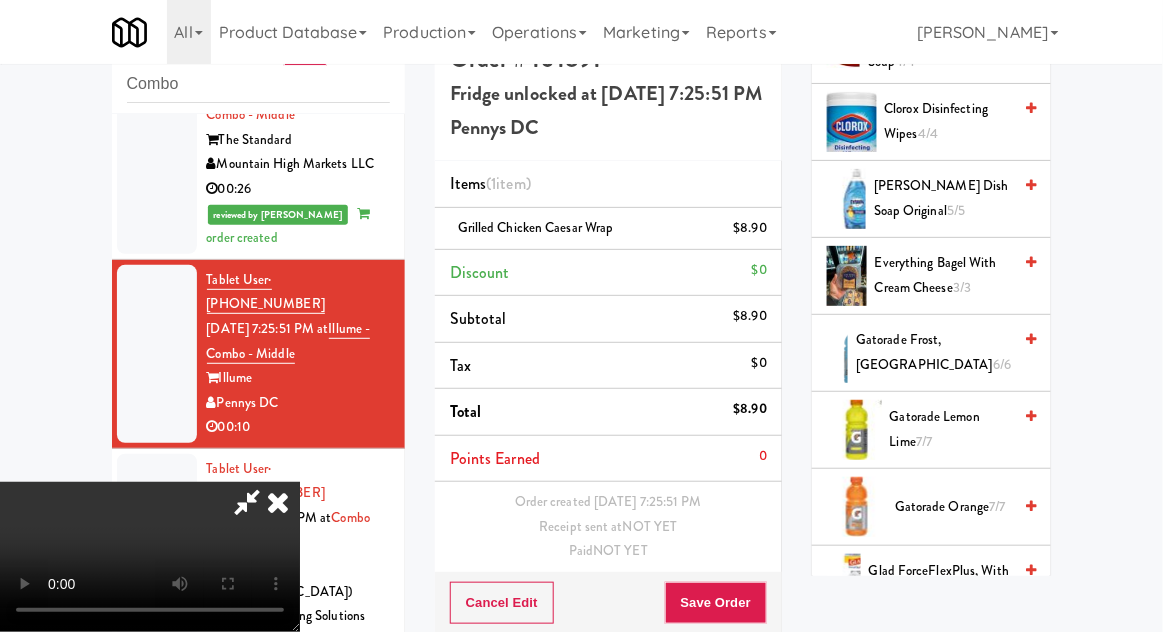 click on "Gatorade Lemon Lime  7/7" at bounding box center (951, 429) 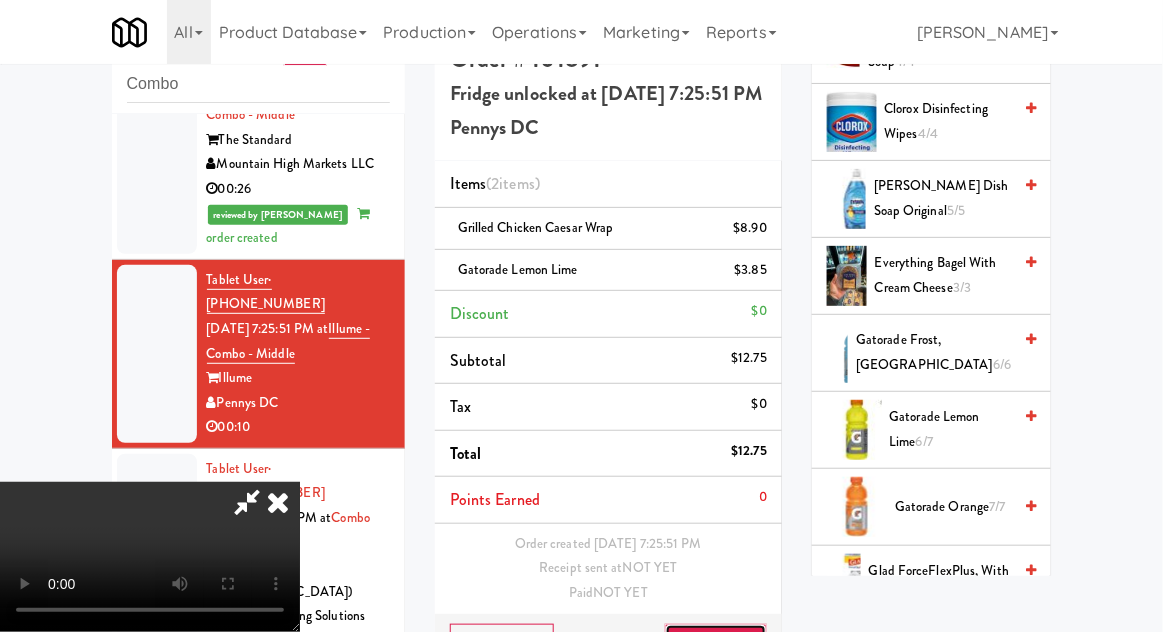 click on "Save Order" at bounding box center [716, 645] 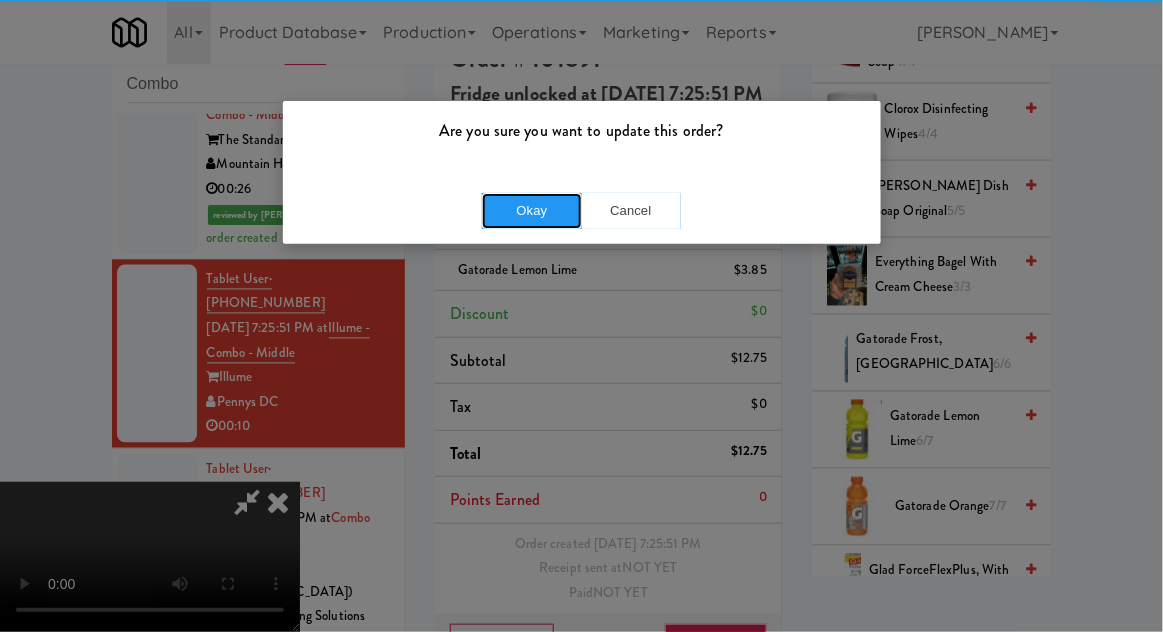 click on "Okay" at bounding box center (532, 211) 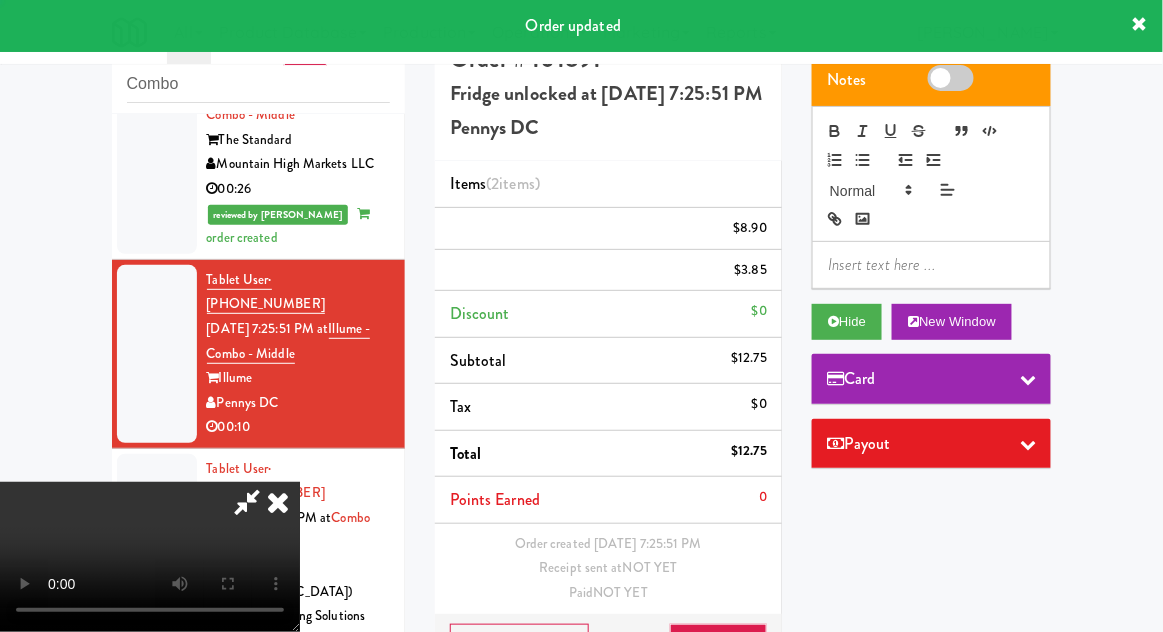 scroll, scrollTop: 0, scrollLeft: 0, axis: both 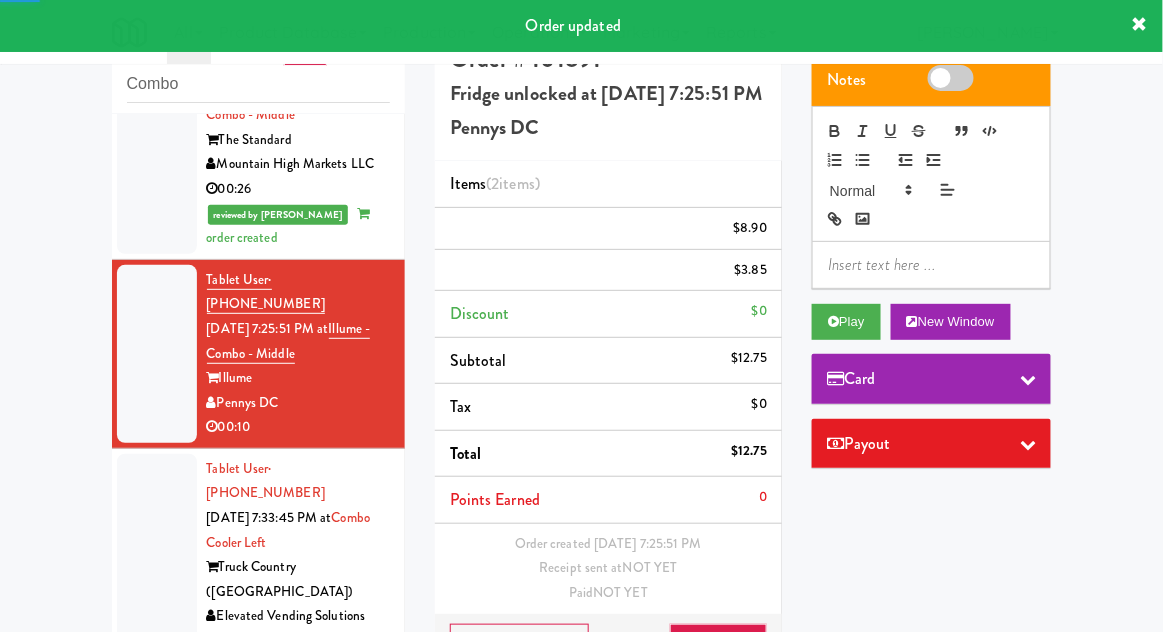 click at bounding box center [157, 555] 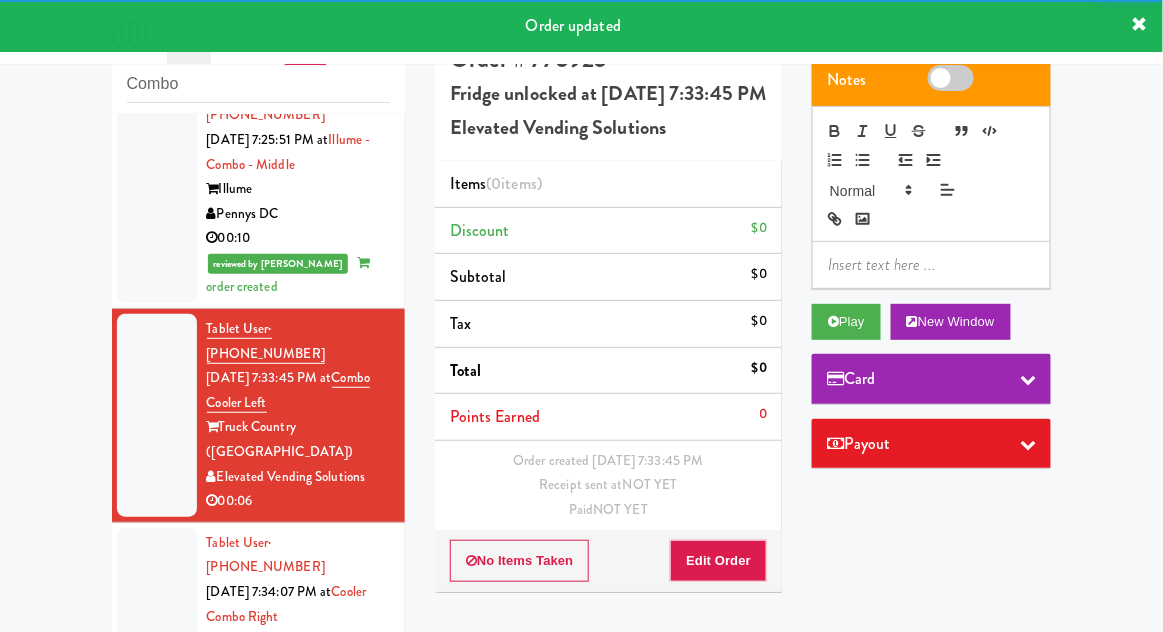 scroll, scrollTop: 1096, scrollLeft: 0, axis: vertical 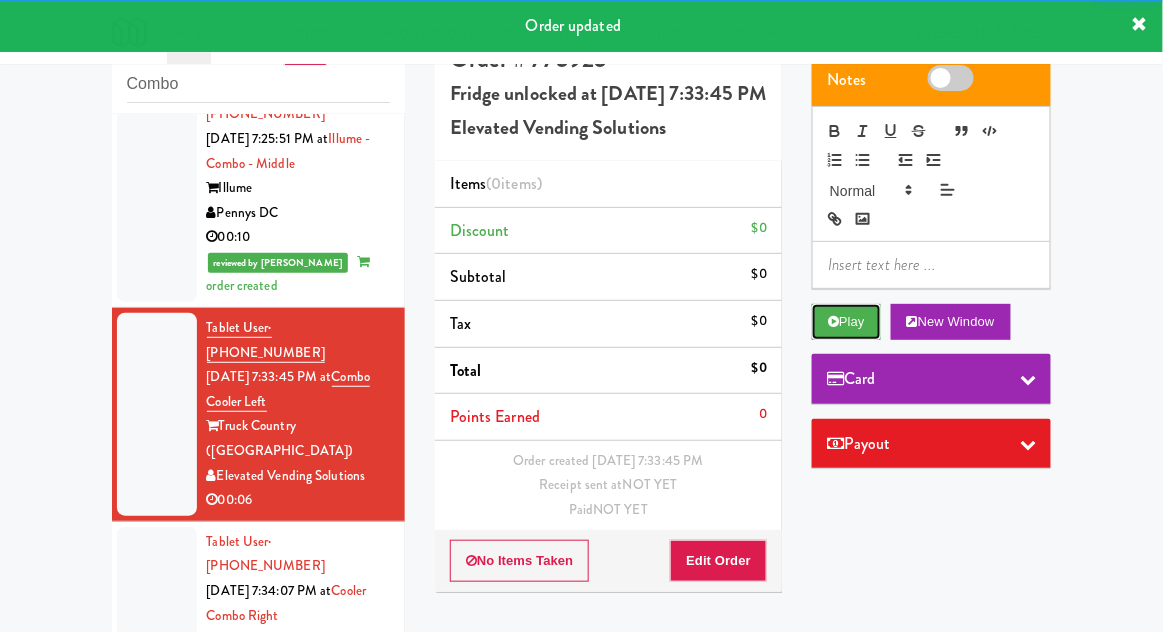 click on "Play" at bounding box center [846, 322] 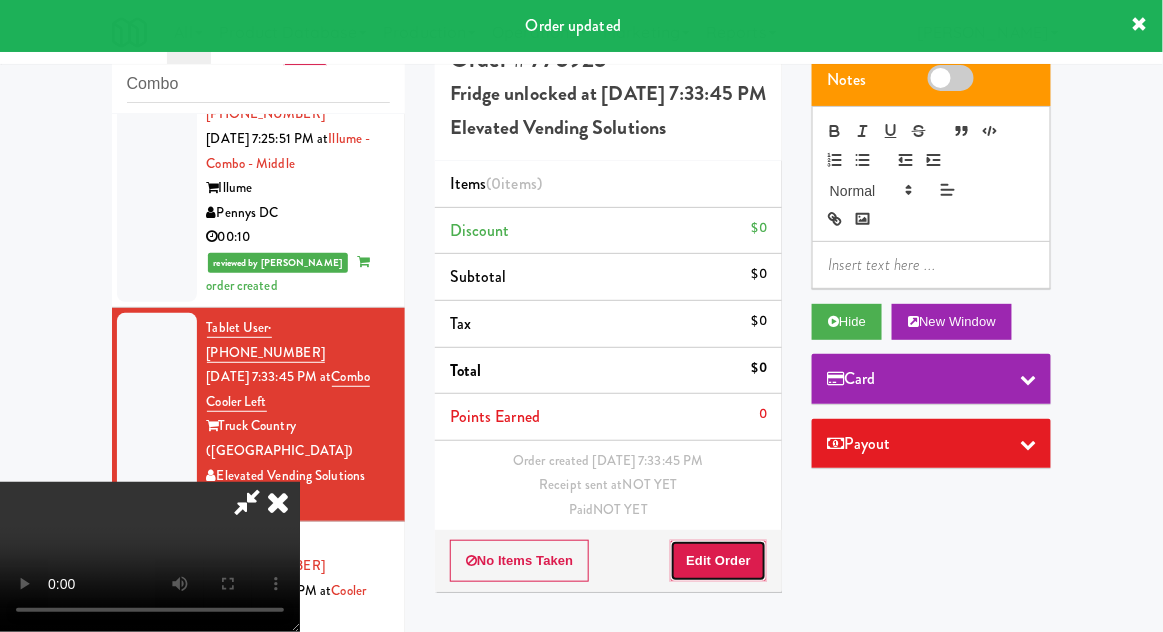 click on "Edit Order" at bounding box center [718, 561] 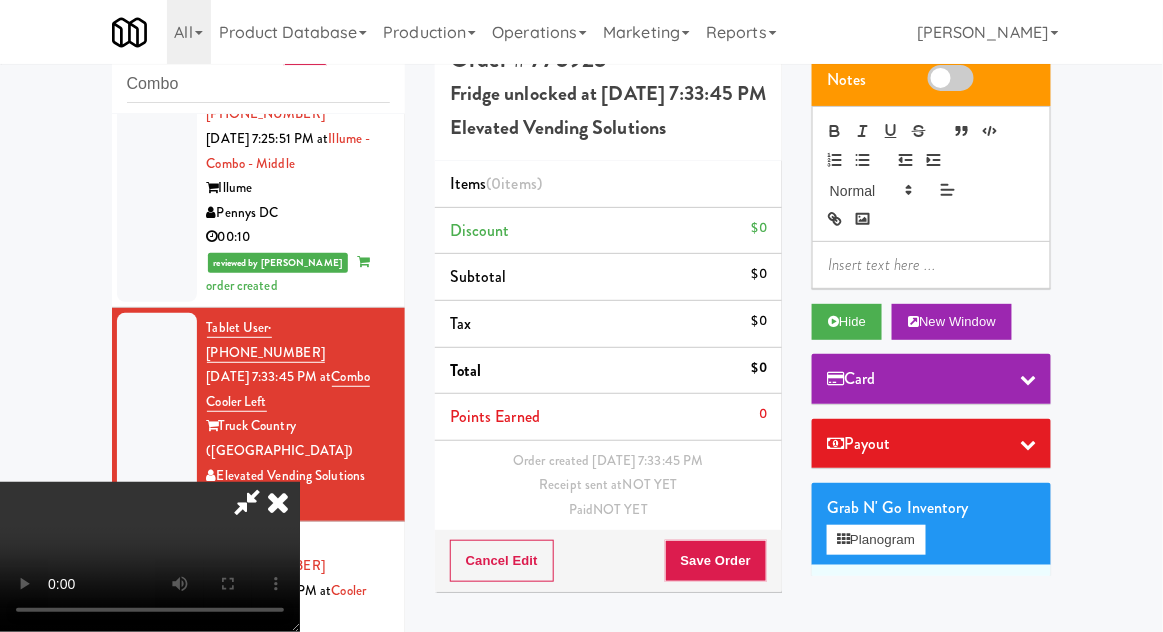 scroll, scrollTop: 73, scrollLeft: 0, axis: vertical 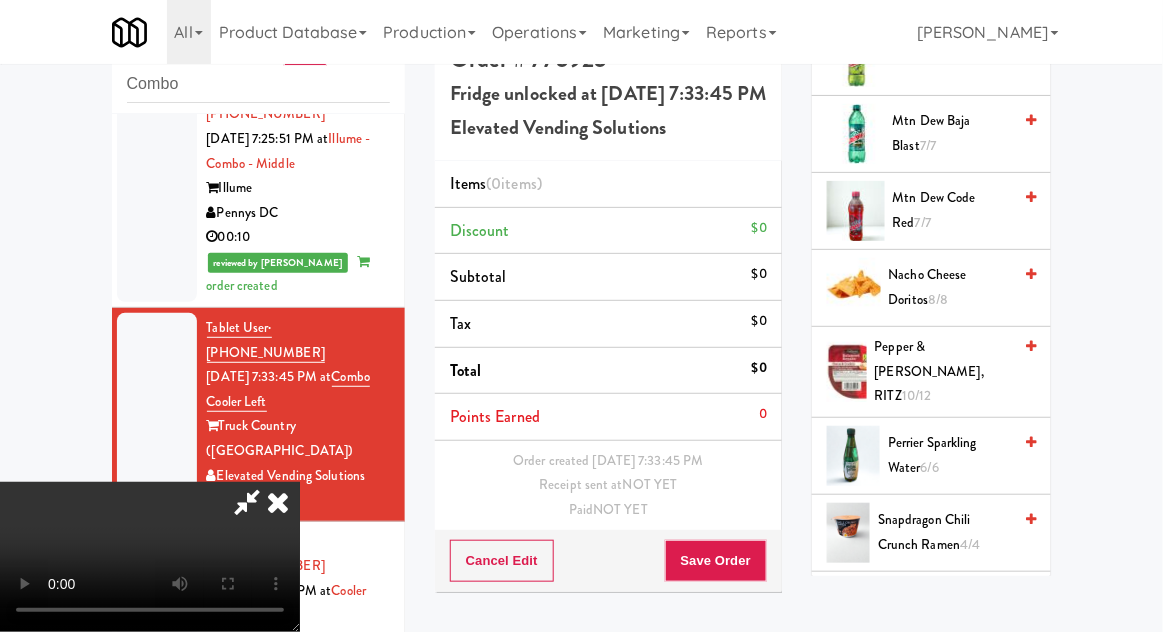click on "Perrier Sparkling Water  6/6" at bounding box center [949, 455] 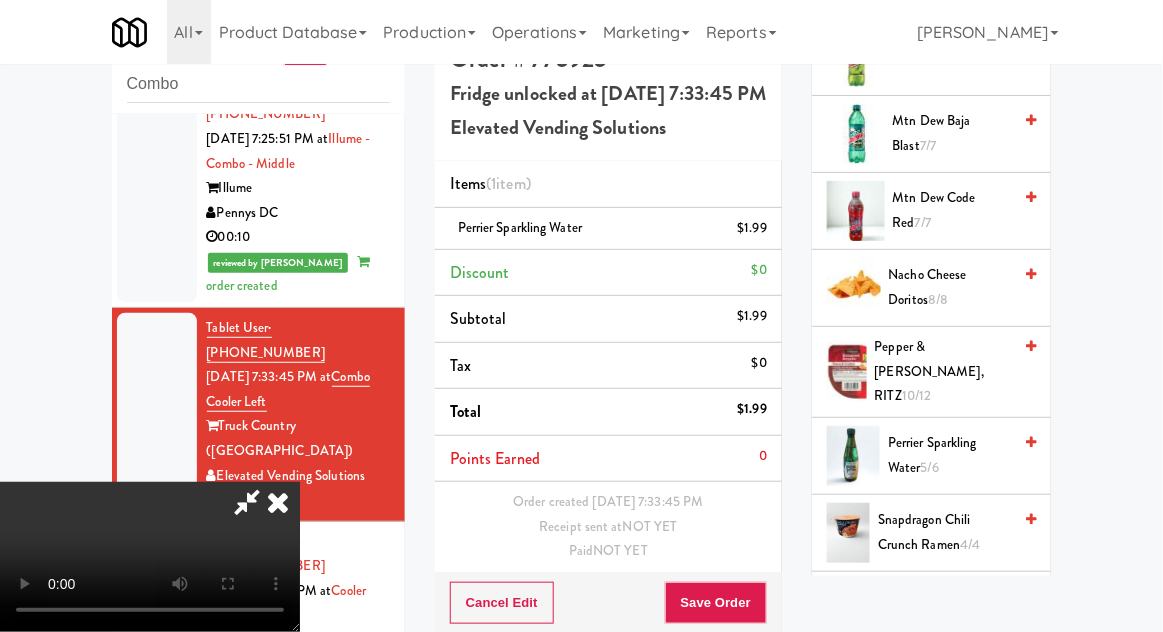 scroll, scrollTop: 73, scrollLeft: 0, axis: vertical 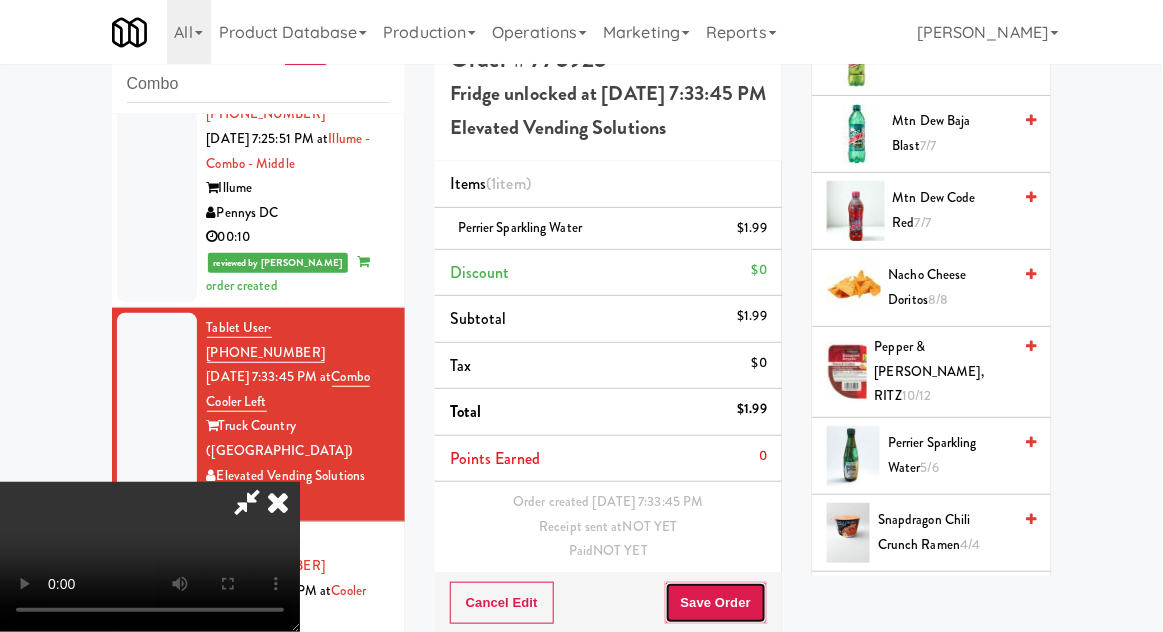 click on "Save Order" at bounding box center (716, 603) 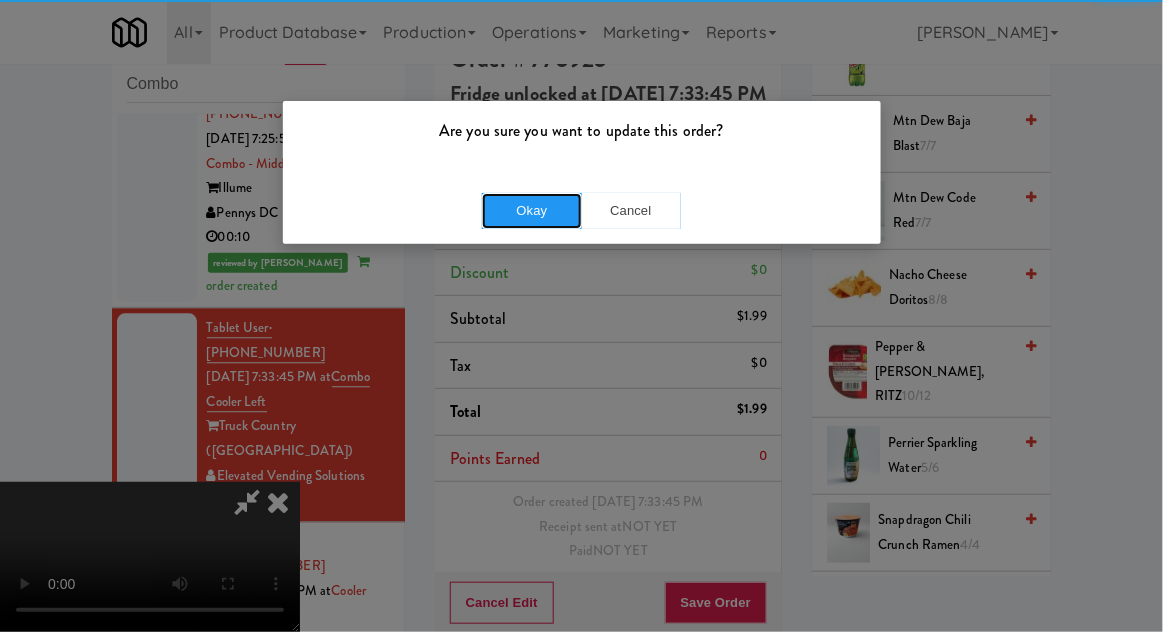 click on "Okay" at bounding box center (532, 211) 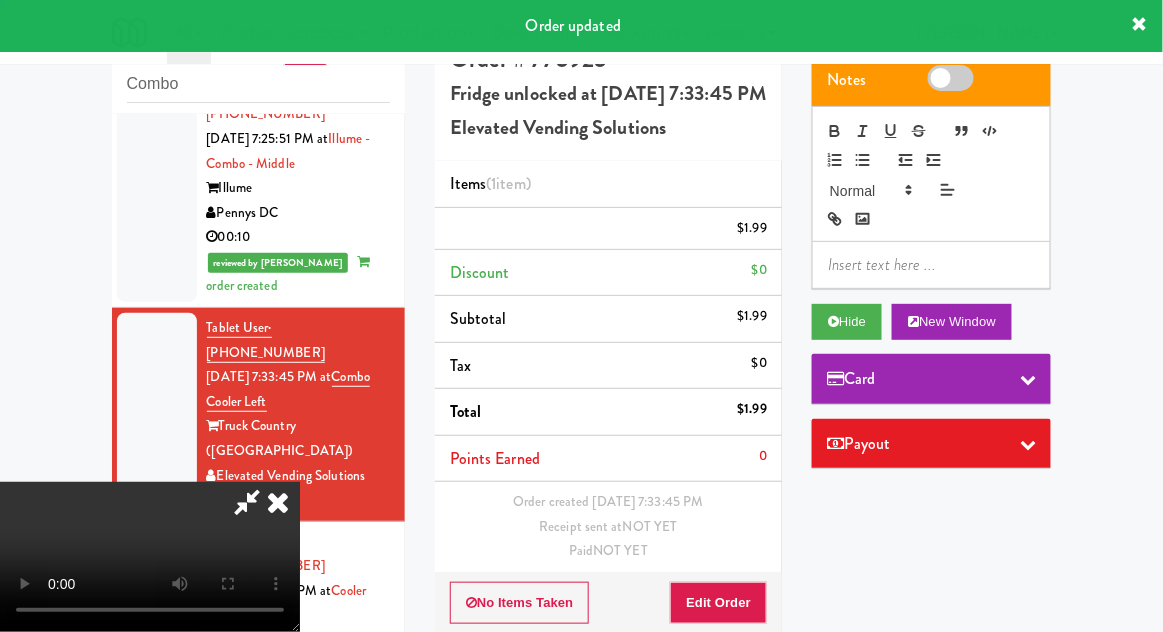 scroll, scrollTop: 0, scrollLeft: 0, axis: both 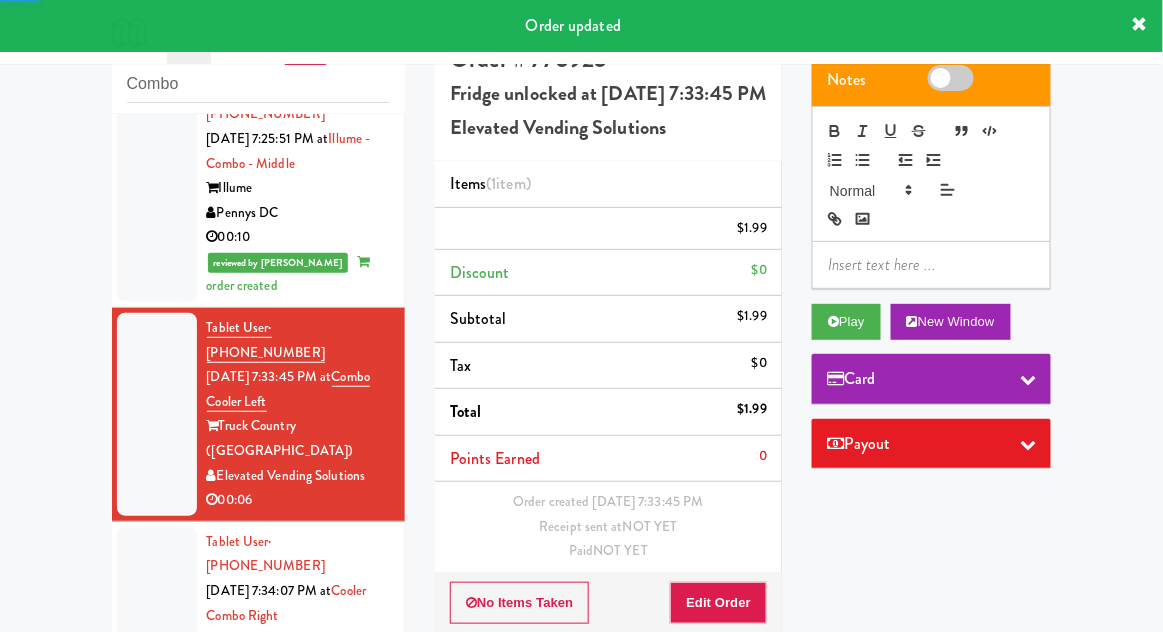 click at bounding box center [157, 628] 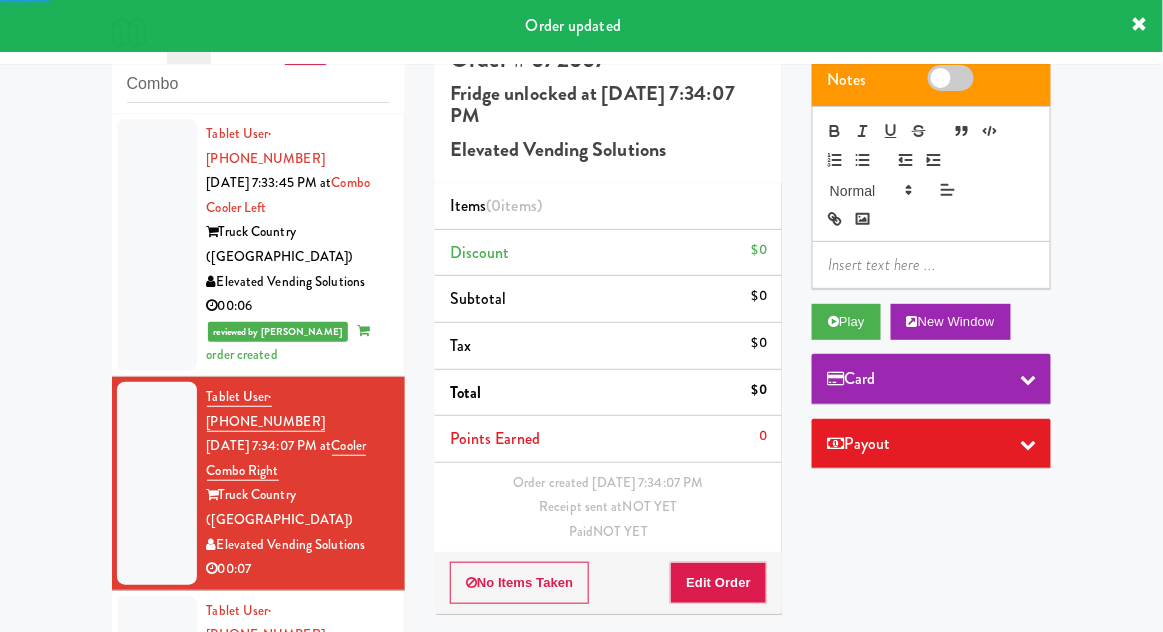 scroll, scrollTop: 1289, scrollLeft: 0, axis: vertical 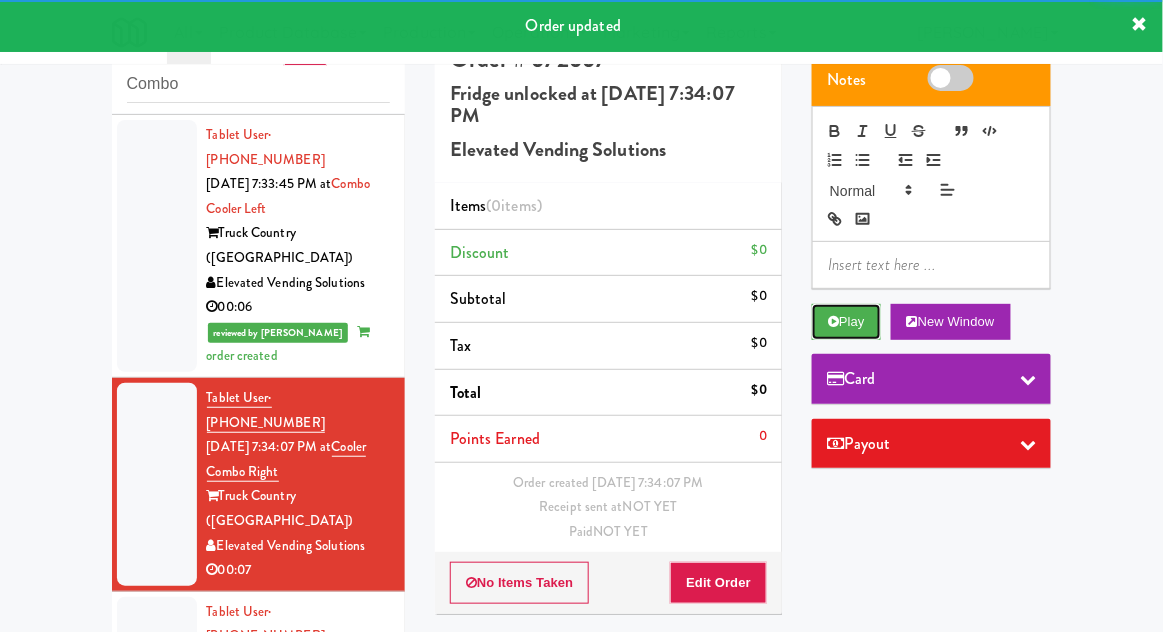 click on "Play" at bounding box center [846, 322] 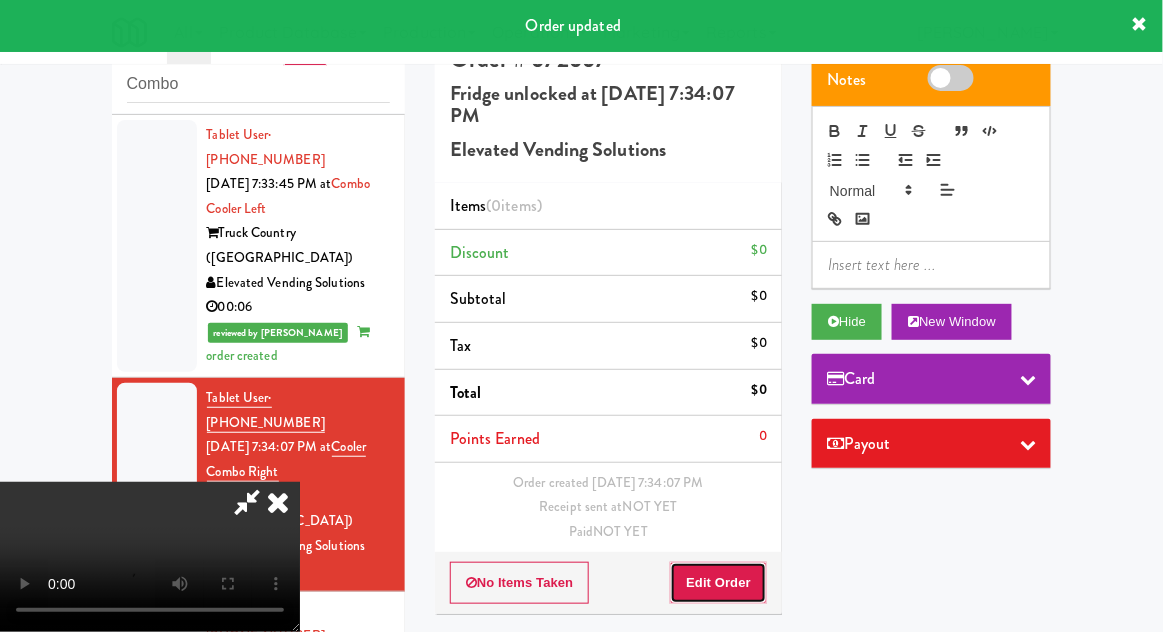 click on "Edit Order" at bounding box center [718, 583] 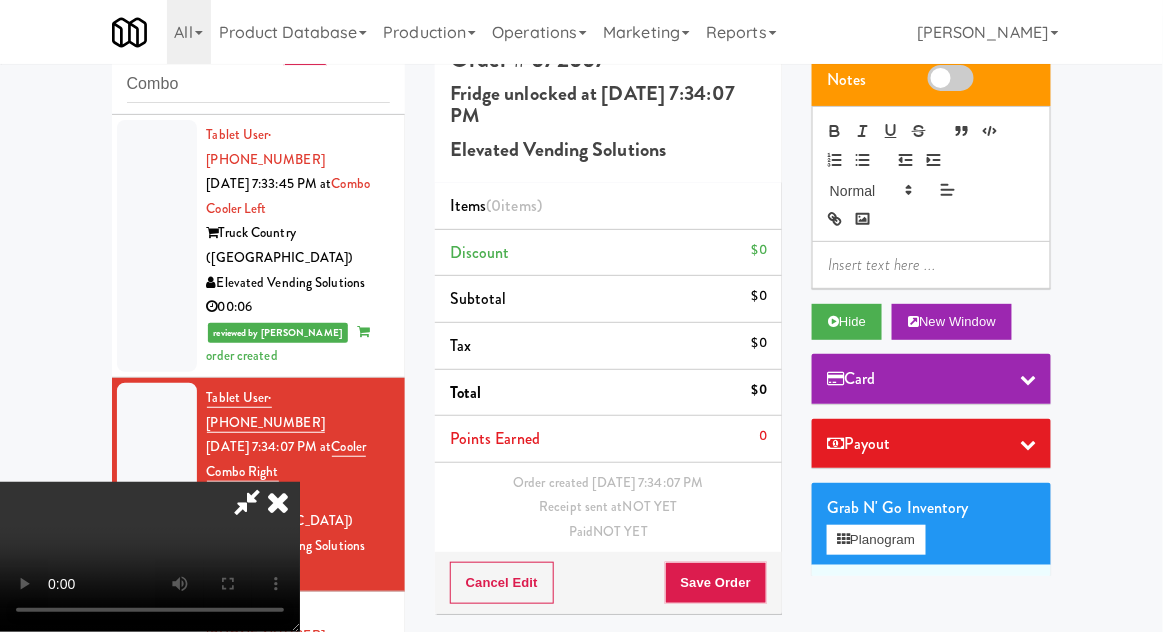 scroll, scrollTop: 73, scrollLeft: 0, axis: vertical 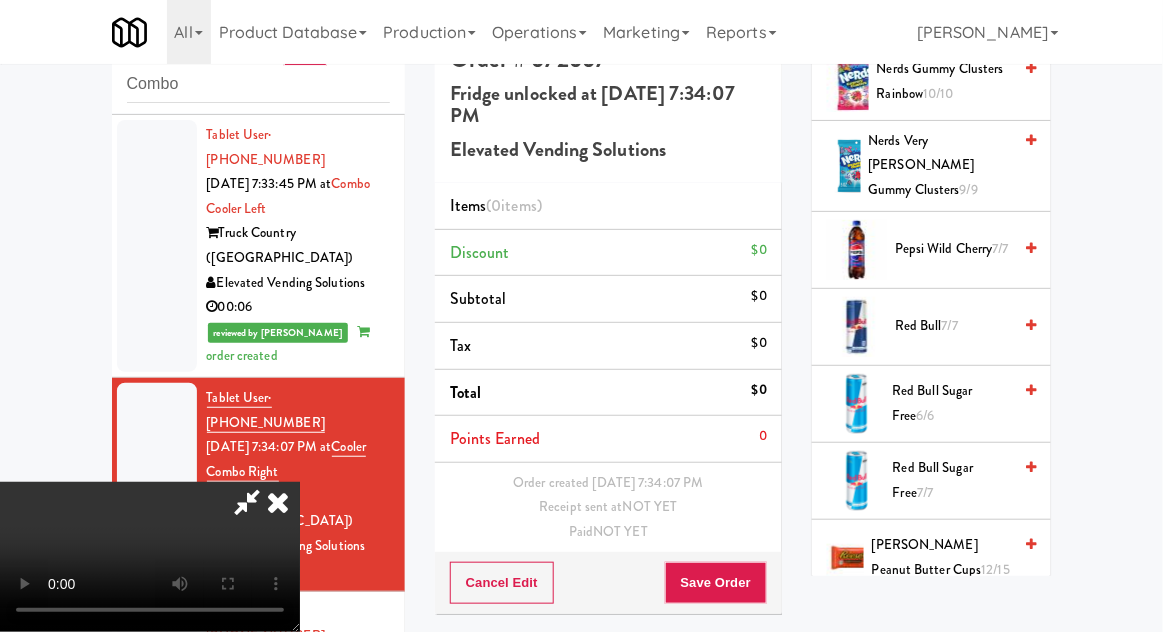click on "[PERSON_NAME] Peanut Butter Cups  12/15" at bounding box center [941, 557] 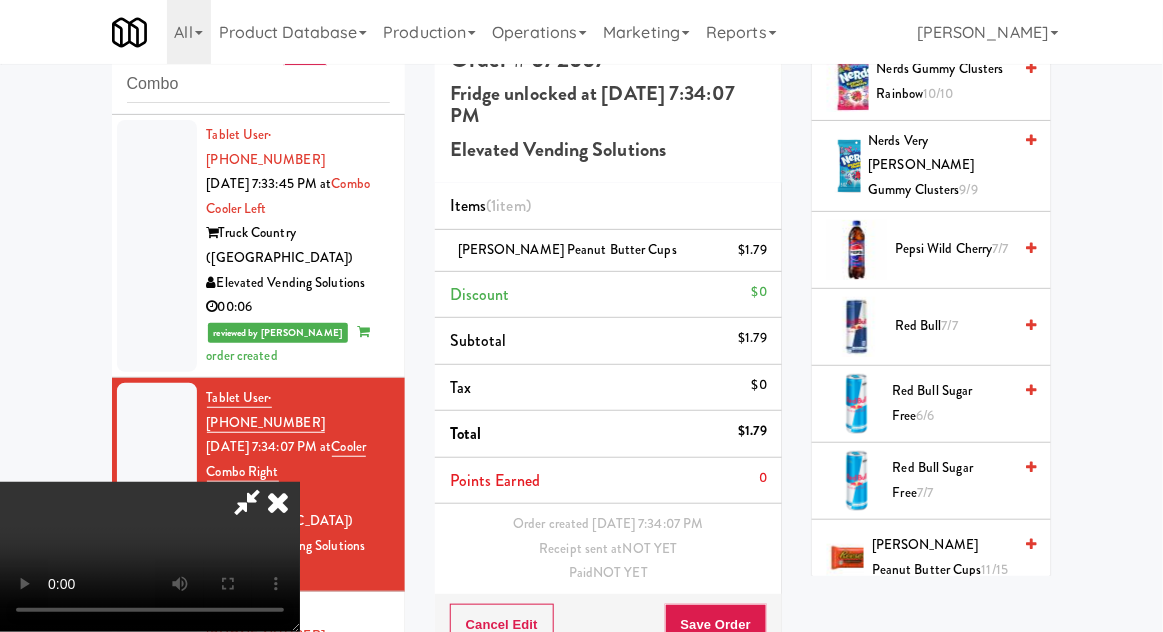scroll, scrollTop: 73, scrollLeft: 0, axis: vertical 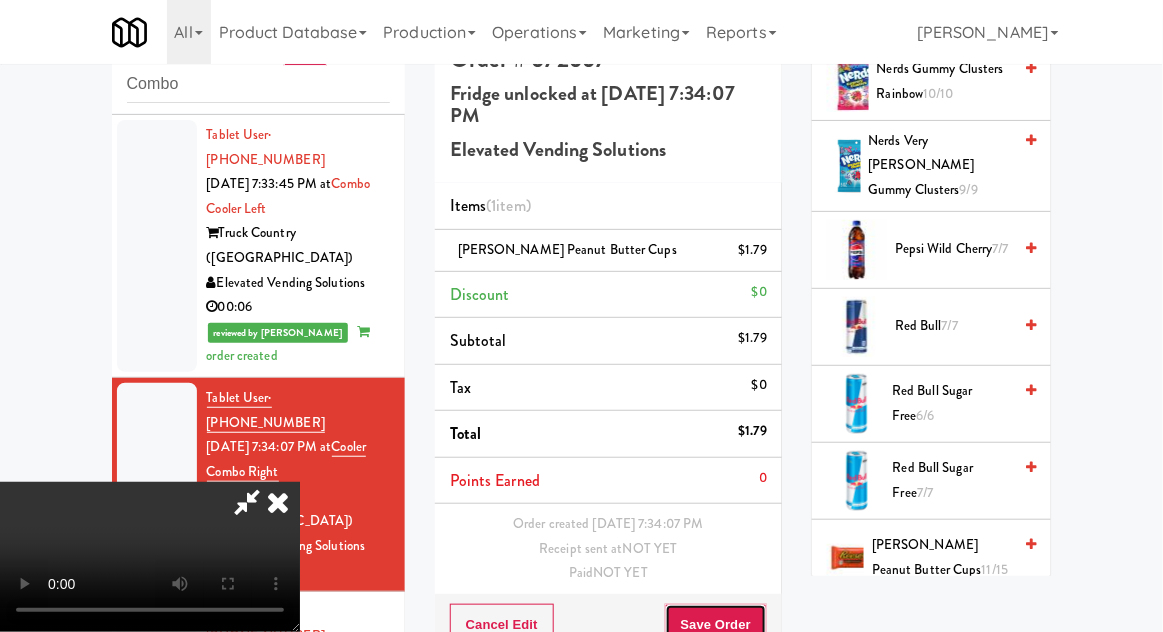 click on "Save Order" at bounding box center [716, 625] 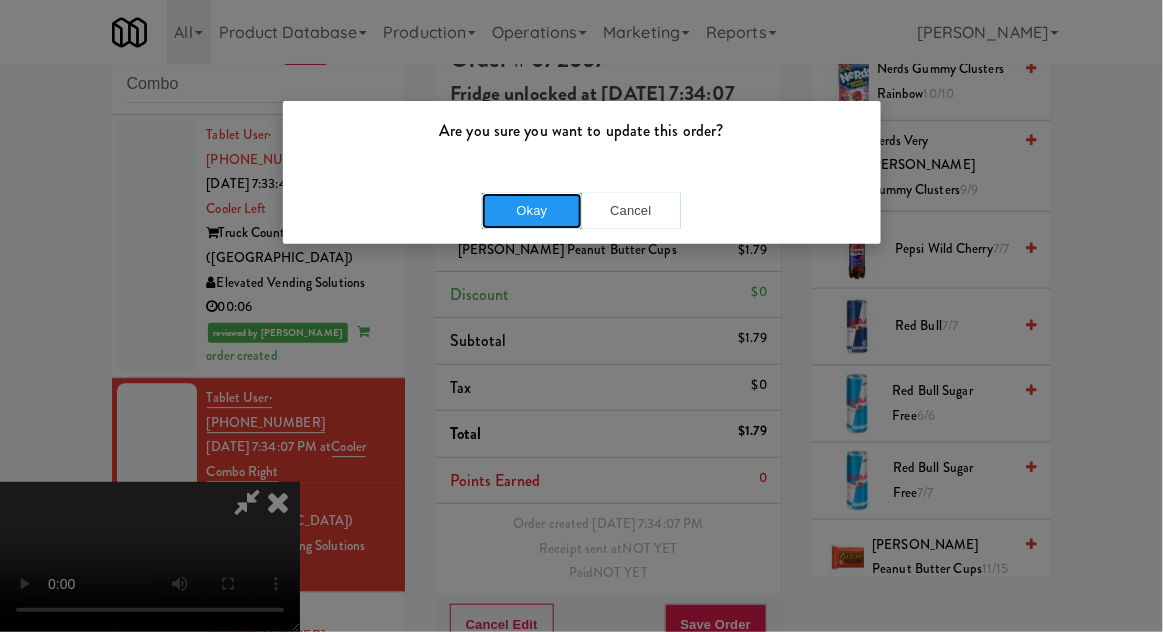 click on "Okay" at bounding box center [532, 211] 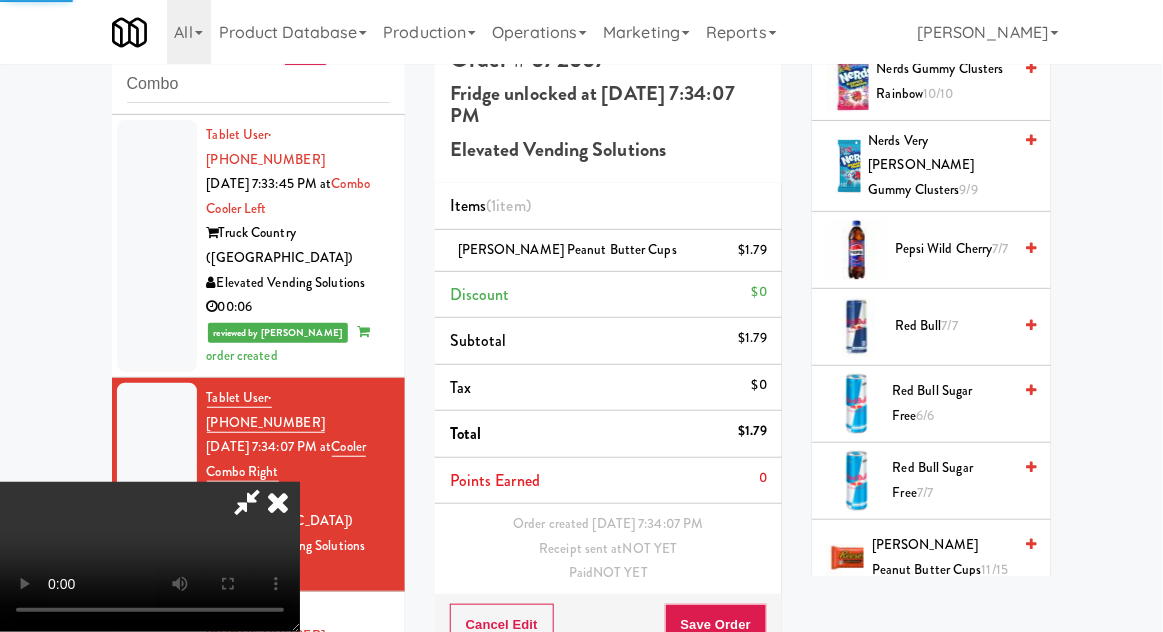 scroll, scrollTop: 0, scrollLeft: 0, axis: both 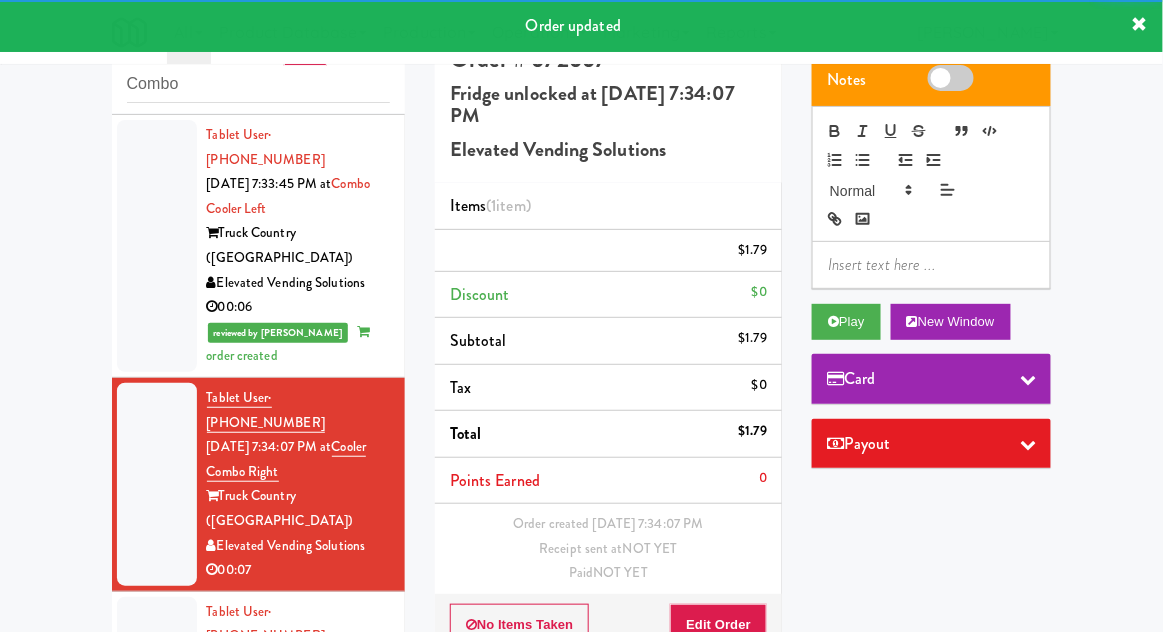 click at bounding box center (157, 686) 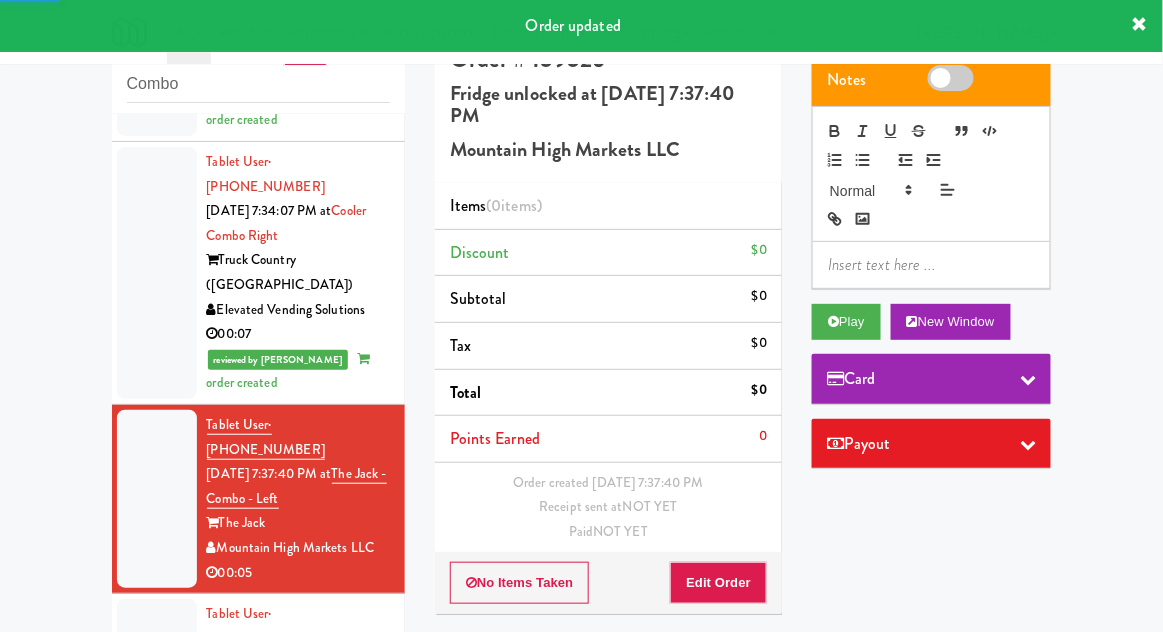 scroll, scrollTop: 1527, scrollLeft: 0, axis: vertical 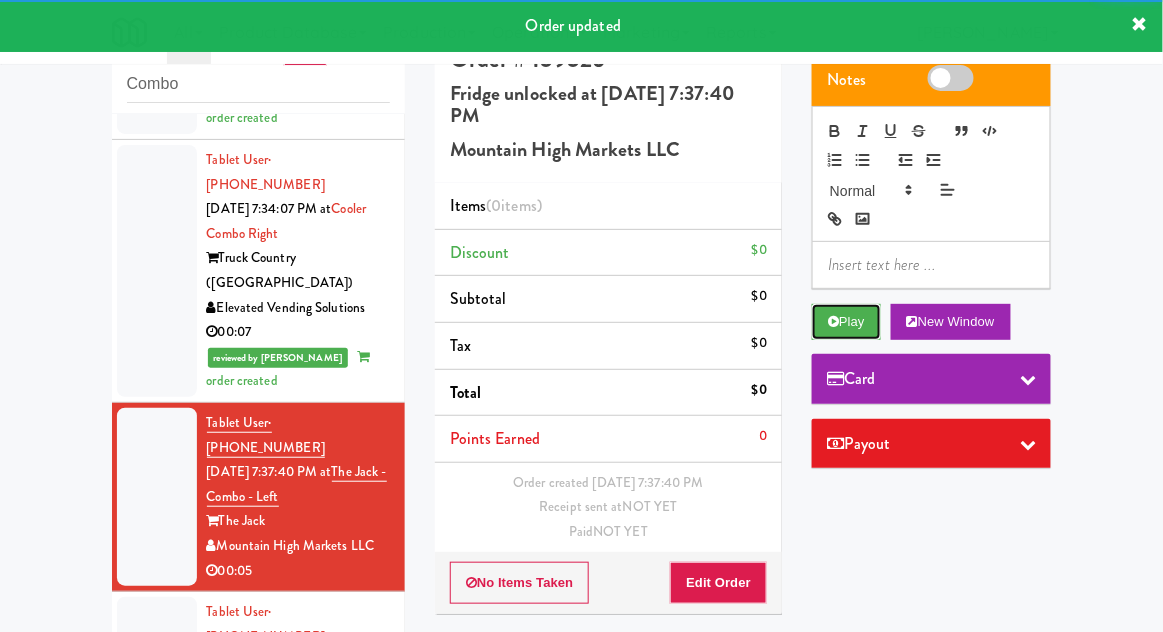 click on "Play" at bounding box center [846, 322] 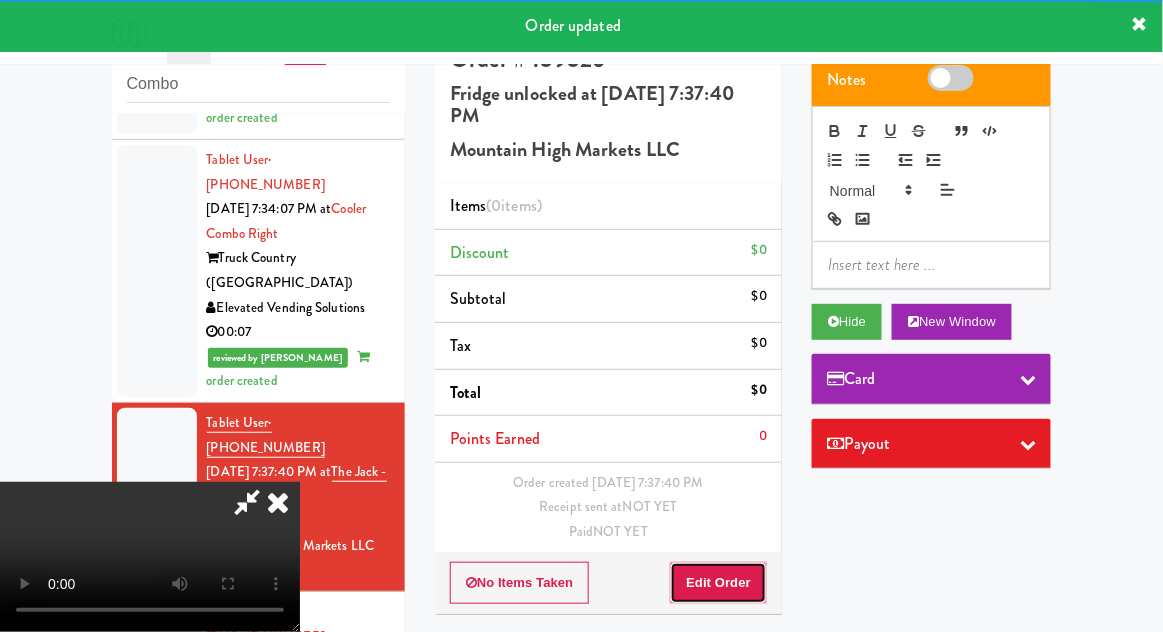 click on "Edit Order" at bounding box center [718, 583] 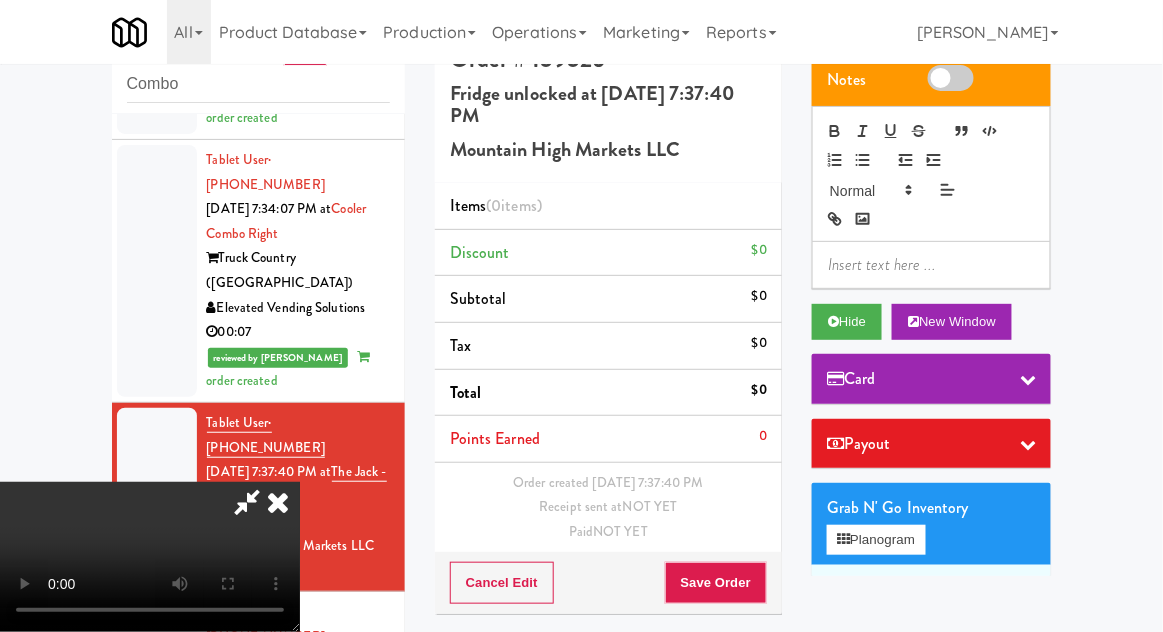 scroll, scrollTop: 73, scrollLeft: 0, axis: vertical 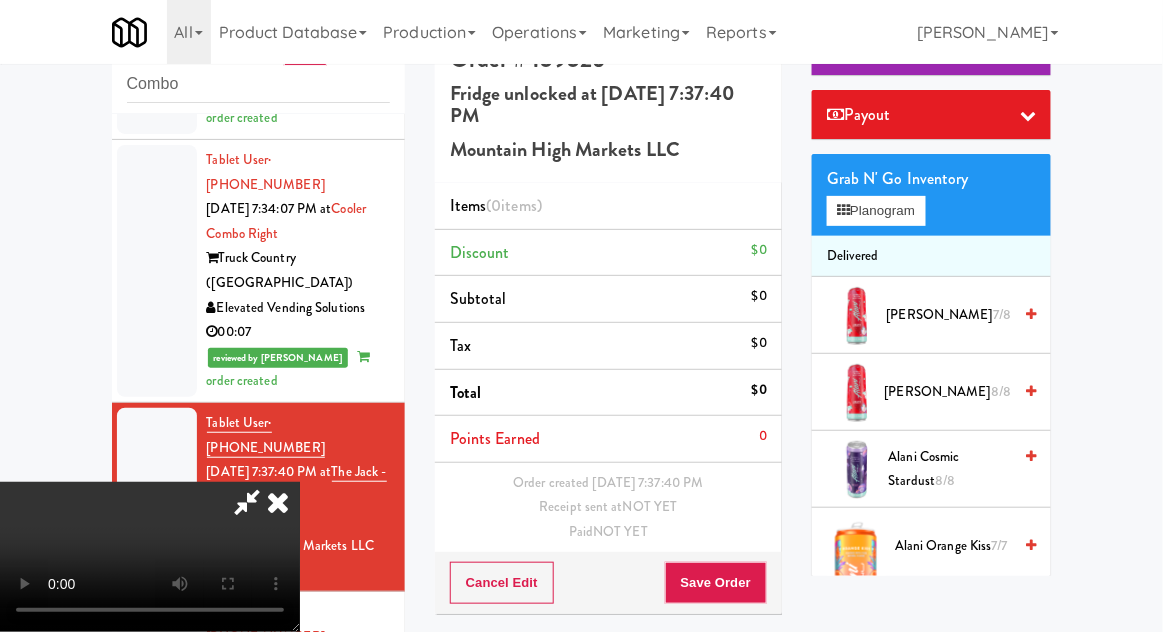 click on "Alani Orange Kiss  7/7" at bounding box center (953, 546) 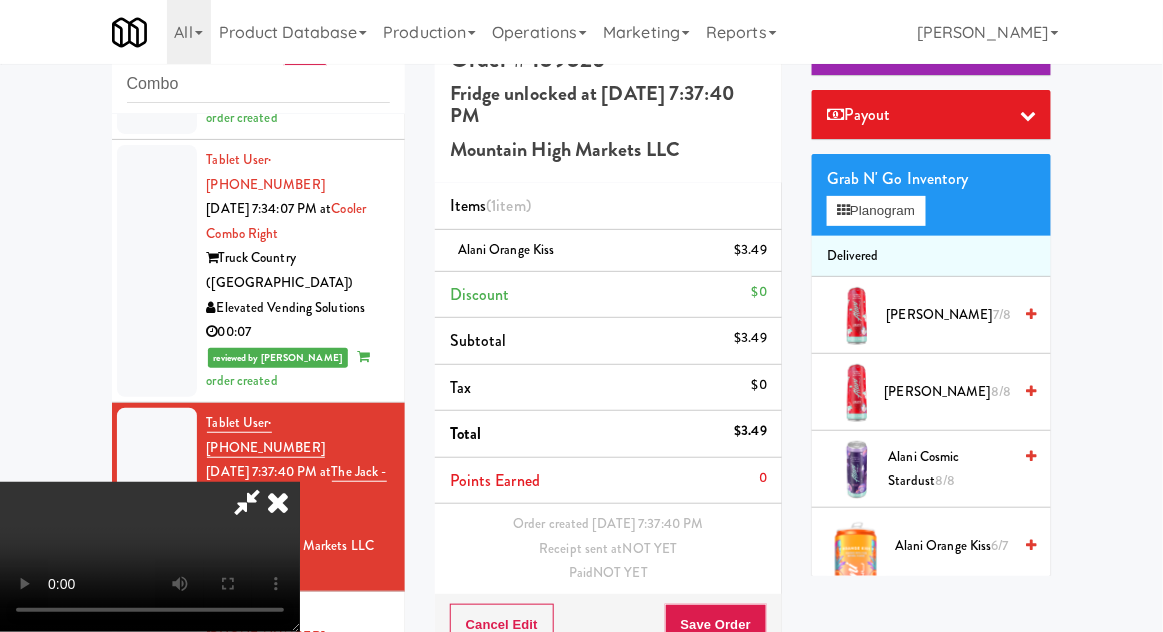 scroll, scrollTop: 73, scrollLeft: 0, axis: vertical 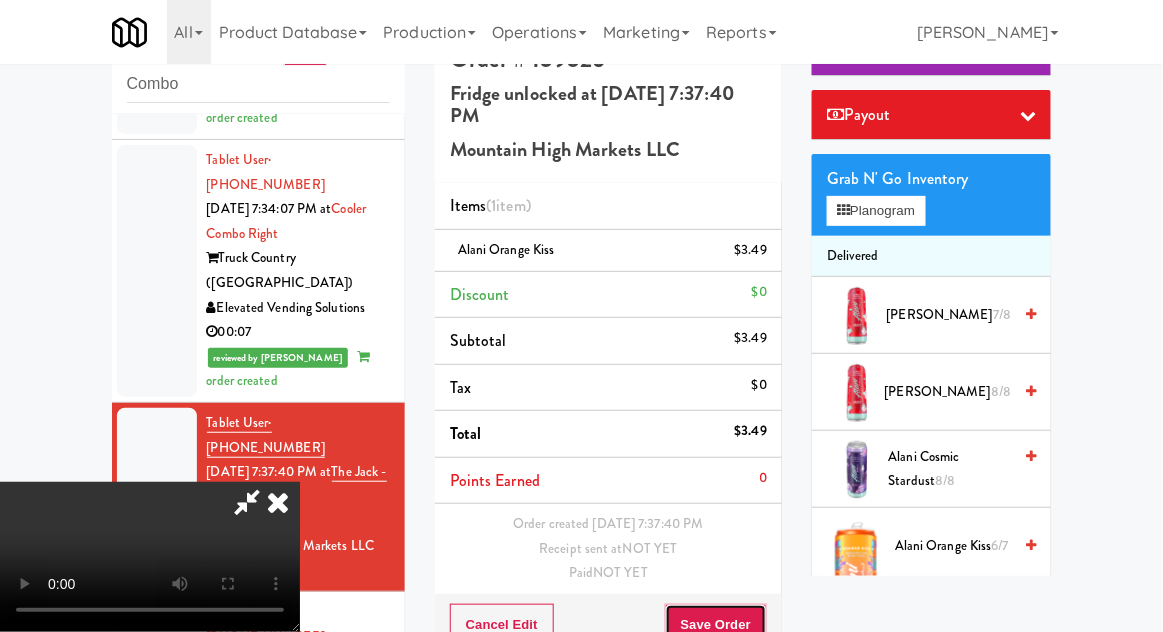 click on "Save Order" at bounding box center (716, 625) 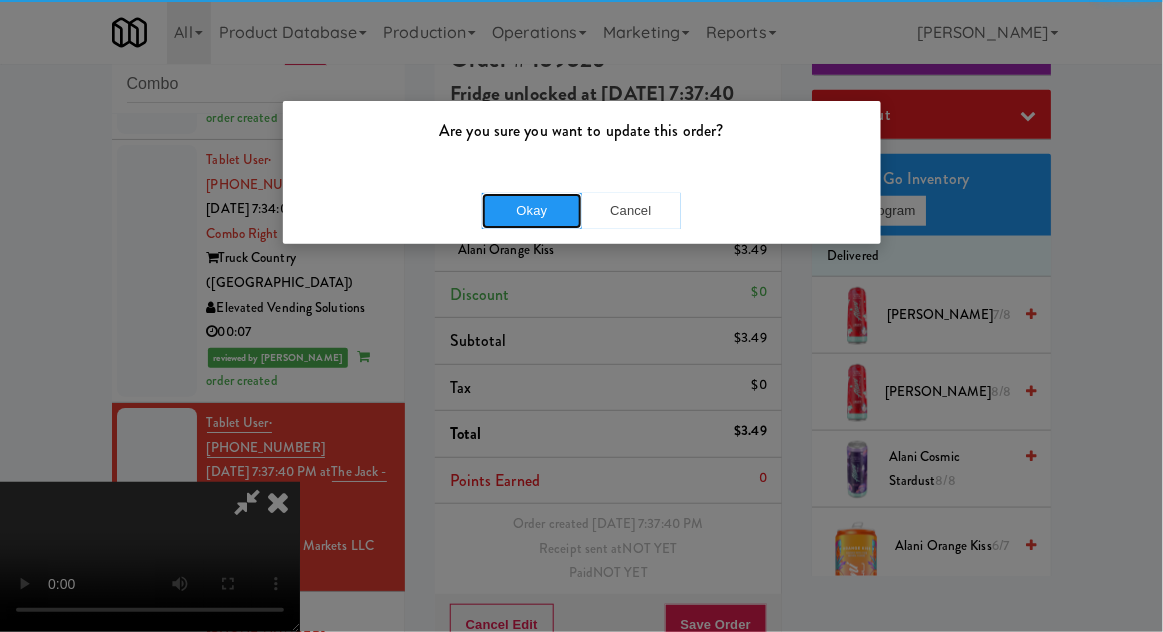 click on "Okay" at bounding box center (532, 211) 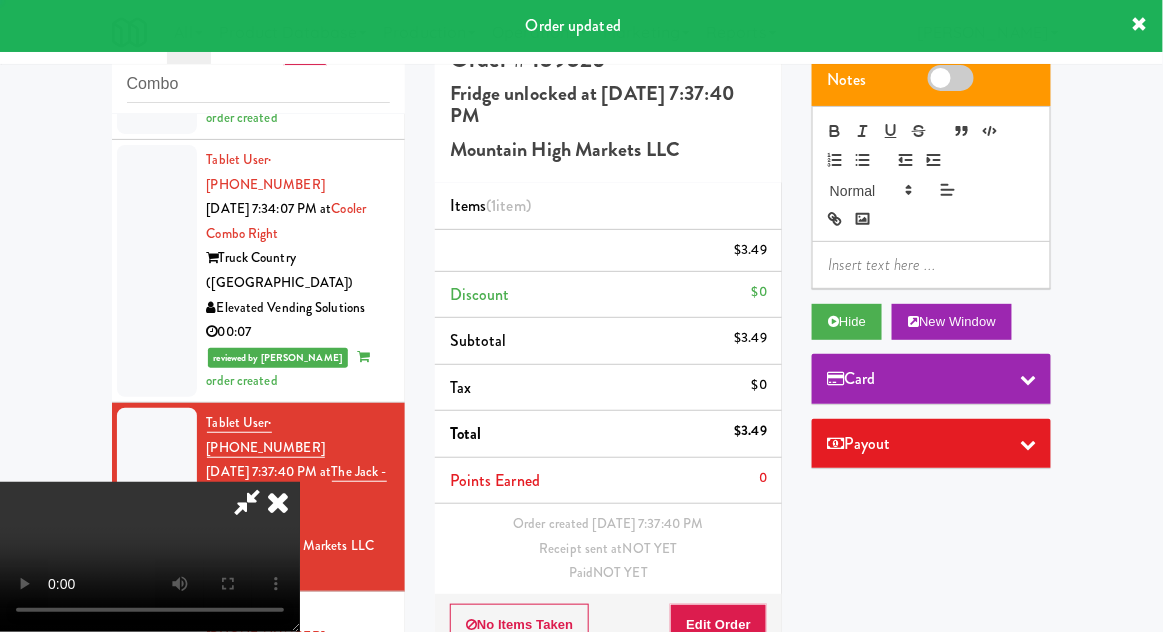 scroll, scrollTop: 0, scrollLeft: 0, axis: both 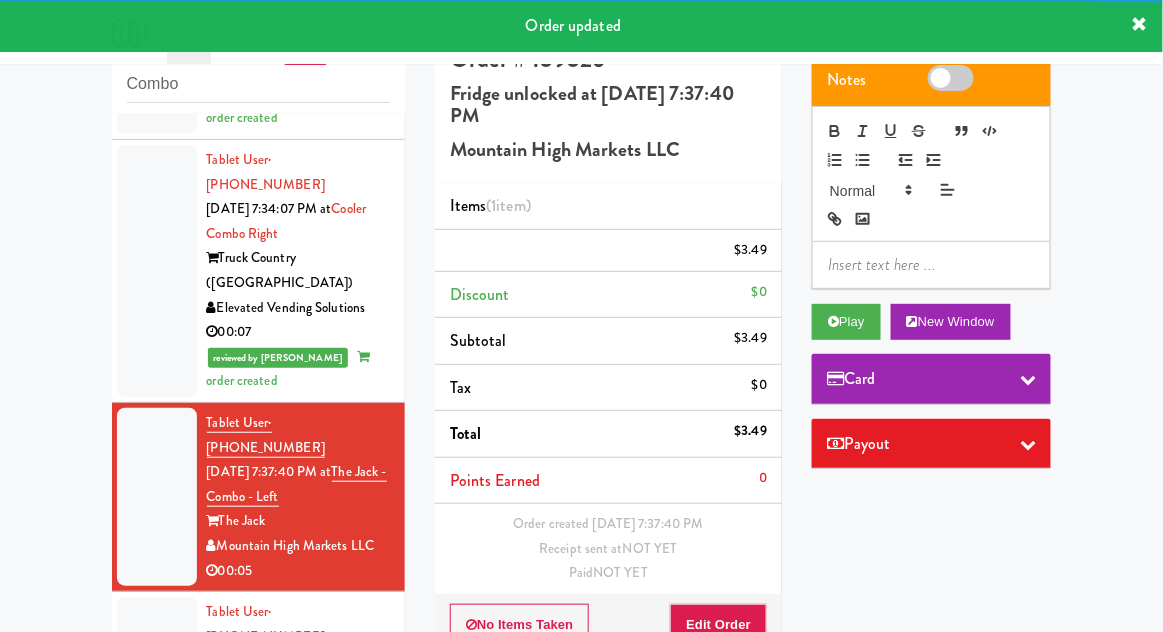 click at bounding box center (157, 710) 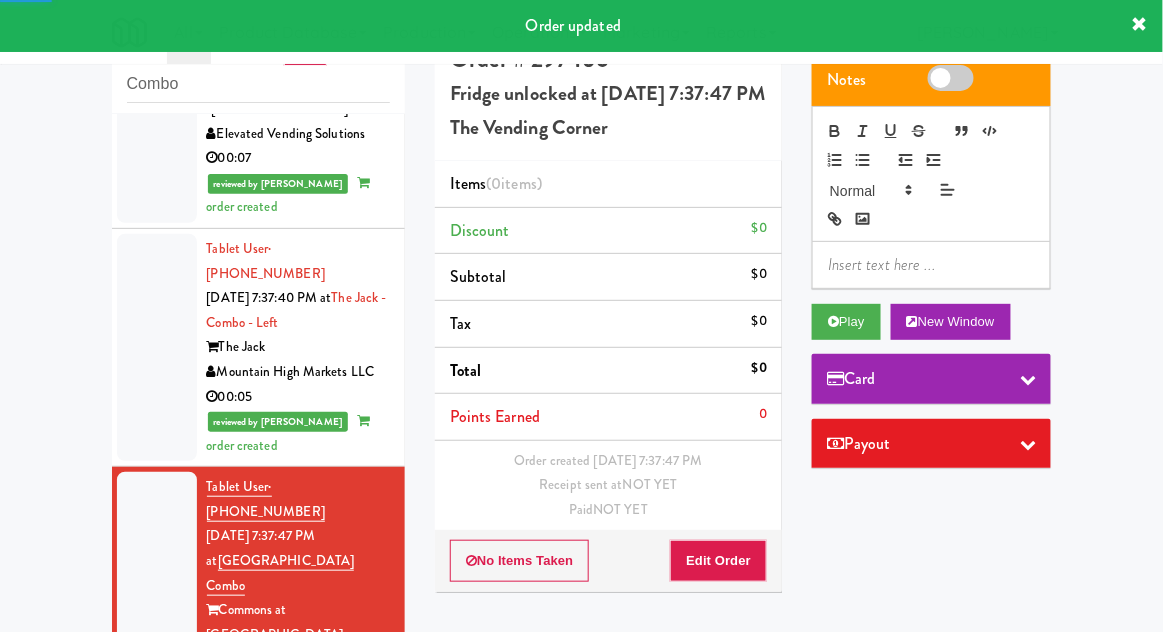 scroll, scrollTop: 1739, scrollLeft: 0, axis: vertical 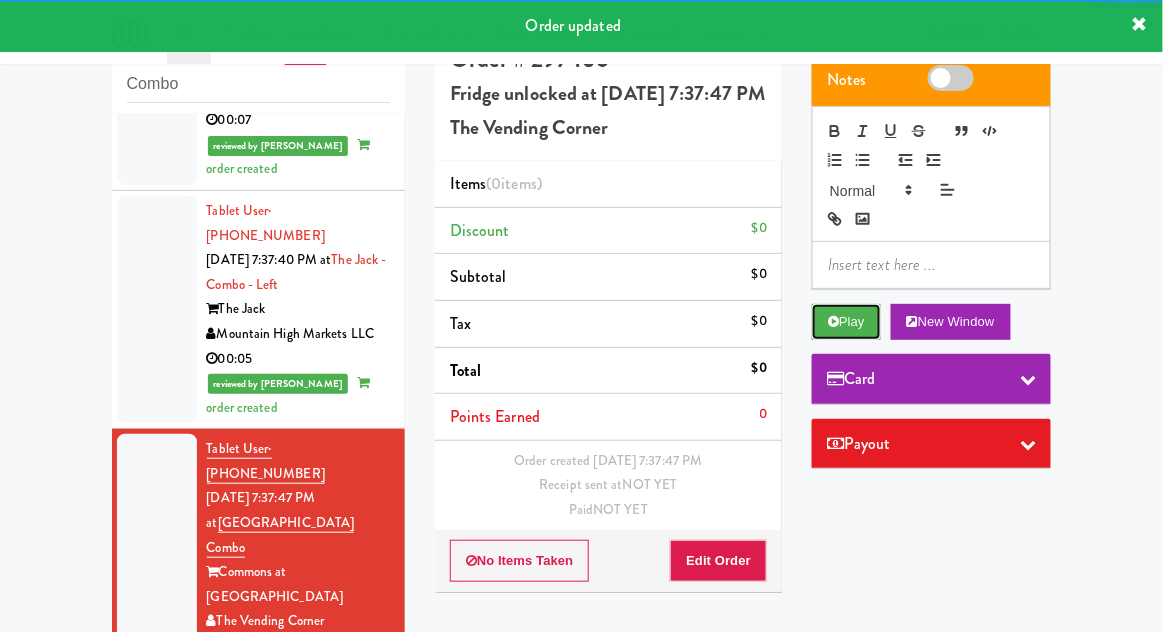 click on "Play" at bounding box center (846, 322) 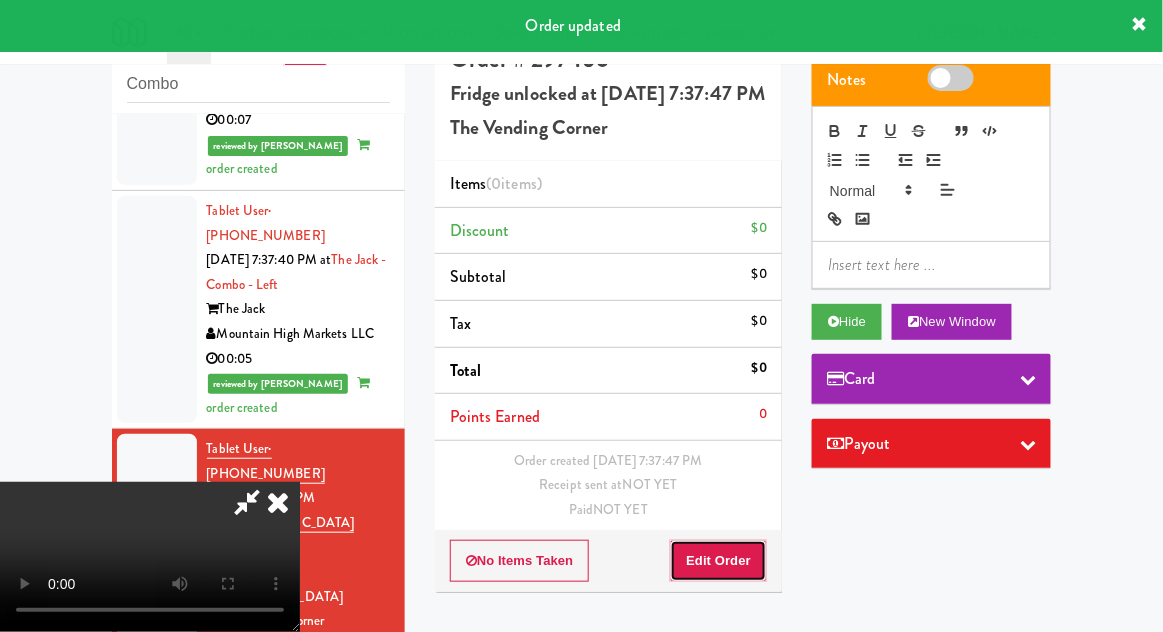 click on "Edit Order" at bounding box center (718, 561) 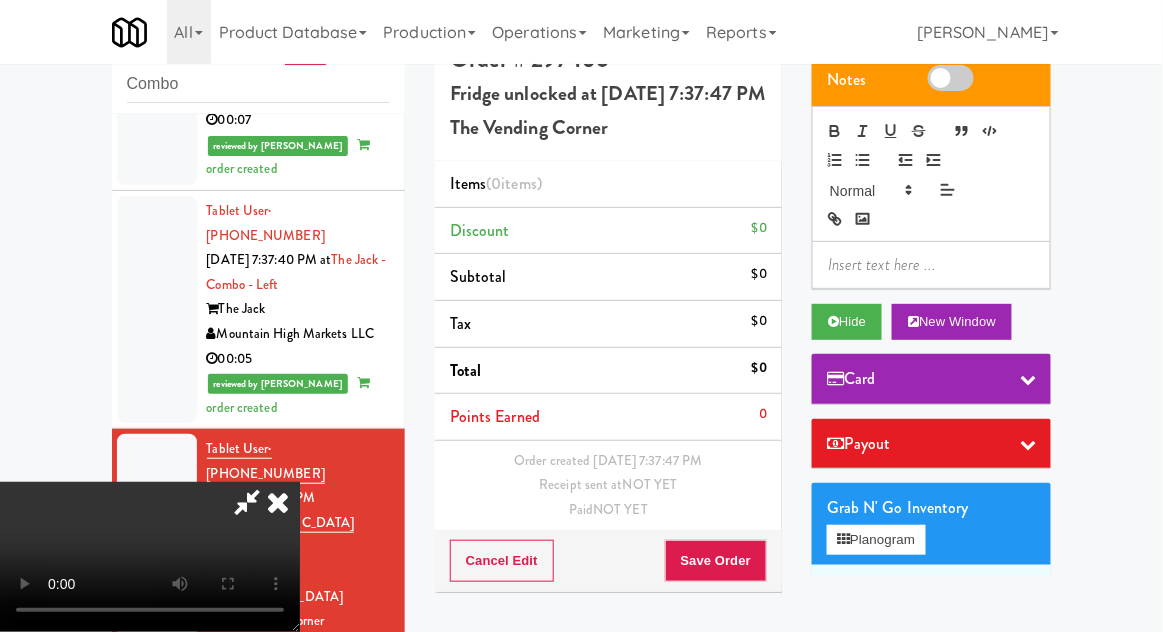 scroll, scrollTop: 73, scrollLeft: 0, axis: vertical 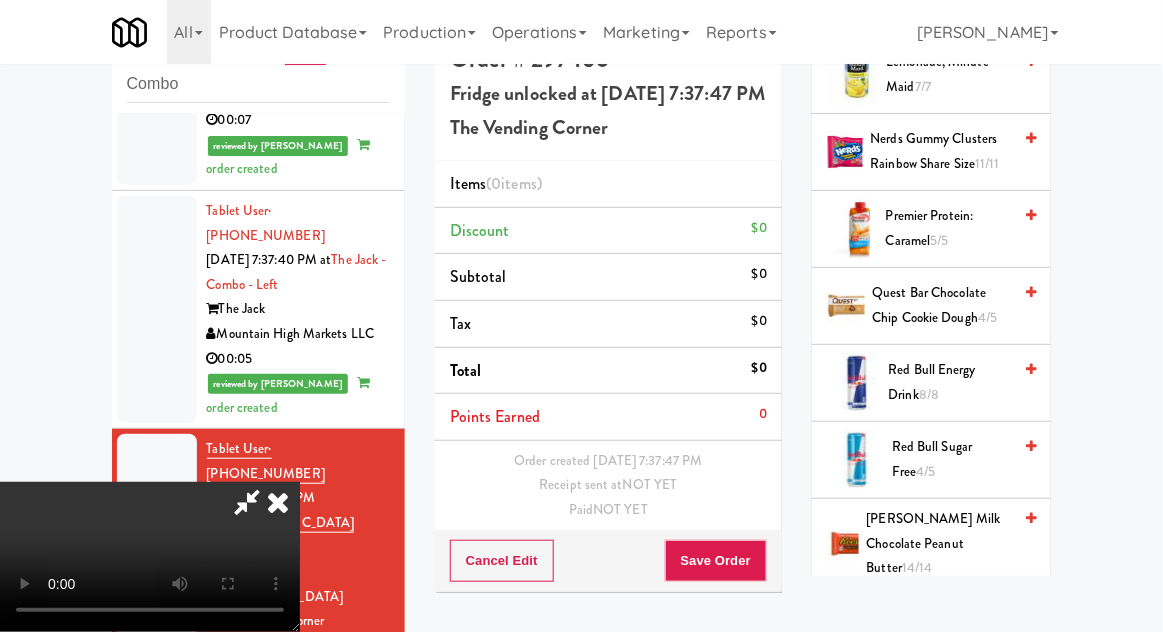 click on "Red Bull Energy Drink  8/8" at bounding box center [950, 382] 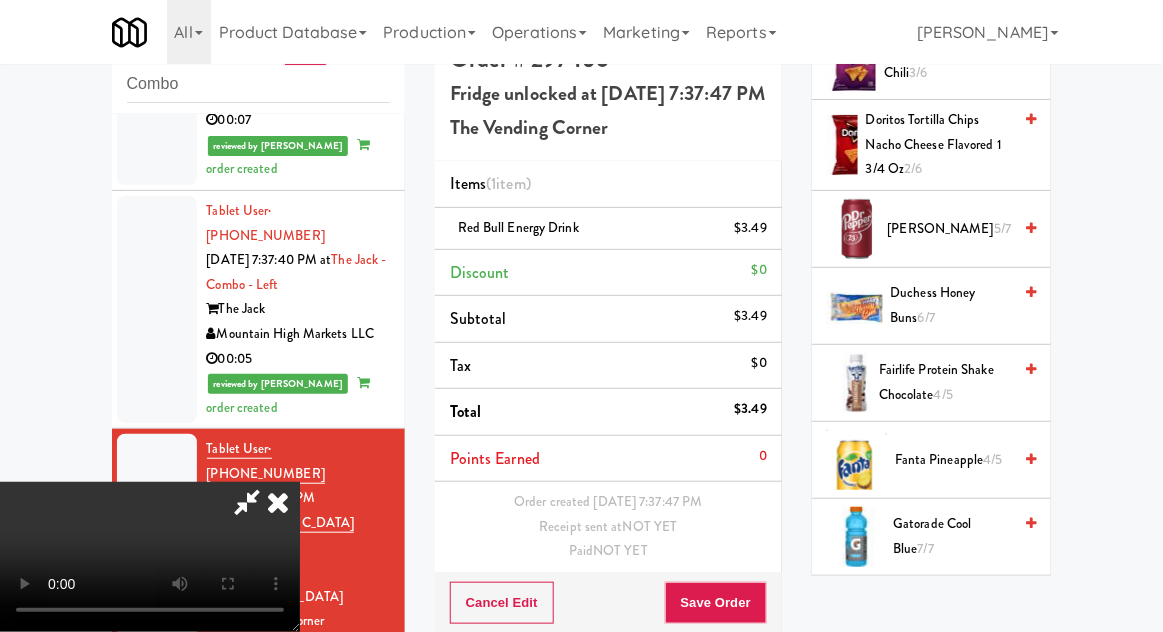 scroll, scrollTop: 736, scrollLeft: 0, axis: vertical 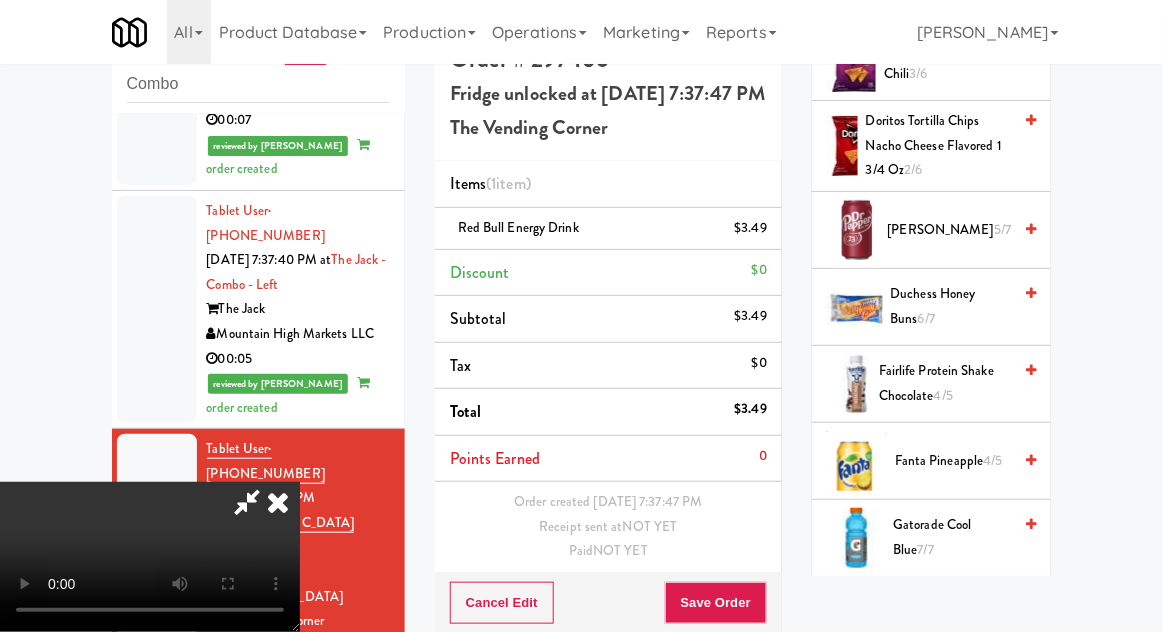 click on "Gatorade Cool Blue  7/7" at bounding box center (952, 537) 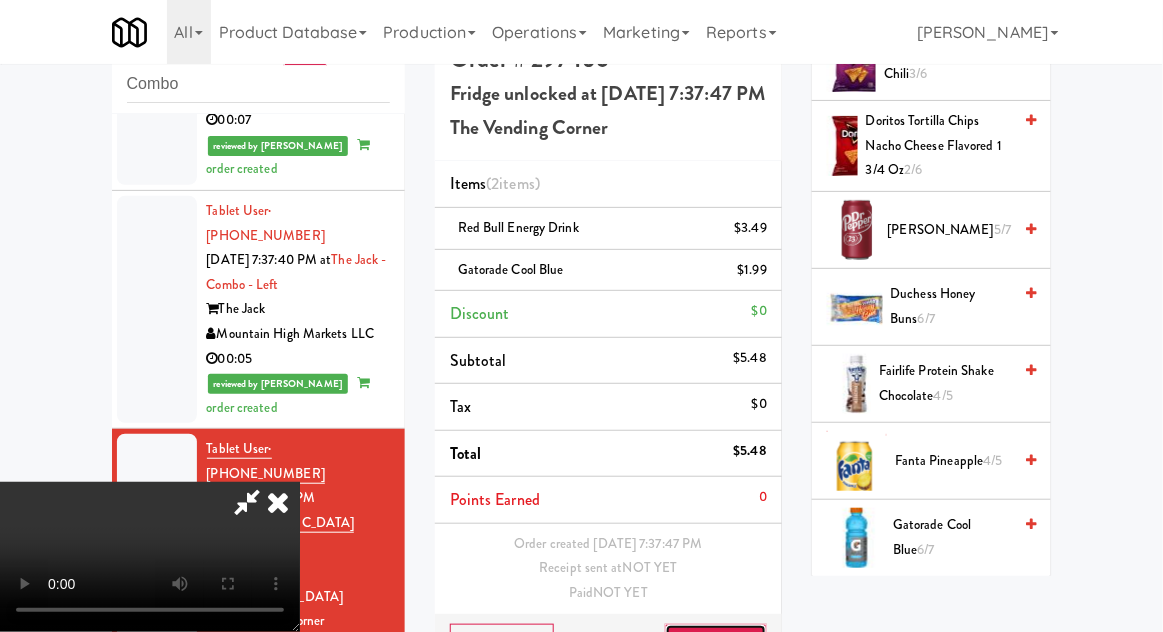 click on "Save Order" at bounding box center (716, 645) 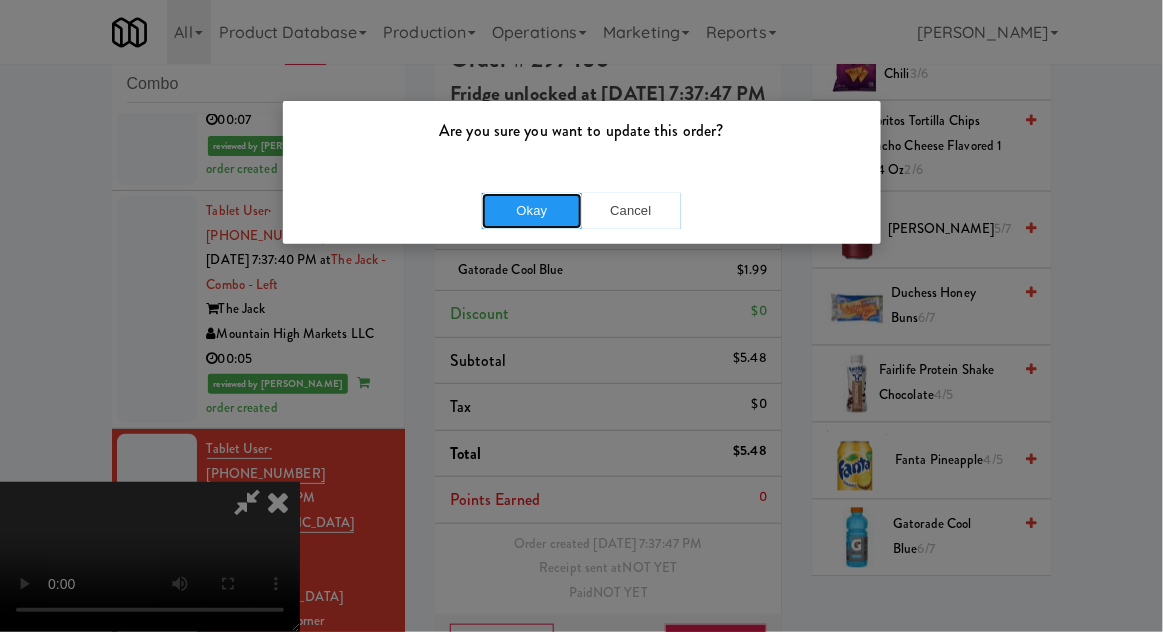 click on "Okay" at bounding box center (532, 211) 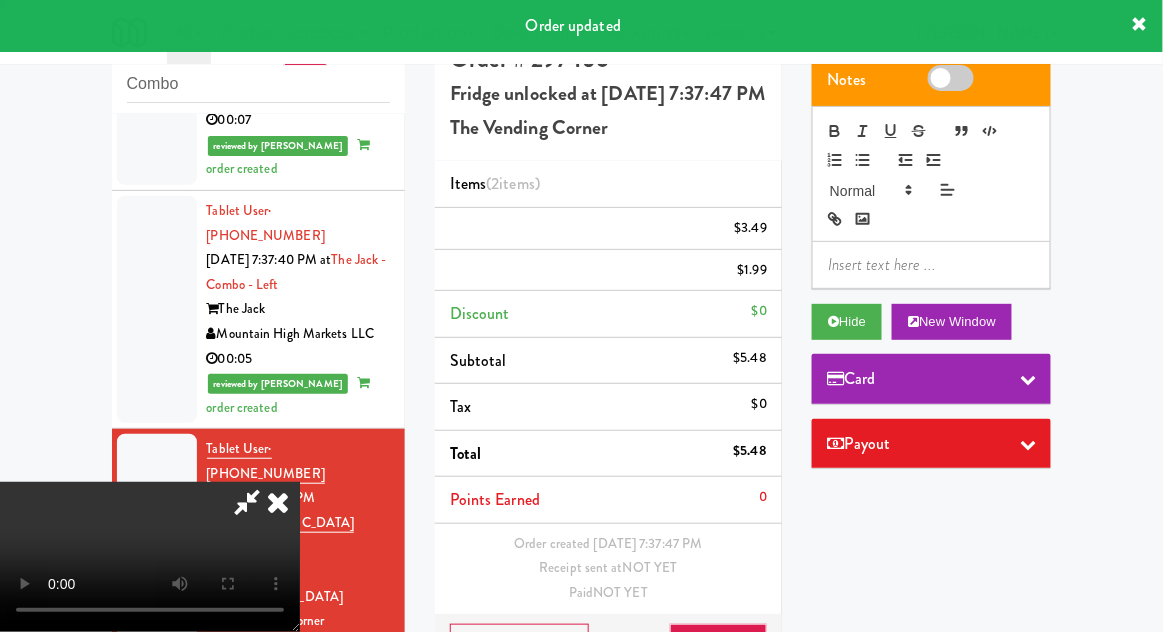 scroll, scrollTop: 0, scrollLeft: 0, axis: both 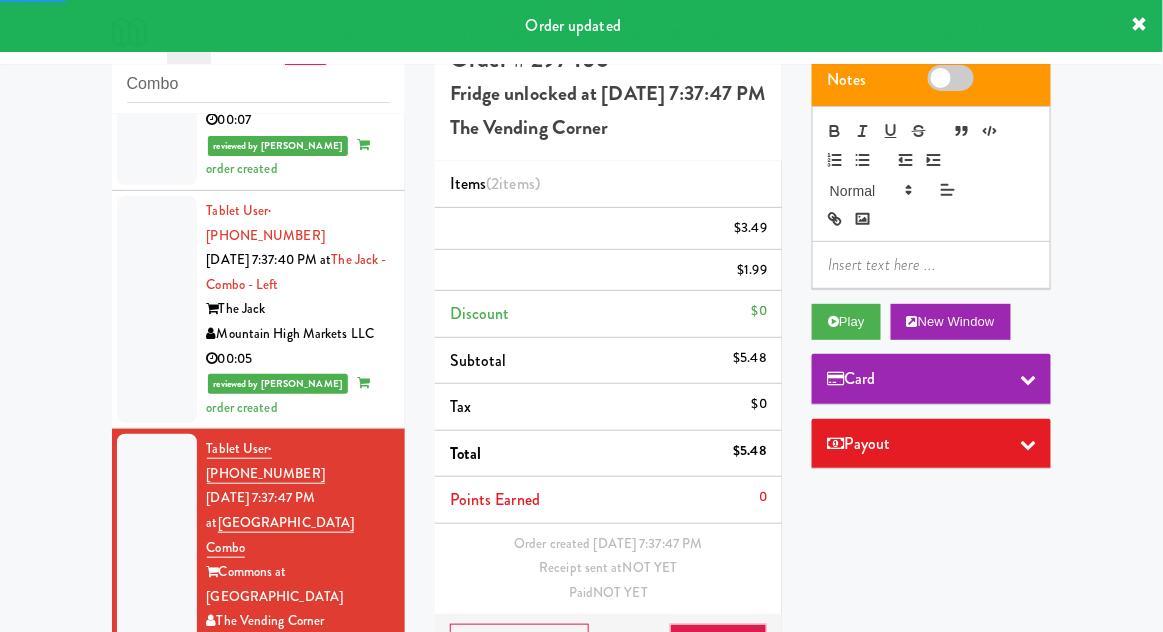 click at bounding box center (157, 762) 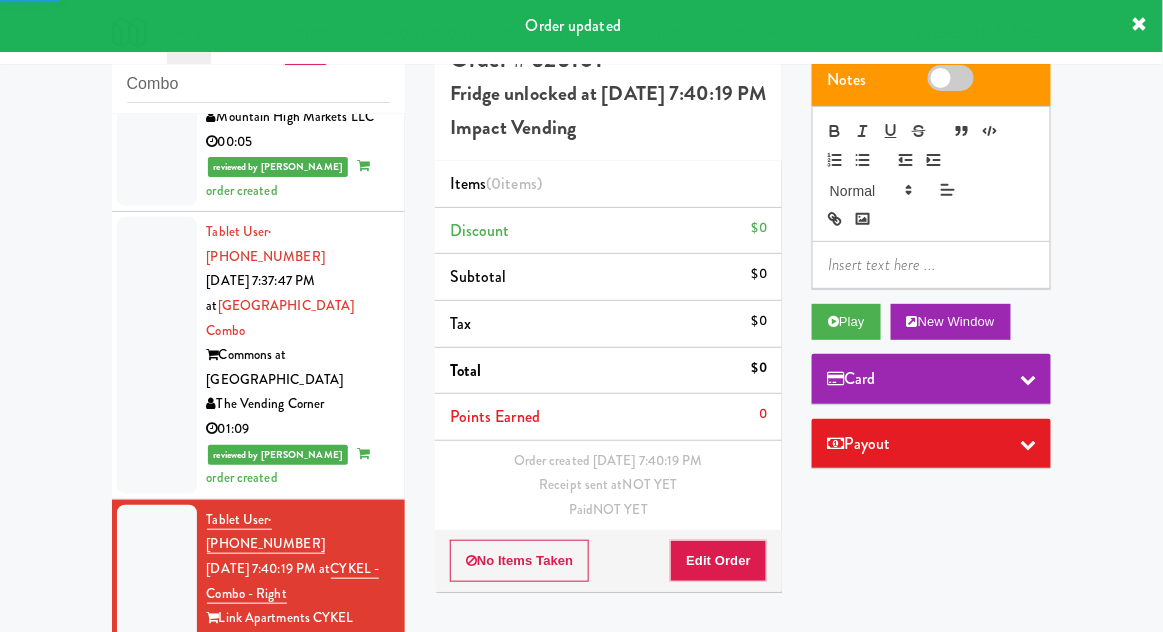scroll, scrollTop: 1958, scrollLeft: 0, axis: vertical 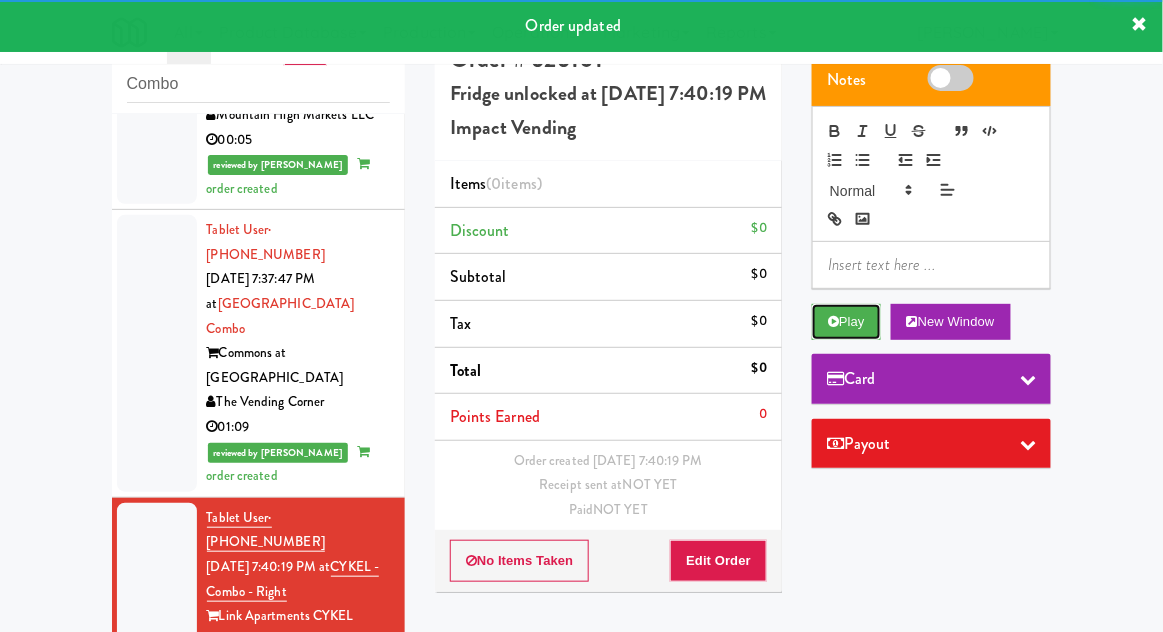 click on "Play" at bounding box center [846, 322] 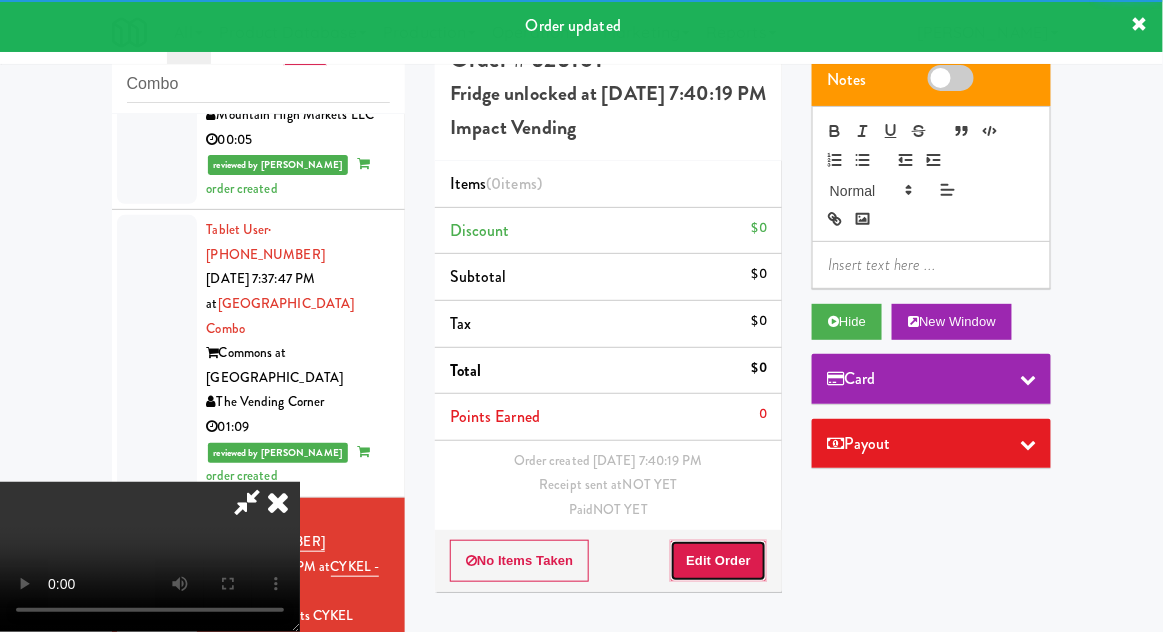 click on "Edit Order" at bounding box center [718, 561] 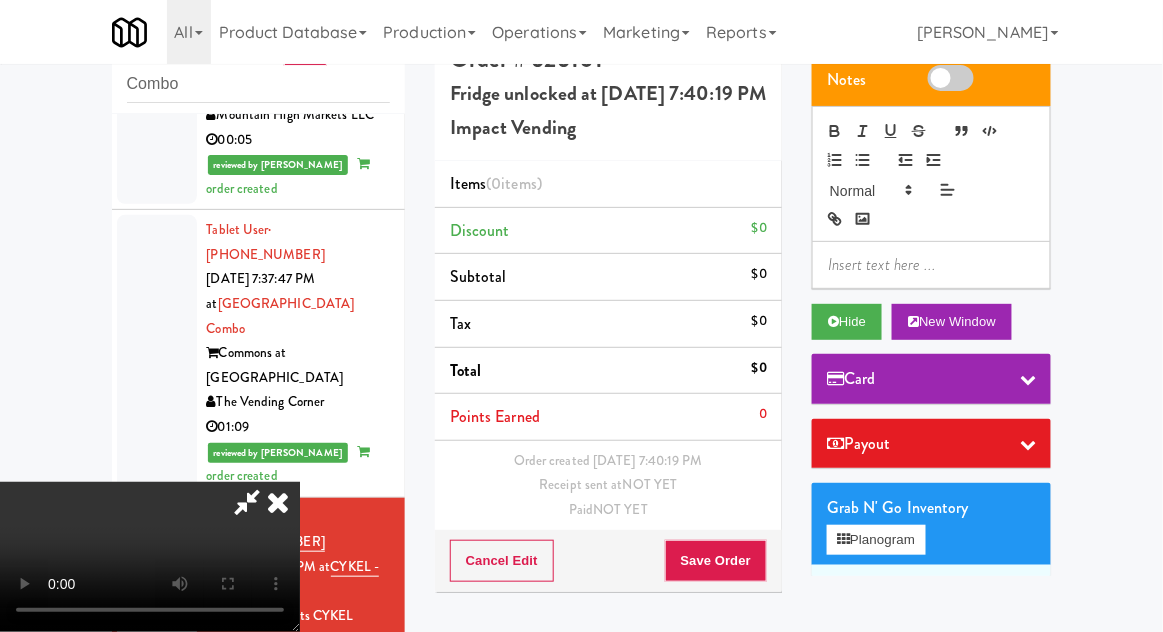 type 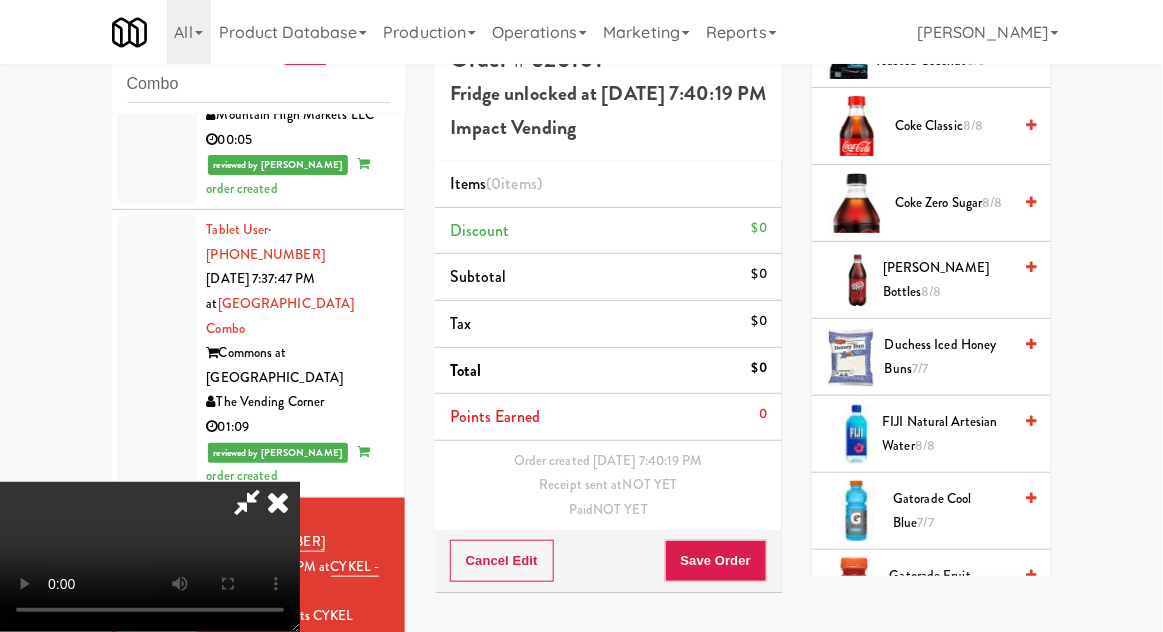 scroll, scrollTop: 826, scrollLeft: 0, axis: vertical 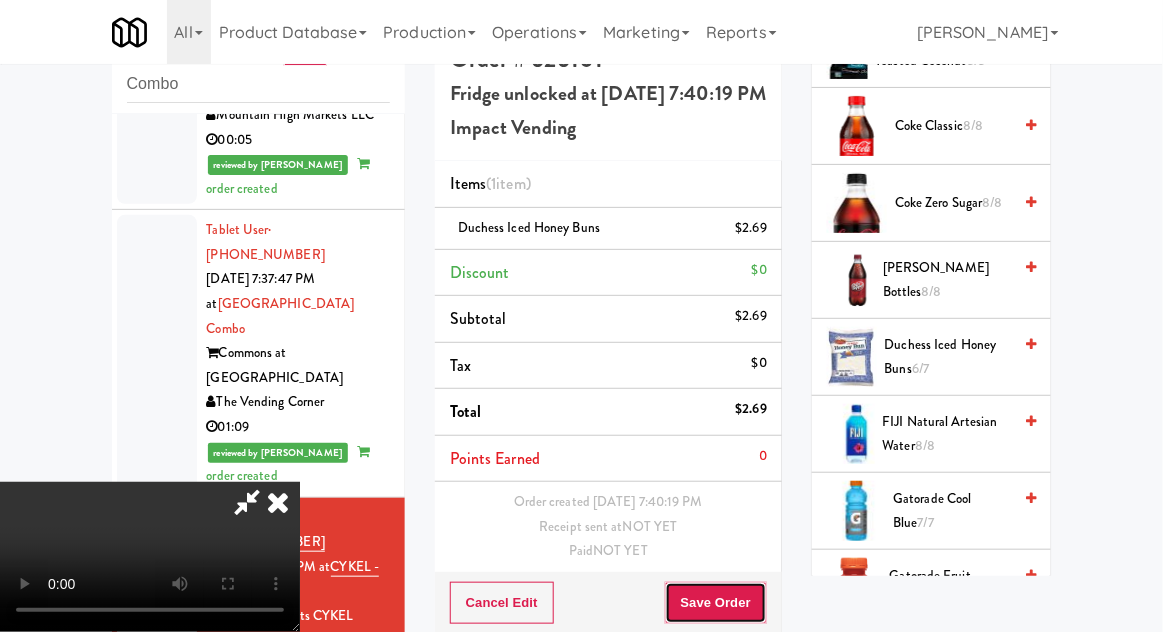 click on "Save Order" at bounding box center (716, 603) 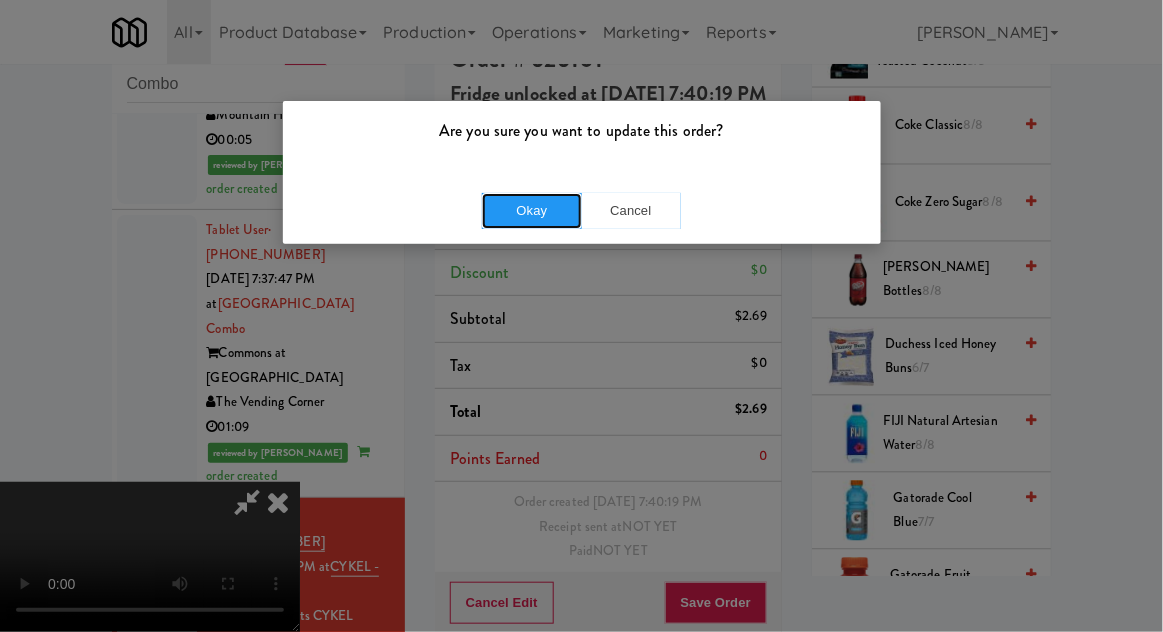 click on "Okay" at bounding box center (532, 211) 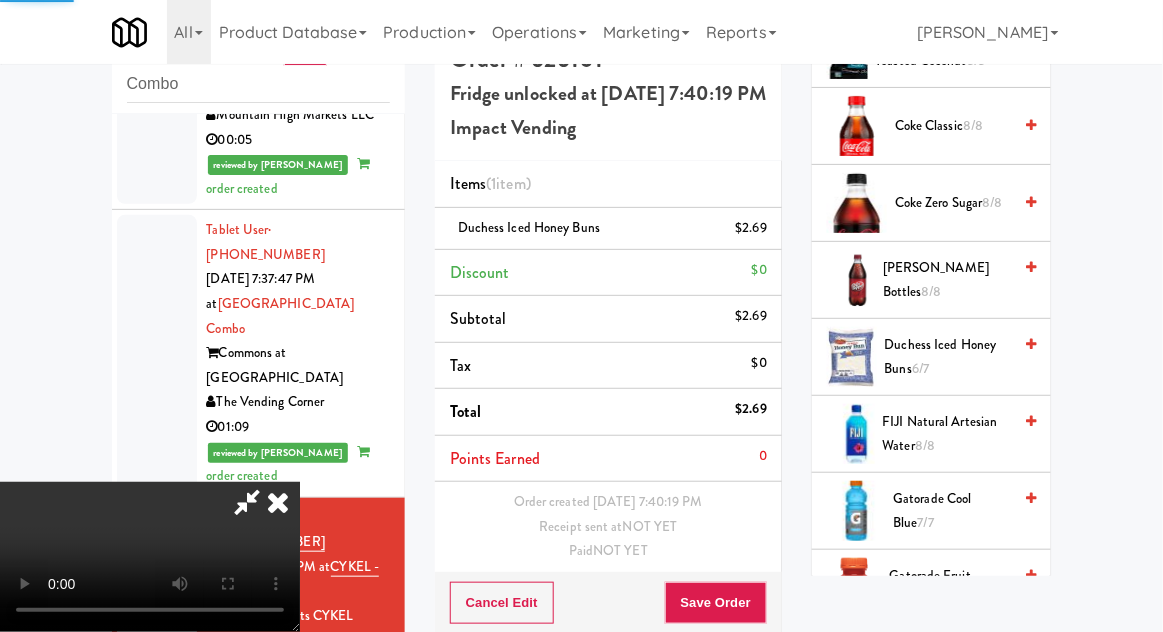 scroll, scrollTop: 0, scrollLeft: 0, axis: both 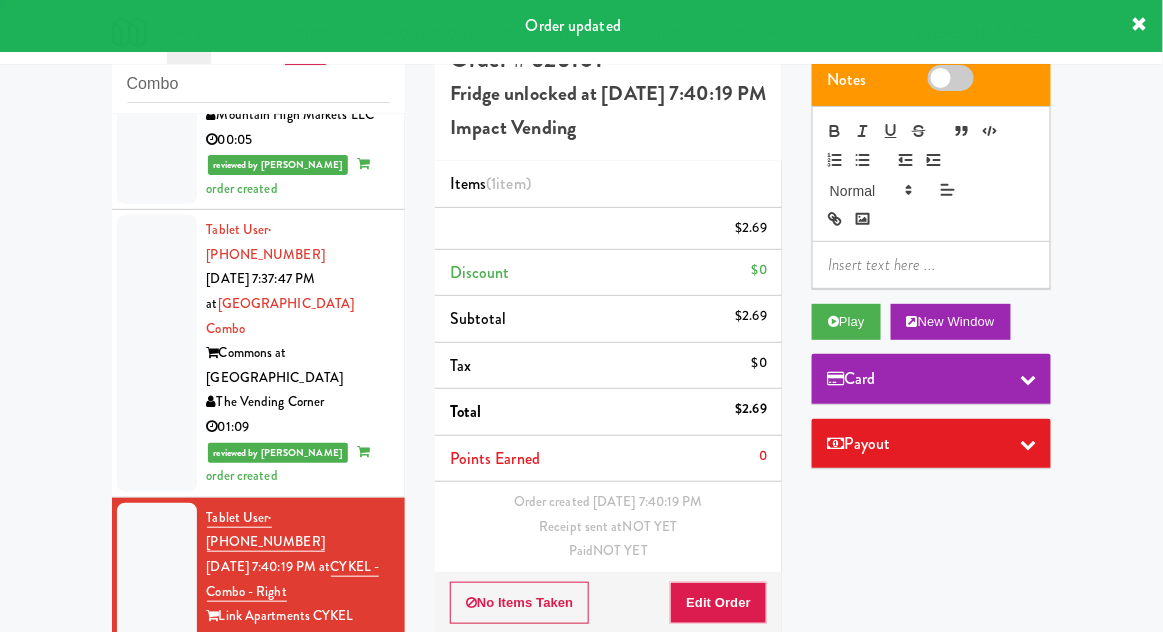 click at bounding box center (157, 781) 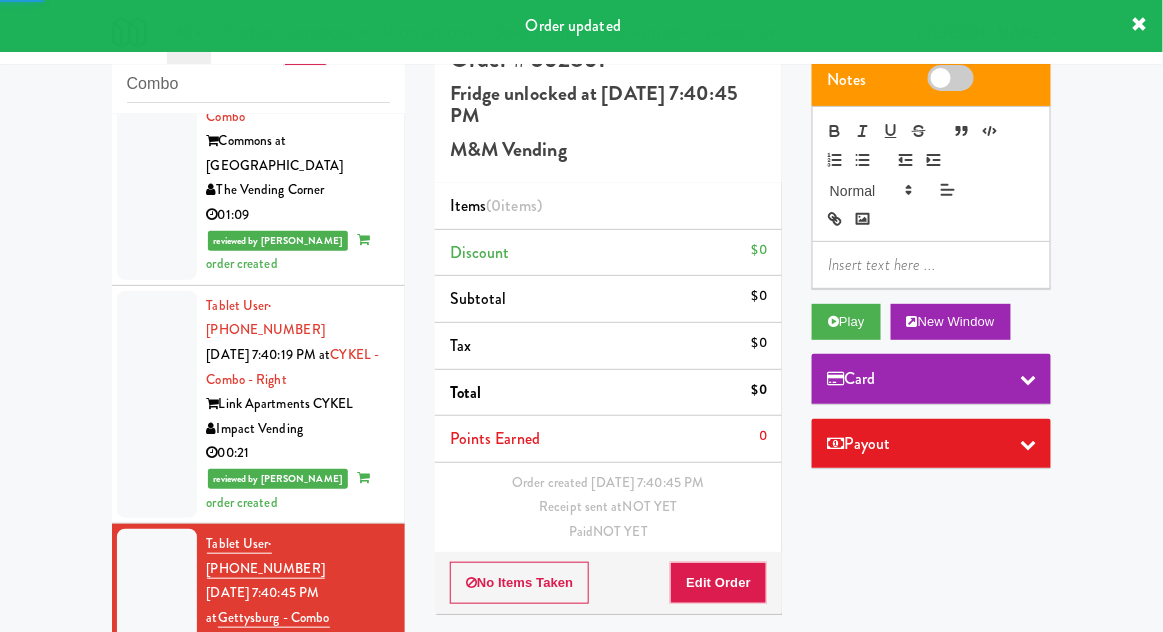scroll, scrollTop: 2150, scrollLeft: 0, axis: vertical 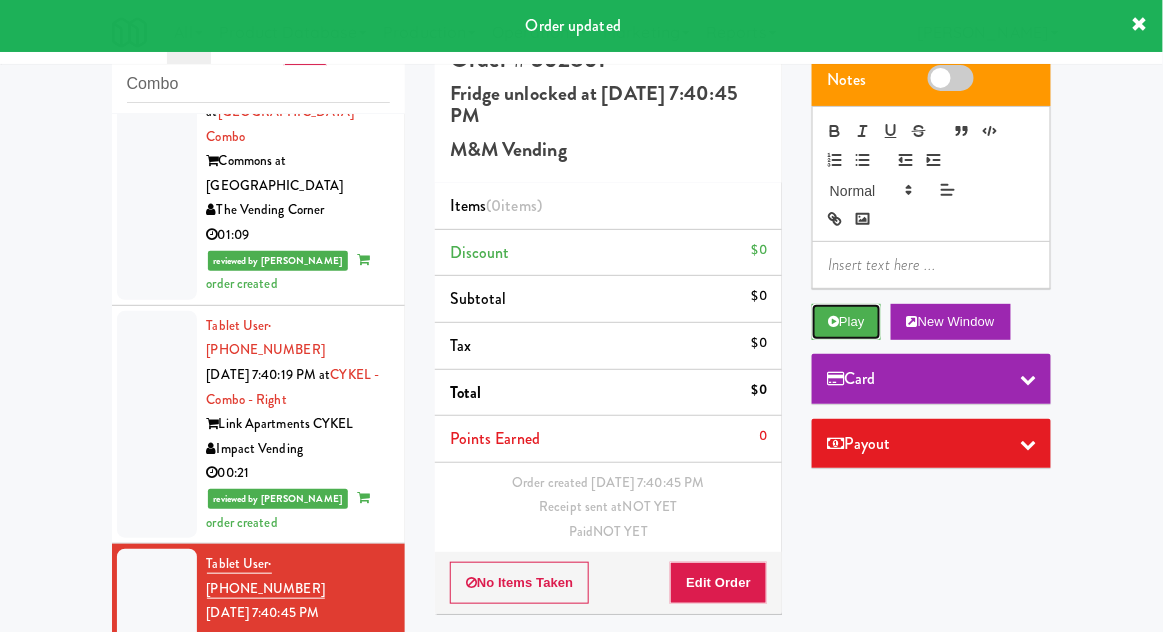 click on "Play" at bounding box center [846, 322] 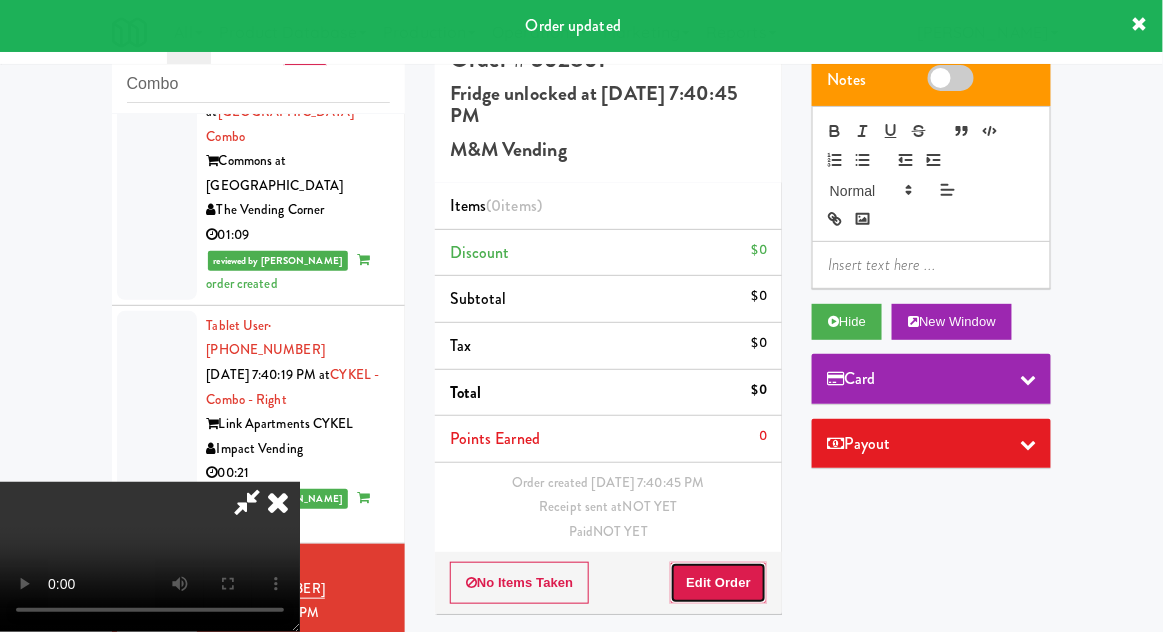 click on "Edit Order" at bounding box center (718, 583) 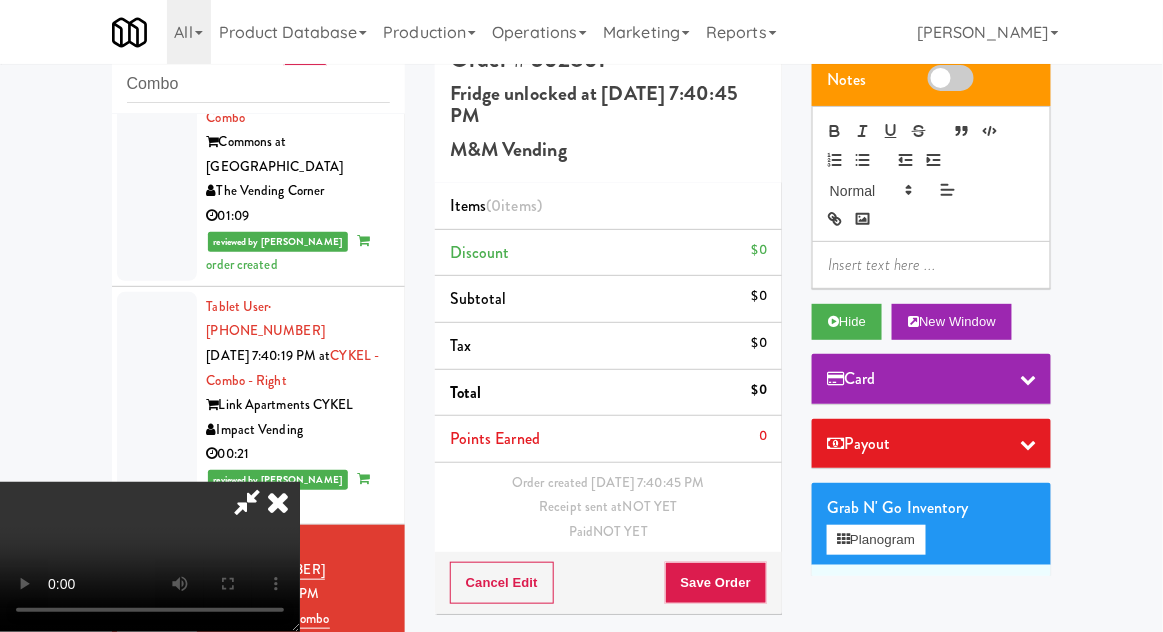 scroll, scrollTop: 2159, scrollLeft: 0, axis: vertical 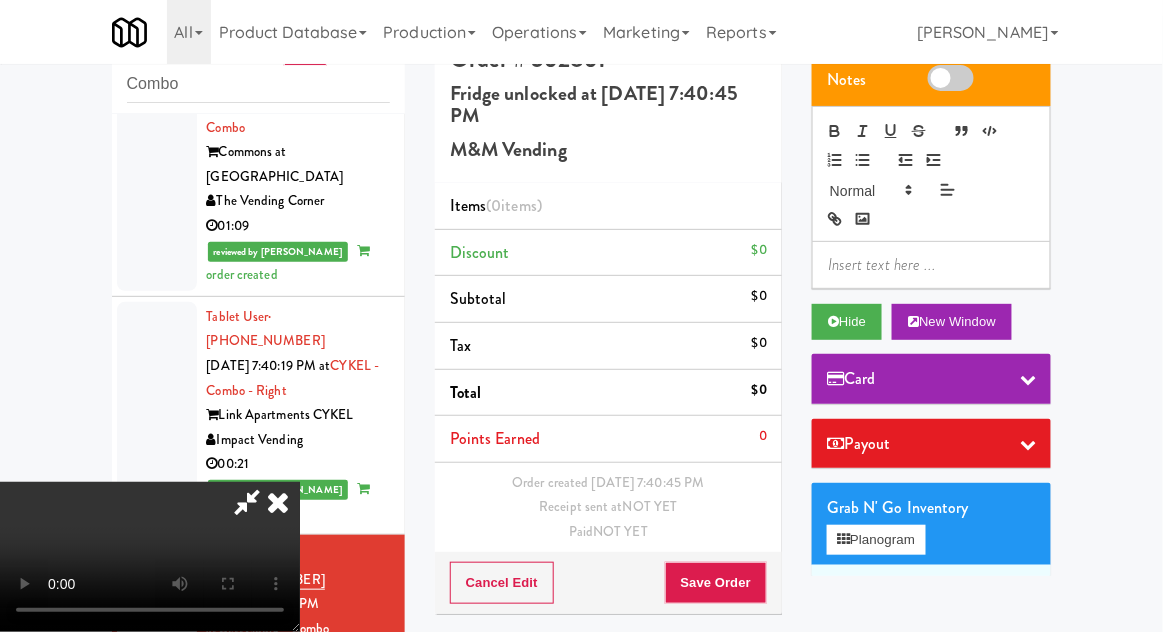 type 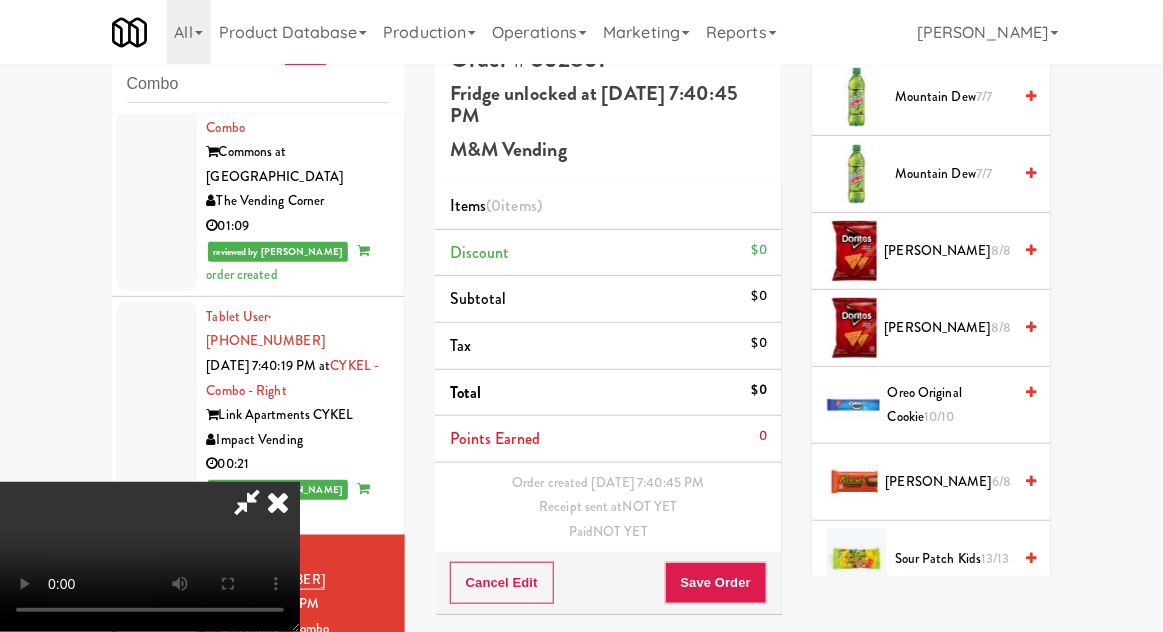scroll, scrollTop: 2465, scrollLeft: 0, axis: vertical 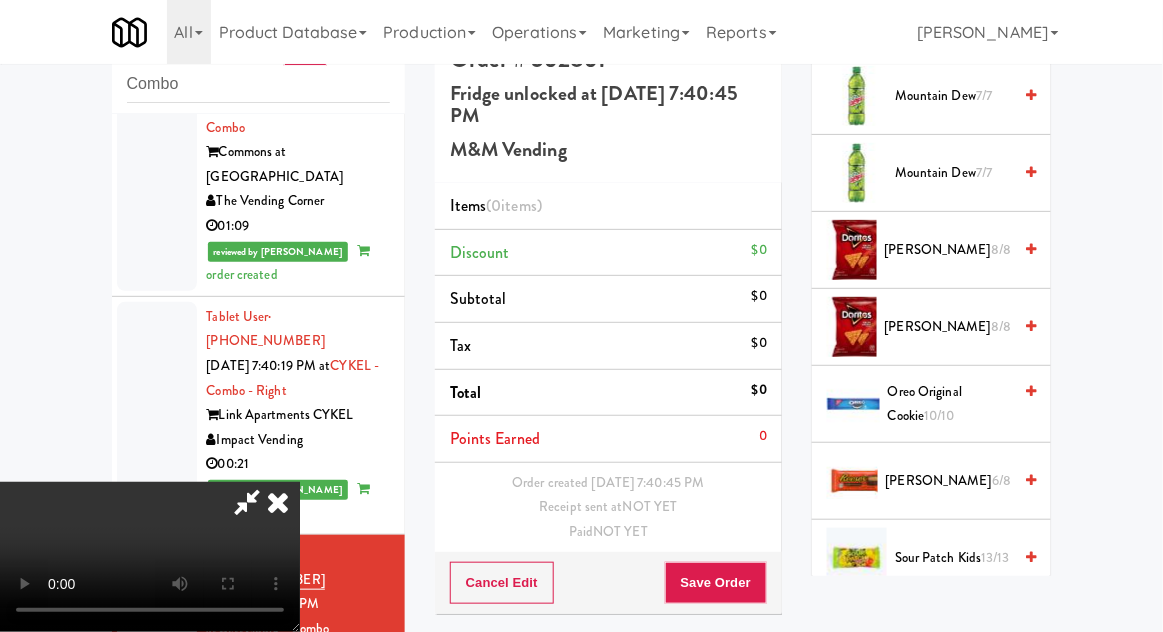 click on "7/7" at bounding box center (936, 711) 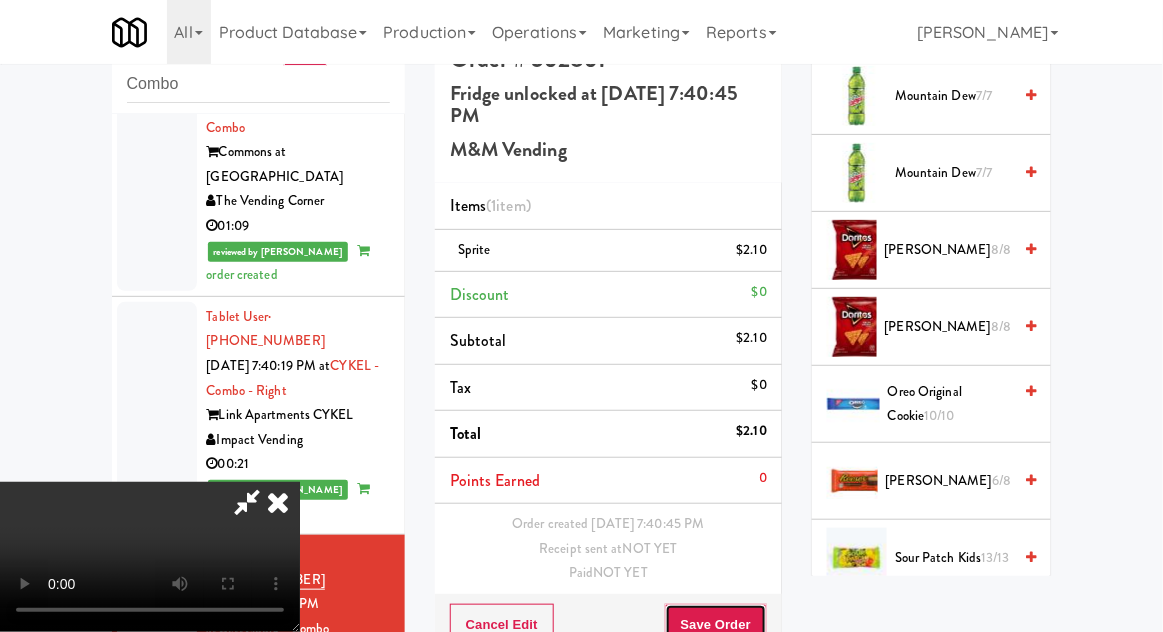 click on "Save Order" at bounding box center (716, 625) 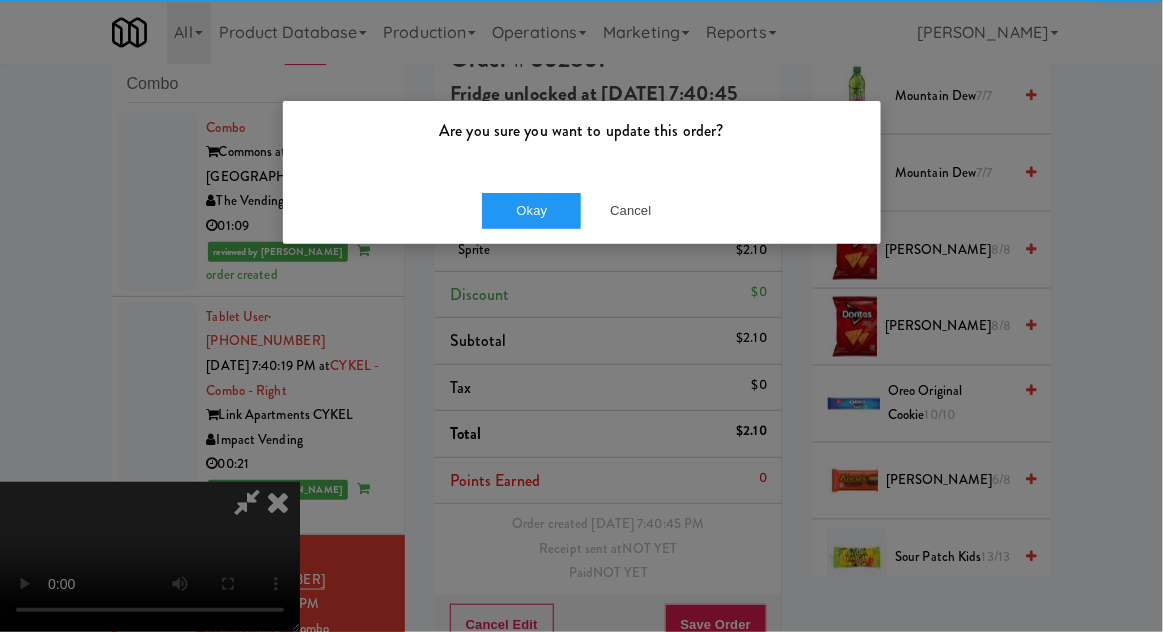 click on "Okay Cancel" at bounding box center [582, 210] 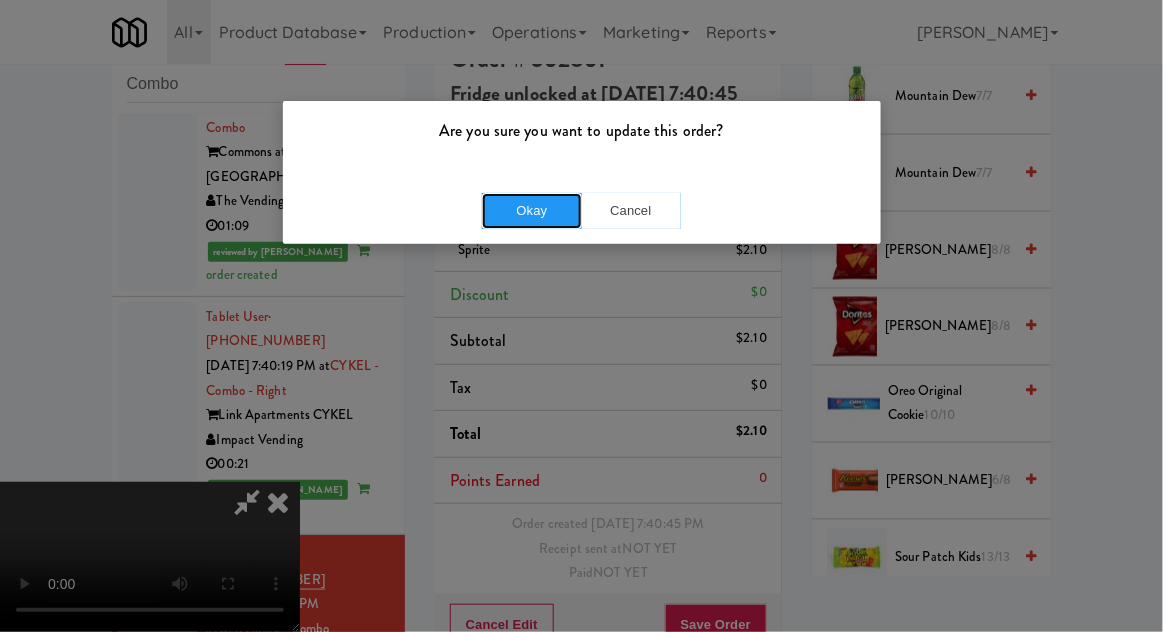 click on "Okay" at bounding box center [532, 211] 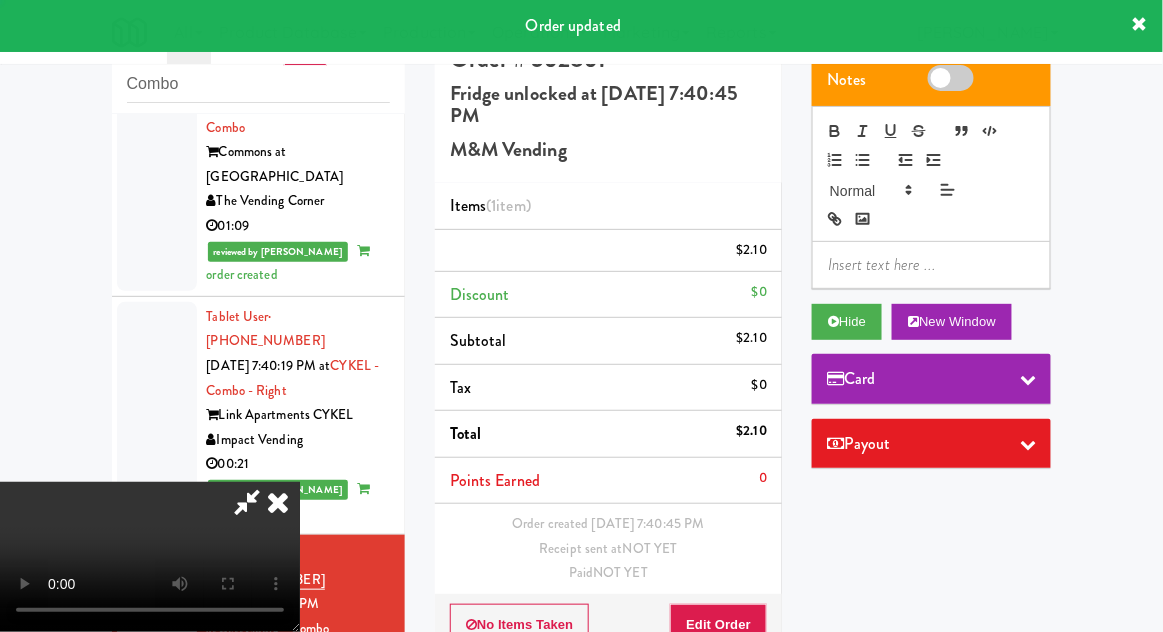 scroll, scrollTop: 0, scrollLeft: 0, axis: both 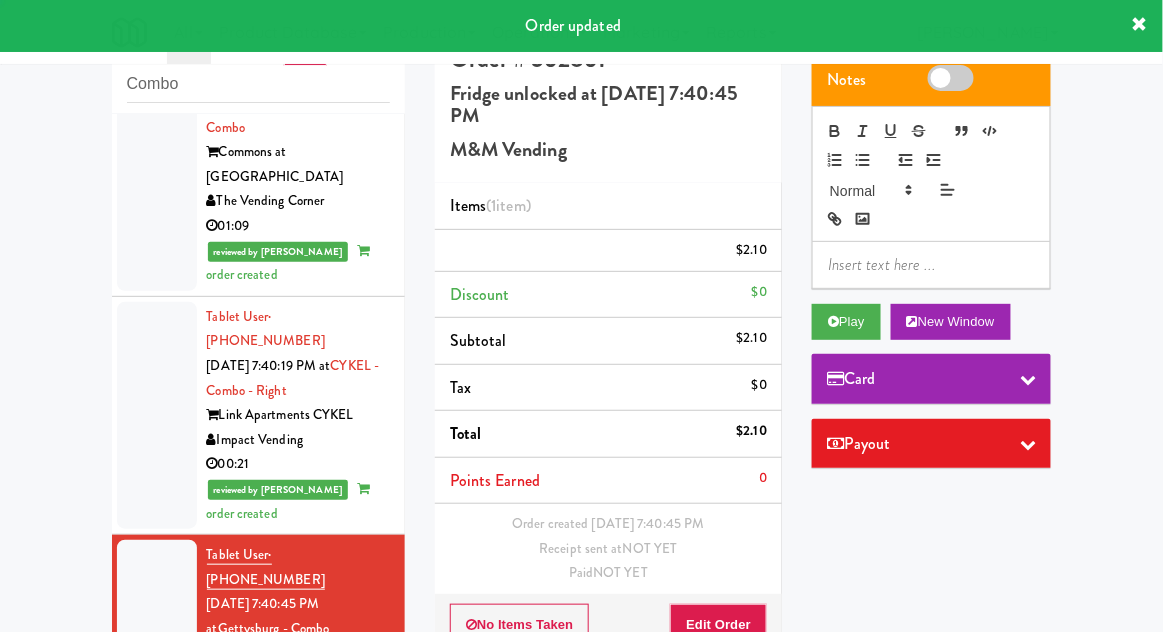 click at bounding box center (157, 818) 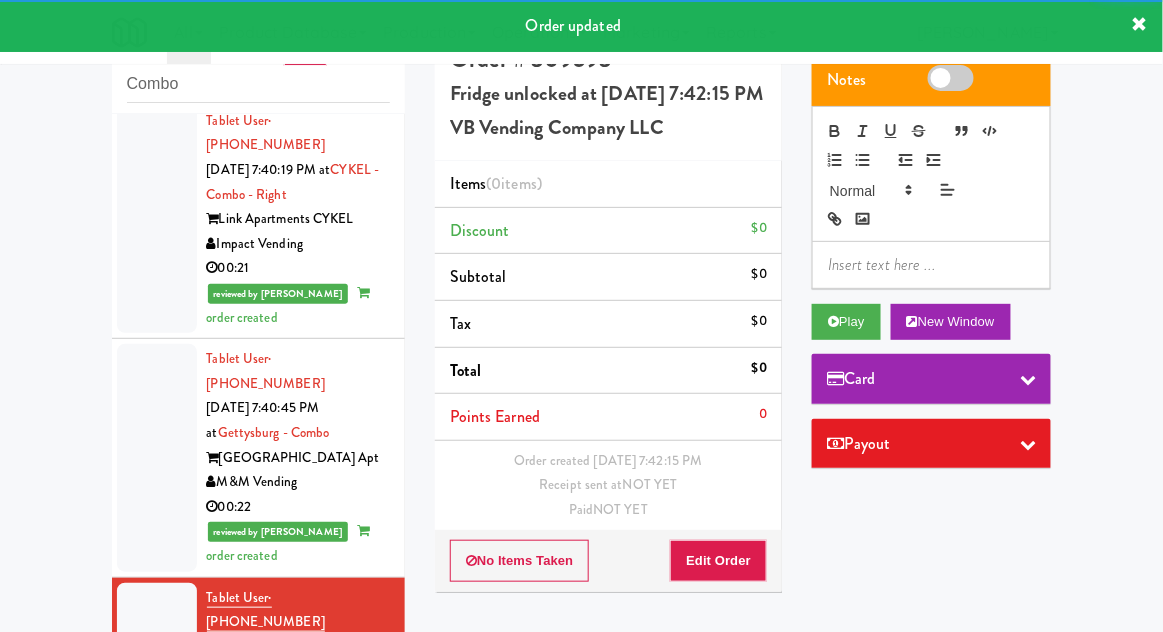 scroll, scrollTop: 2356, scrollLeft: 0, axis: vertical 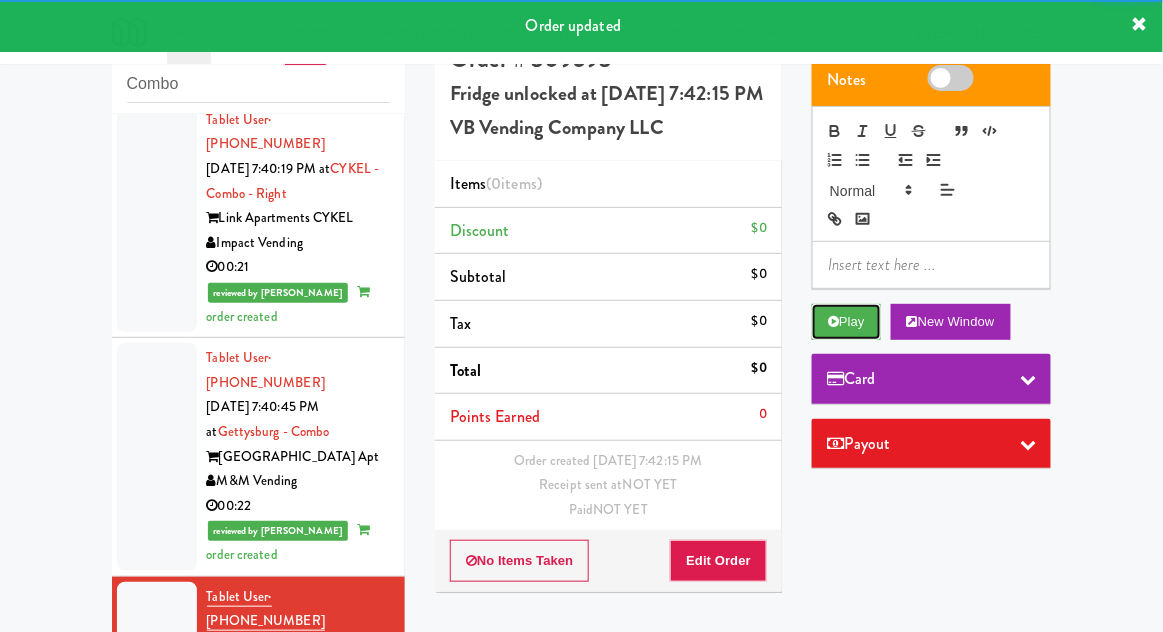 click on "Play" at bounding box center (846, 322) 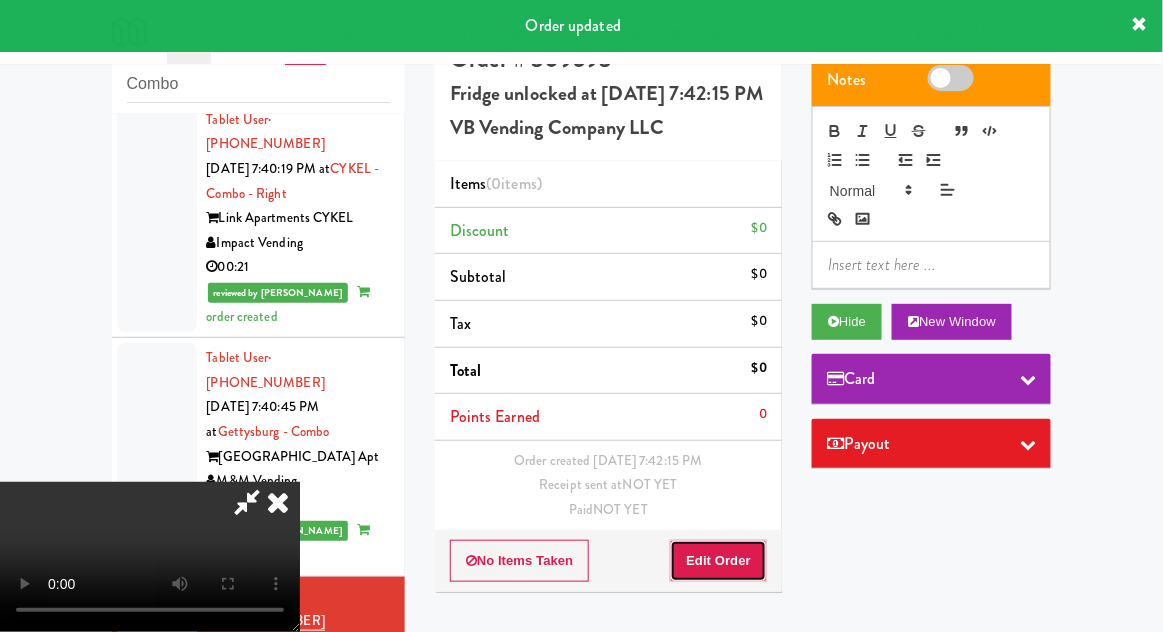 click on "Edit Order" at bounding box center (718, 561) 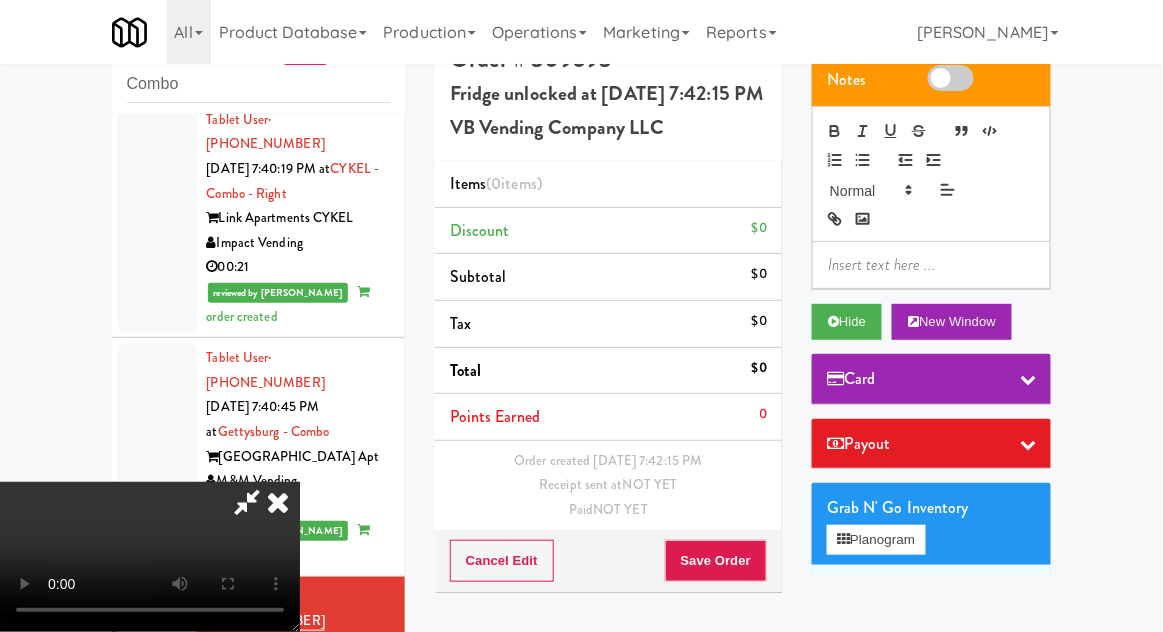type 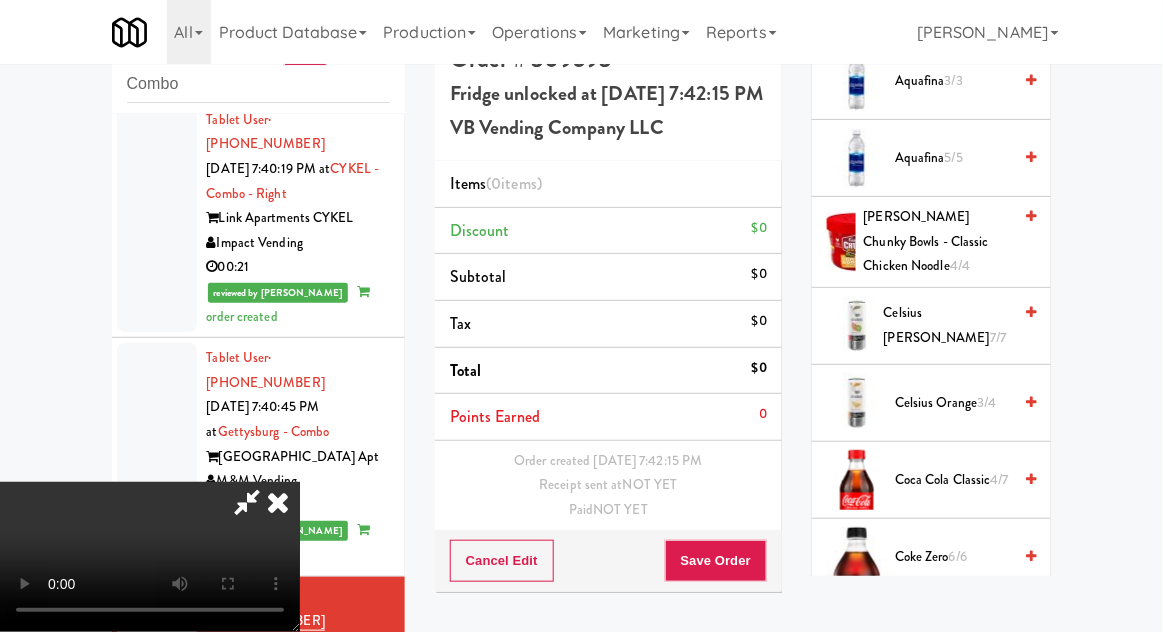 scroll, scrollTop: 580, scrollLeft: 0, axis: vertical 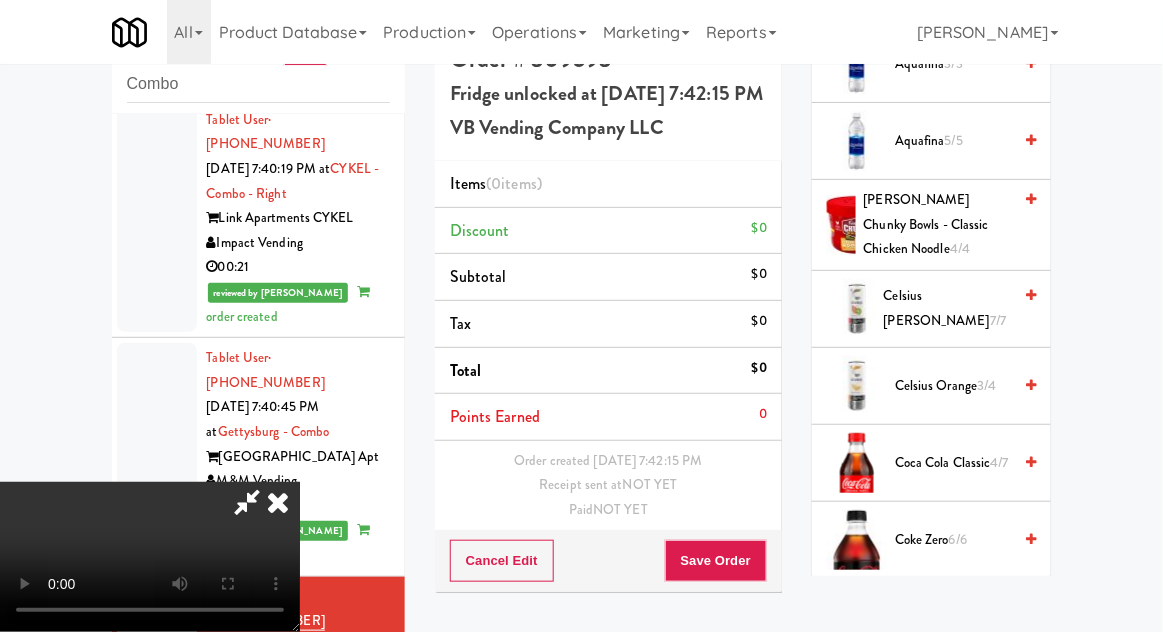 click on "Coca Cola Classic  4/7" at bounding box center [953, 463] 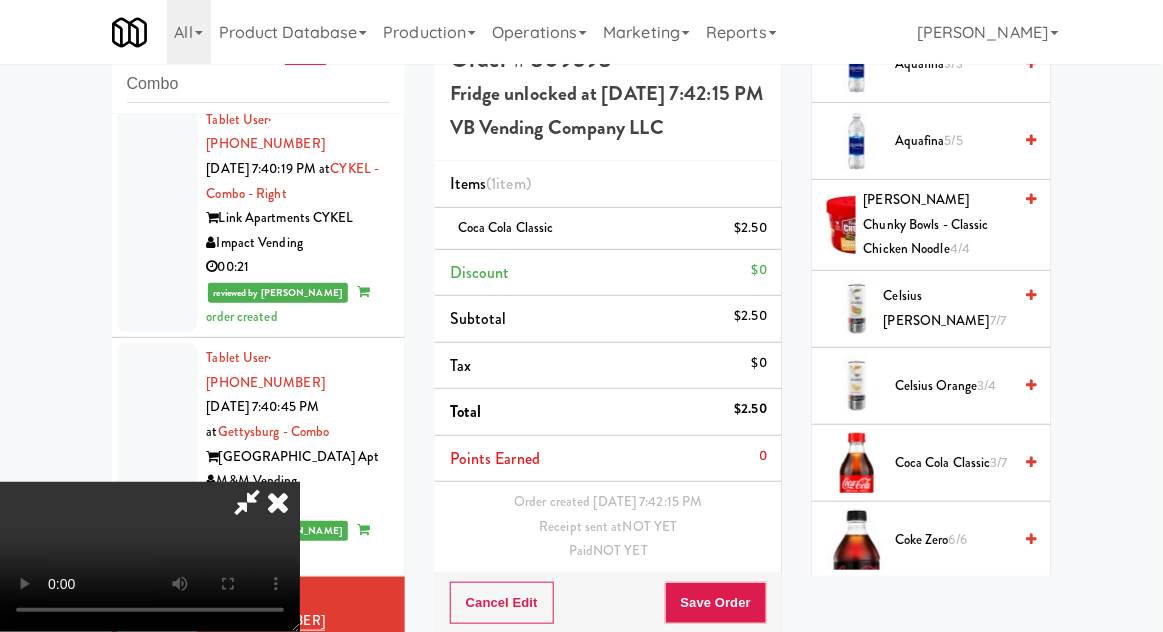 click on "Coca Cola Classic  3/7" at bounding box center [953, 463] 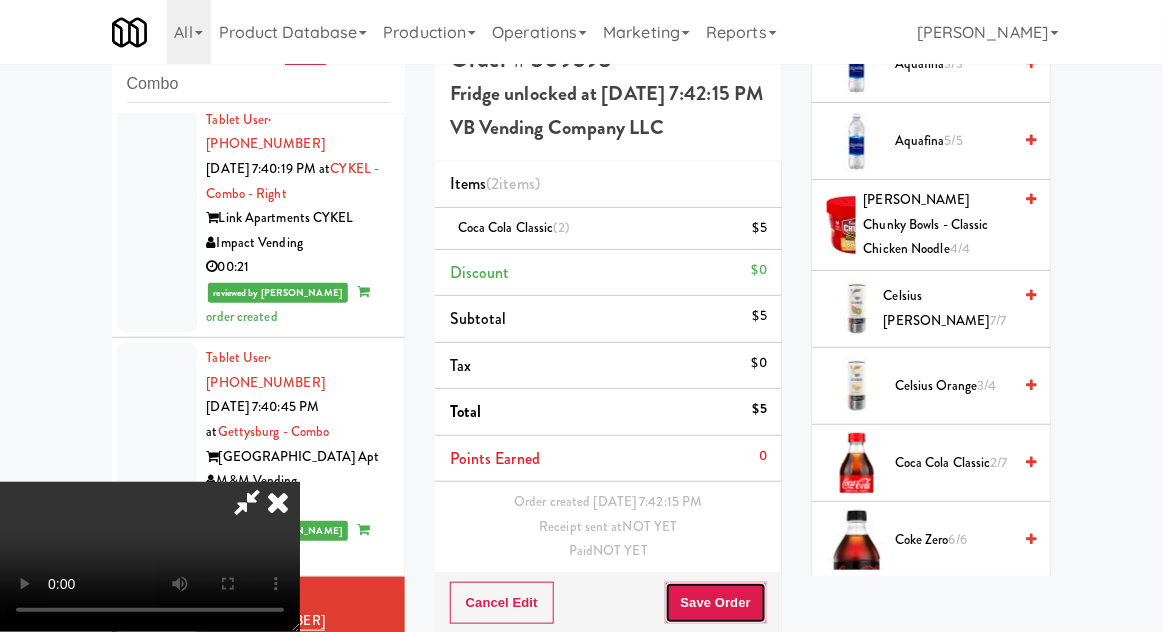 click on "Save Order" at bounding box center (716, 603) 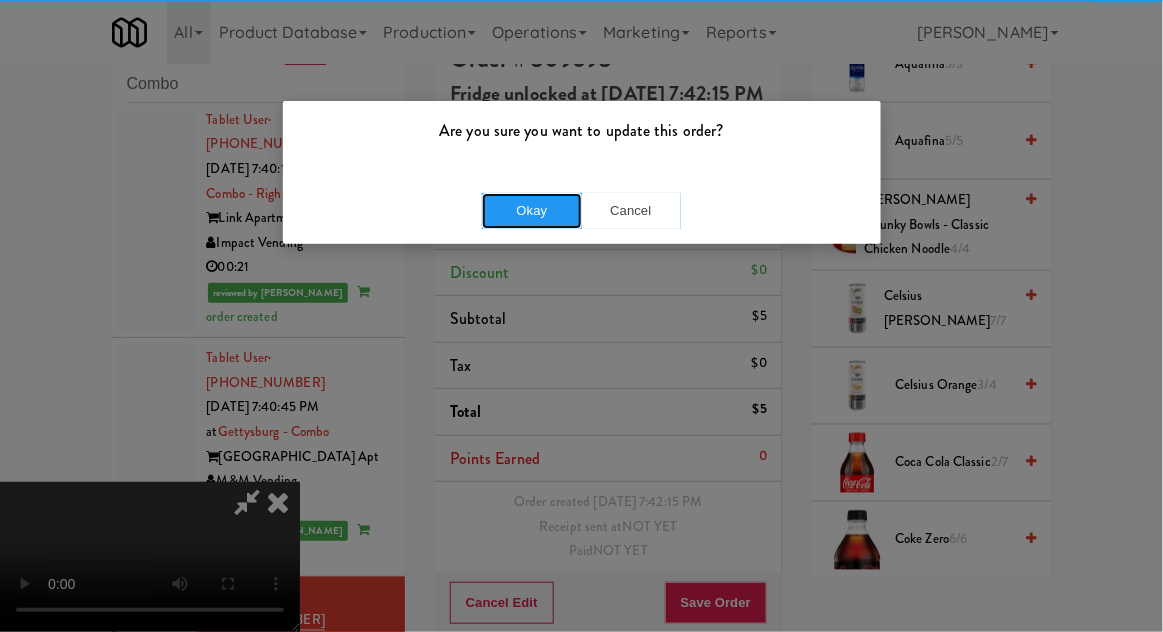 click on "Okay" at bounding box center [532, 211] 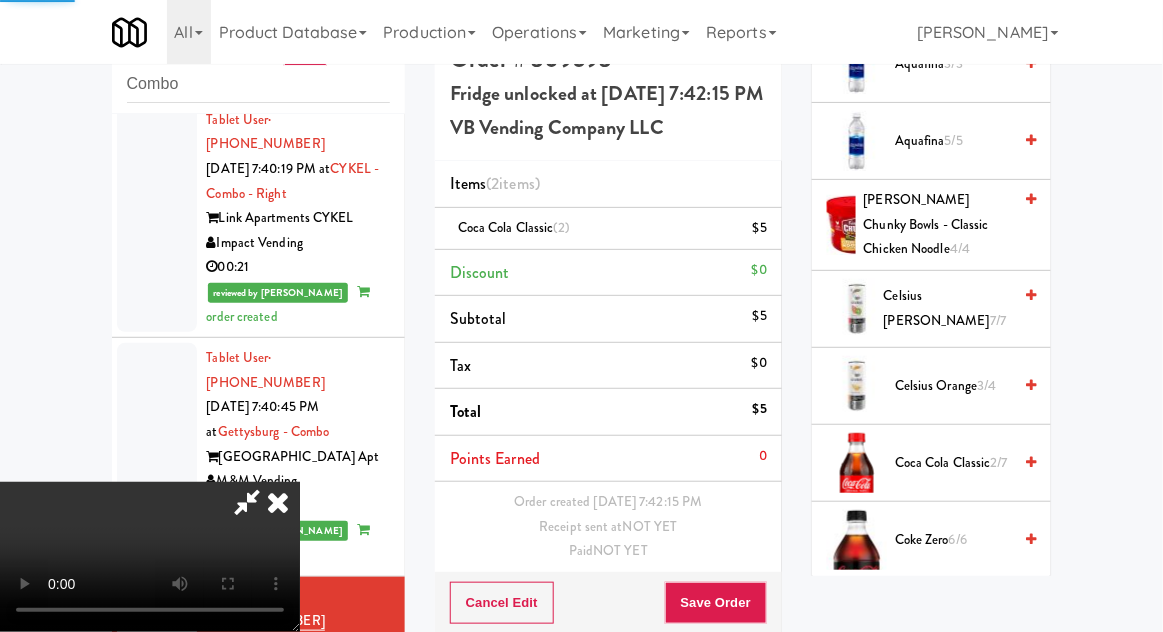 scroll, scrollTop: 0, scrollLeft: 0, axis: both 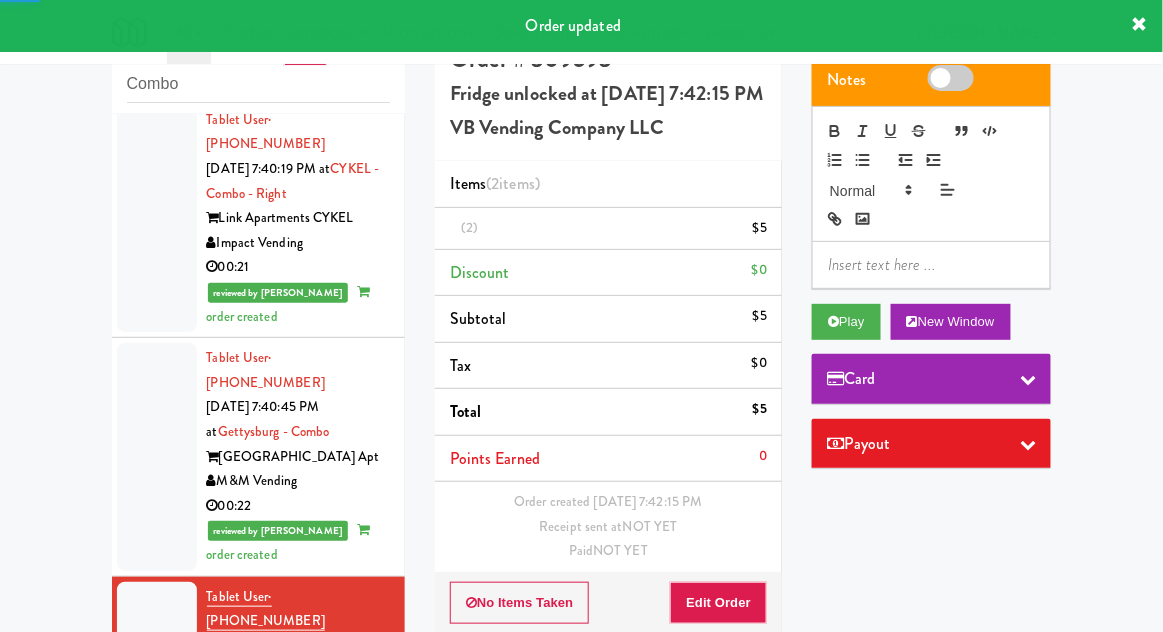 click at bounding box center [157, 860] 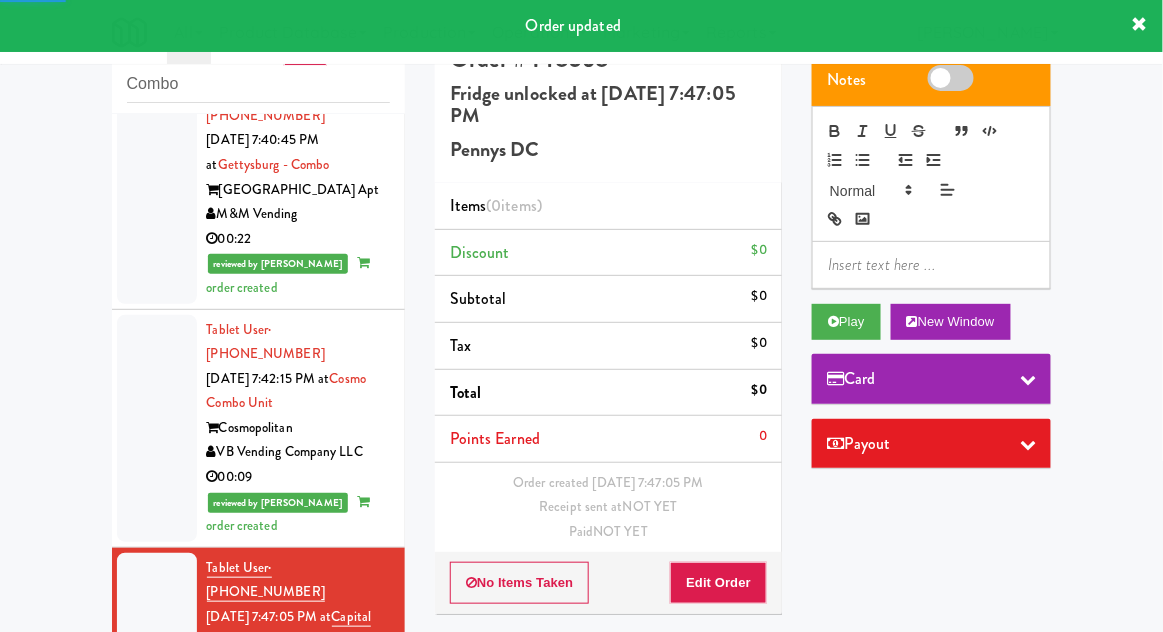 scroll, scrollTop: 2624, scrollLeft: 0, axis: vertical 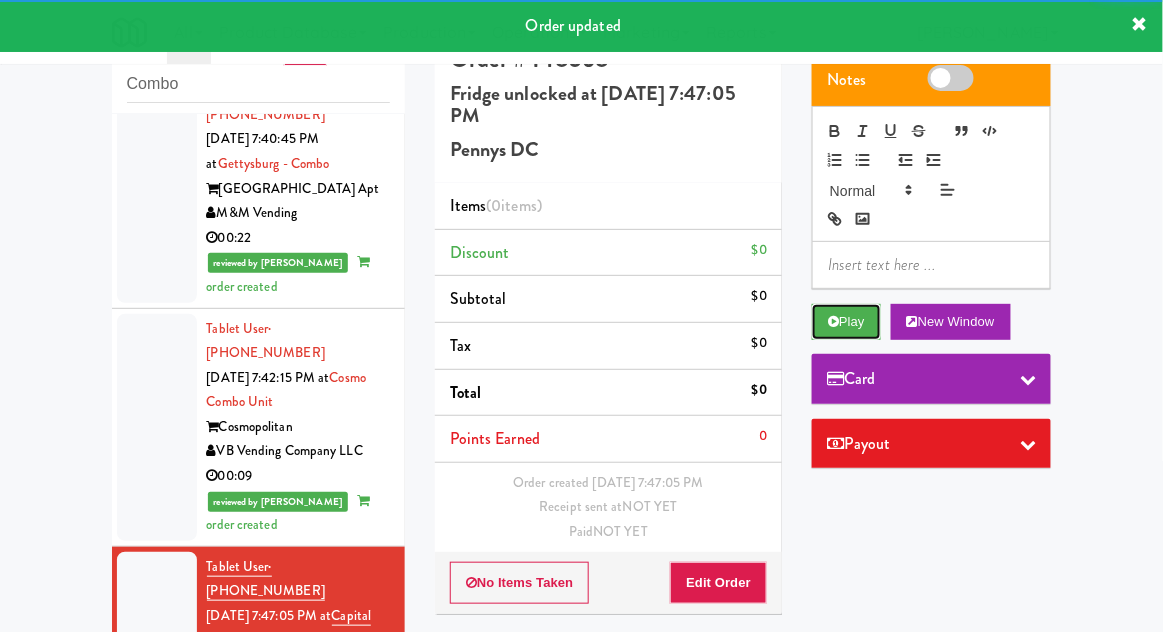 click on "Play" at bounding box center (846, 322) 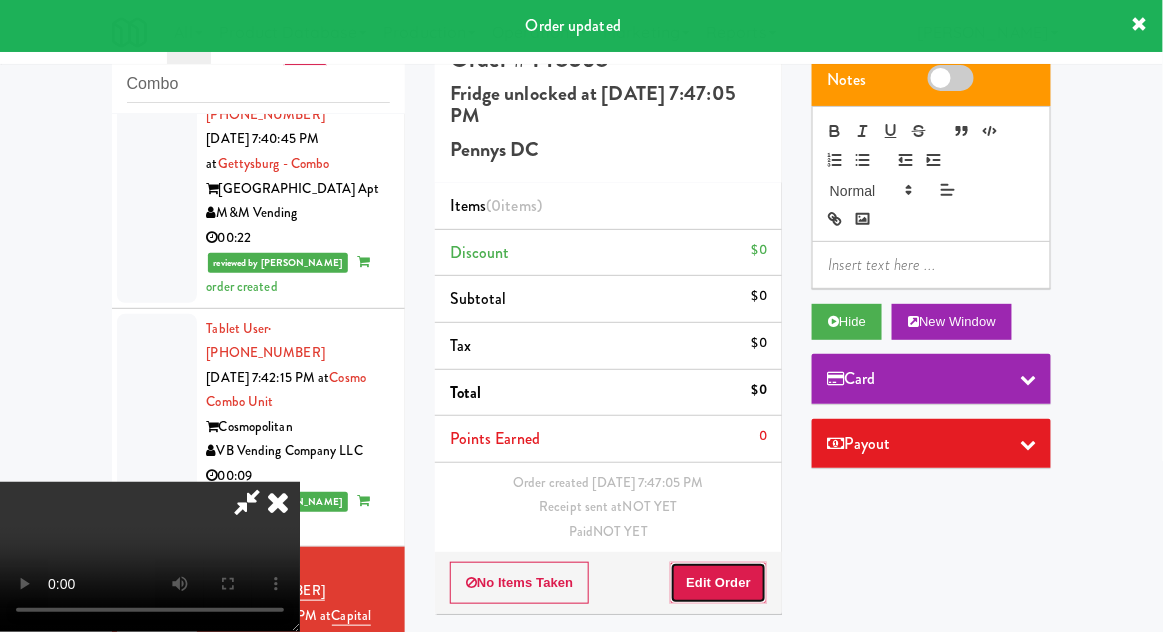 click on "Edit Order" at bounding box center (718, 583) 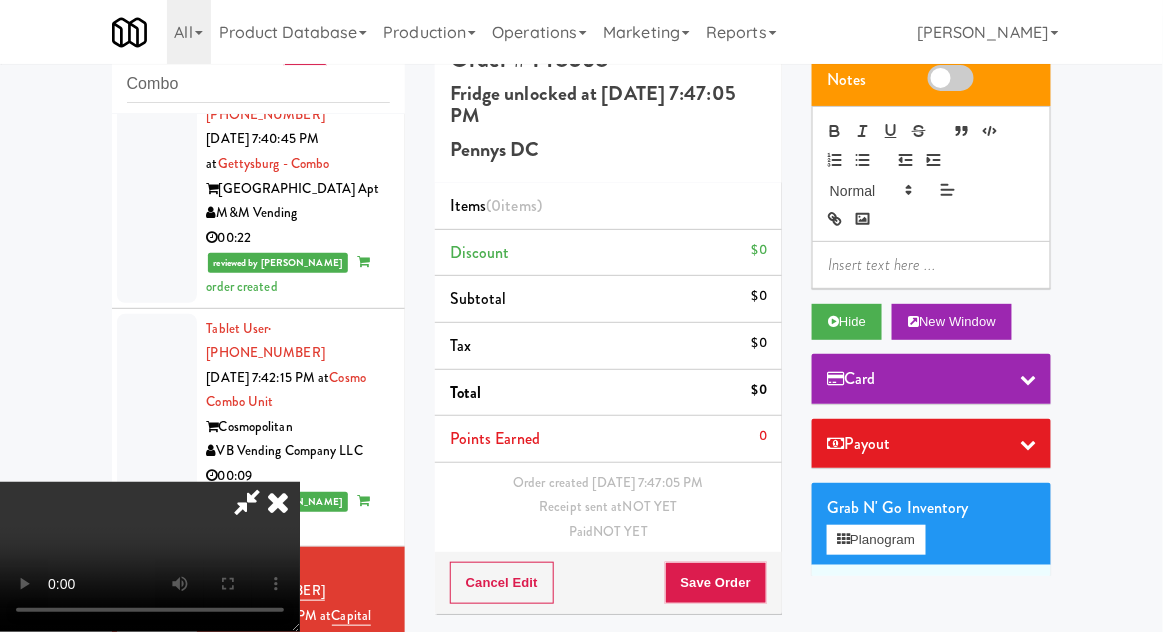 type 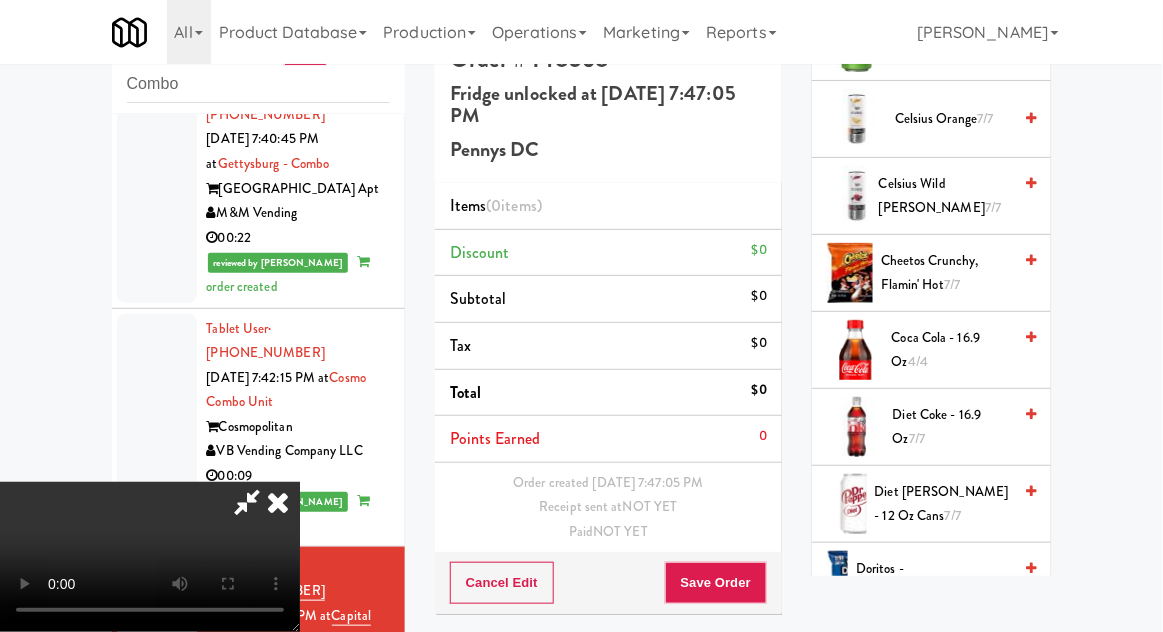 scroll, scrollTop: 669, scrollLeft: 0, axis: vertical 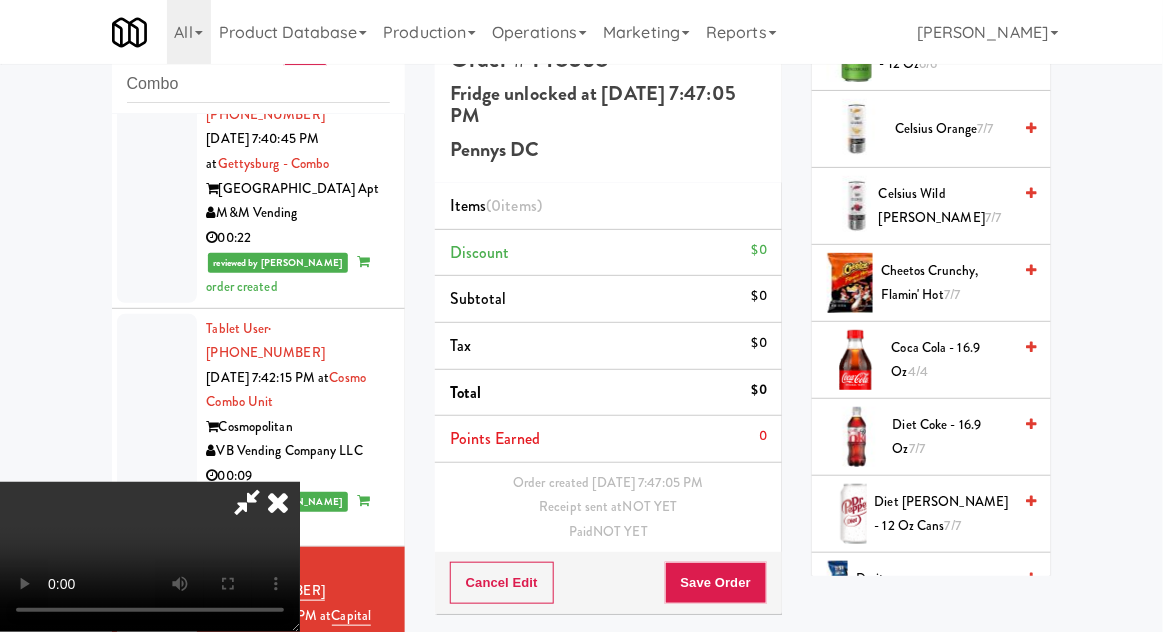 click on "Diet Coke - 16.9 oz  7/7" at bounding box center [952, 437] 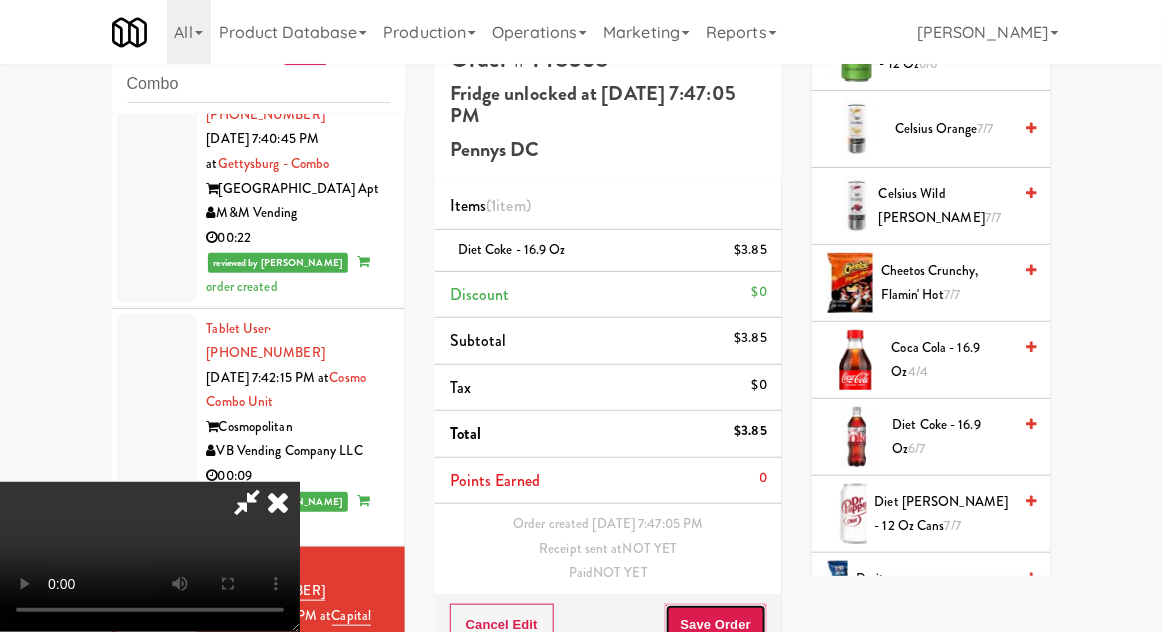 click on "Save Order" at bounding box center [716, 625] 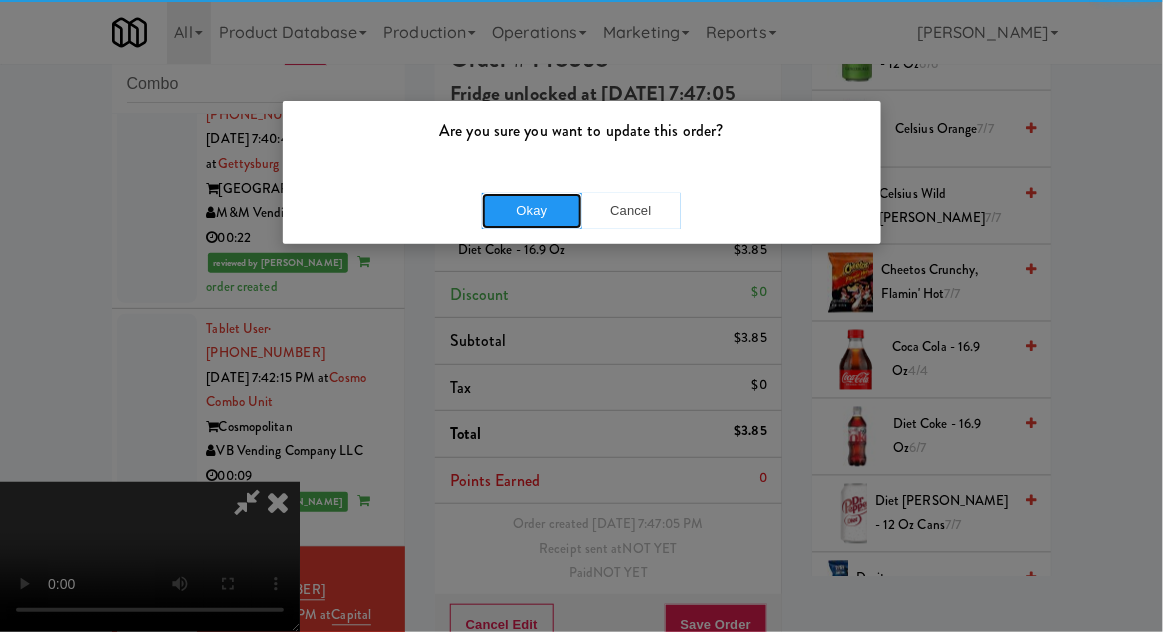 click on "Okay" at bounding box center (532, 211) 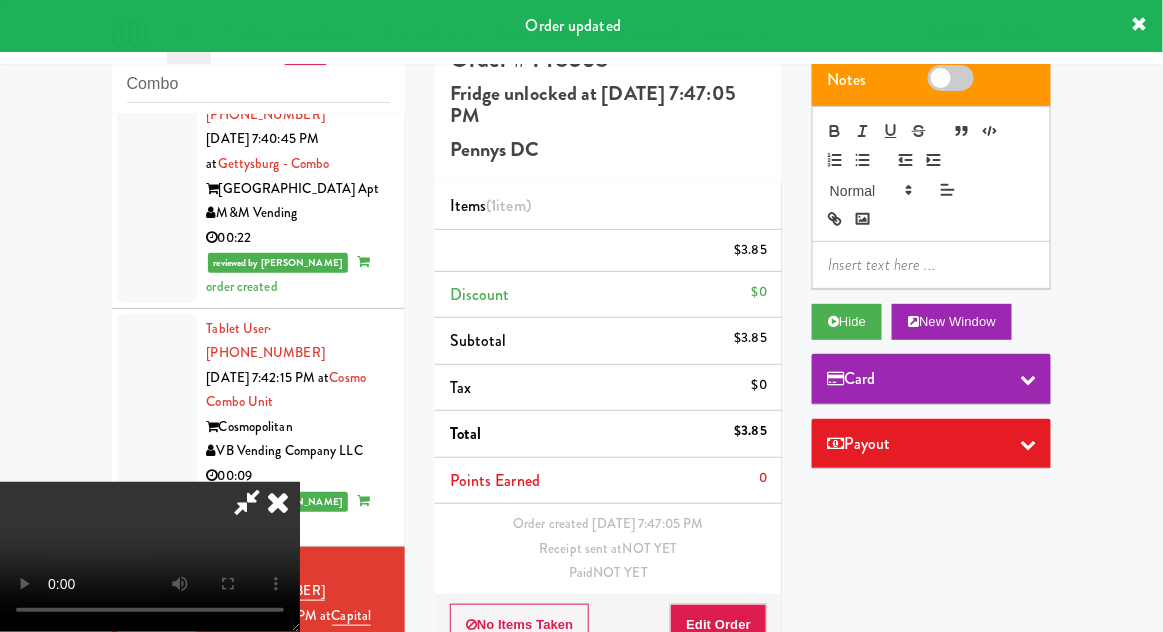 scroll, scrollTop: 0, scrollLeft: 0, axis: both 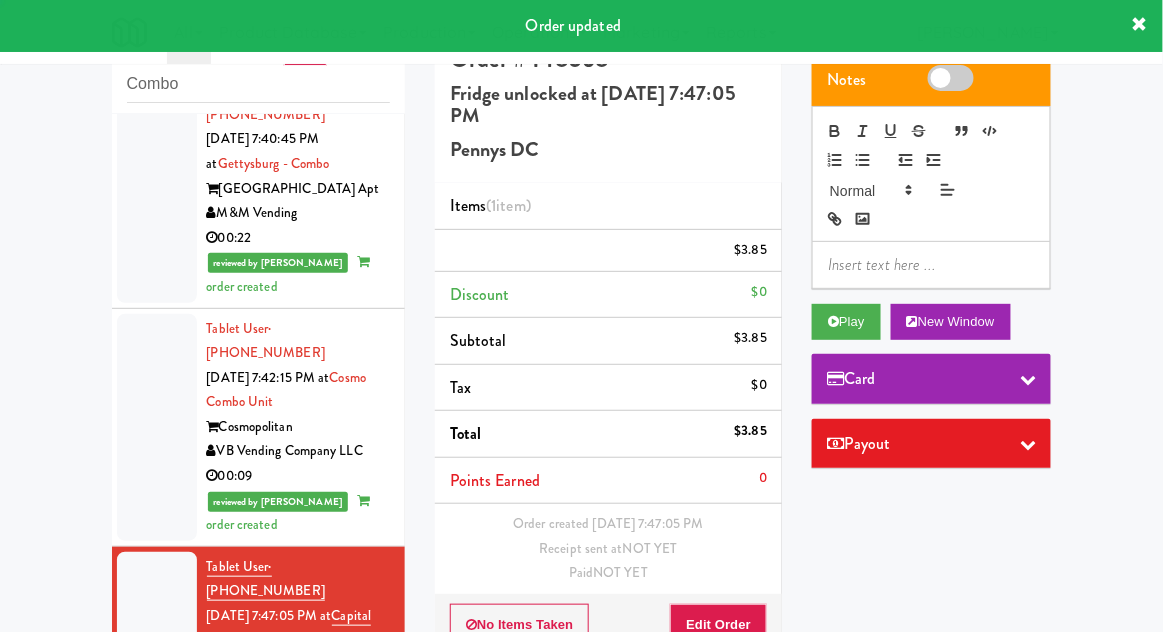 click at bounding box center [157, 830] 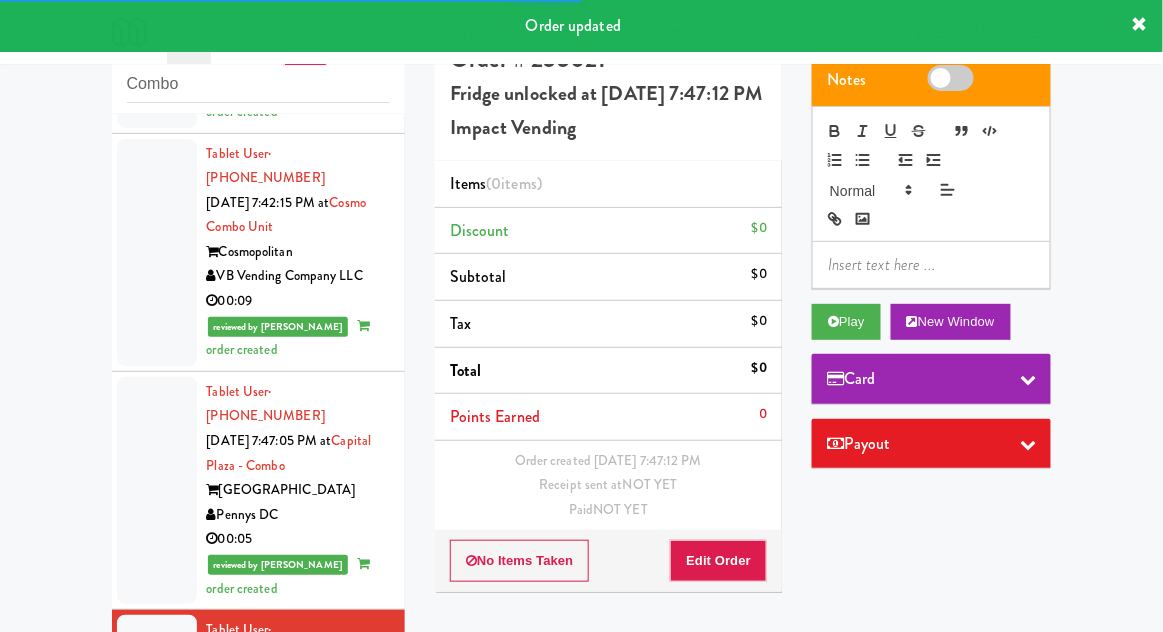scroll, scrollTop: 2792, scrollLeft: 0, axis: vertical 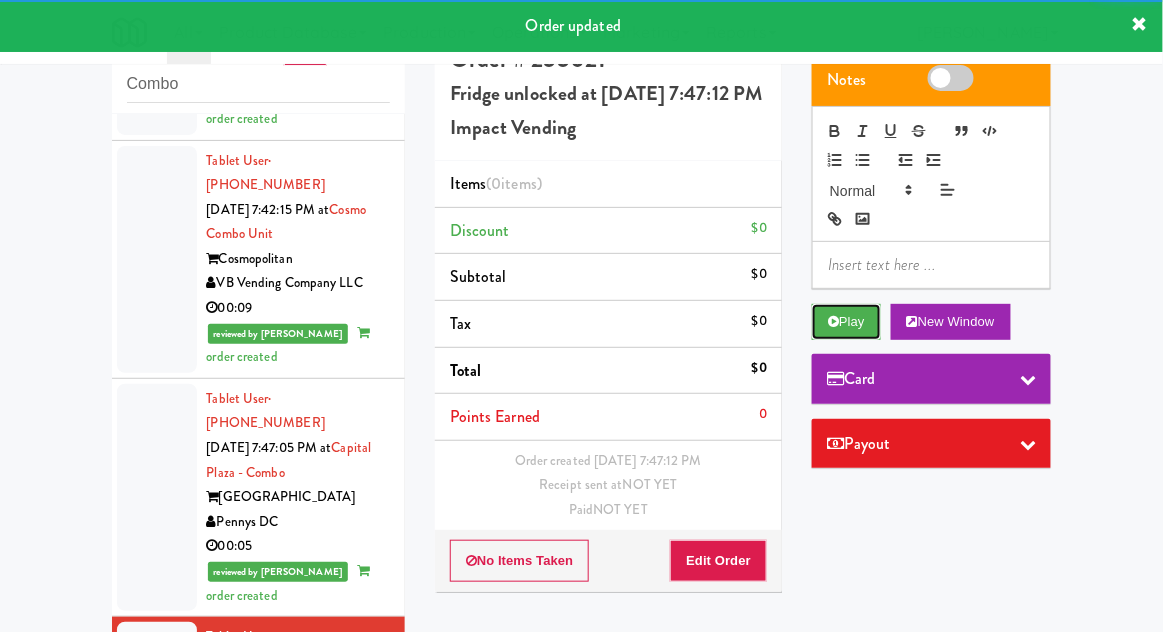 click on "Play" at bounding box center [846, 322] 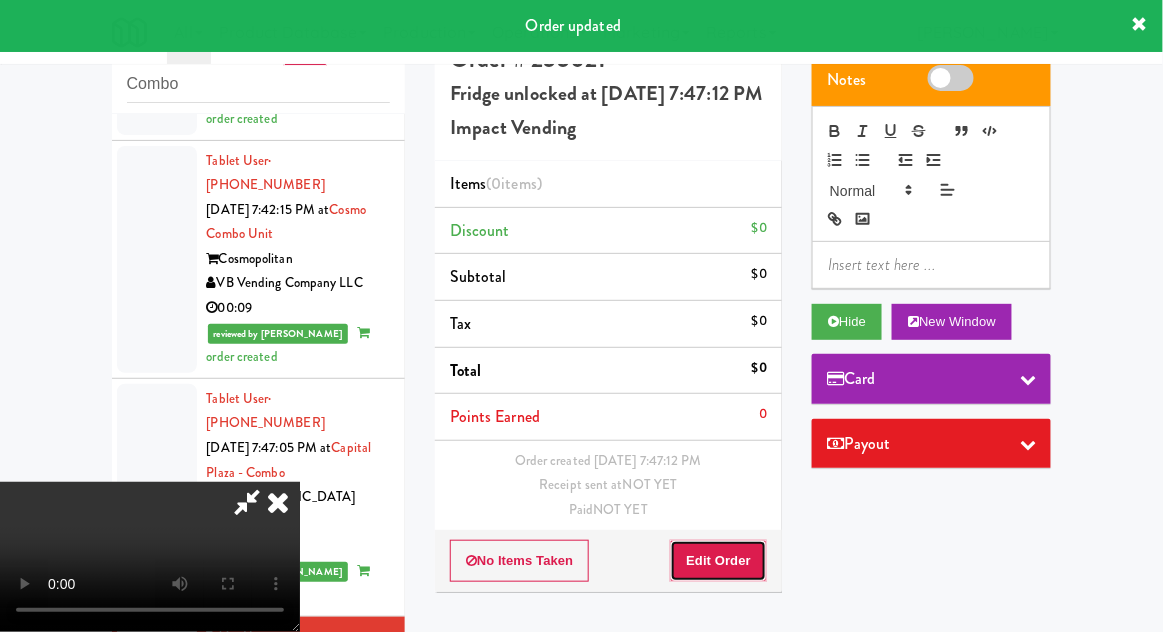click on "Edit Order" at bounding box center (718, 561) 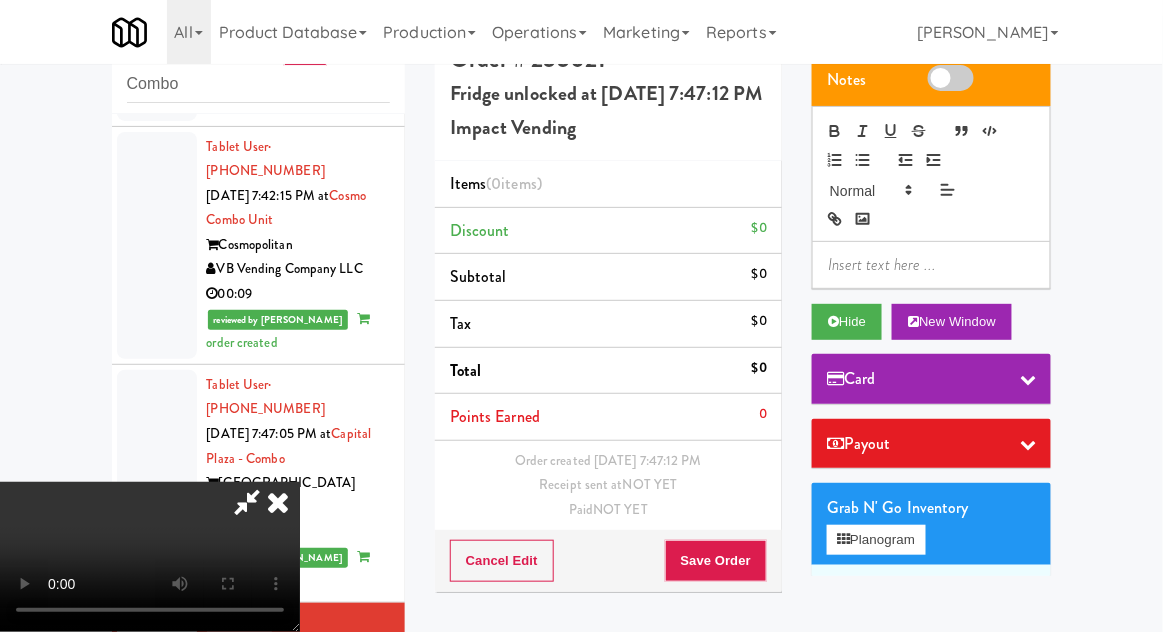 scroll, scrollTop: 2793, scrollLeft: 0, axis: vertical 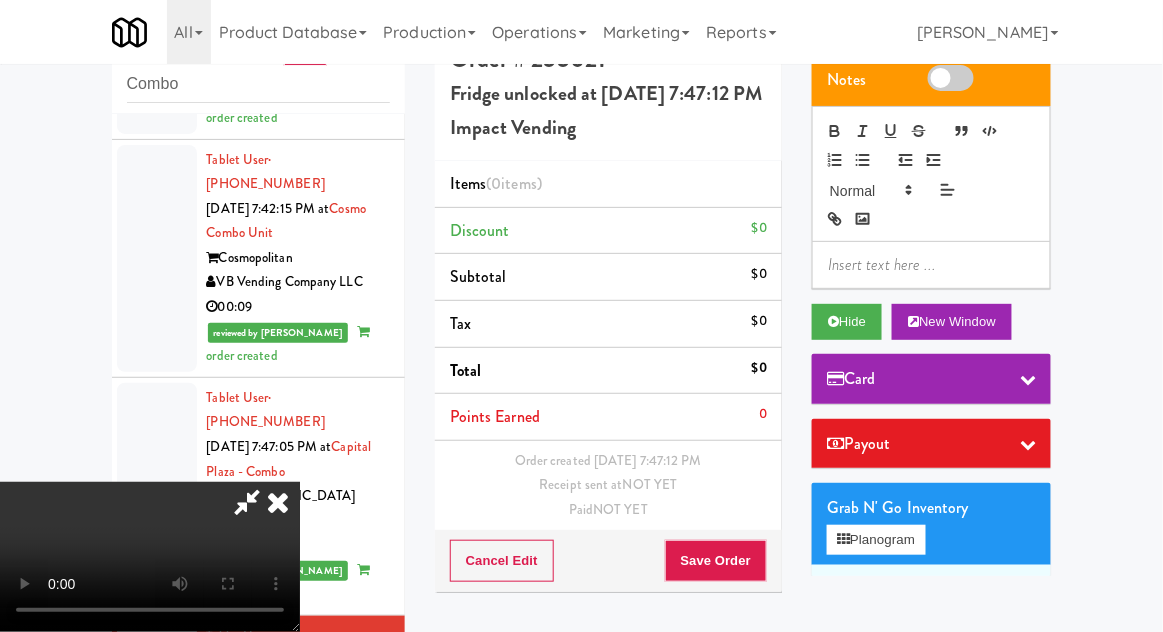 type 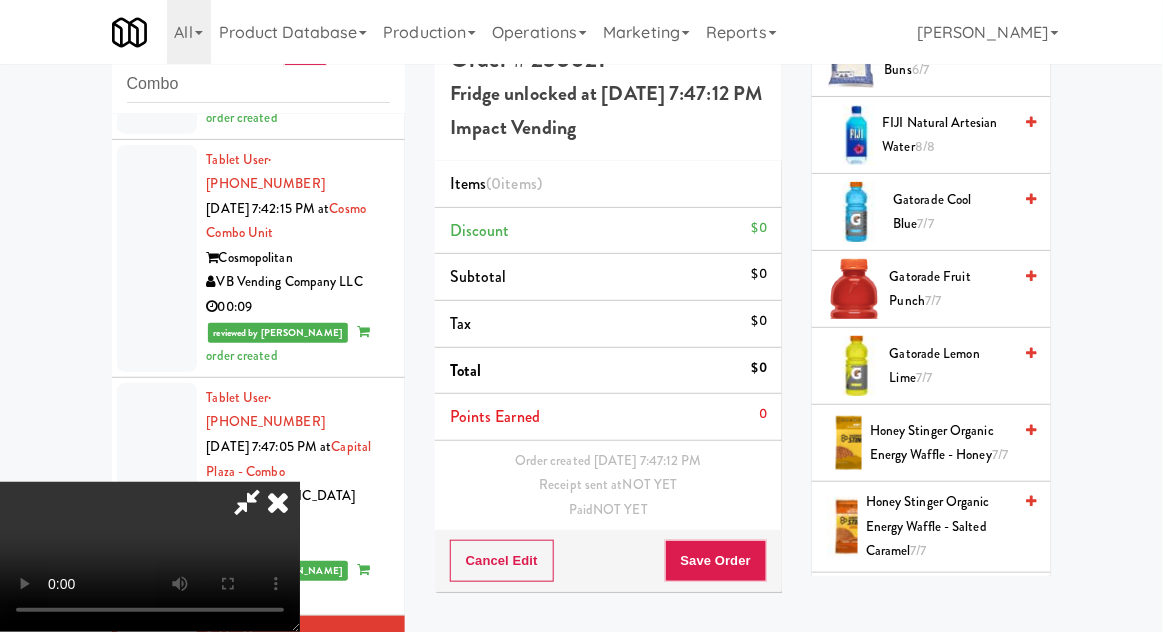 scroll, scrollTop: 1133, scrollLeft: 0, axis: vertical 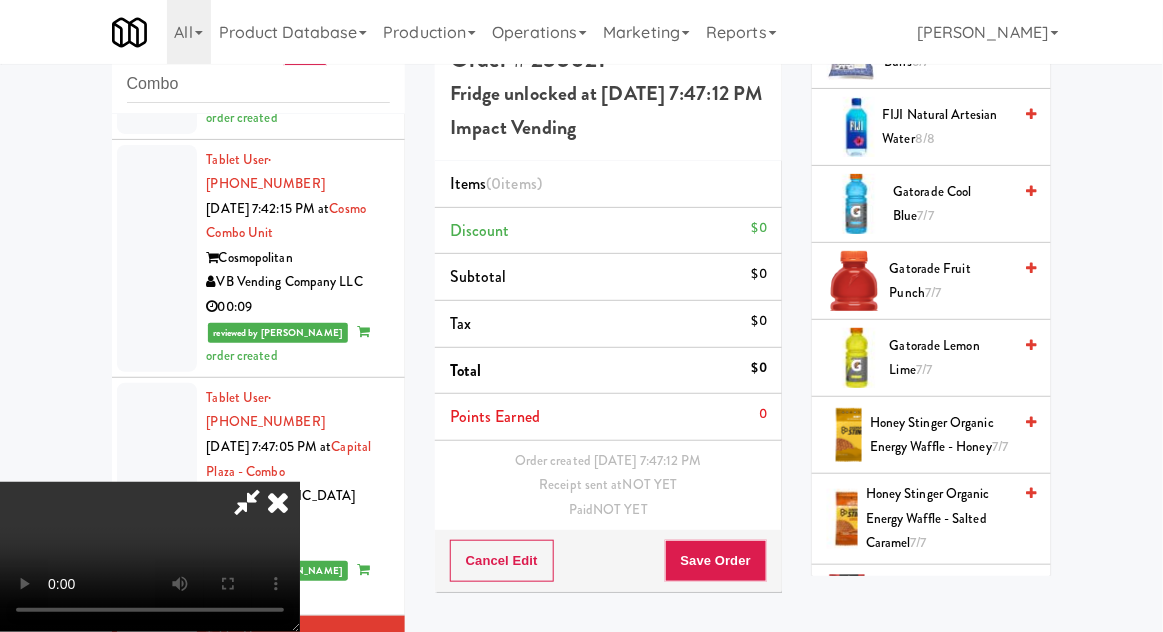 click on "Gatorade Lemon Lime  7/7" at bounding box center [951, 358] 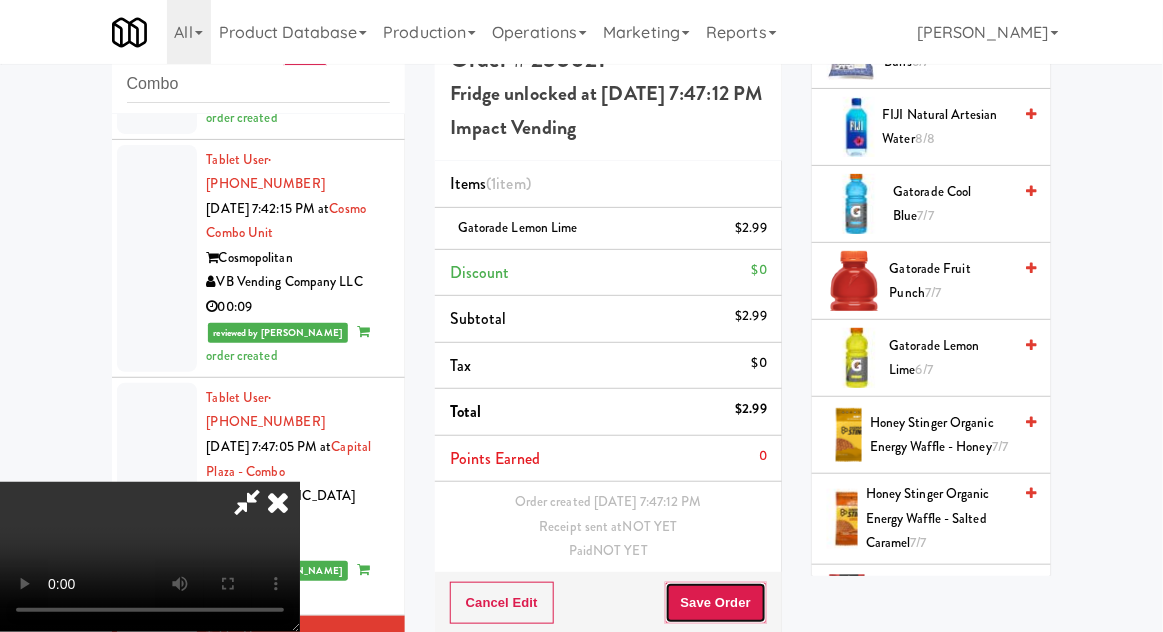 click on "Save Order" at bounding box center [716, 603] 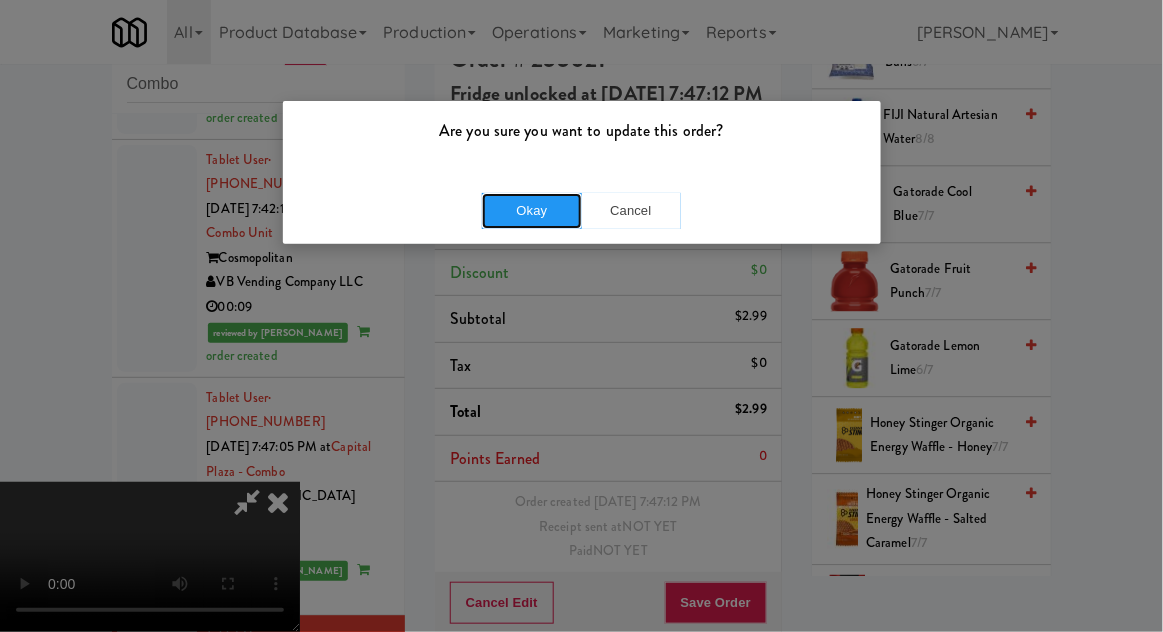 click on "Okay" at bounding box center (532, 211) 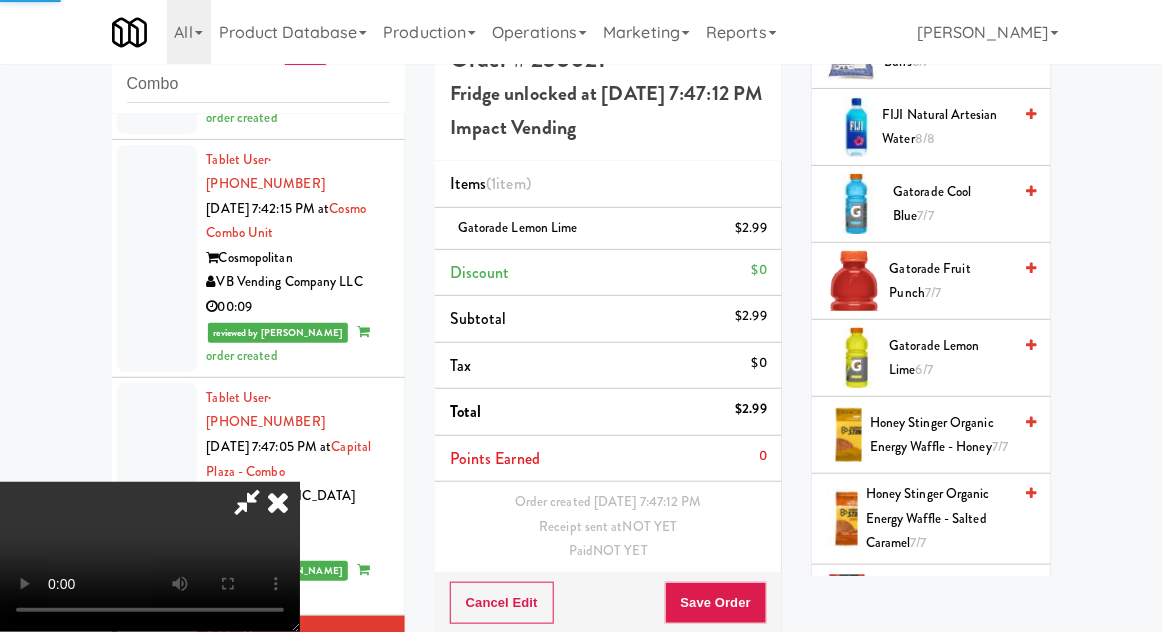 scroll, scrollTop: 0, scrollLeft: 0, axis: both 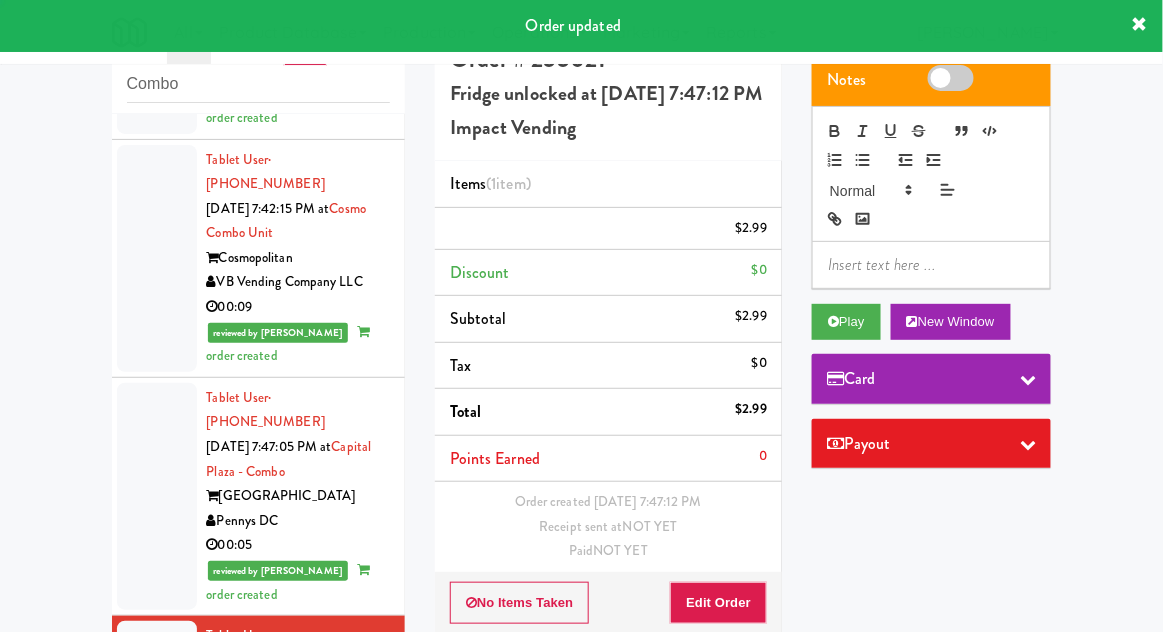 click at bounding box center [157, 911] 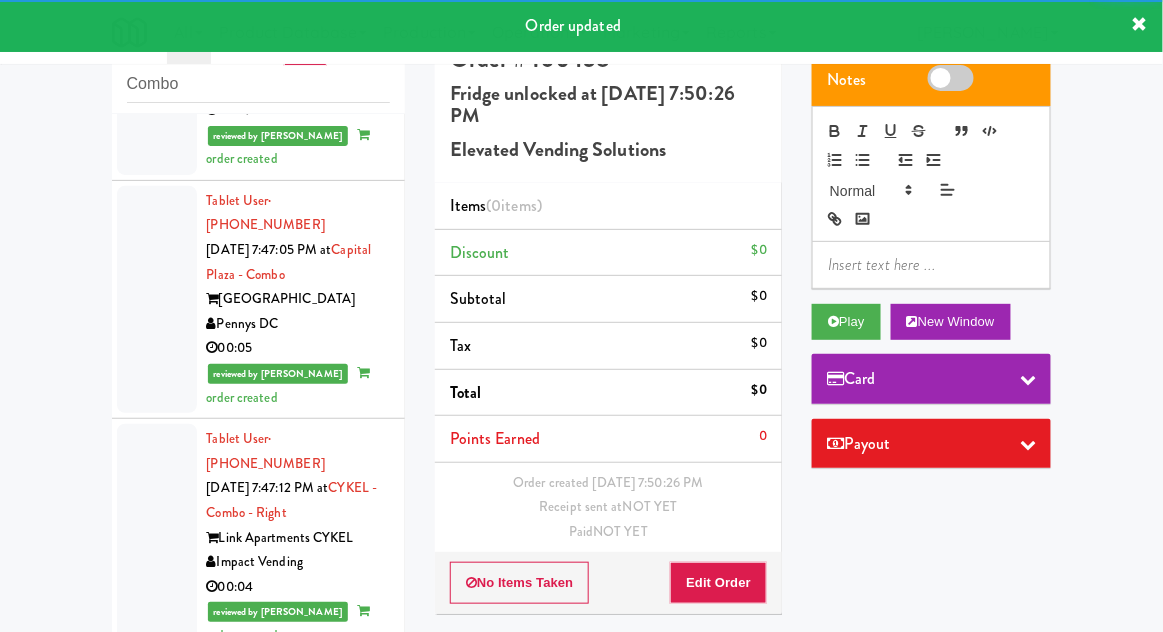 scroll, scrollTop: 2993, scrollLeft: 0, axis: vertical 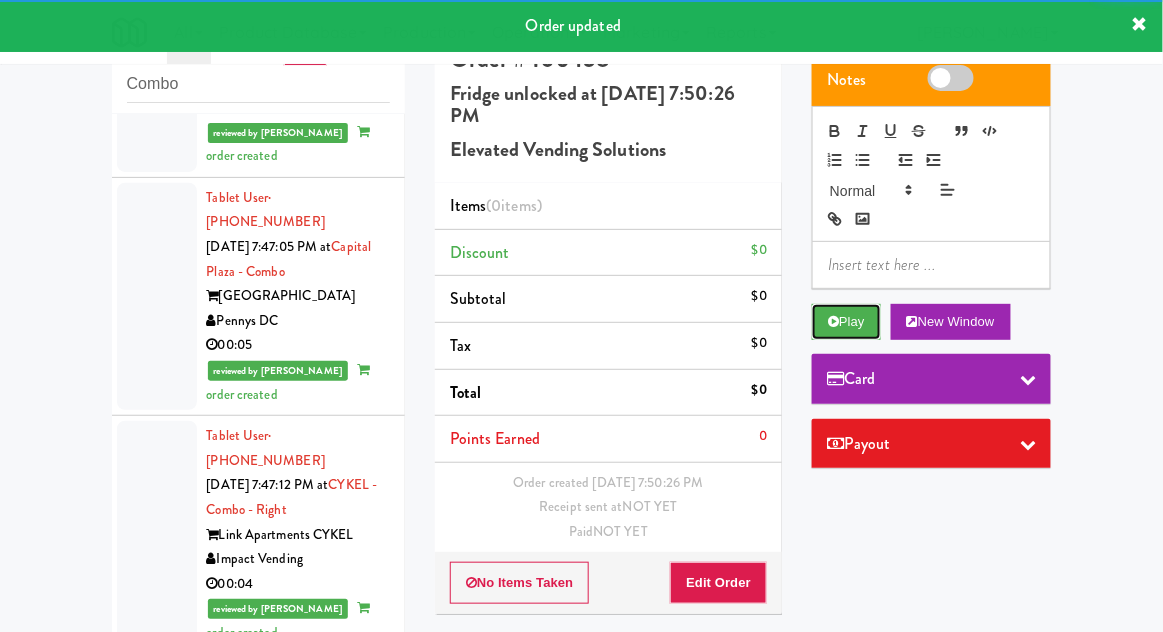 click on "Play" at bounding box center [846, 322] 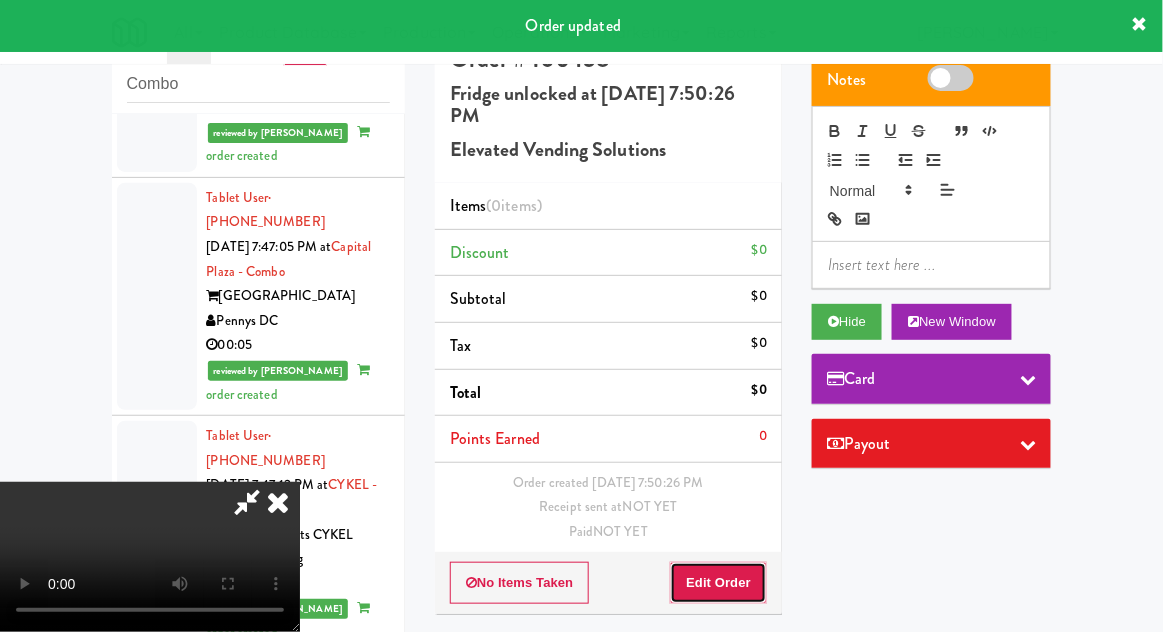 click on "Edit Order" at bounding box center (718, 583) 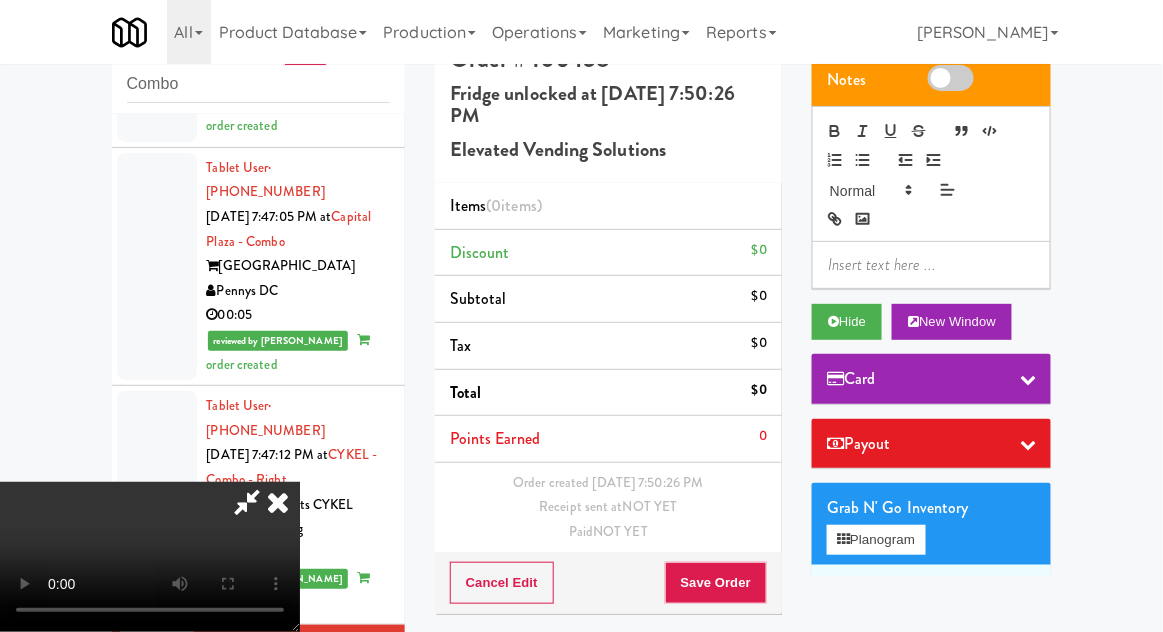 scroll, scrollTop: 3013, scrollLeft: 0, axis: vertical 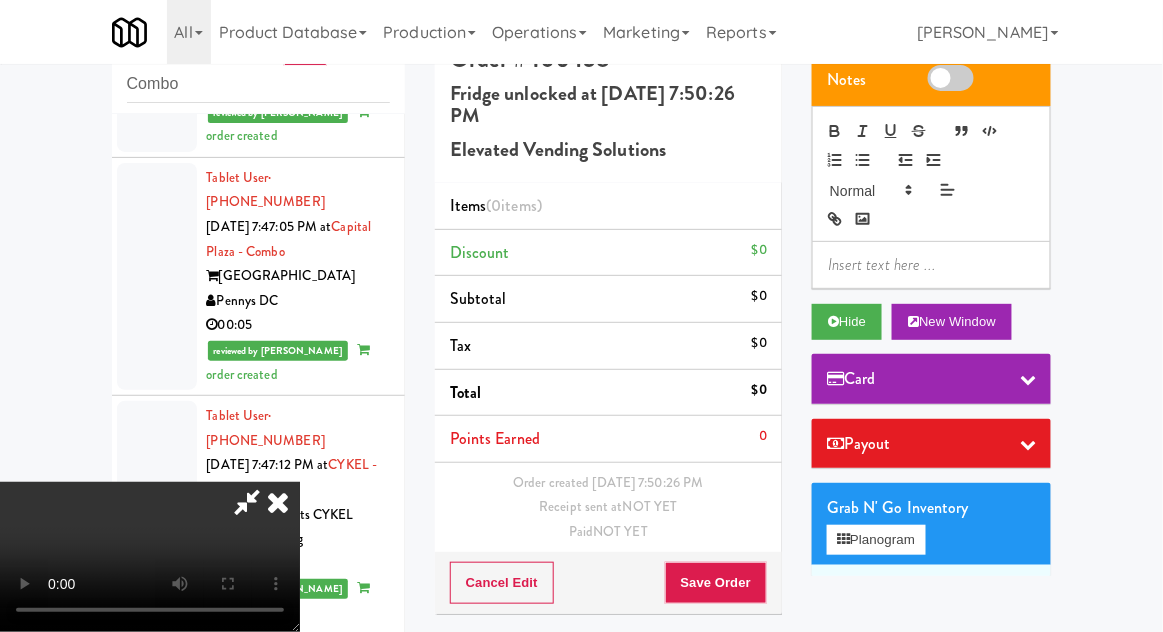 type 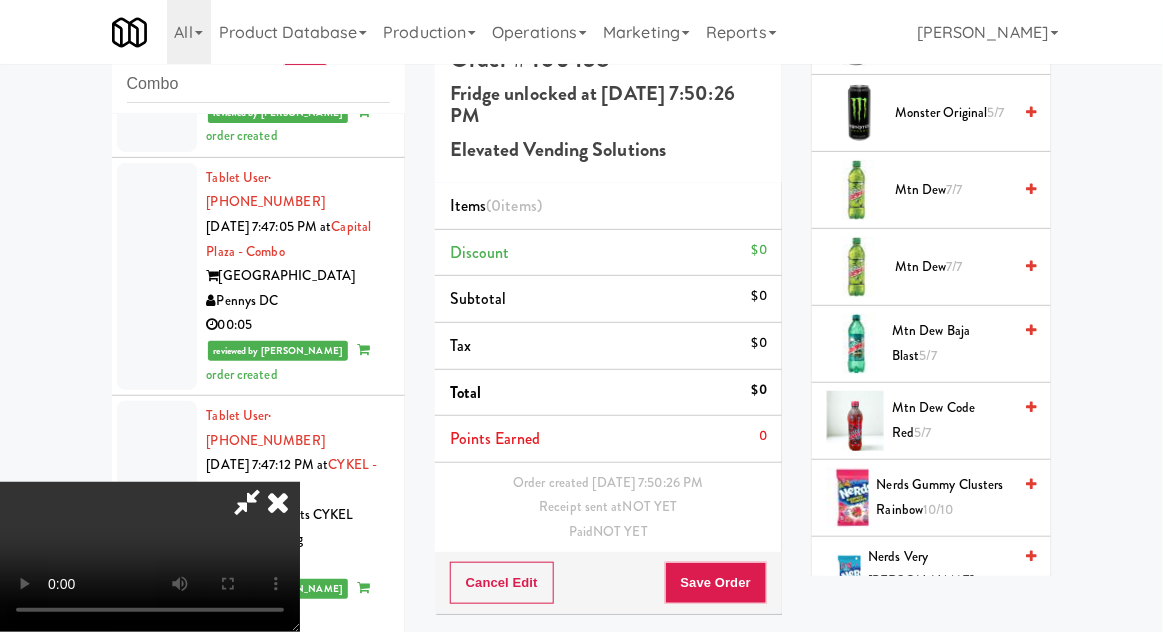 scroll, scrollTop: 1793, scrollLeft: 0, axis: vertical 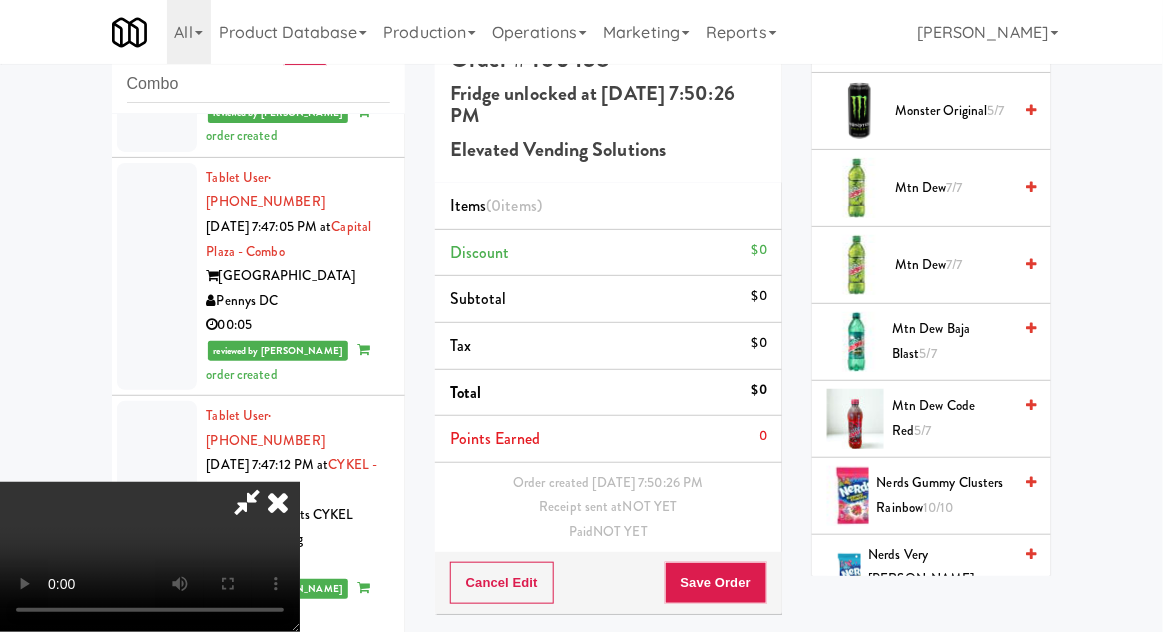 click on "Mtn Dew Code Red  5/7" at bounding box center (951, 418) 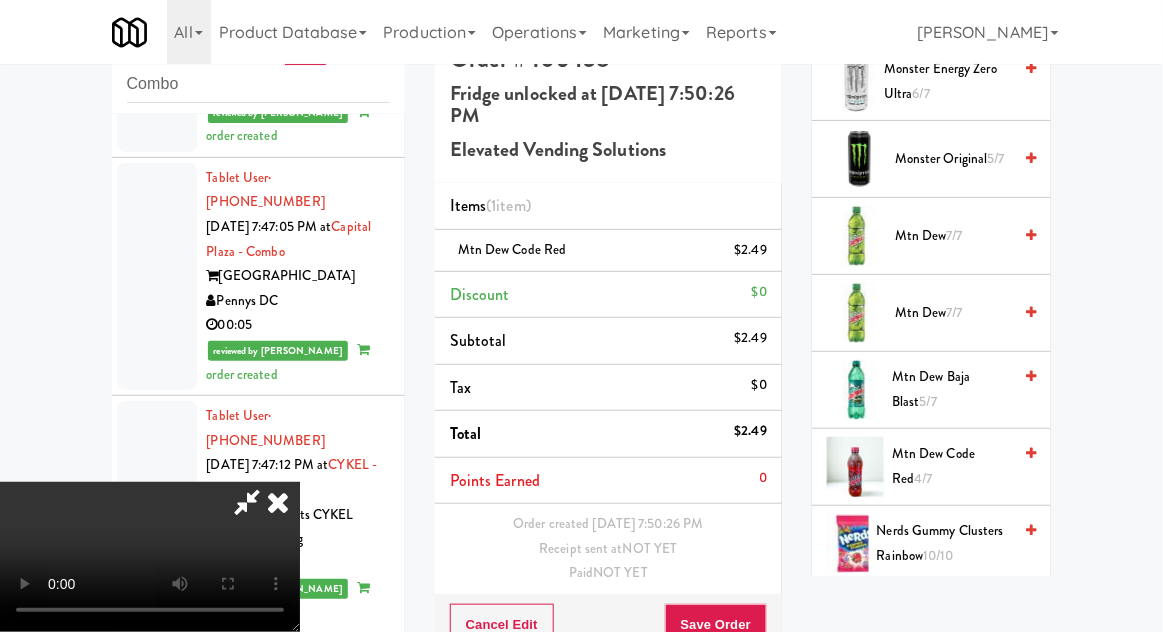 scroll, scrollTop: 1747, scrollLeft: 0, axis: vertical 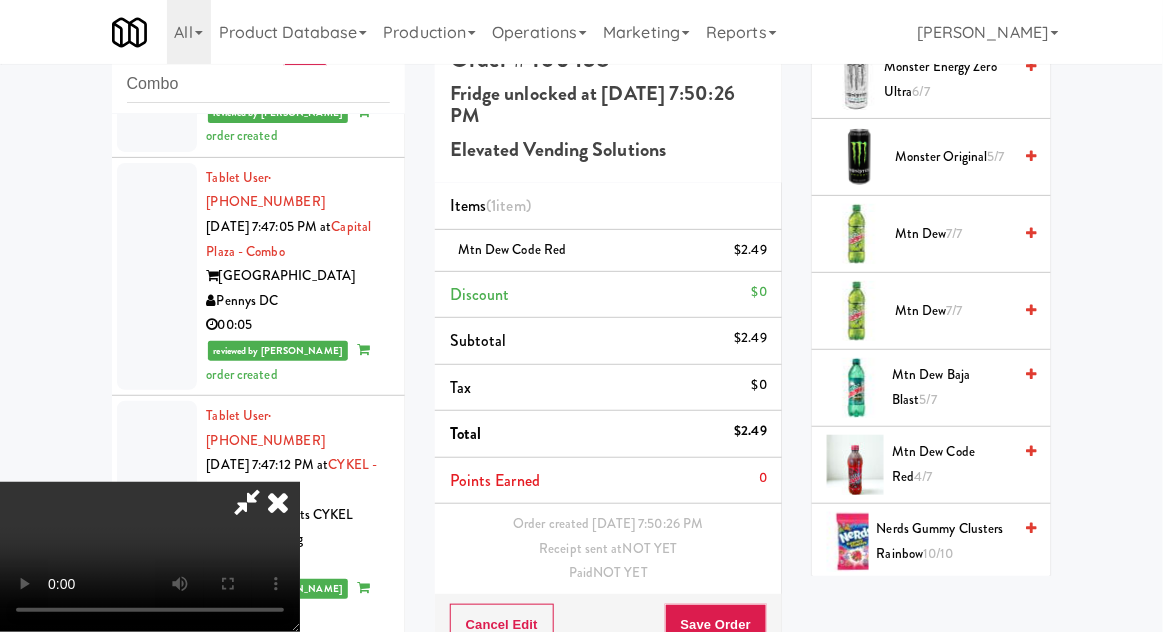 click on "Nerds Very [PERSON_NAME] Gummy Clusters   9/9" at bounding box center [940, 626] 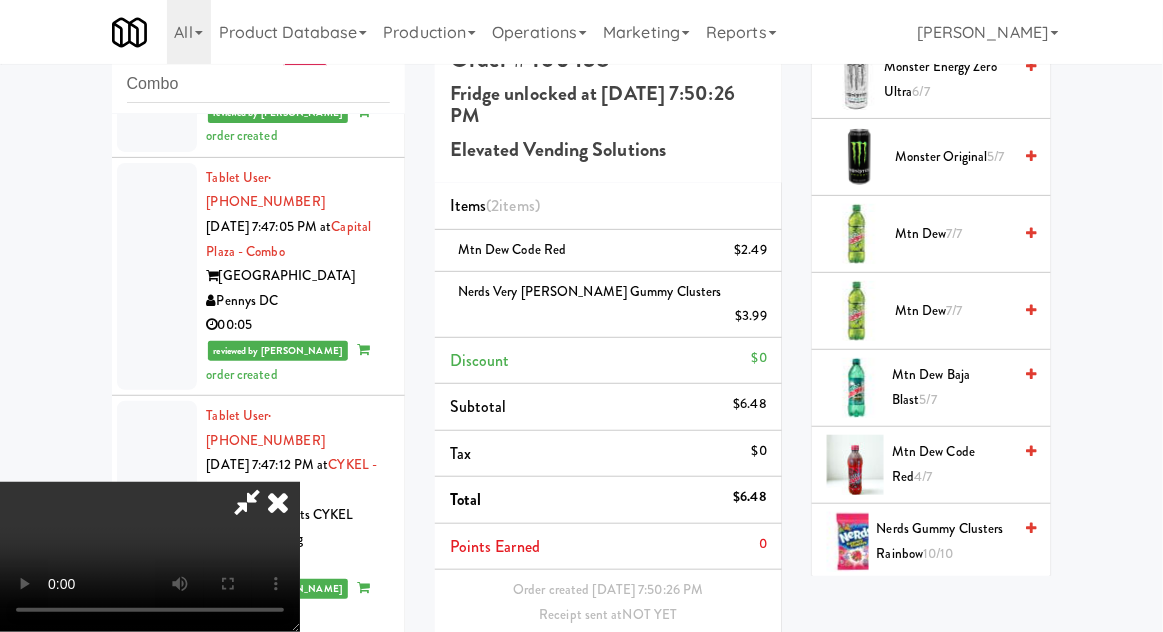 click on "Save Order" at bounding box center [716, 691] 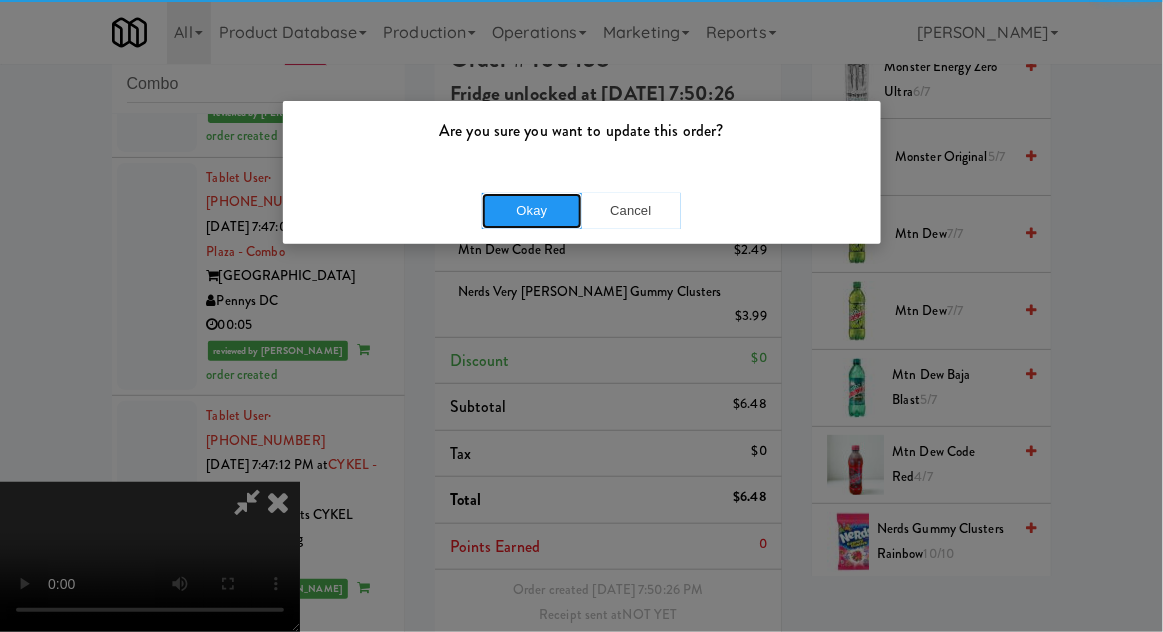 click on "Okay" at bounding box center [532, 211] 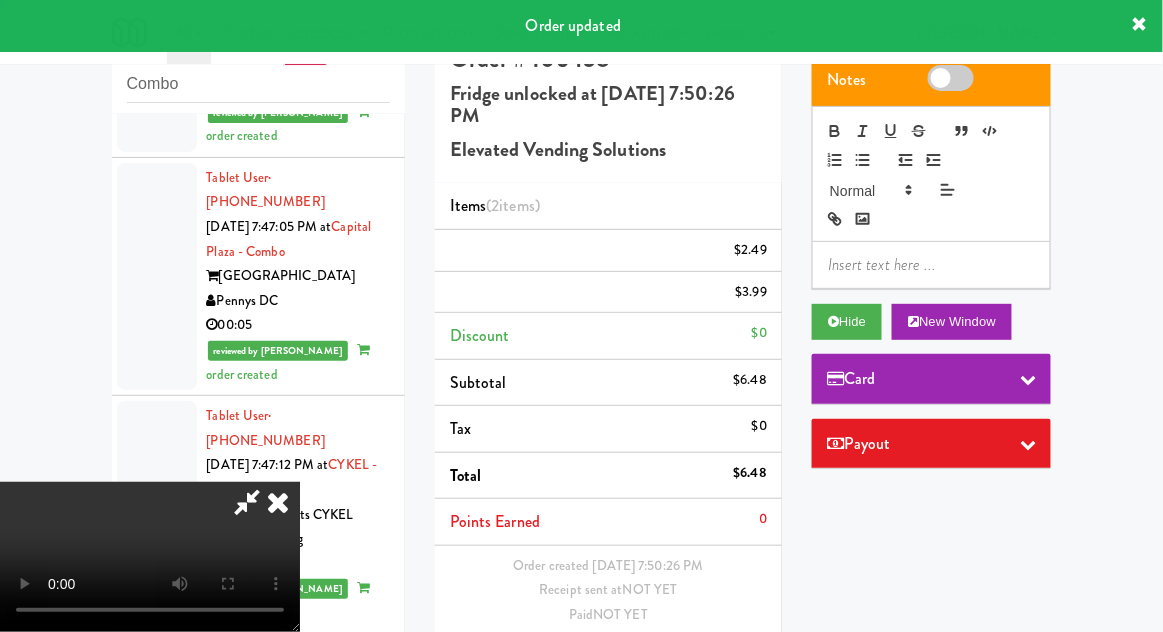 scroll, scrollTop: 0, scrollLeft: 0, axis: both 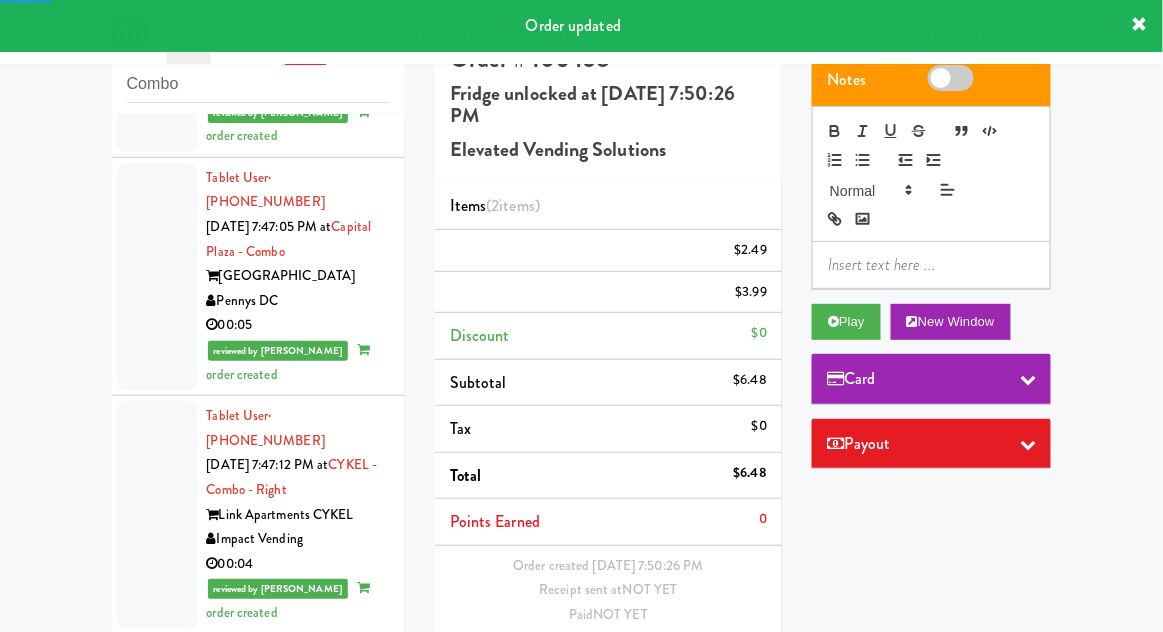 click on "Tablet User  · (770) 362-3951 [DATE] 7:58:46 PM at  [GEOGRAPHIC_DATA] - Combo - Middle  Illume  Pennys DC  00:16" at bounding box center (258, 1131) 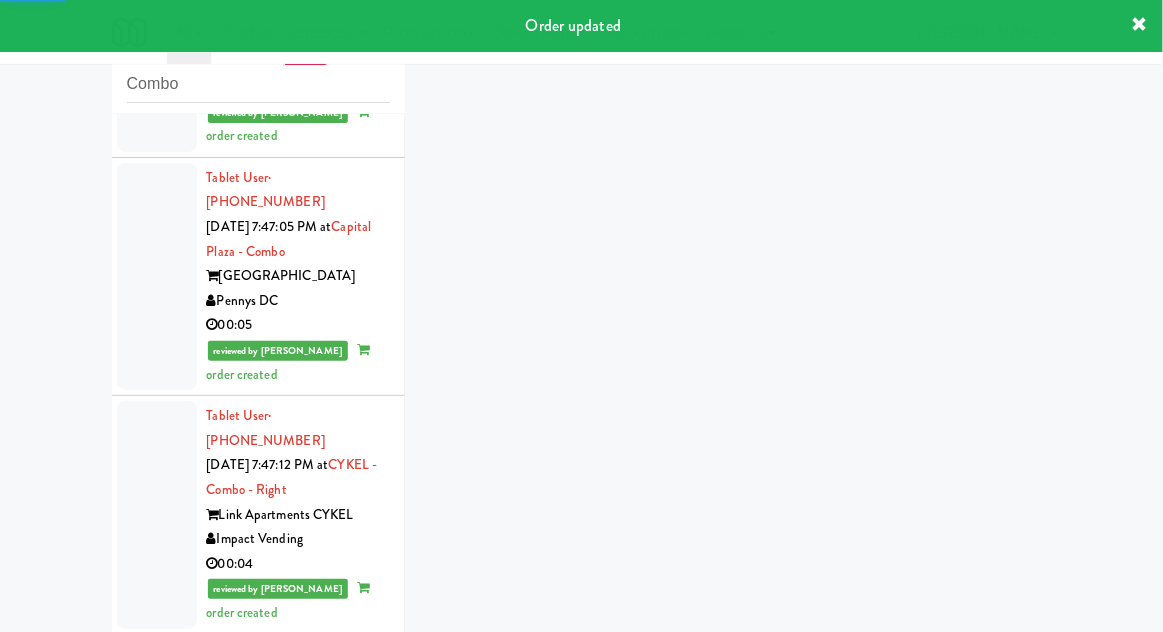 click at bounding box center (157, 1181) 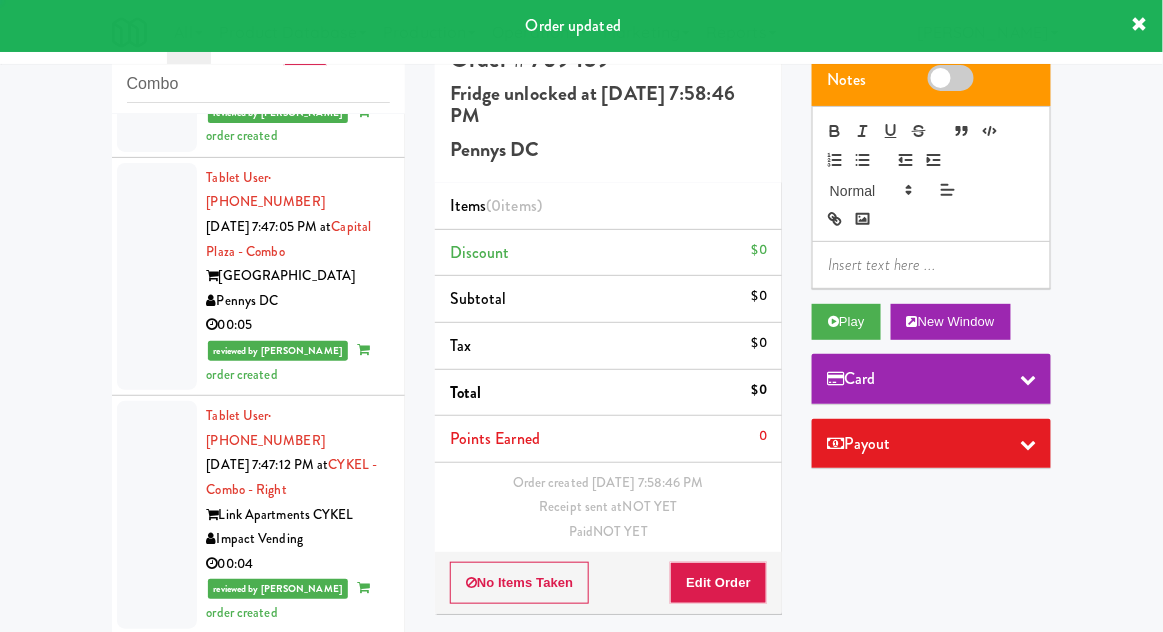click at bounding box center [157, 991] 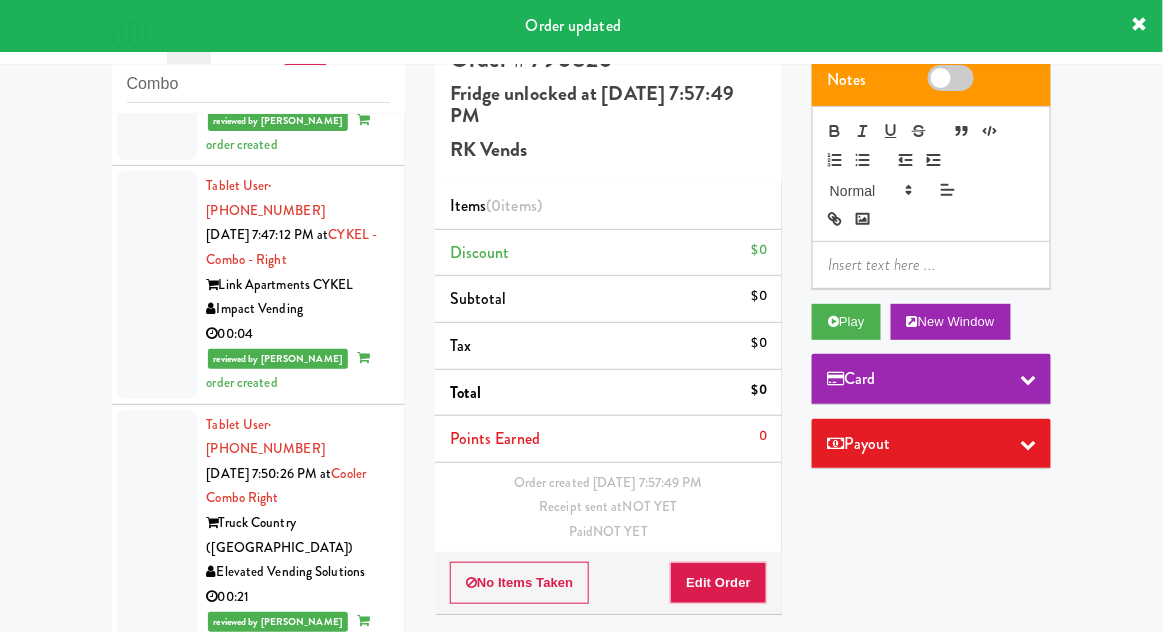scroll, scrollTop: 3224, scrollLeft: 0, axis: vertical 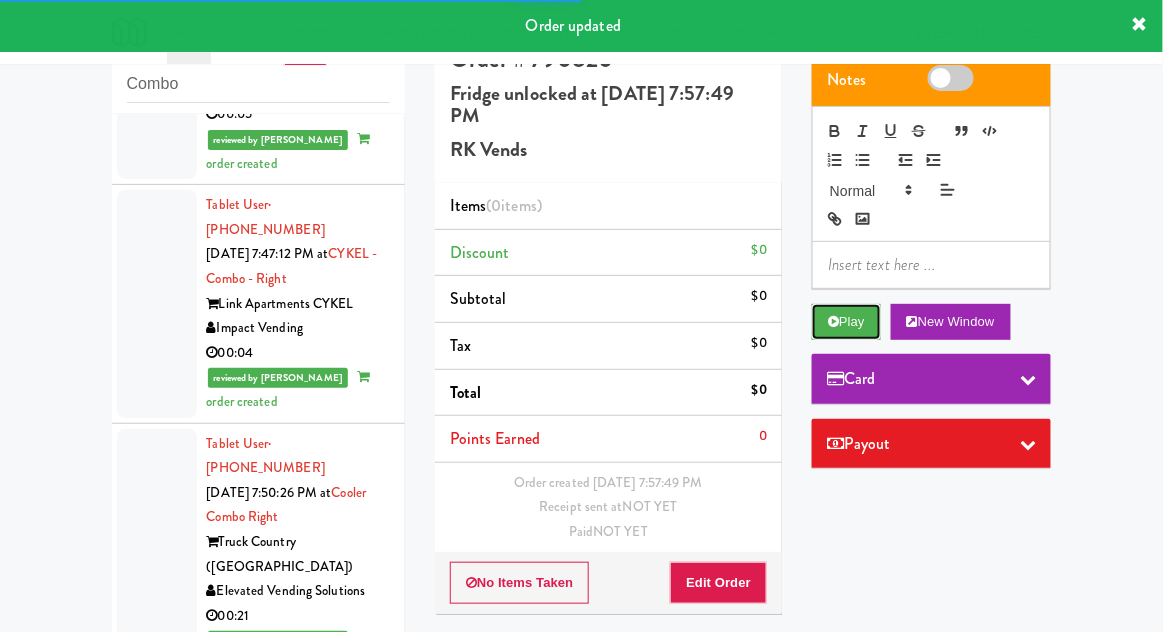 click on "Play" at bounding box center [846, 322] 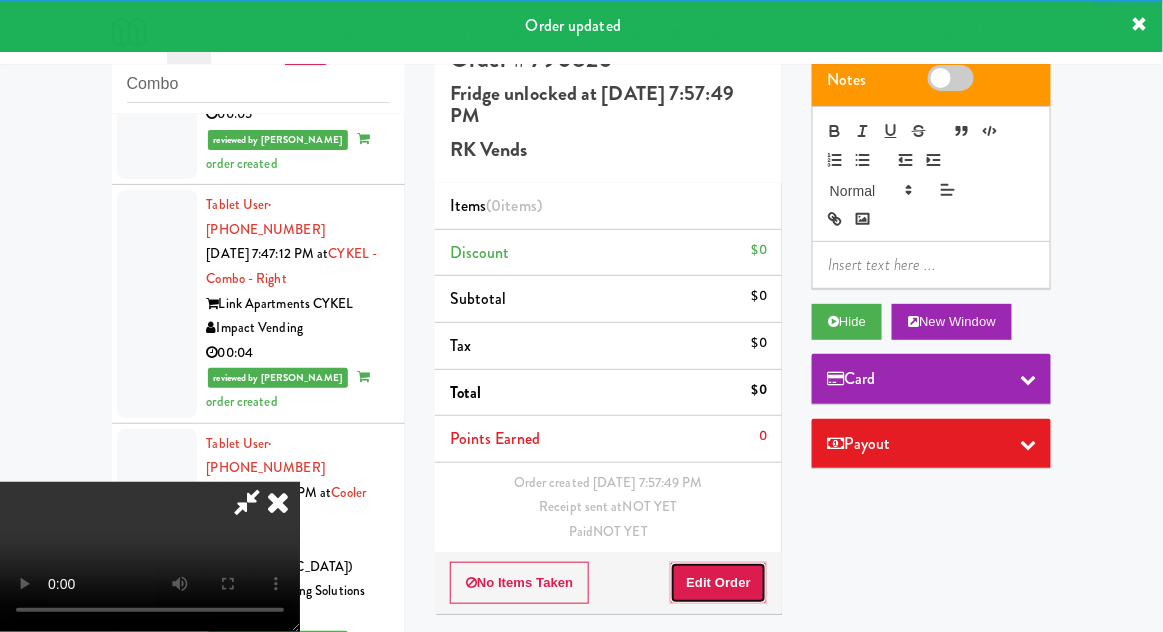 click on "Edit Order" at bounding box center [718, 583] 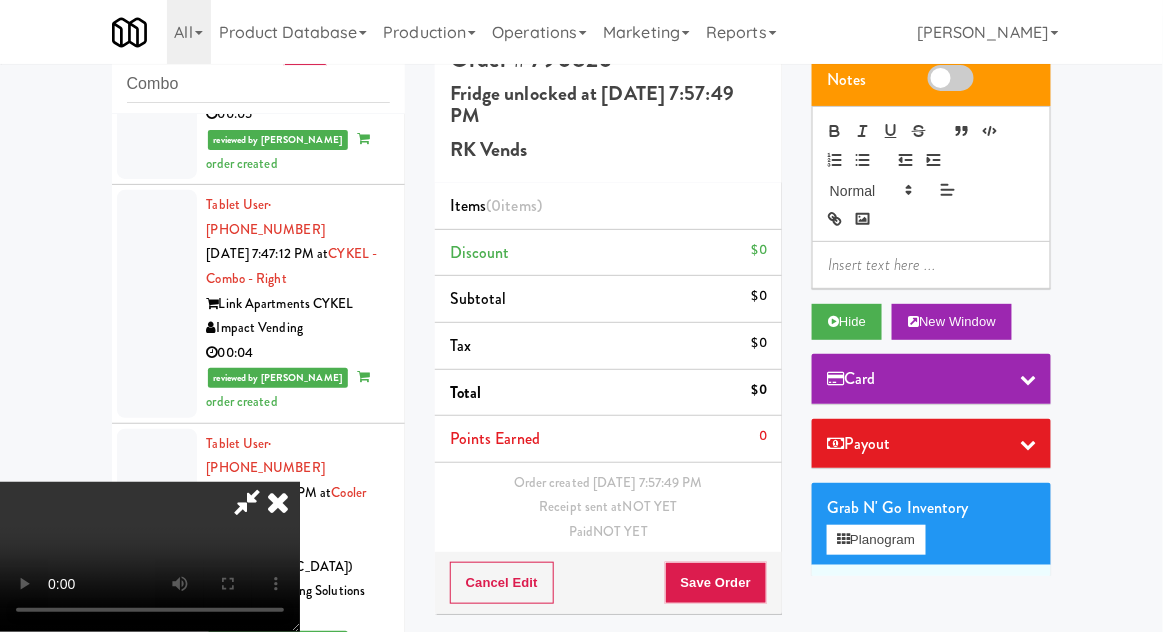 scroll, scrollTop: 73, scrollLeft: 0, axis: vertical 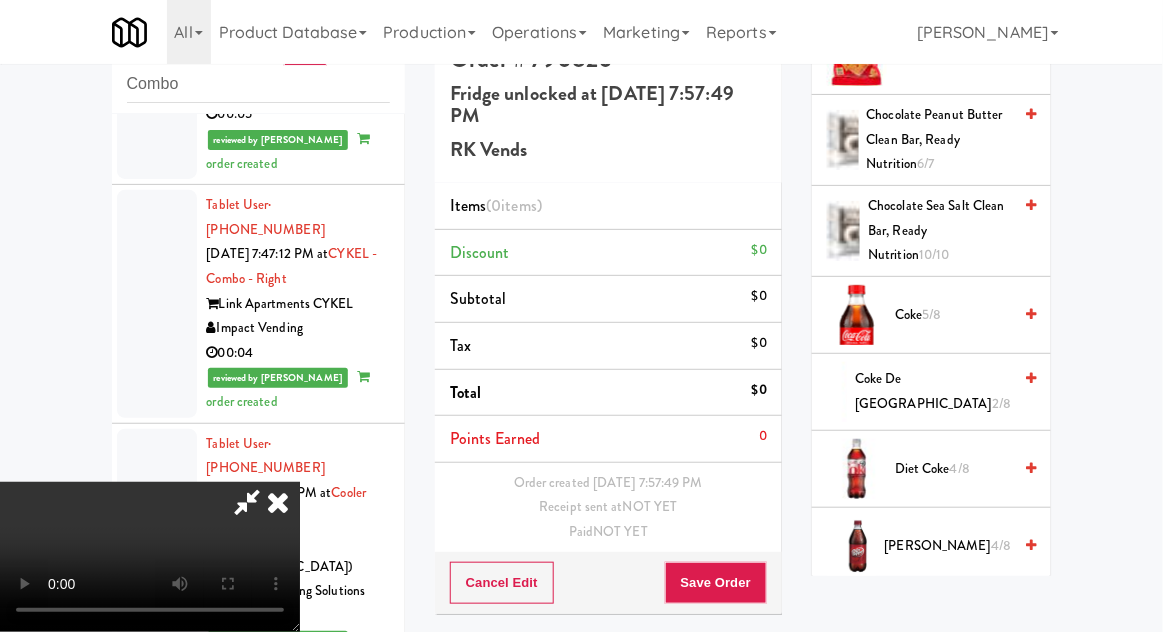 click on "Coke de Mexico  2/8" at bounding box center [933, 391] 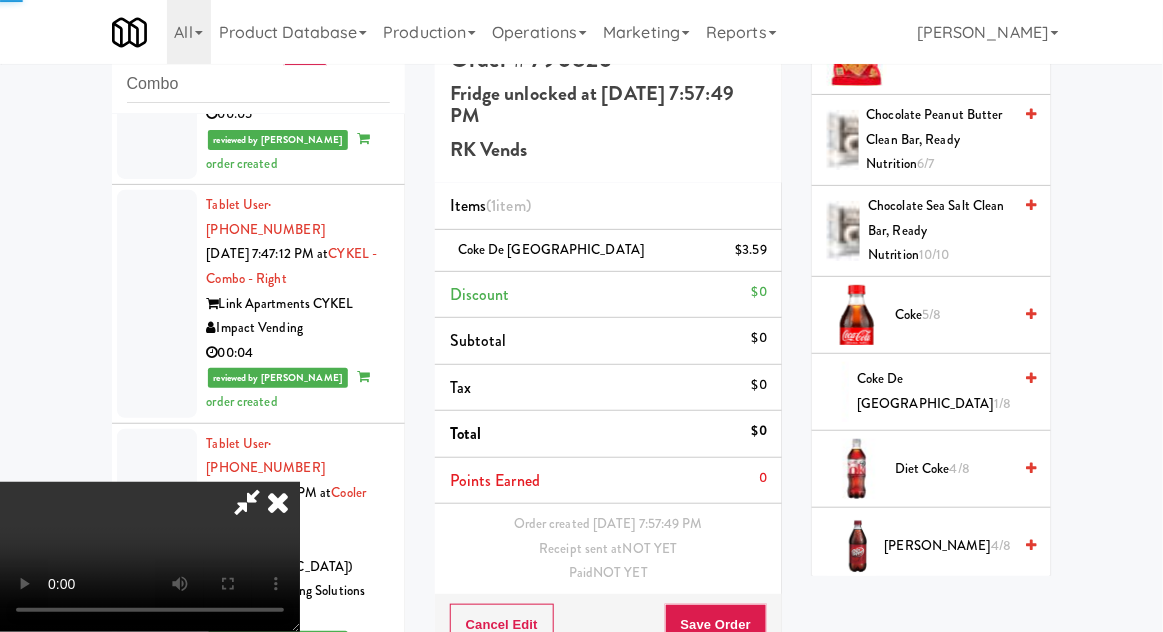 click on "Coke de Mexico  1/8" at bounding box center [934, 391] 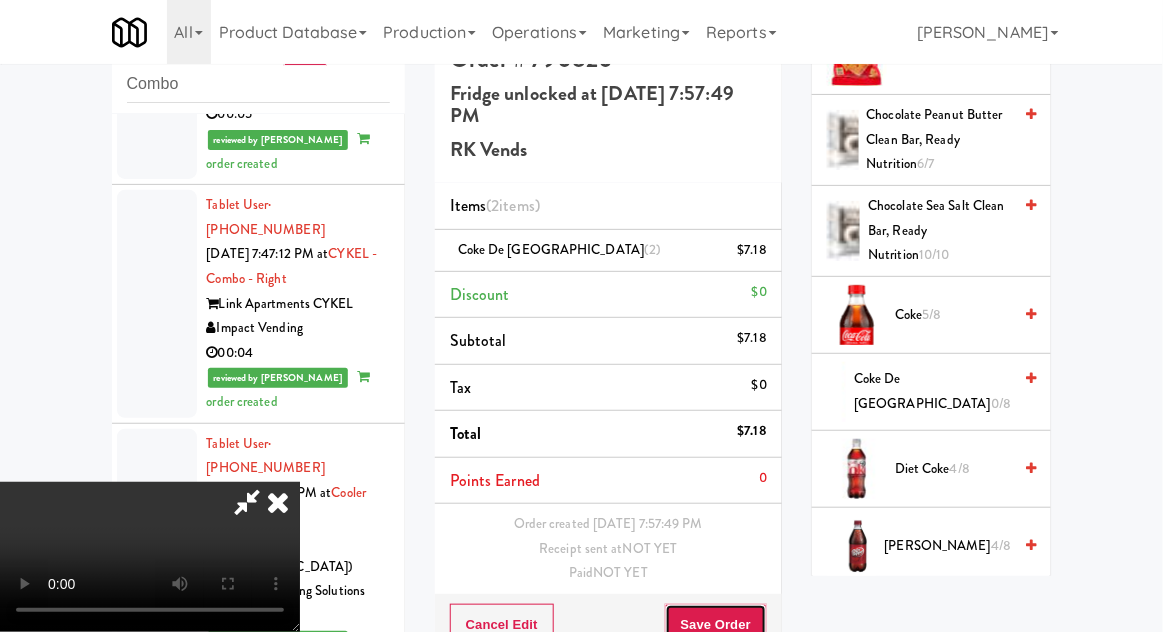 click on "Save Order" at bounding box center [716, 625] 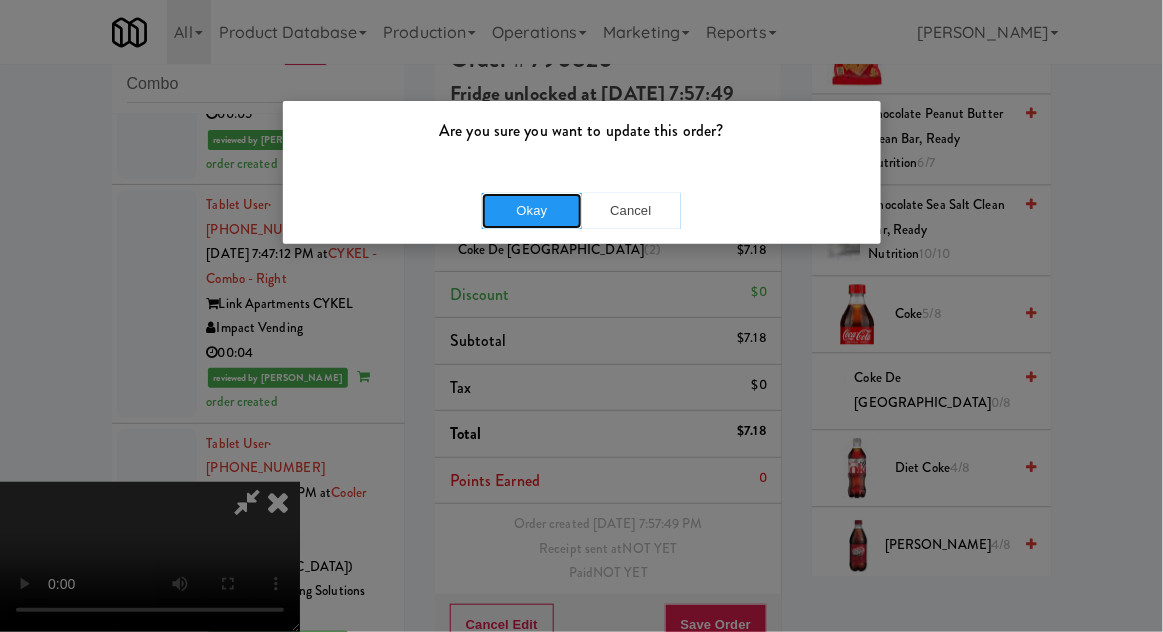 click on "Okay" at bounding box center (532, 211) 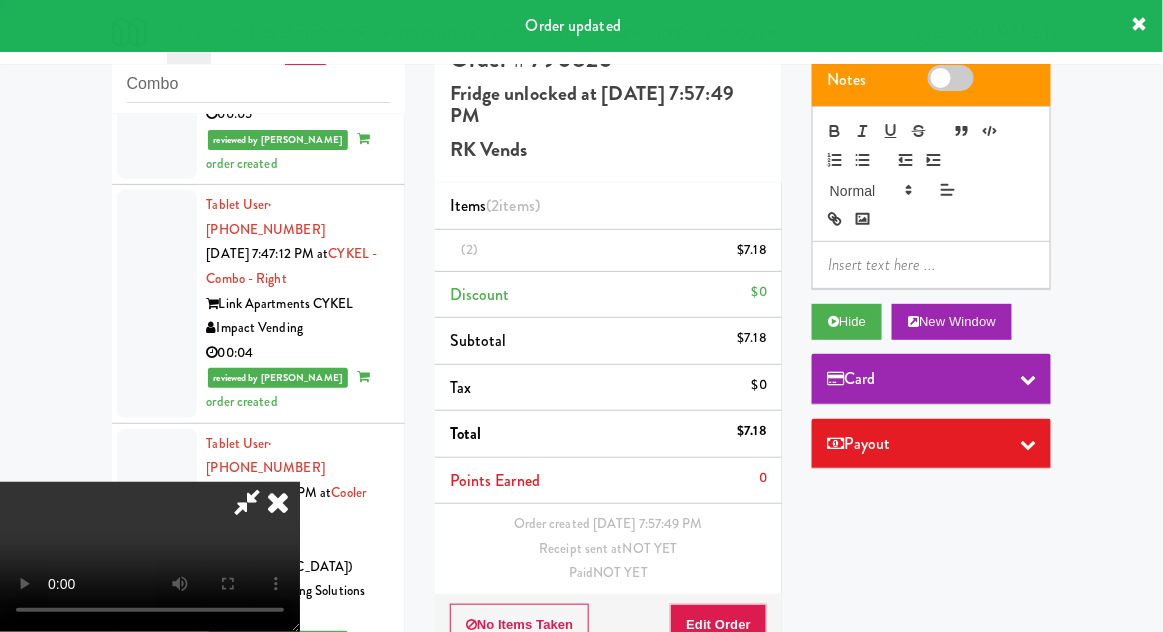 scroll, scrollTop: 0, scrollLeft: 0, axis: both 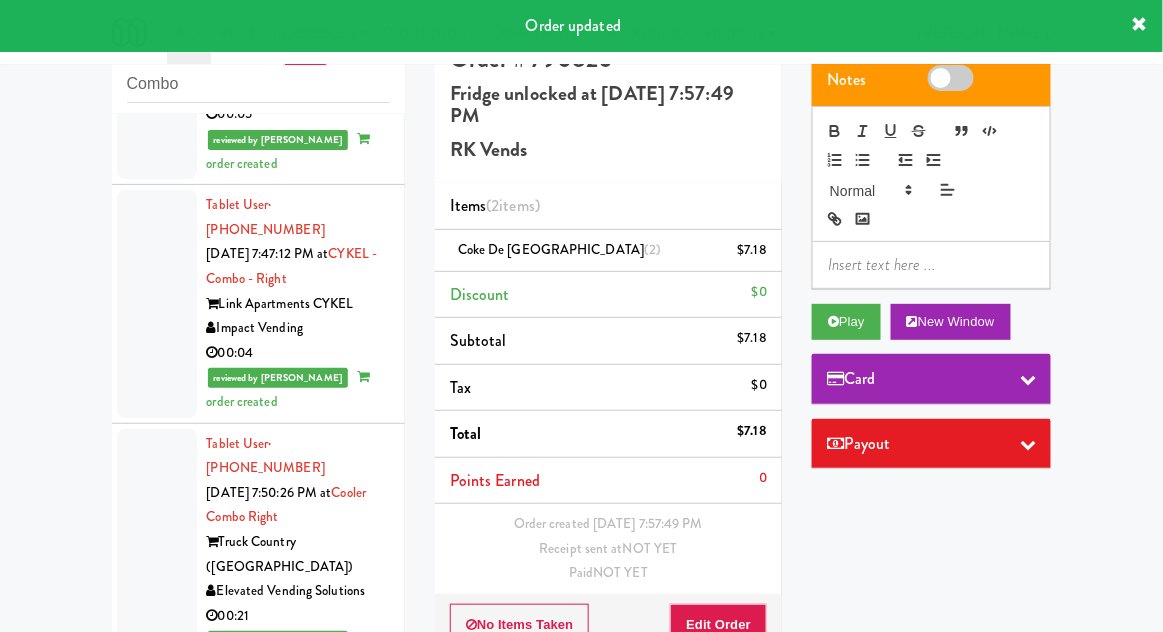 click at bounding box center (157, 1019) 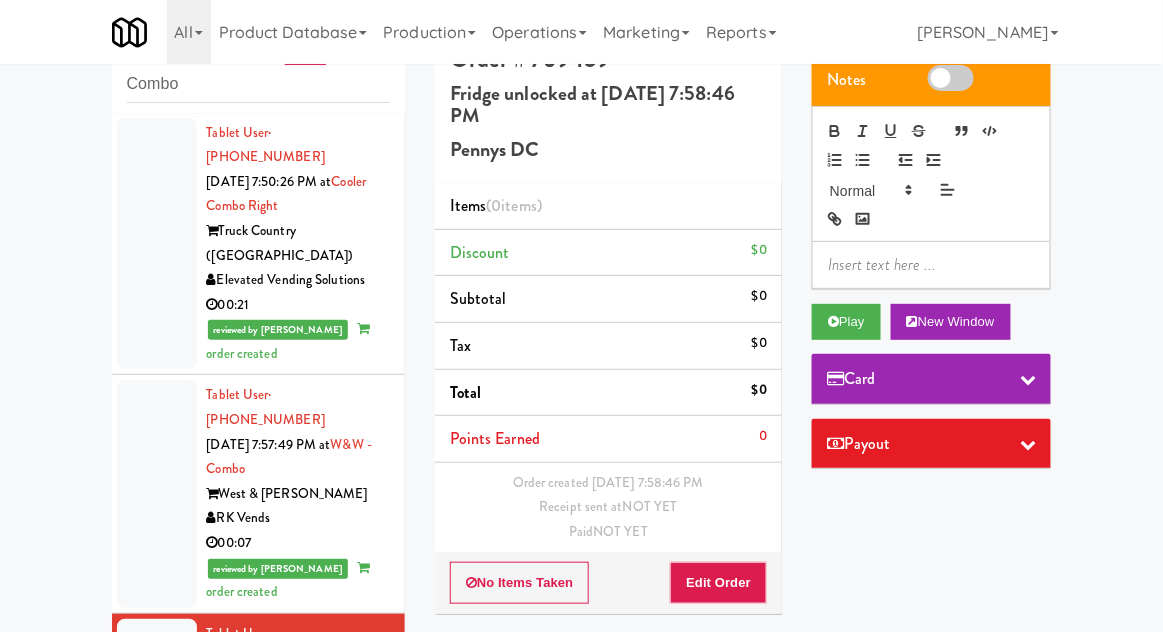 scroll, scrollTop: 3534, scrollLeft: 0, axis: vertical 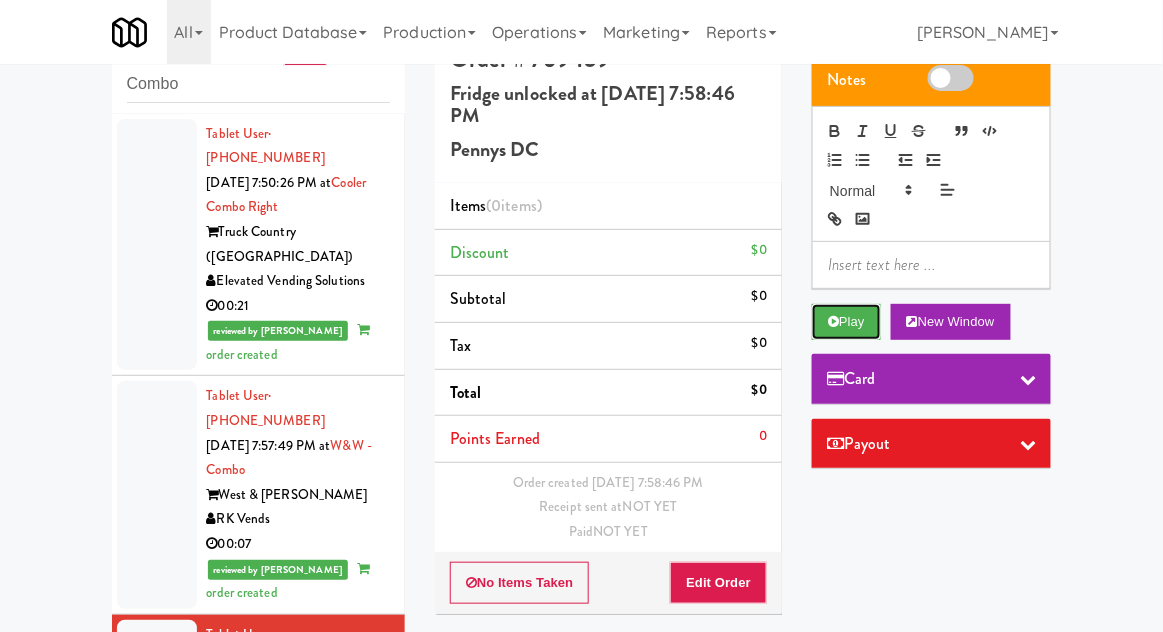click on "Play" at bounding box center (846, 322) 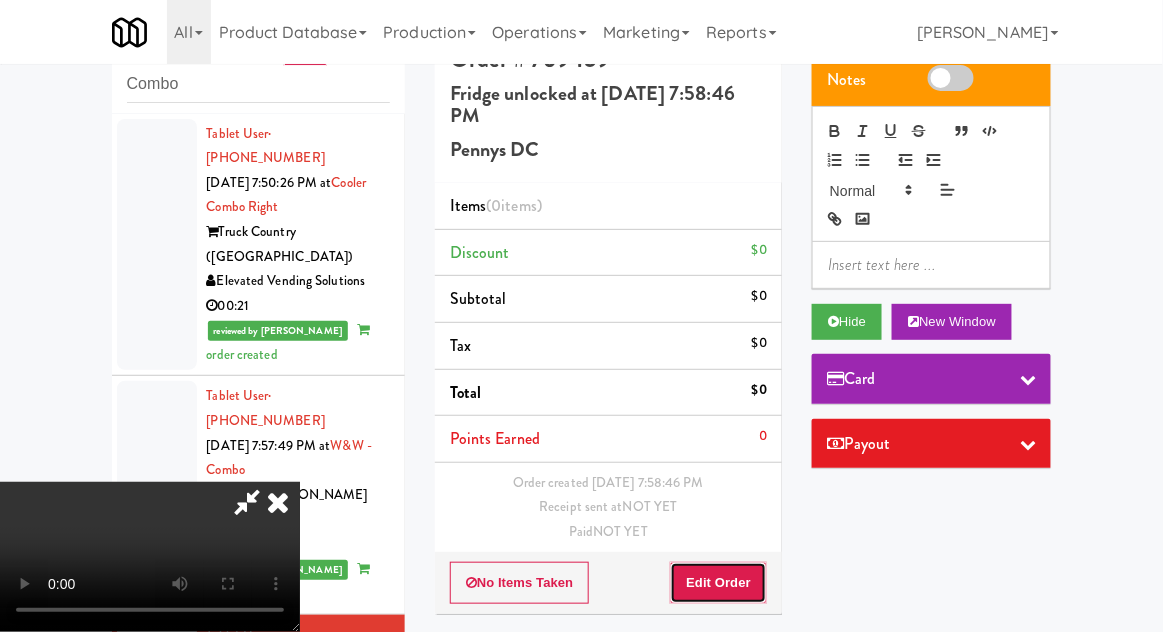 click on "Edit Order" at bounding box center [718, 583] 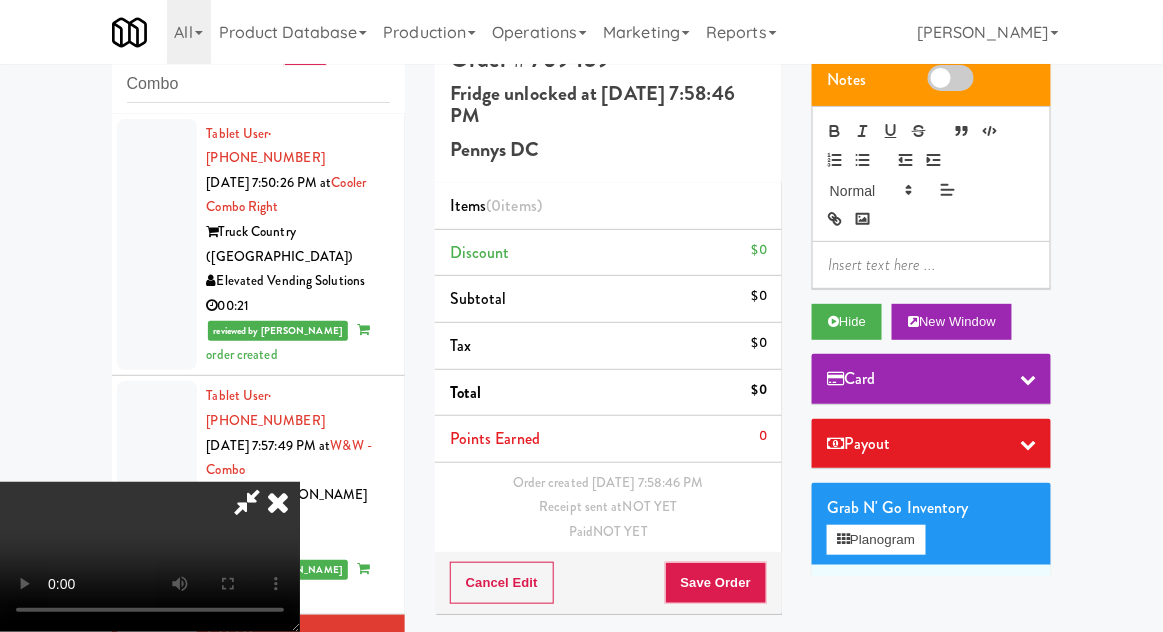 type 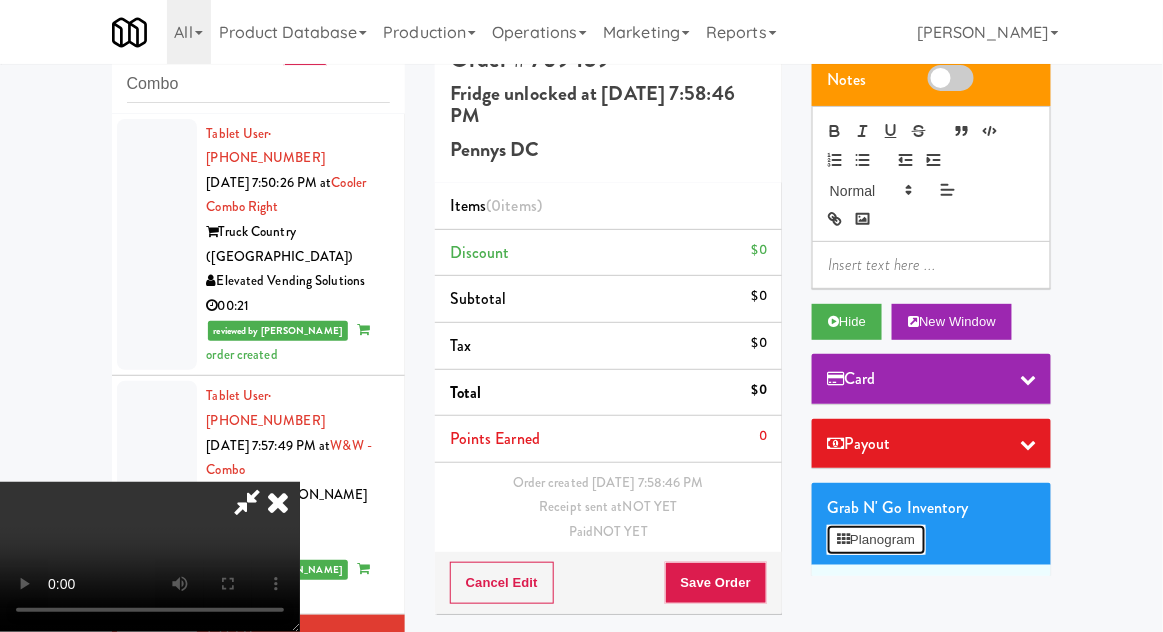 click on "Planogram" at bounding box center [876, 540] 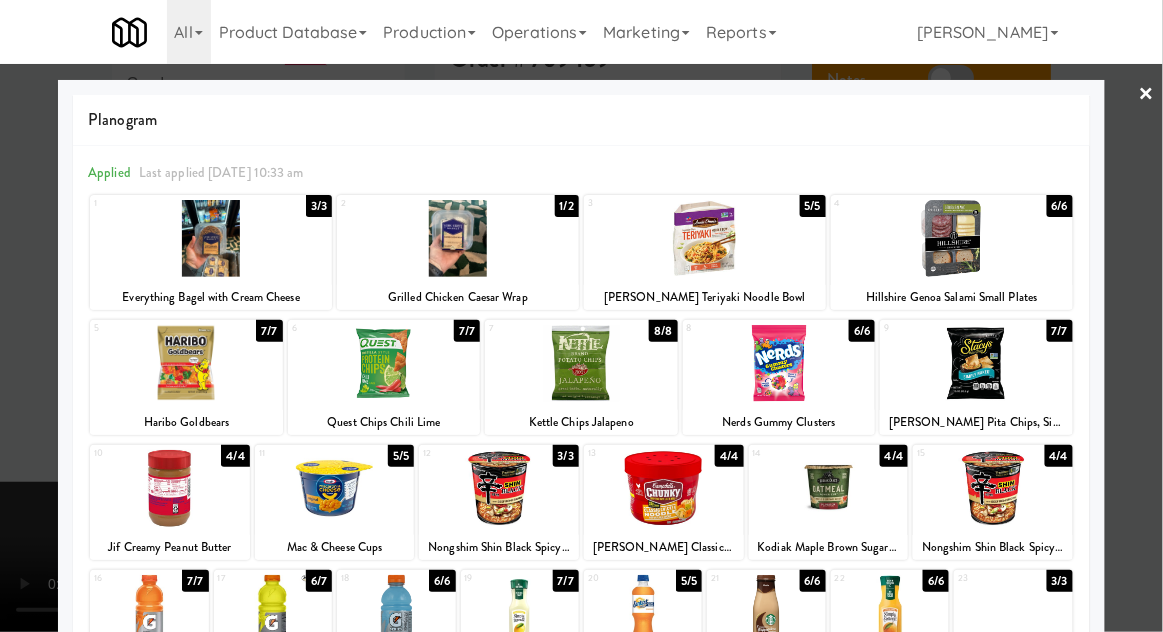 click at bounding box center [829, 488] 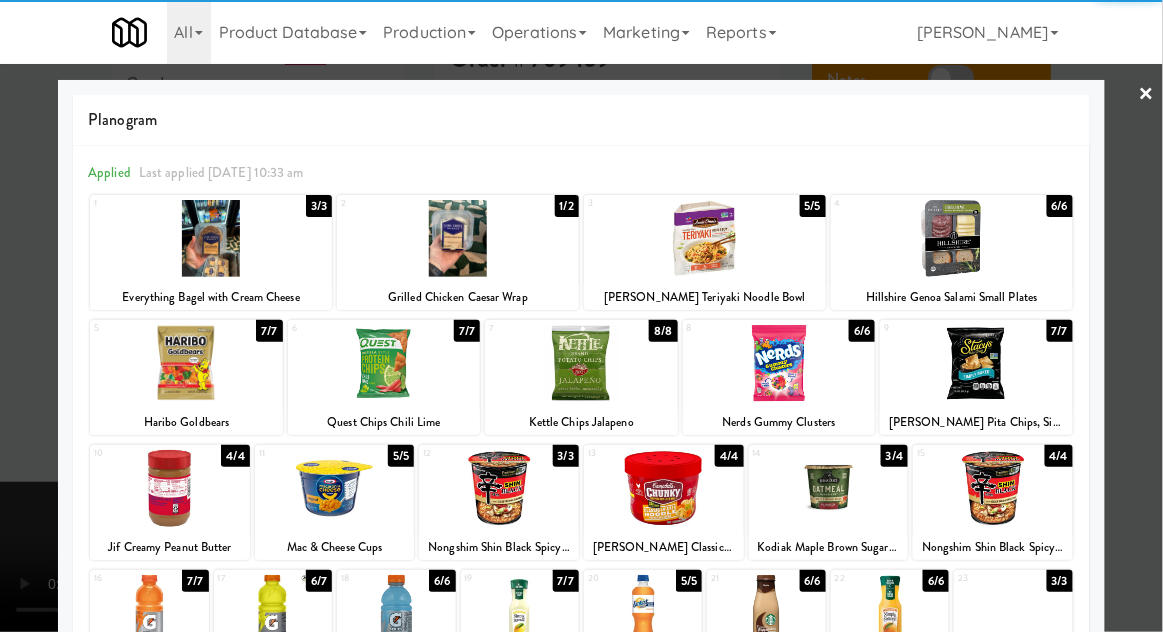 click at bounding box center [581, 316] 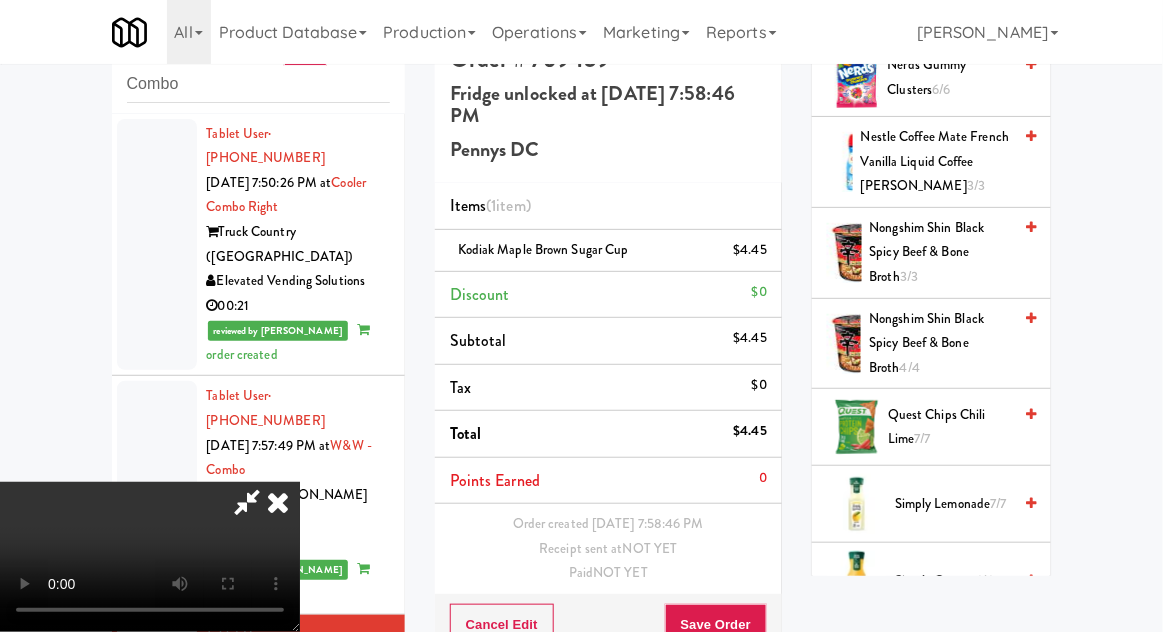scroll, scrollTop: 1889, scrollLeft: 0, axis: vertical 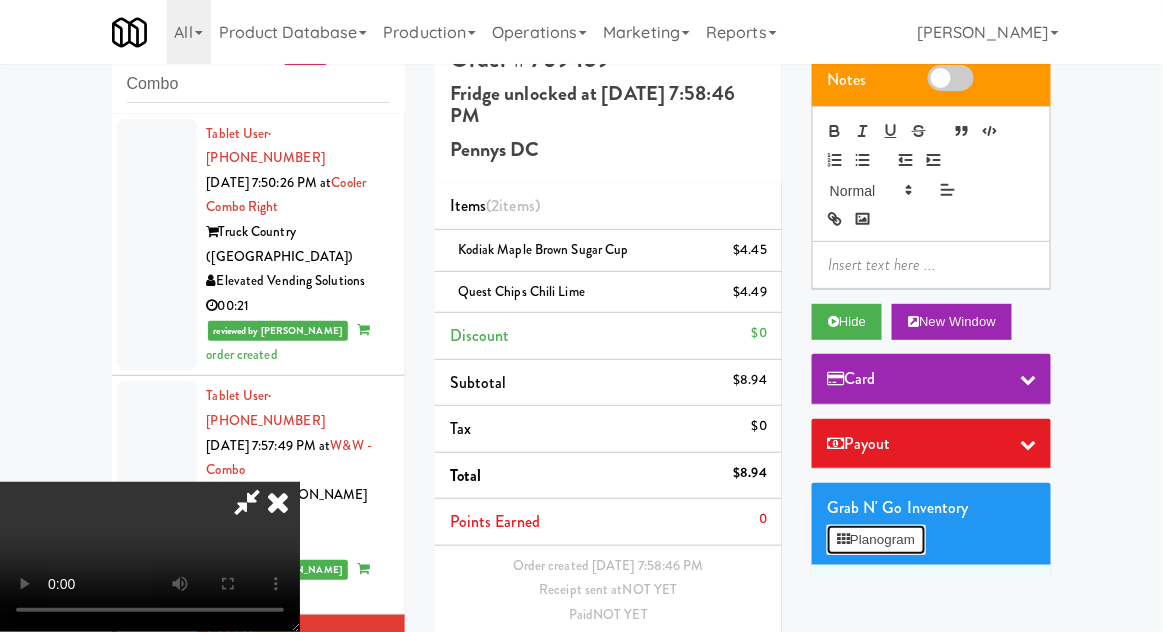 click on "Planogram" at bounding box center [876, 540] 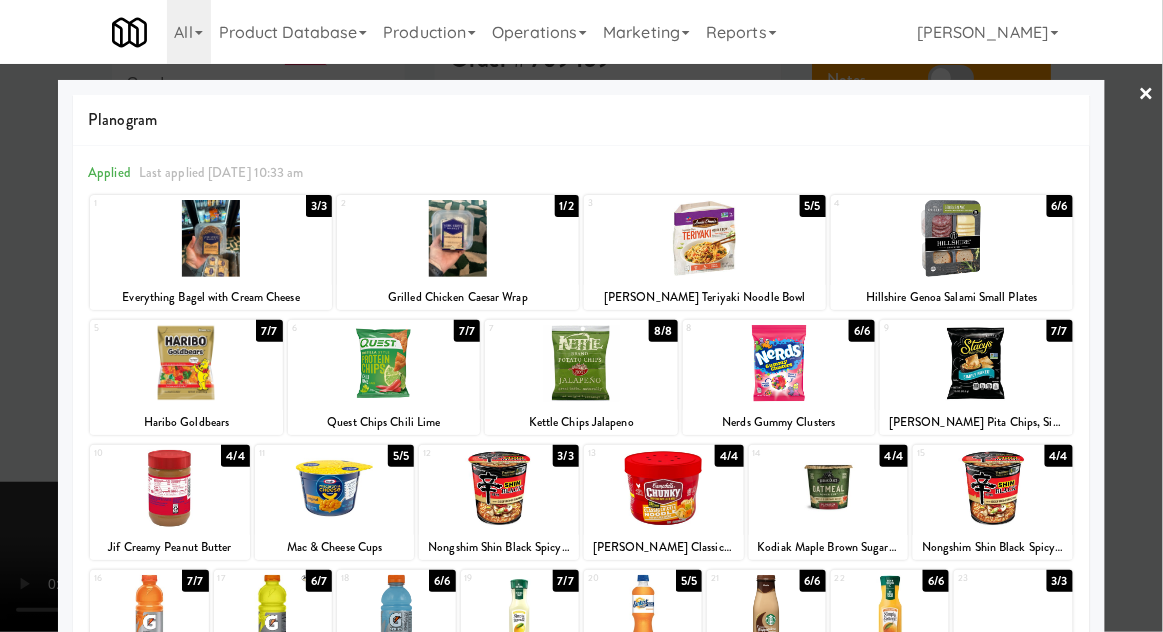click at bounding box center [499, 488] 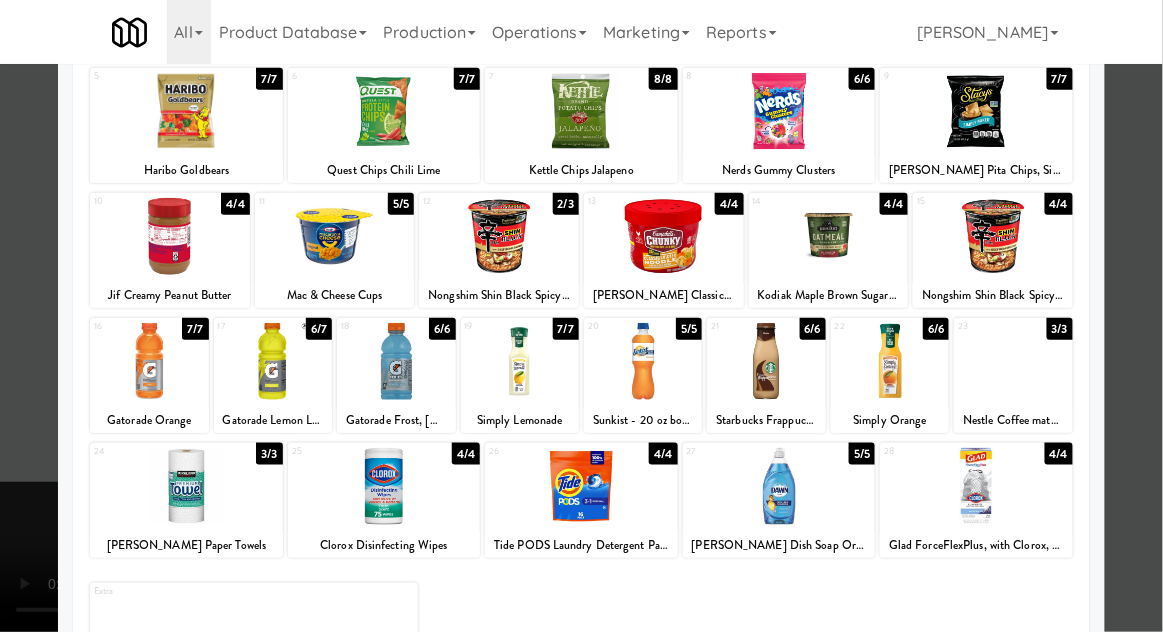 scroll, scrollTop: 253, scrollLeft: 0, axis: vertical 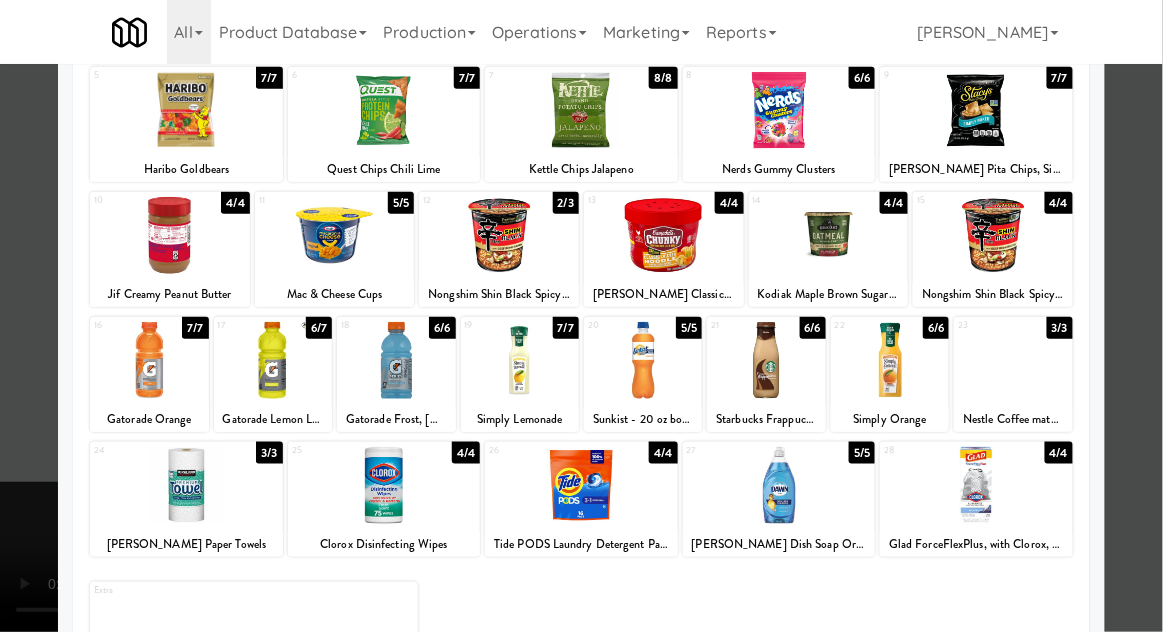 click at bounding box center [581, 316] 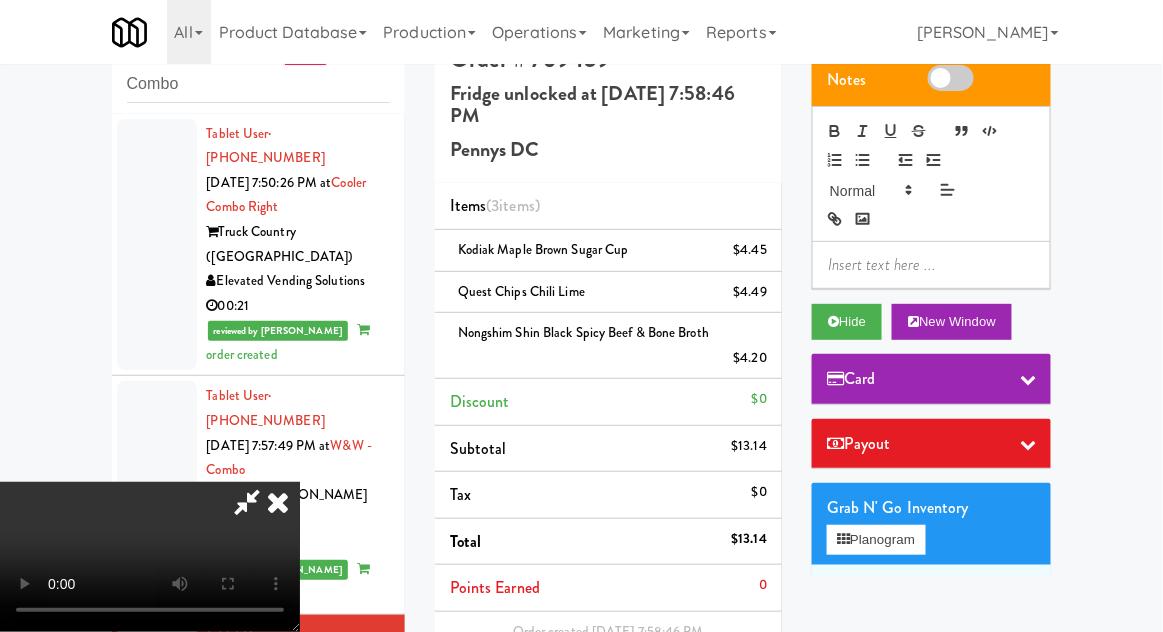 scroll, scrollTop: 95, scrollLeft: 0, axis: vertical 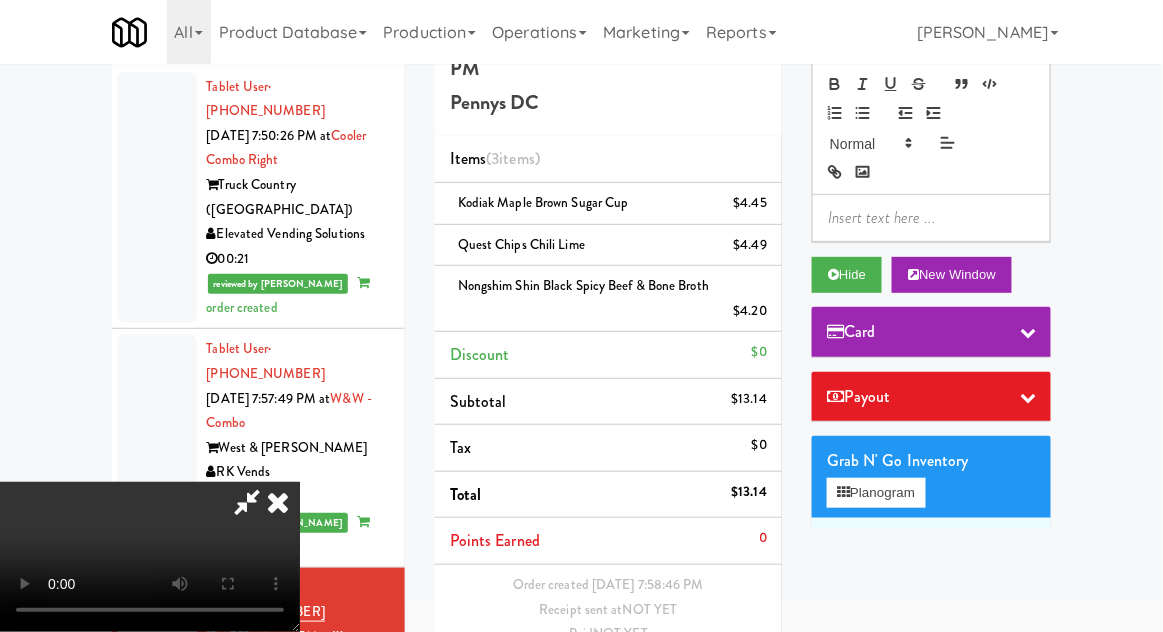 click on "Save Order" at bounding box center [716, 686] 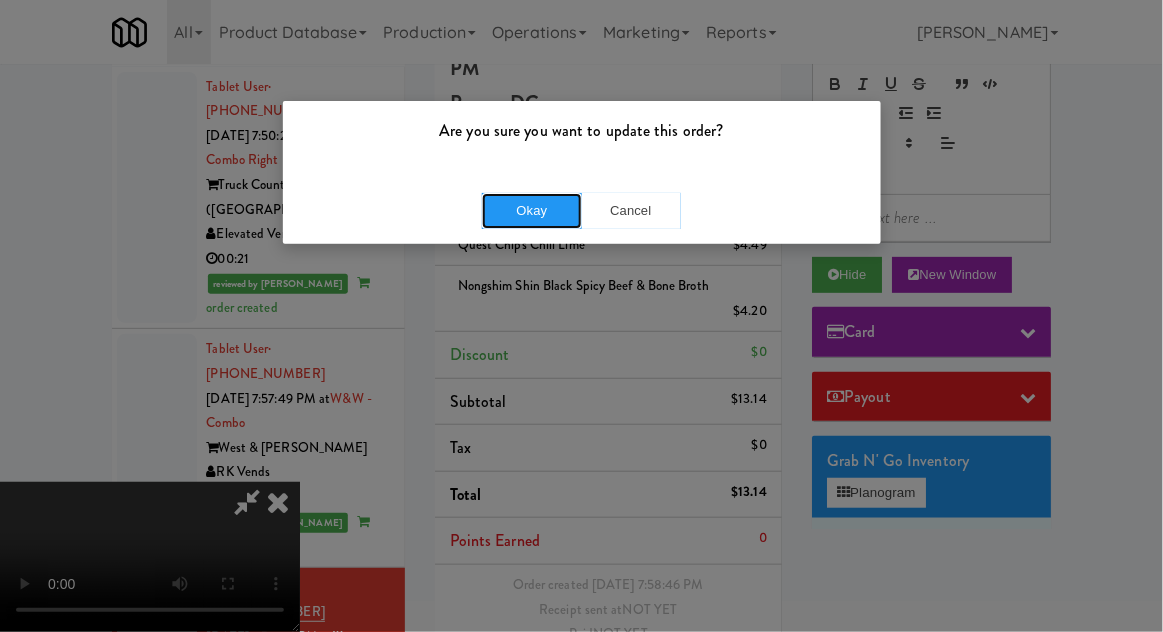 click on "Okay" at bounding box center (532, 211) 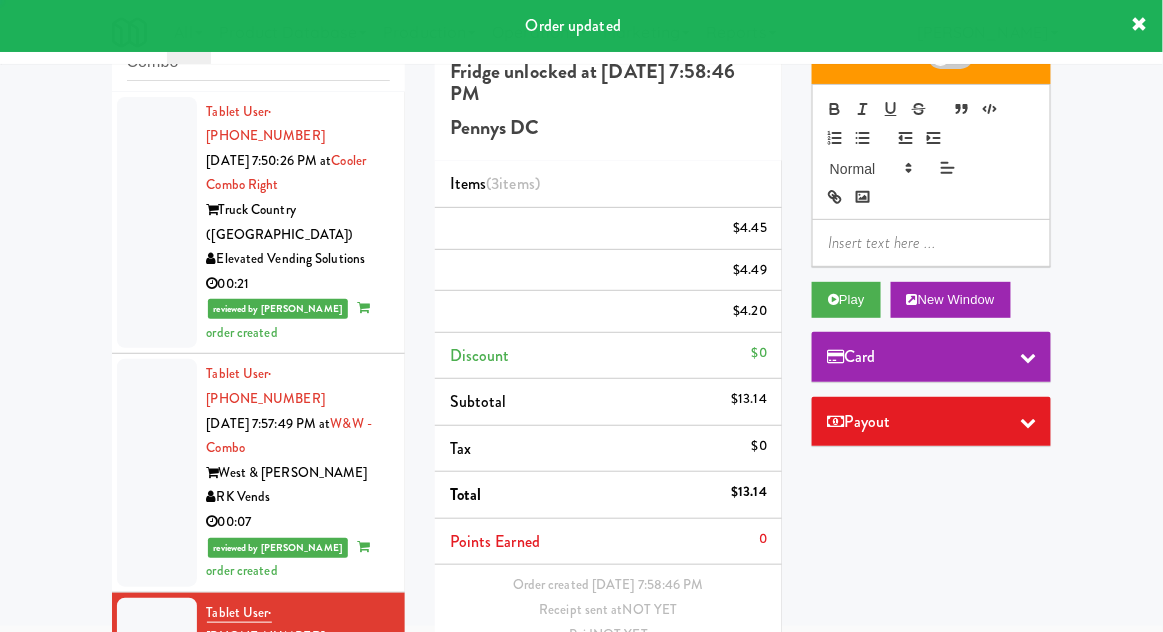 click at bounding box center (157, 876) 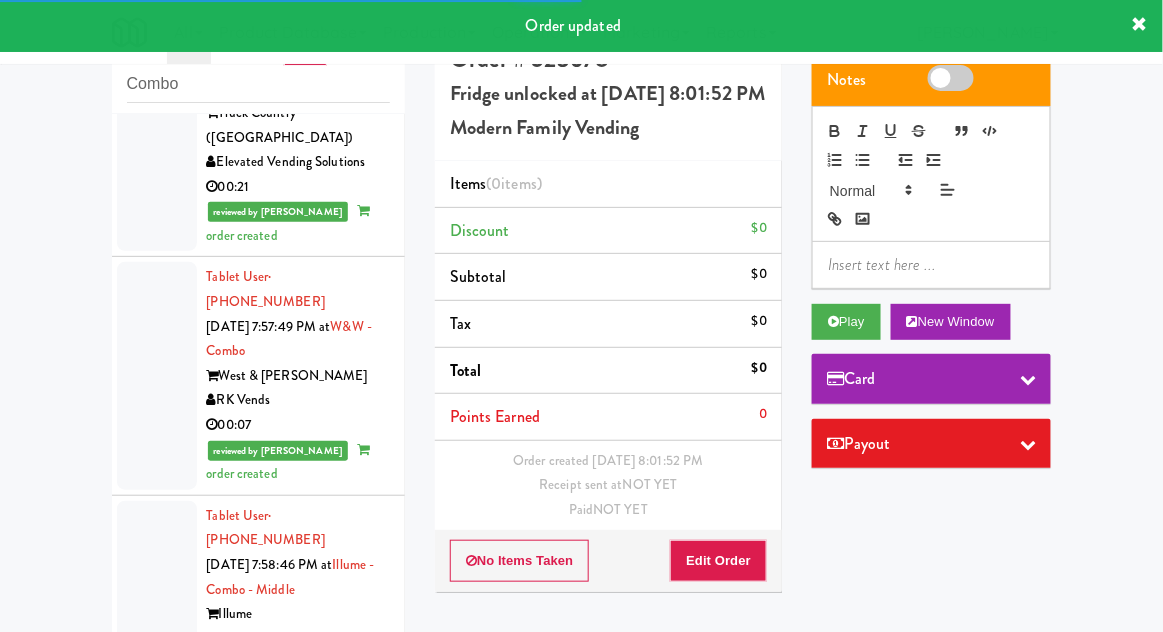 scroll, scrollTop: 3656, scrollLeft: 0, axis: vertical 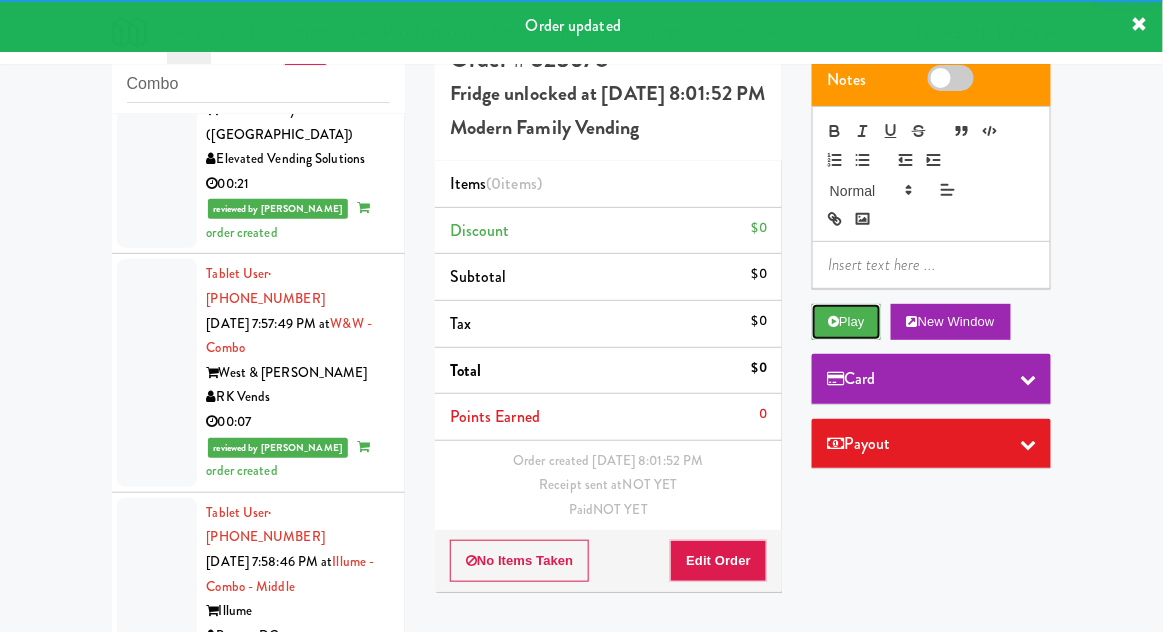 click on "Play" at bounding box center [846, 322] 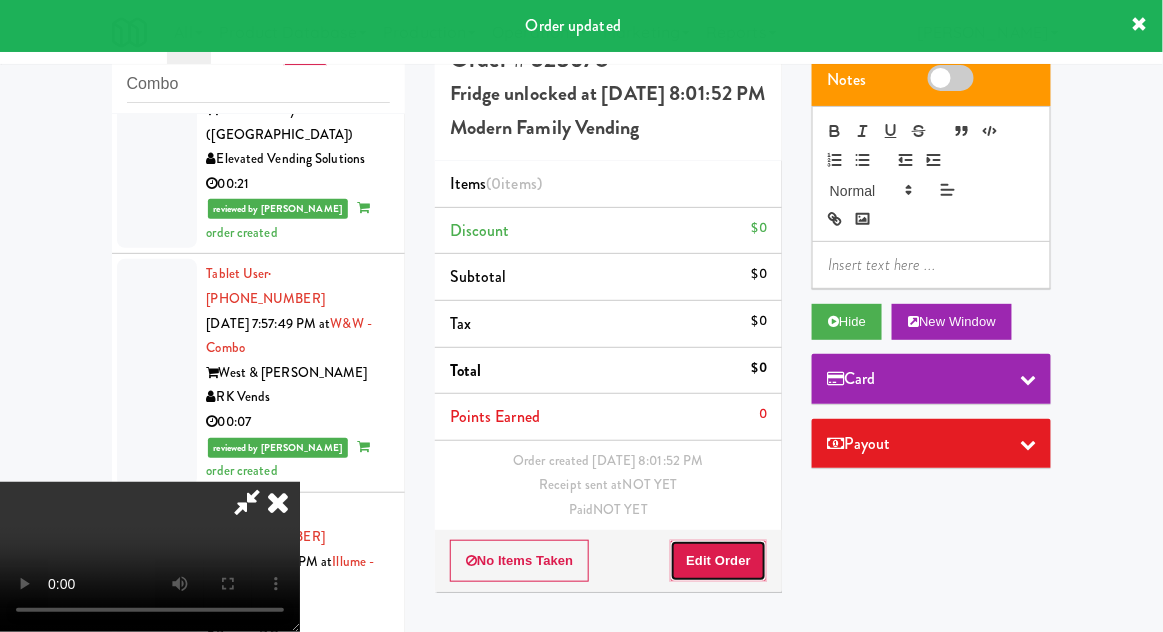 click on "Edit Order" at bounding box center [718, 561] 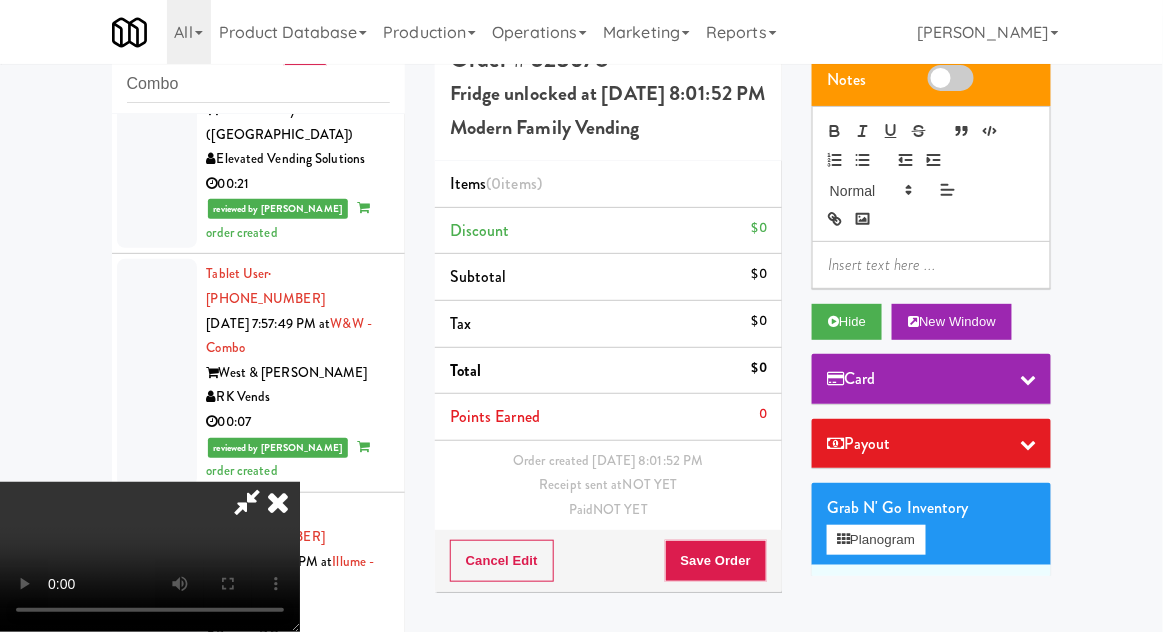 type 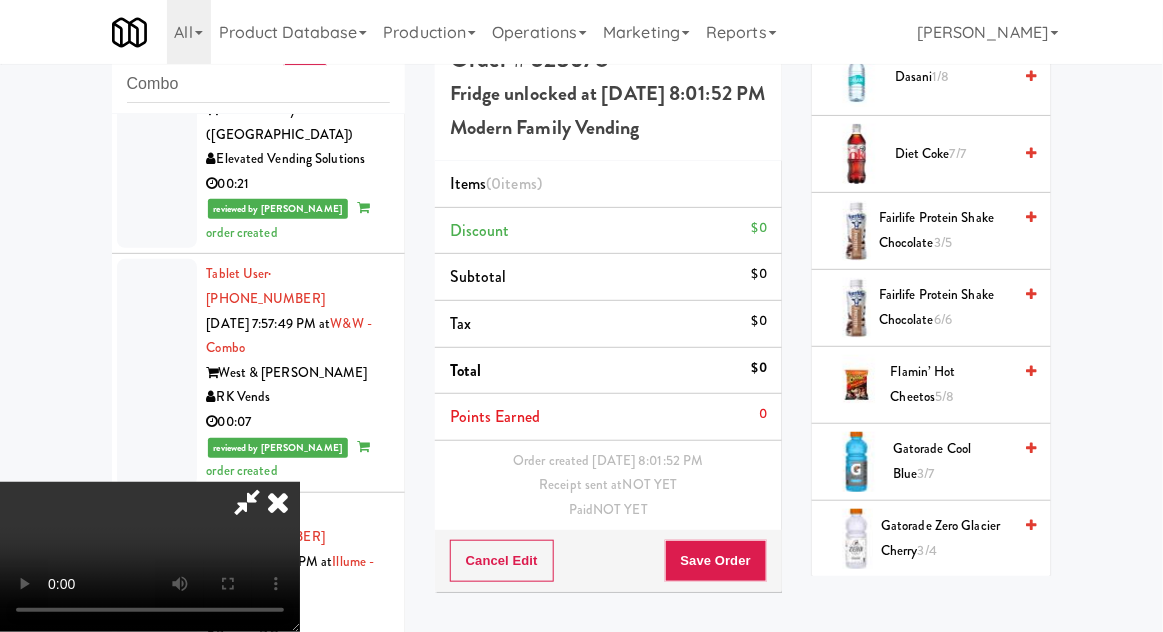 scroll, scrollTop: 1520, scrollLeft: 0, axis: vertical 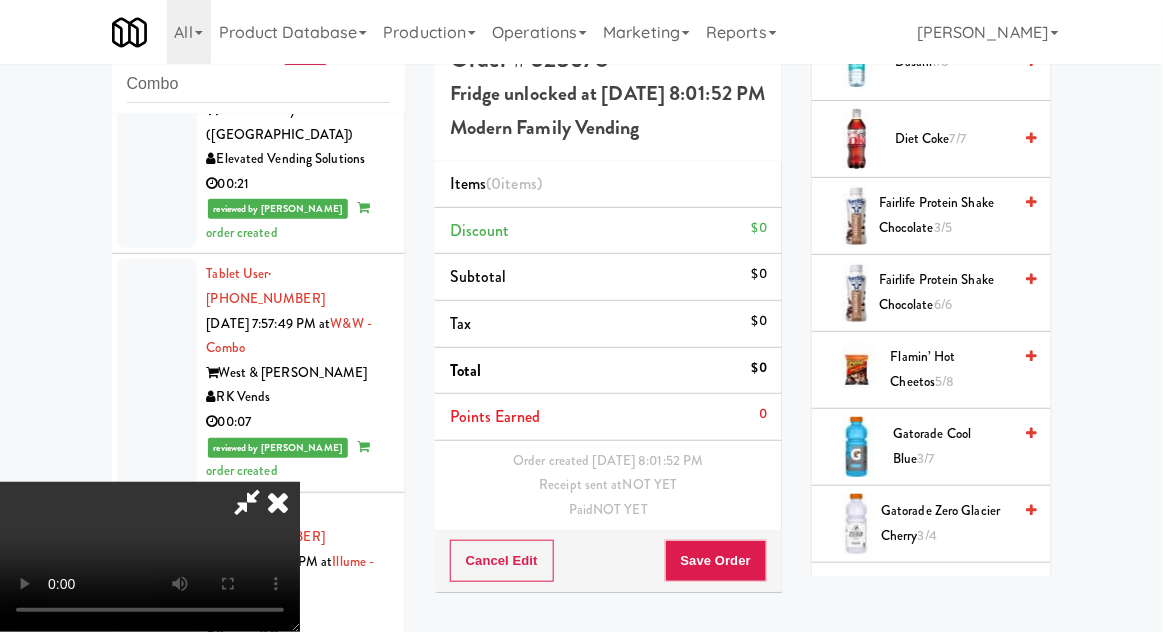 click on "Gatorade Cool Blue  3/7" at bounding box center (952, 446) 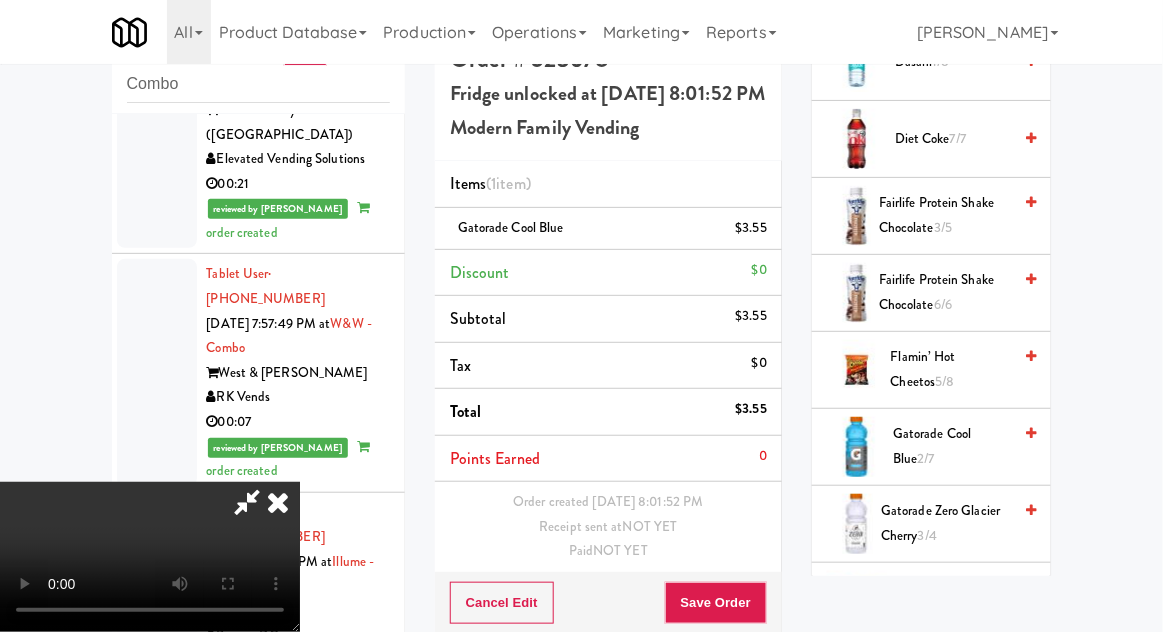 click on "Gatorade Cool Blue  2/7" at bounding box center (952, 446) 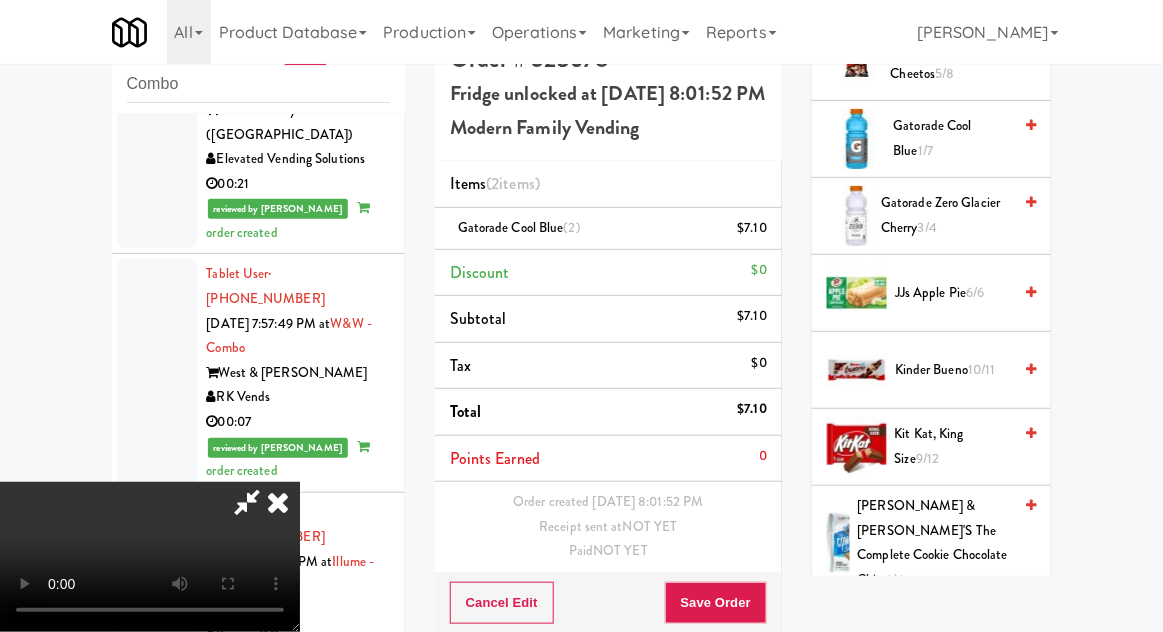 click on "Kit Kat, King Size  9/12" at bounding box center (953, 446) 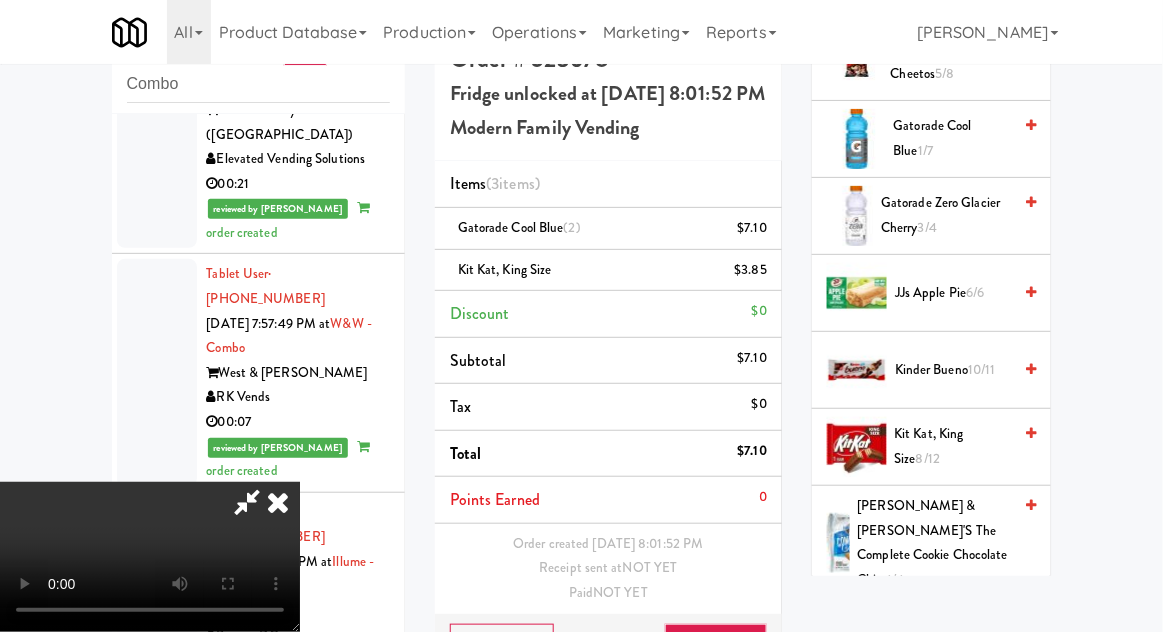 click on "Kit Kat, King Size  8/12" at bounding box center (953, 446) 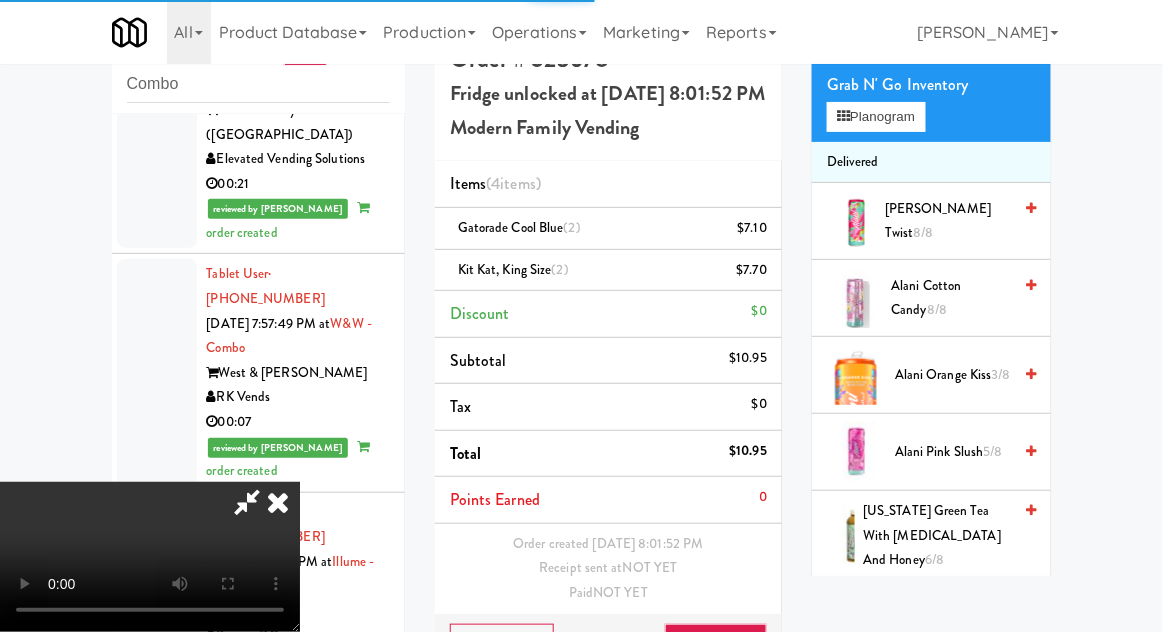 scroll, scrollTop: 0, scrollLeft: 0, axis: both 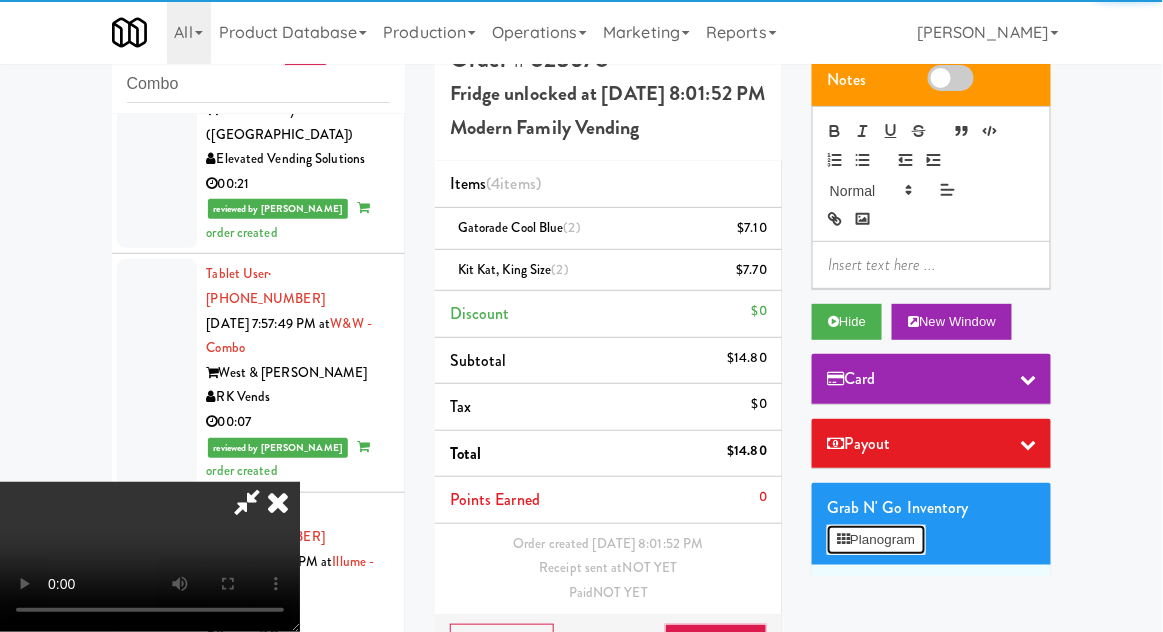 click on "Planogram" at bounding box center [876, 540] 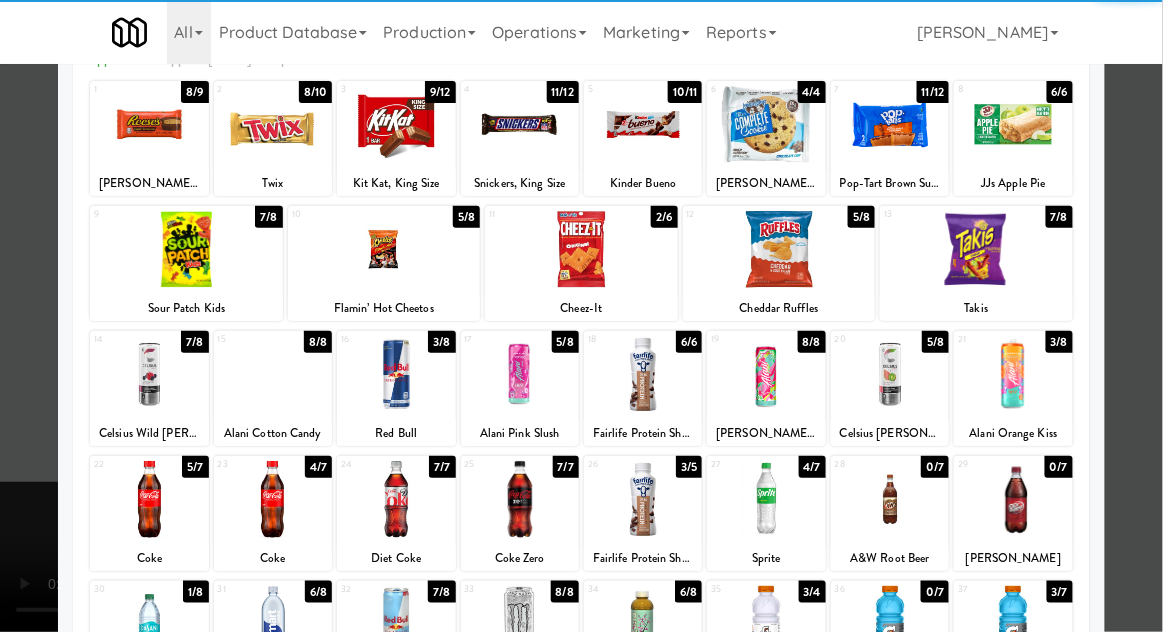 scroll, scrollTop: 115, scrollLeft: 0, axis: vertical 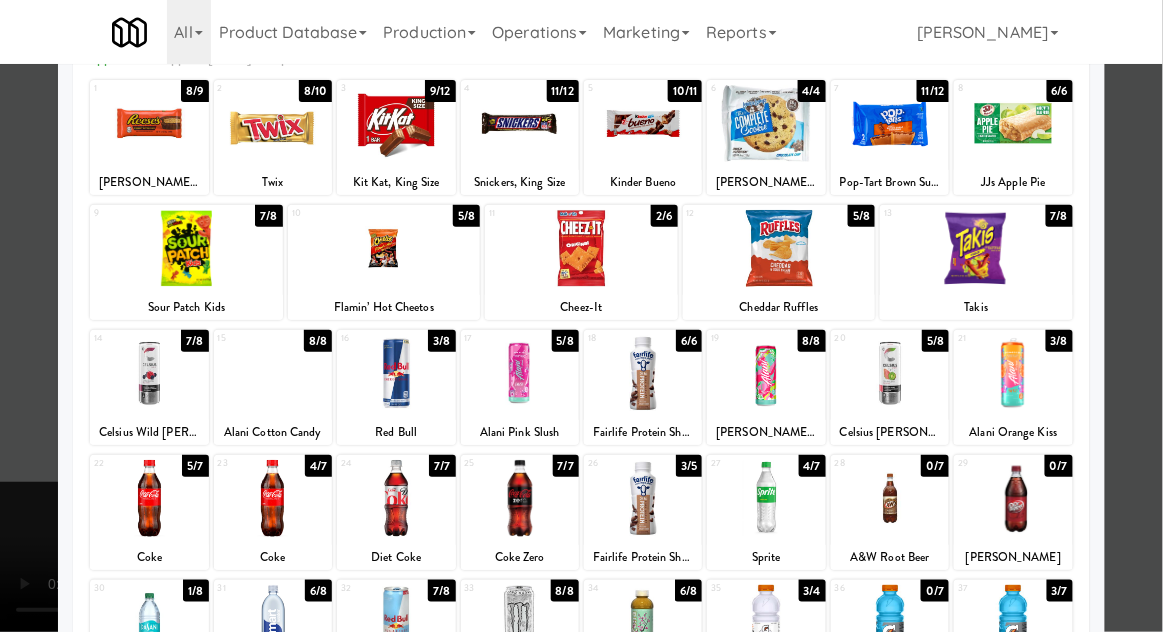 click at bounding box center (581, 316) 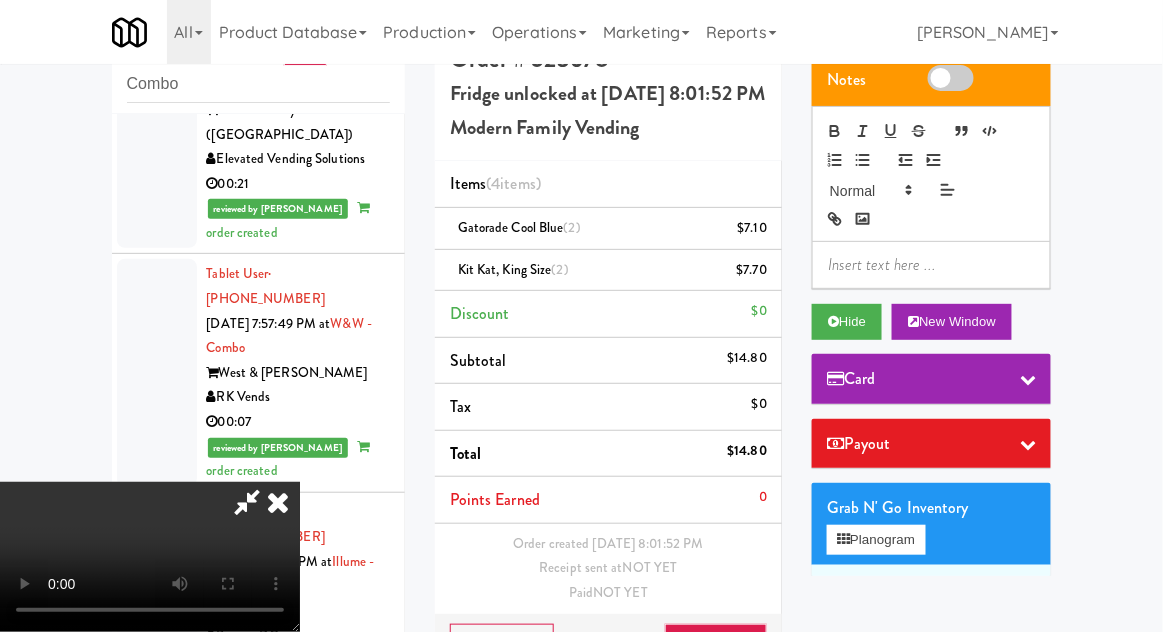 click on "Kit Kat, King Size  (2) $7.70" at bounding box center [608, 271] 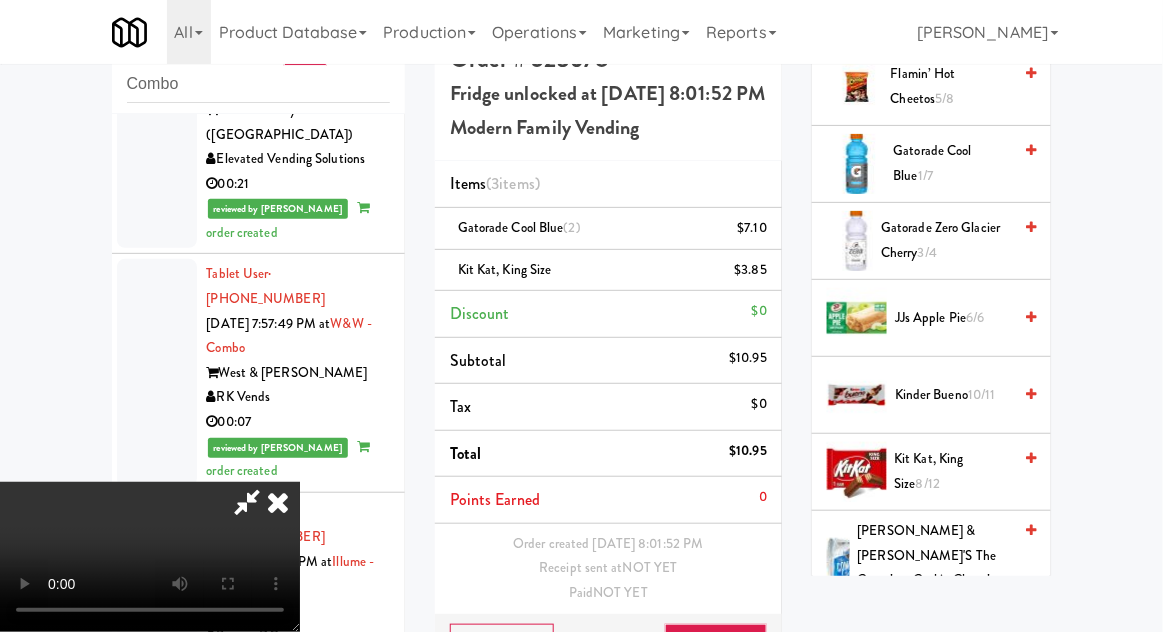 scroll, scrollTop: 1807, scrollLeft: 0, axis: vertical 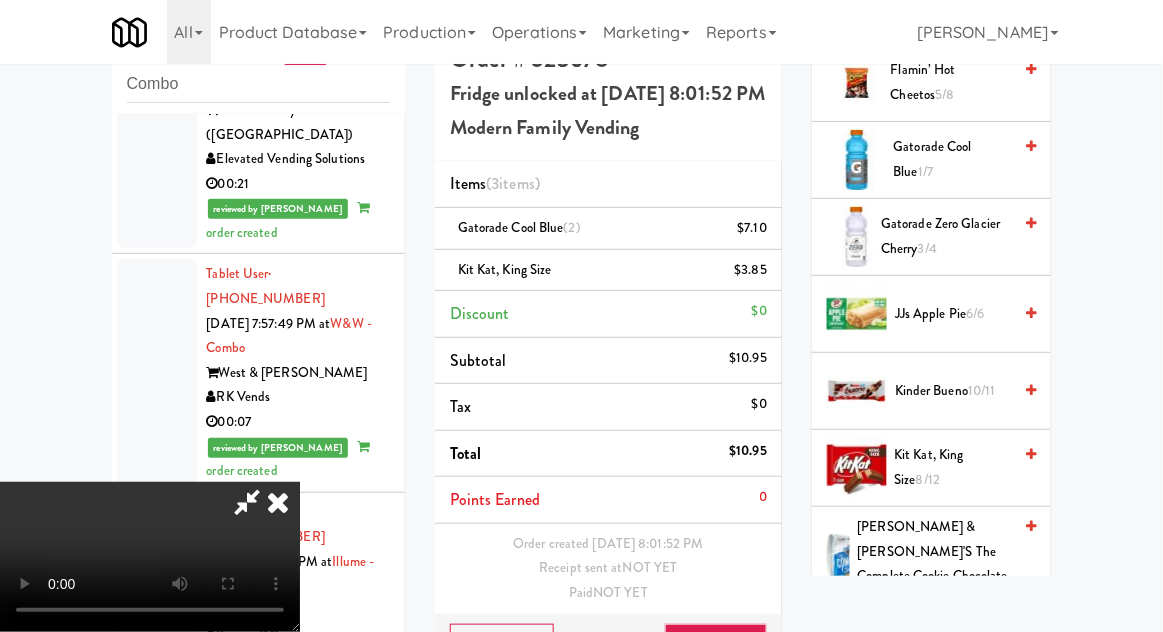 click on "10/11" at bounding box center (982, 390) 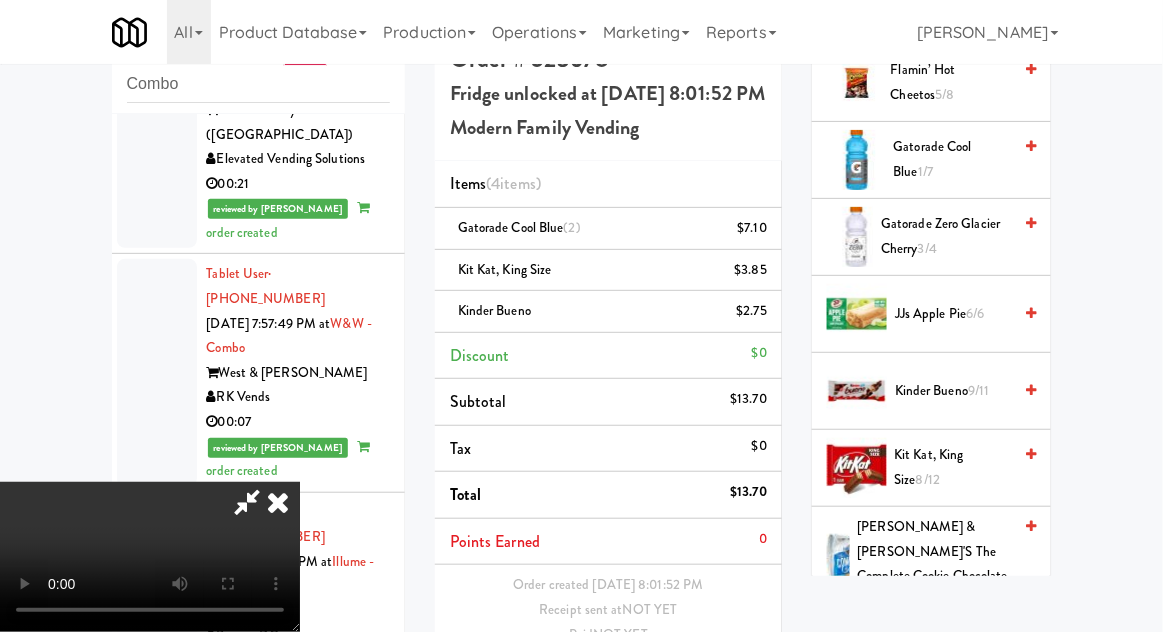 click on "9/11" at bounding box center (978, 390) 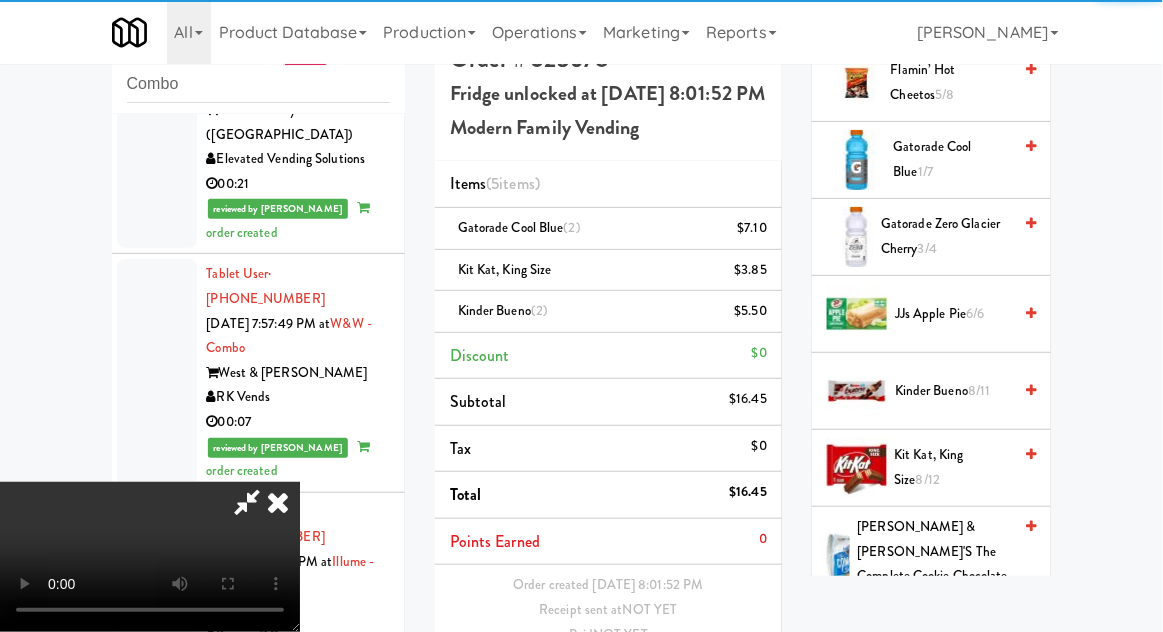 scroll, scrollTop: 70, scrollLeft: 0, axis: vertical 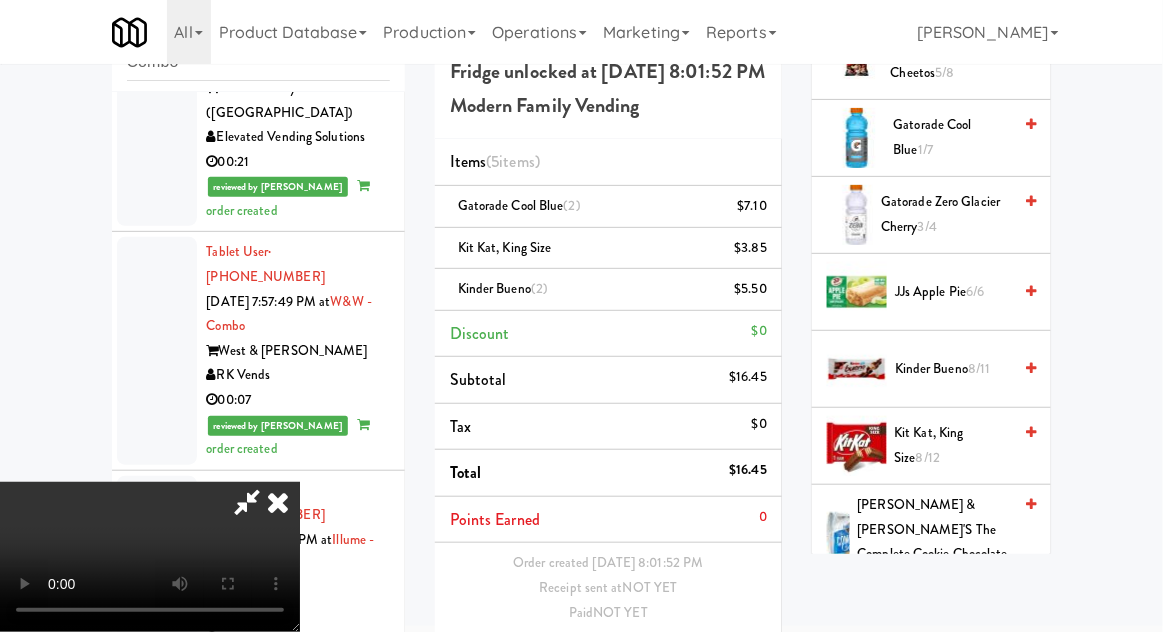 click on "Save Order" at bounding box center (716, 664) 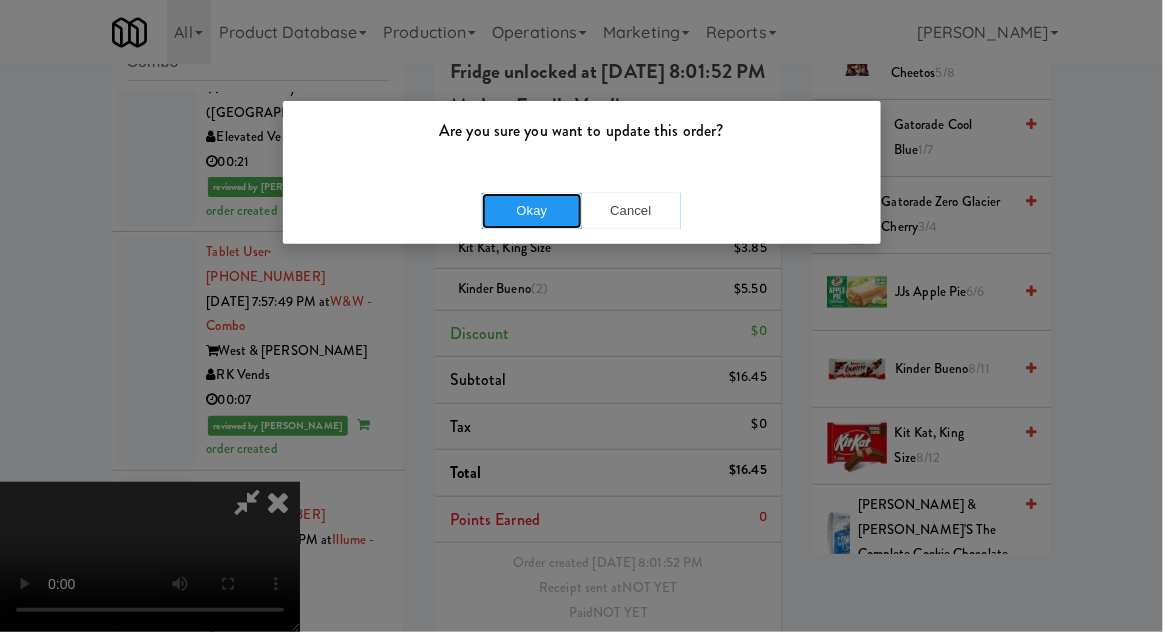 click on "Okay" at bounding box center [532, 211] 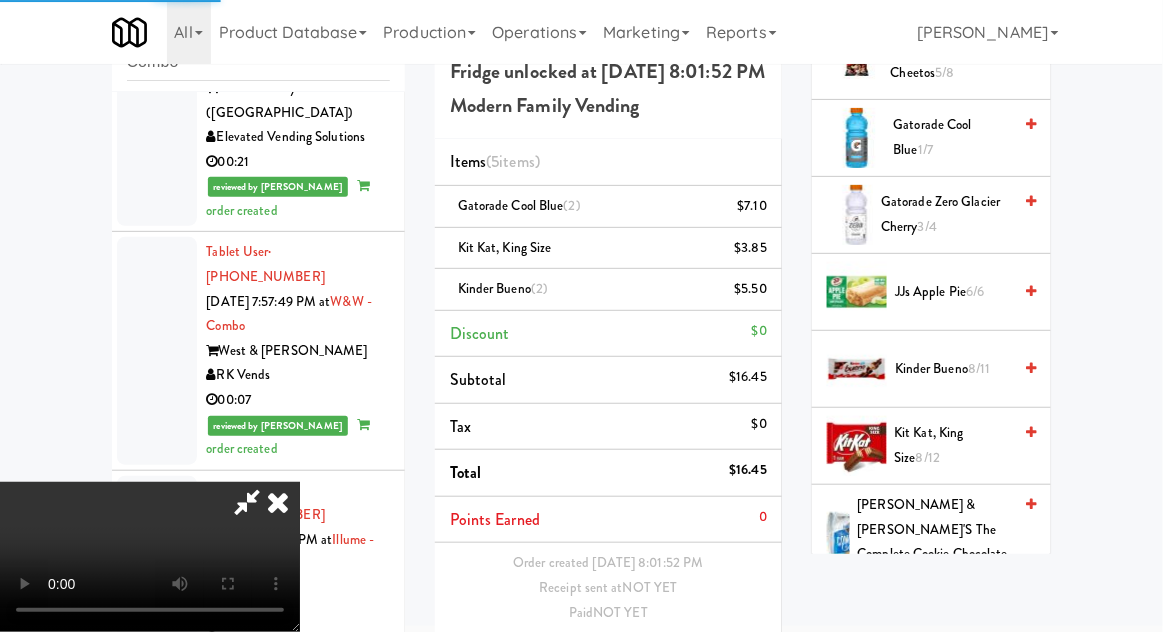 scroll, scrollTop: 0, scrollLeft: 0, axis: both 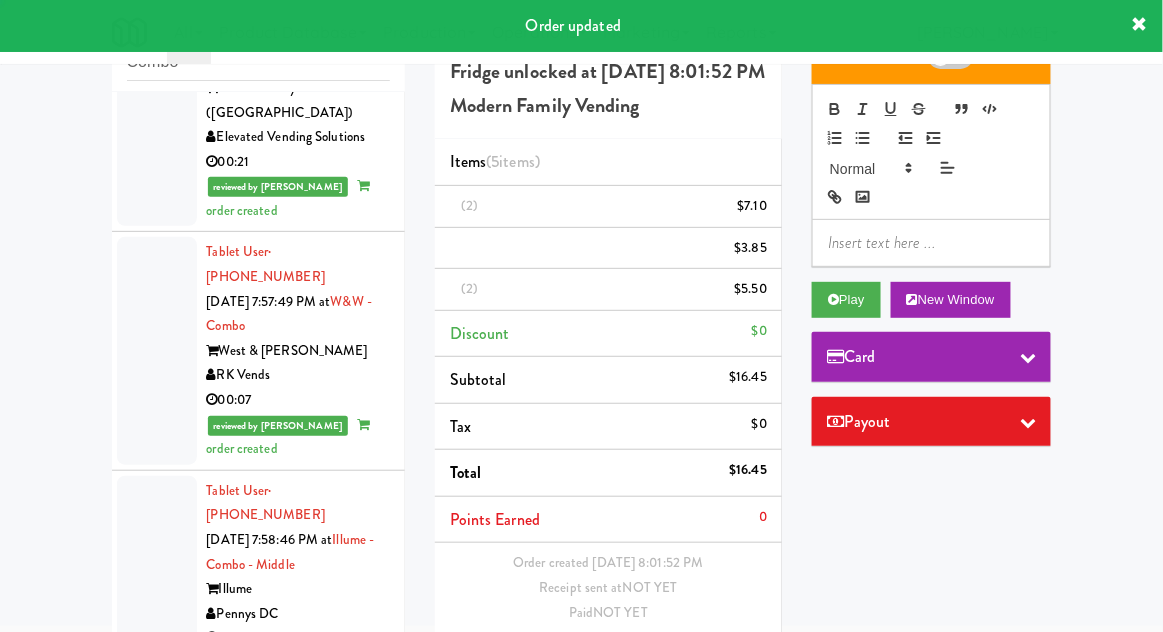 click at bounding box center (157, 992) 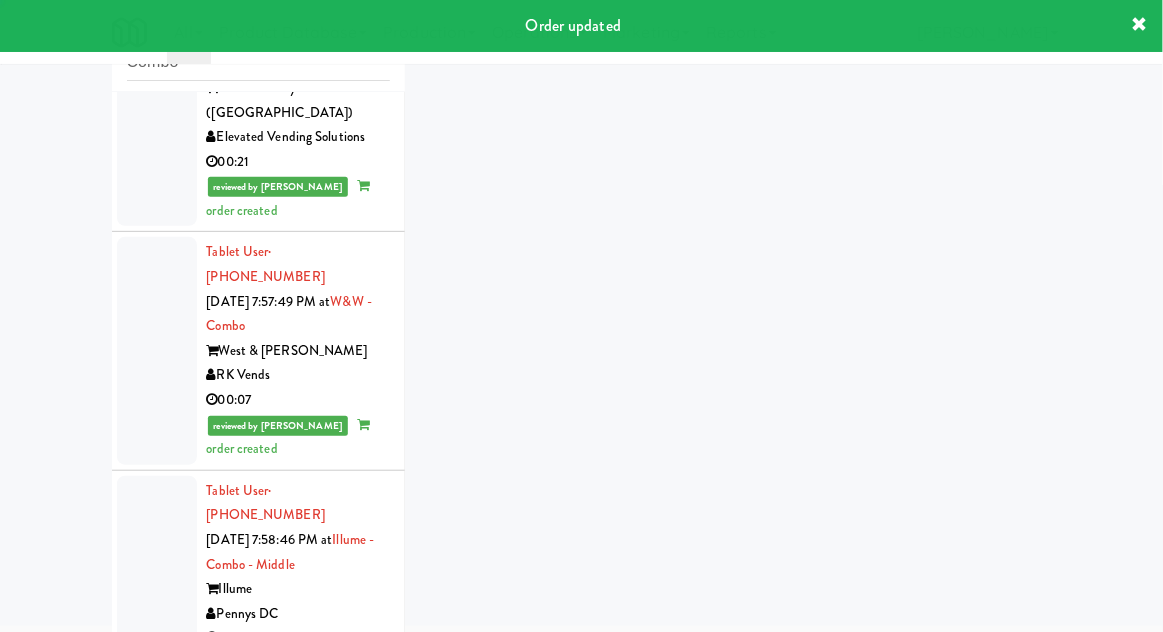 scroll, scrollTop: 48, scrollLeft: 0, axis: vertical 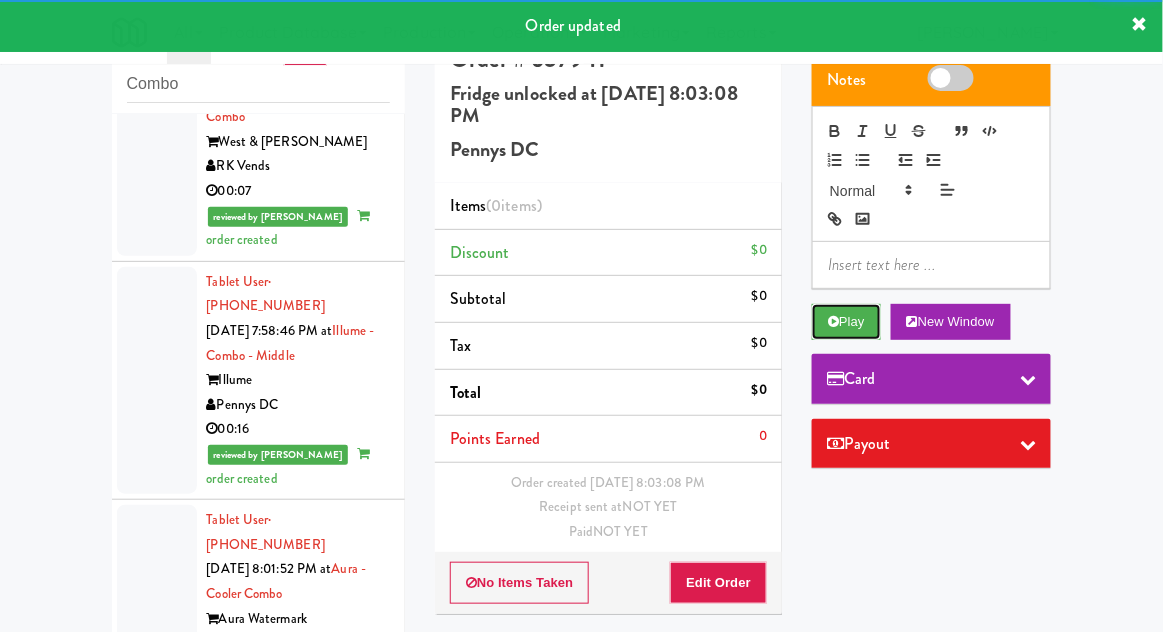 click on "Play" at bounding box center [846, 322] 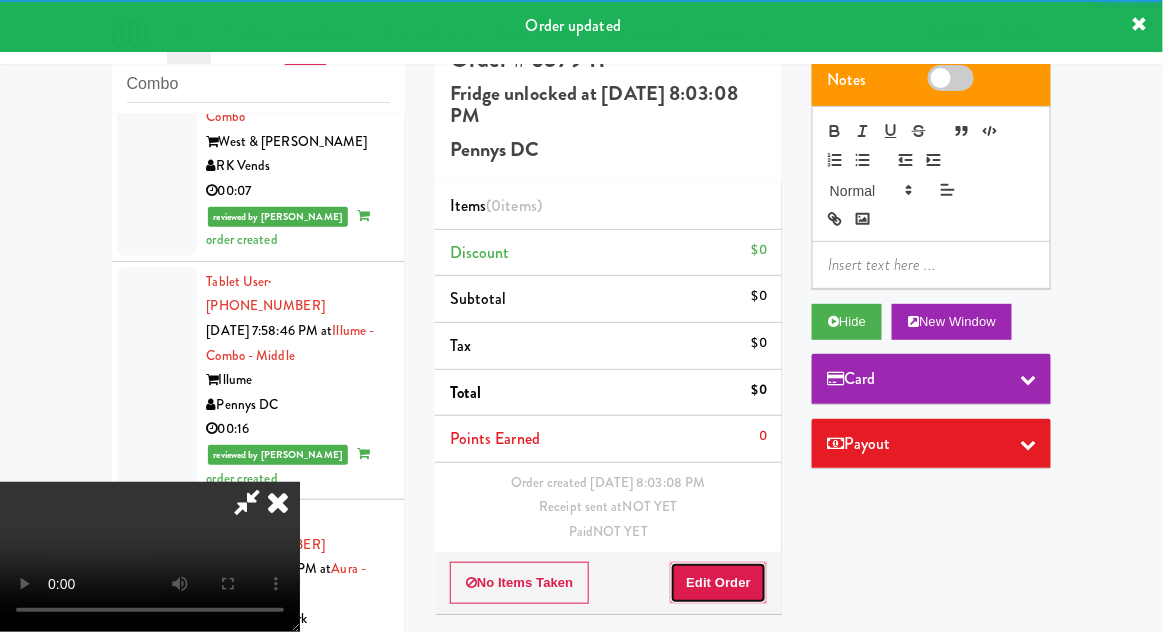 click on "Edit Order" at bounding box center [718, 583] 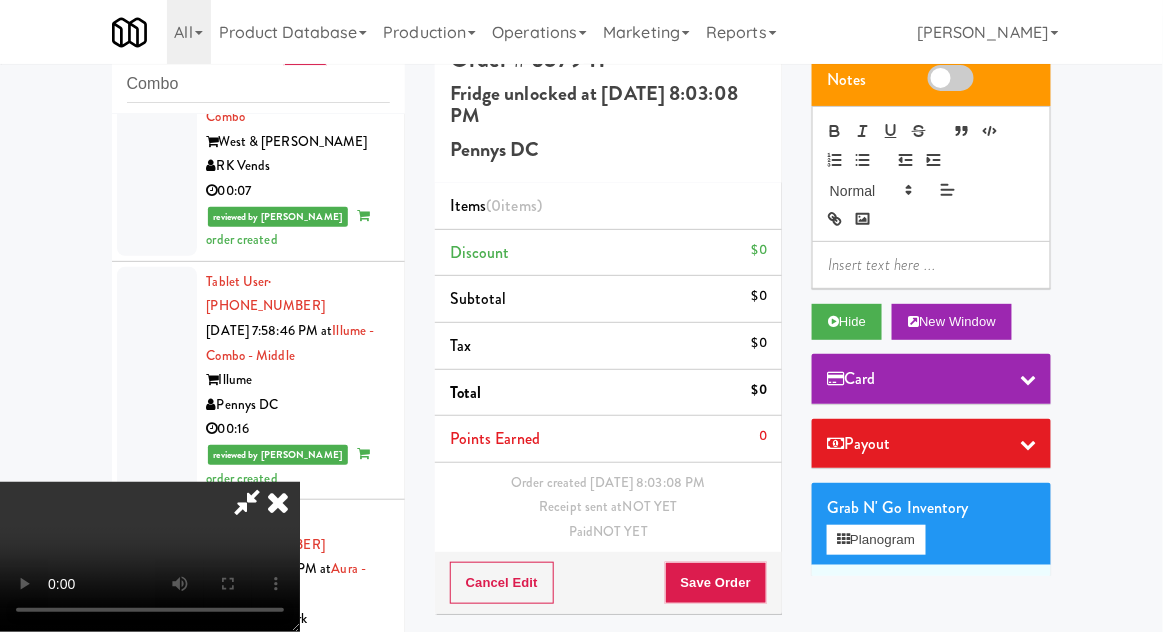 scroll, scrollTop: 73, scrollLeft: 0, axis: vertical 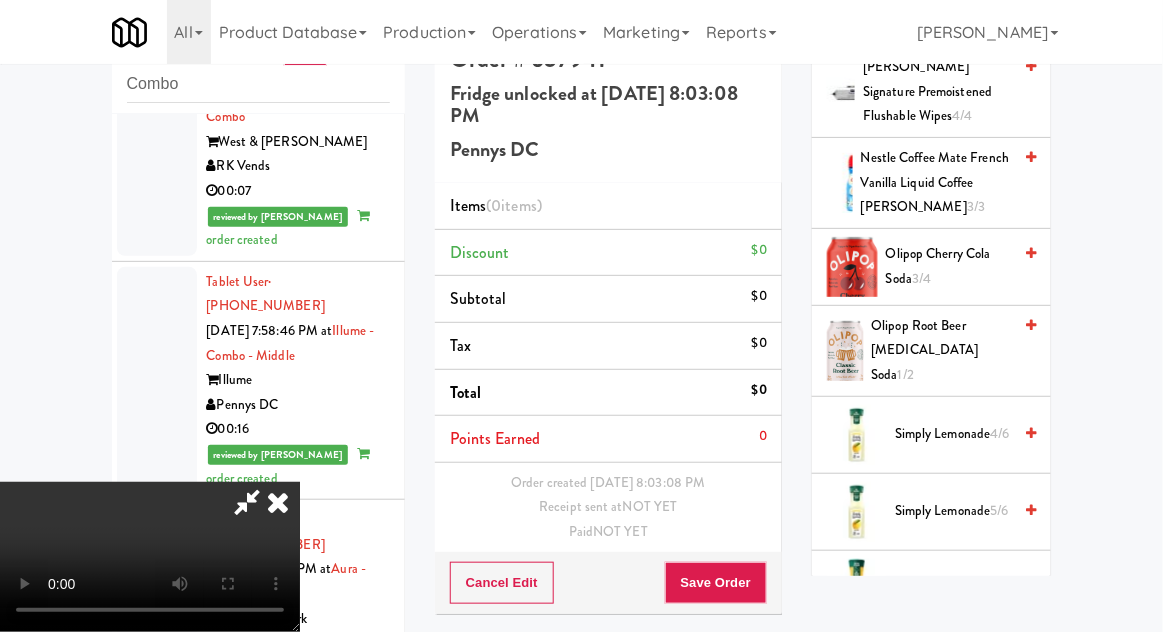 click on "Simply Orange  5/6" at bounding box center [953, 588] 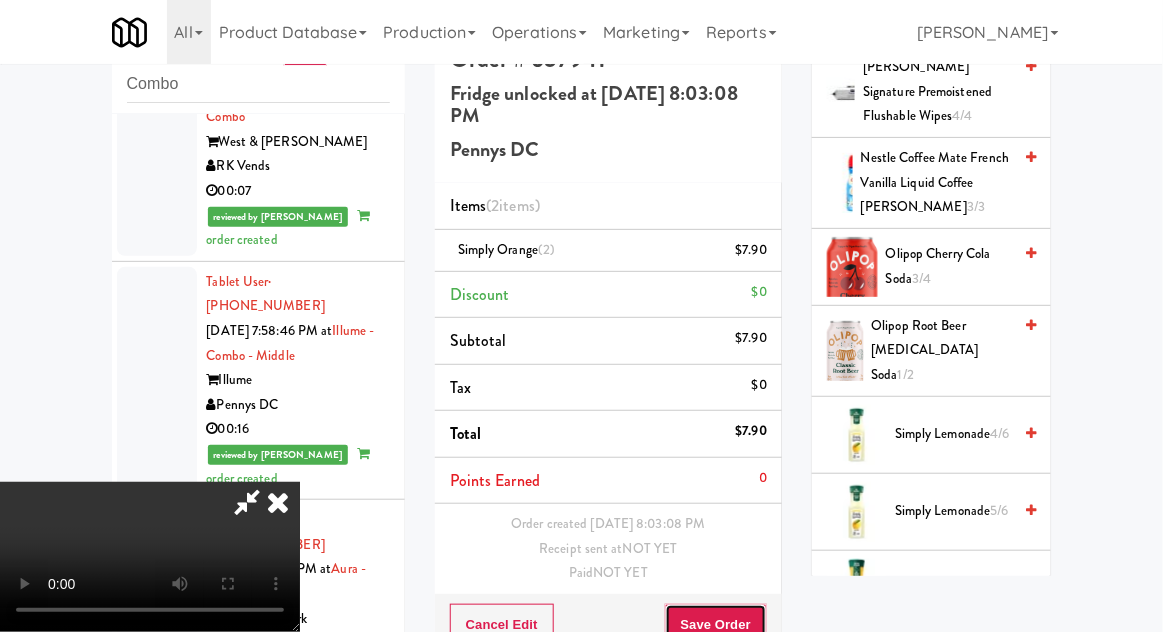 click on "Save Order" at bounding box center [716, 625] 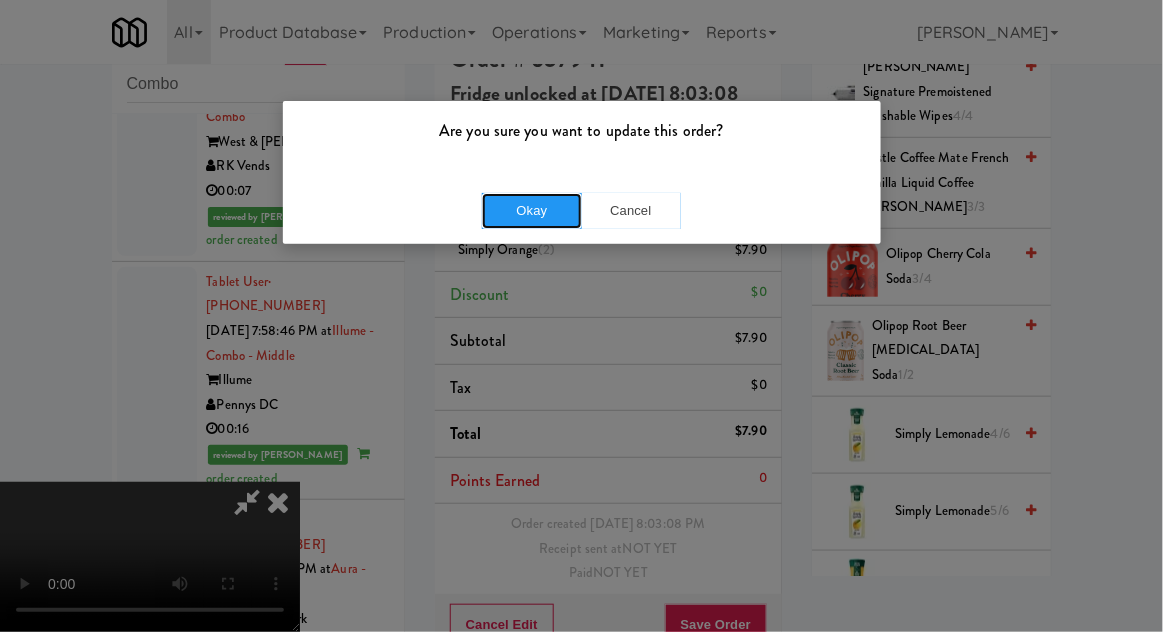 click on "Okay" at bounding box center (532, 211) 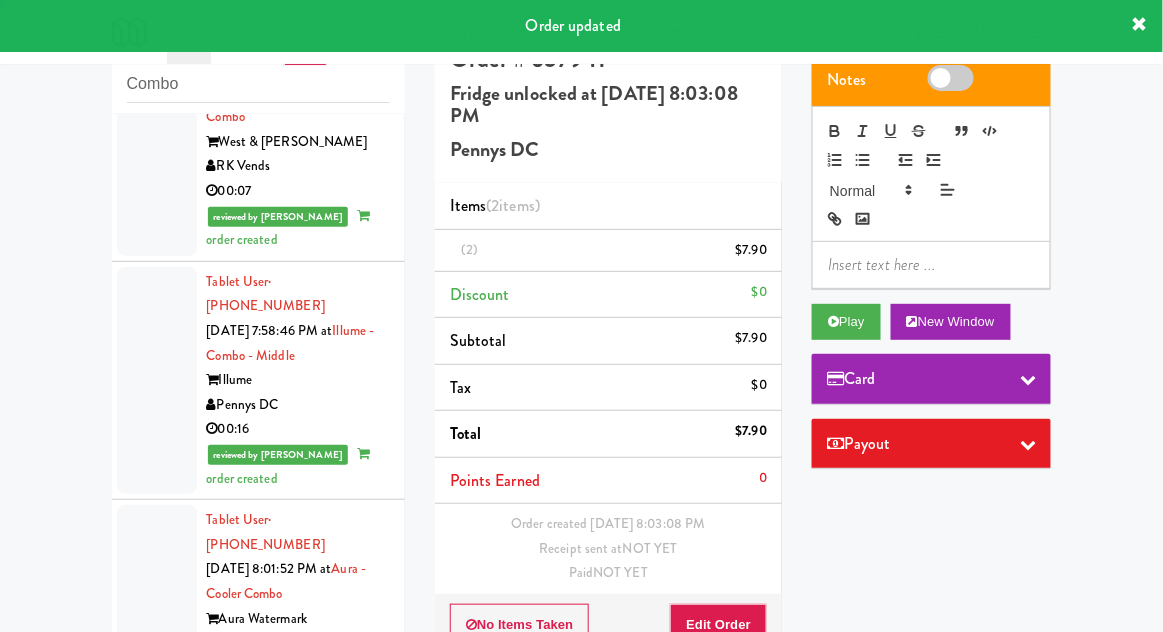 scroll, scrollTop: 0, scrollLeft: 0, axis: both 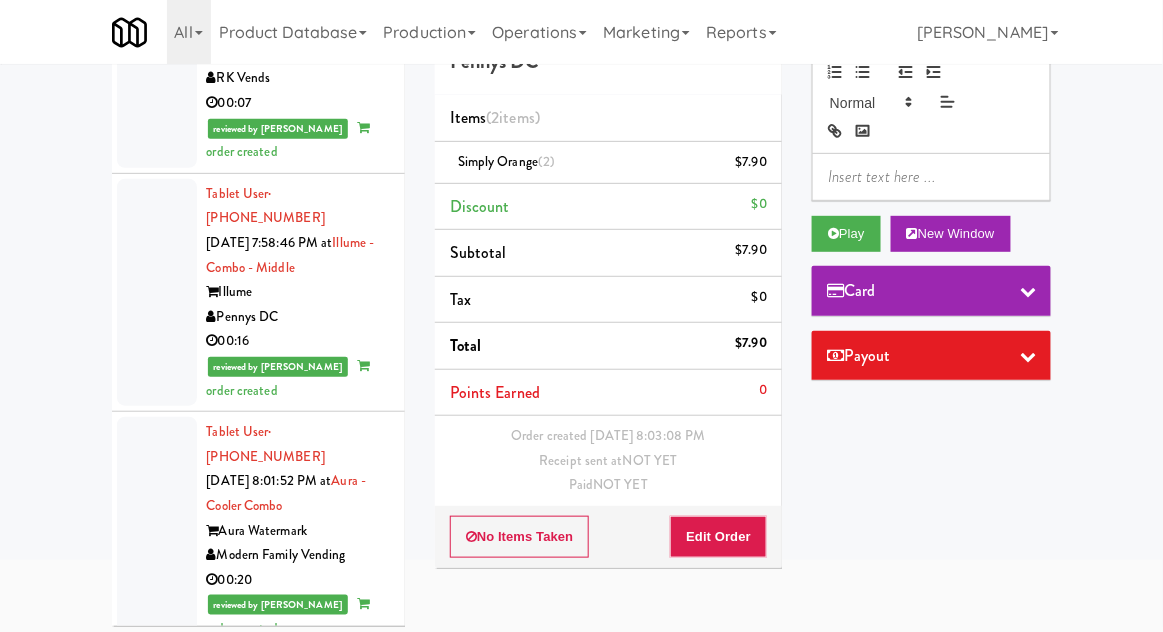 click at bounding box center [157, 983] 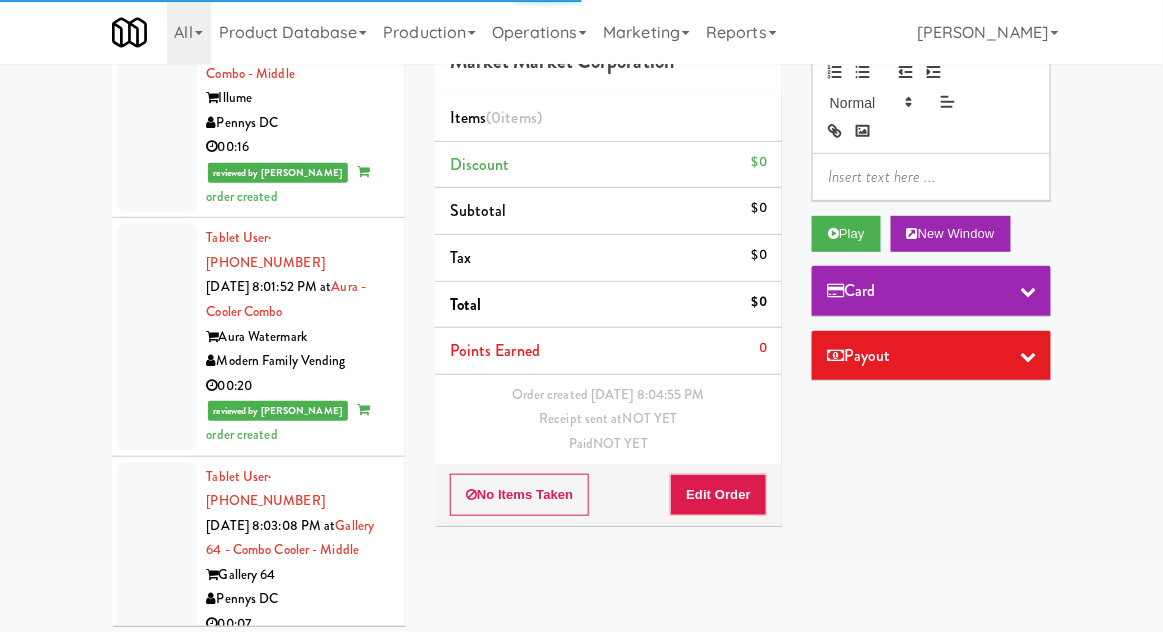 scroll, scrollTop: 4083, scrollLeft: 0, axis: vertical 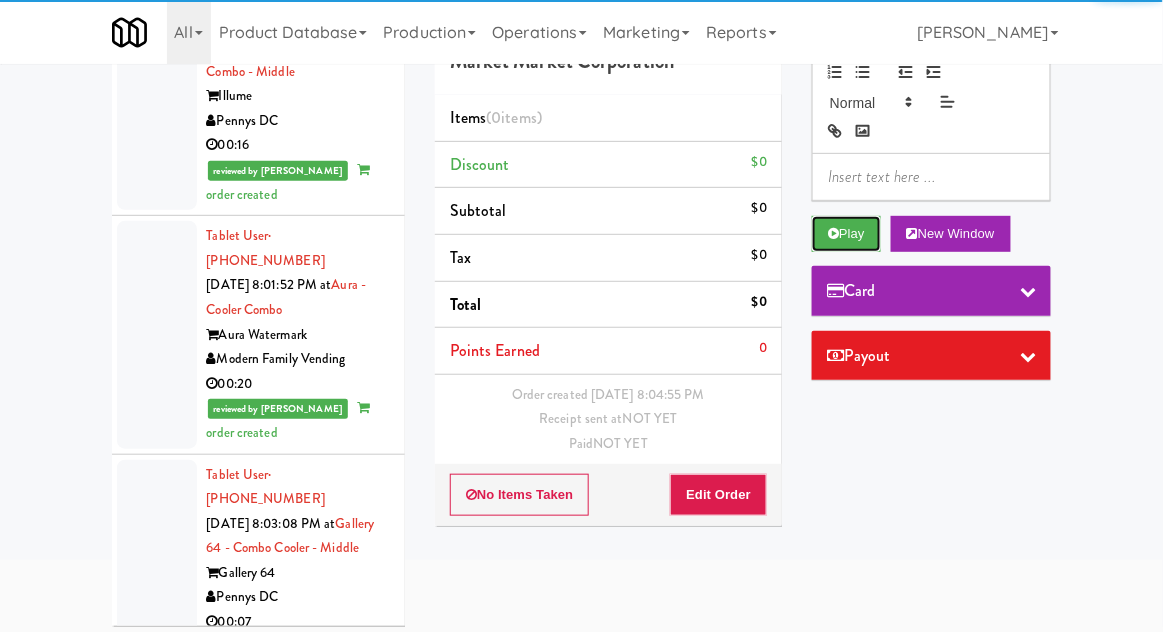 click on "Play" at bounding box center (846, 234) 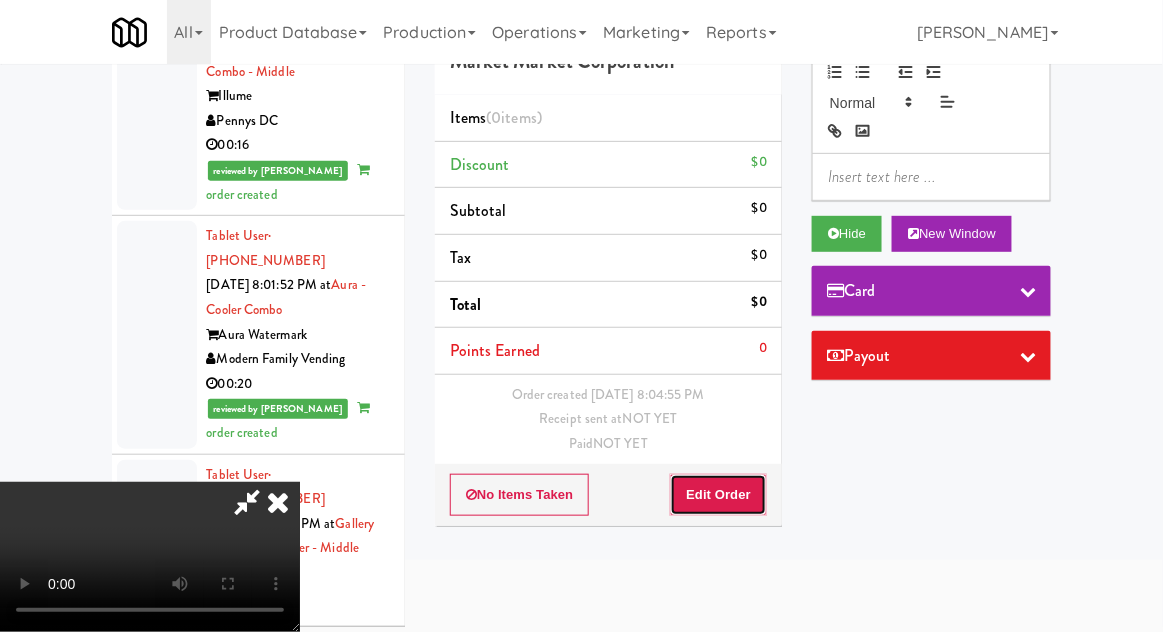 click on "Edit Order" at bounding box center [718, 495] 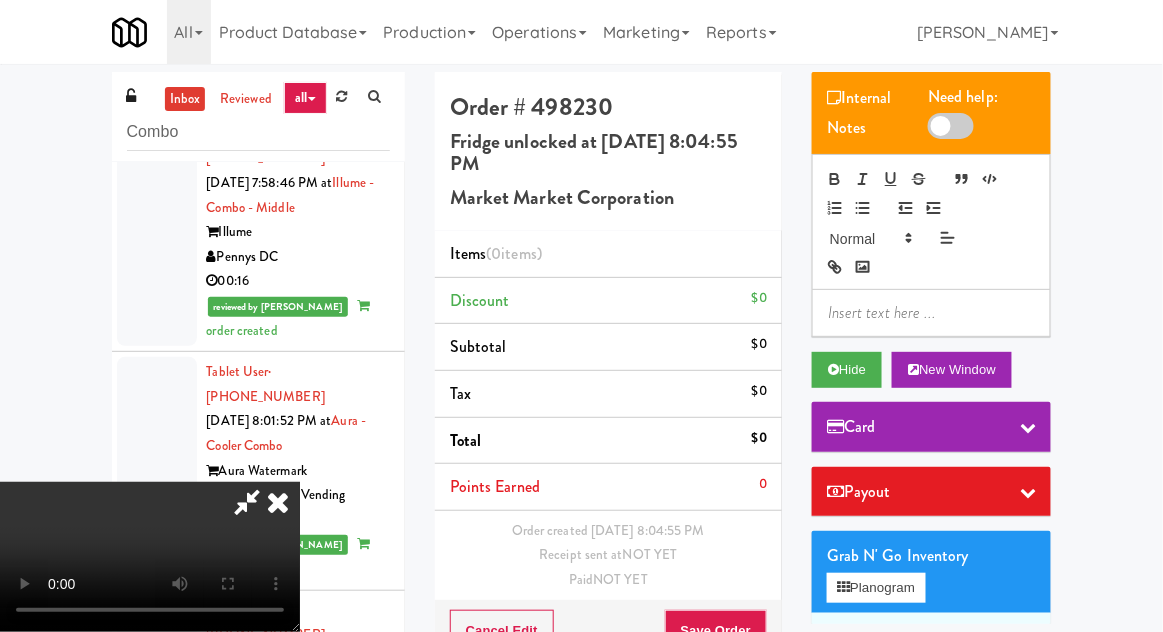 scroll, scrollTop: 48, scrollLeft: 0, axis: vertical 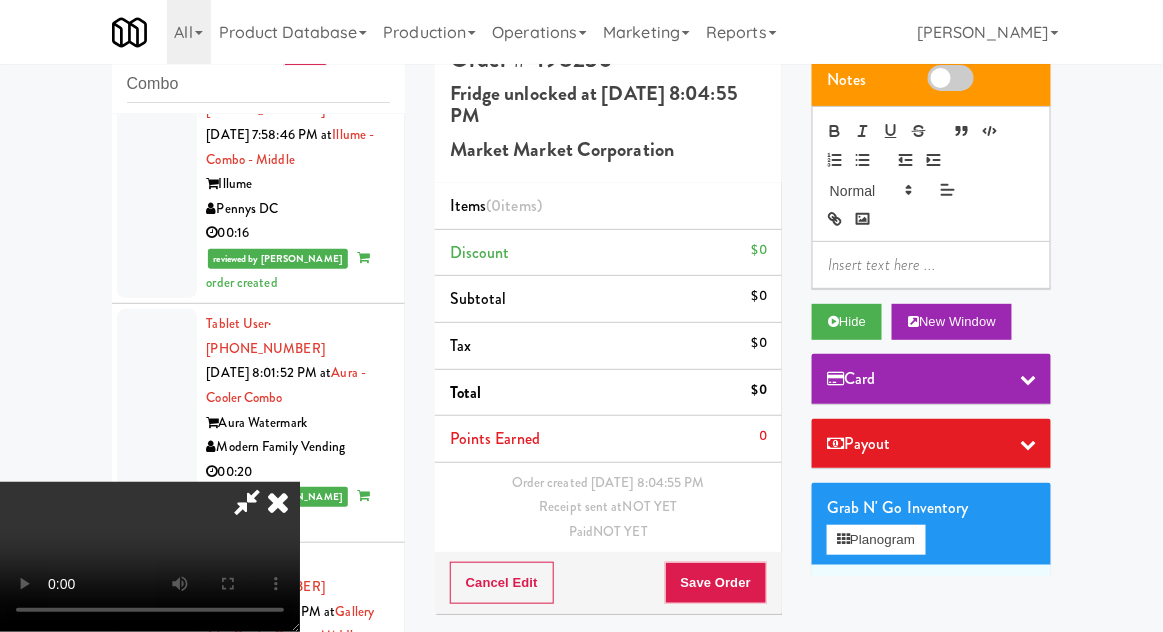 type 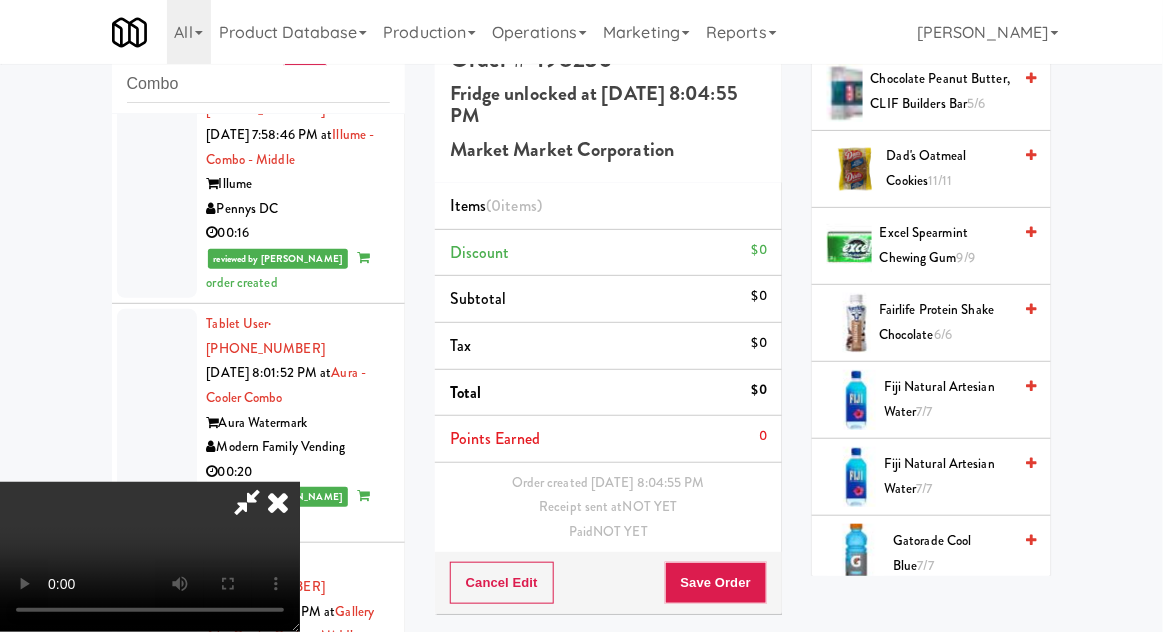 scroll, scrollTop: 997, scrollLeft: 0, axis: vertical 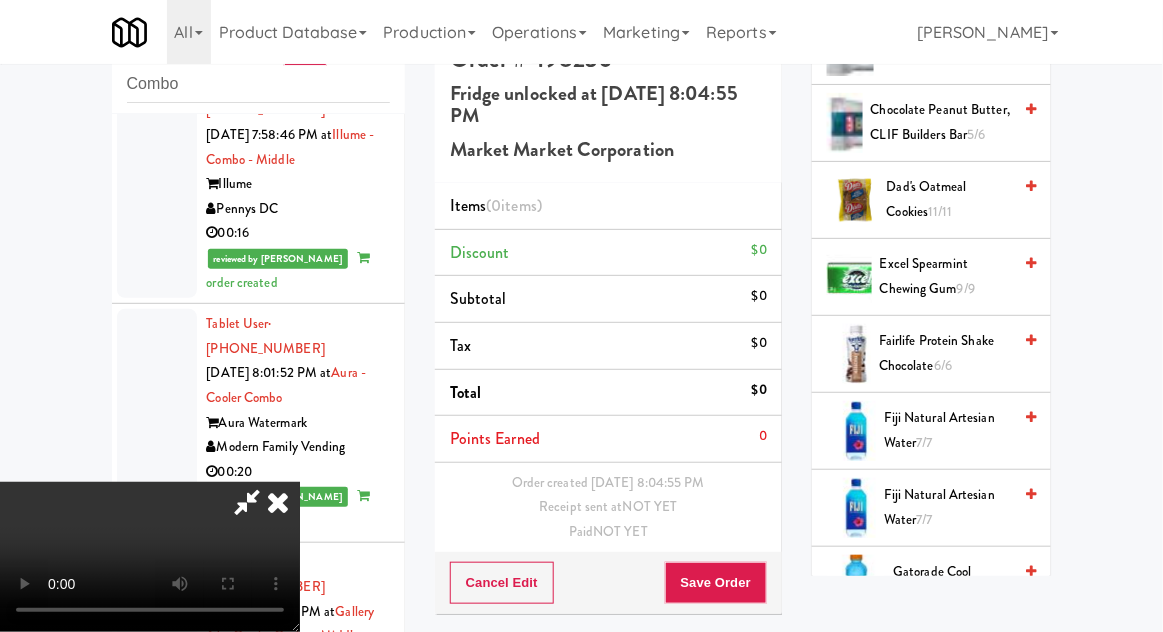 click on "Fairlife Protein Shake Chocolate  6/6" at bounding box center (945, 353) 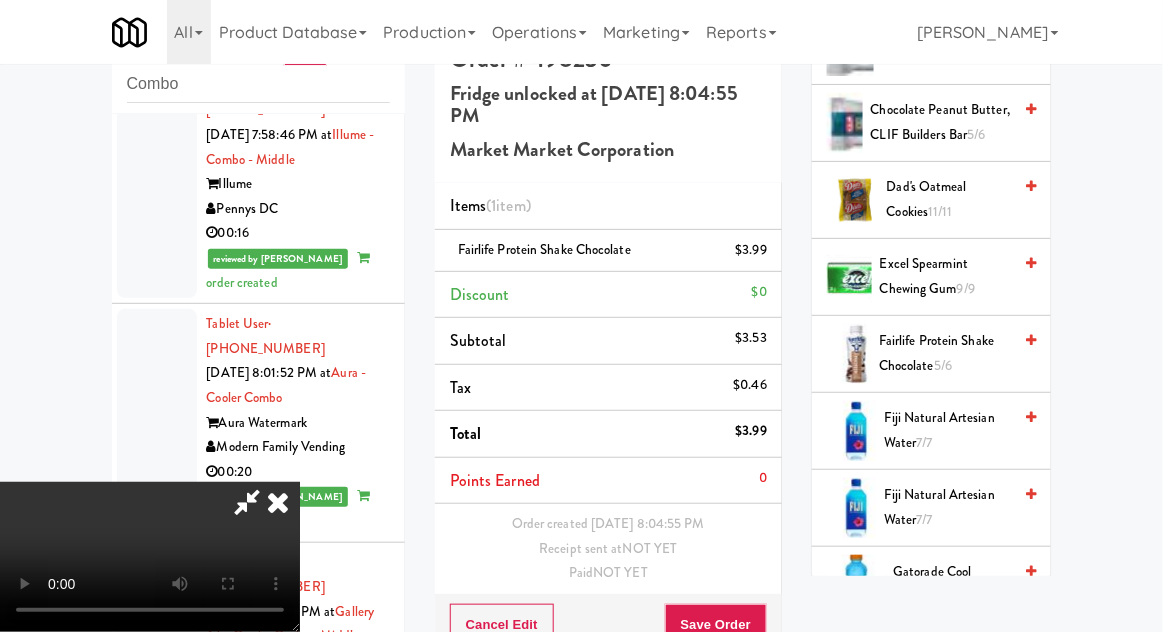 scroll, scrollTop: 73, scrollLeft: 0, axis: vertical 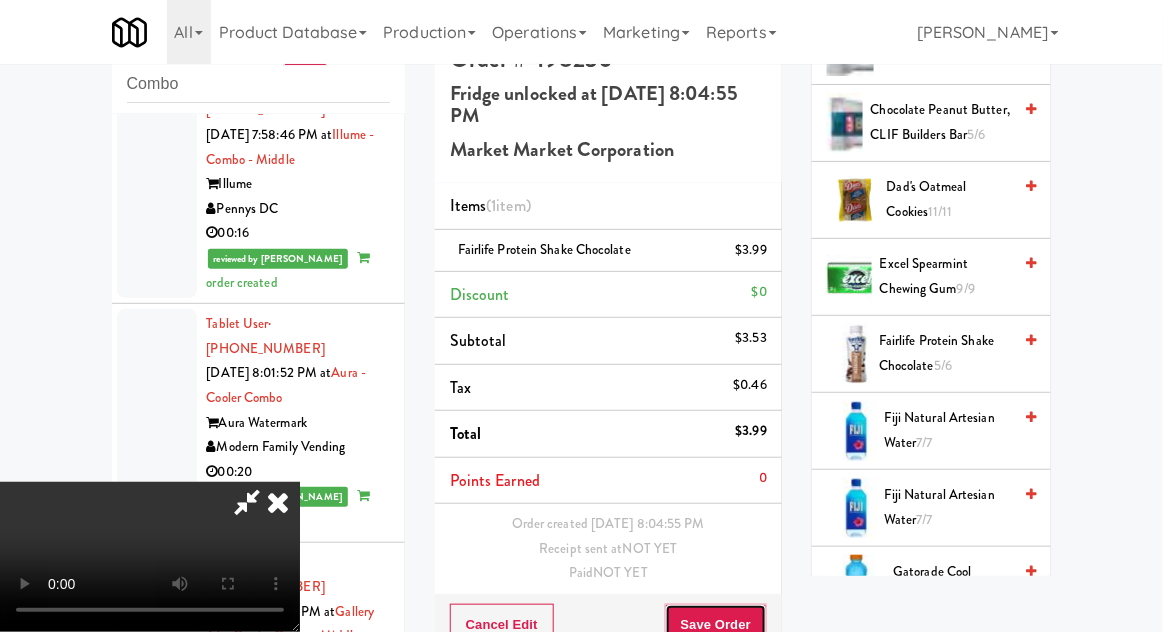click on "Save Order" at bounding box center (716, 625) 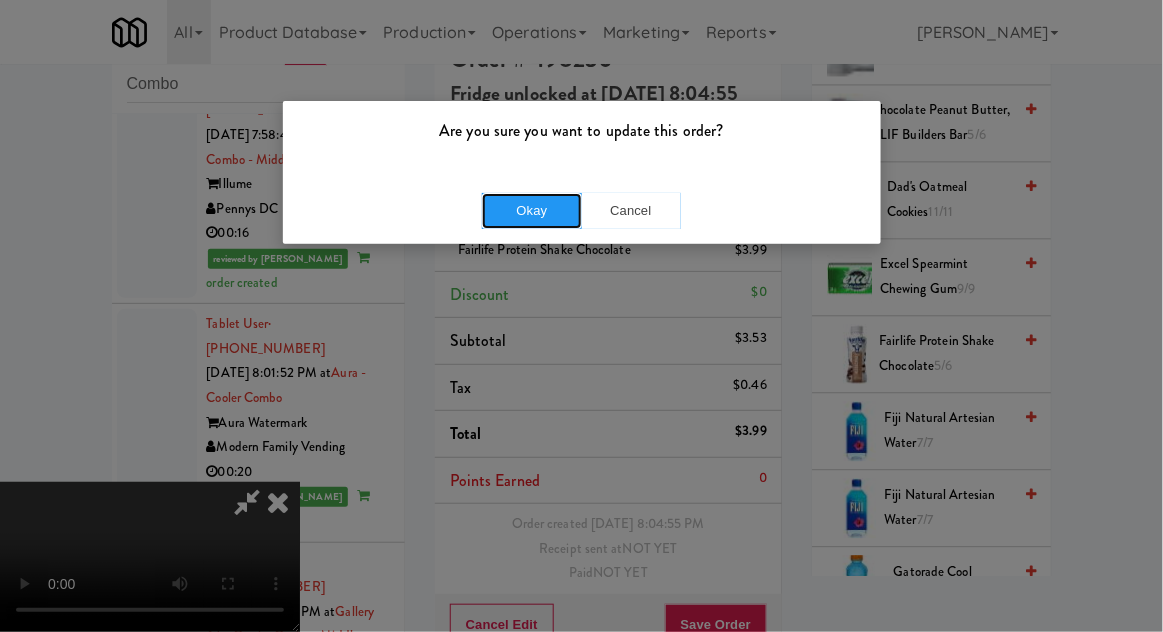 click on "Okay" at bounding box center [532, 211] 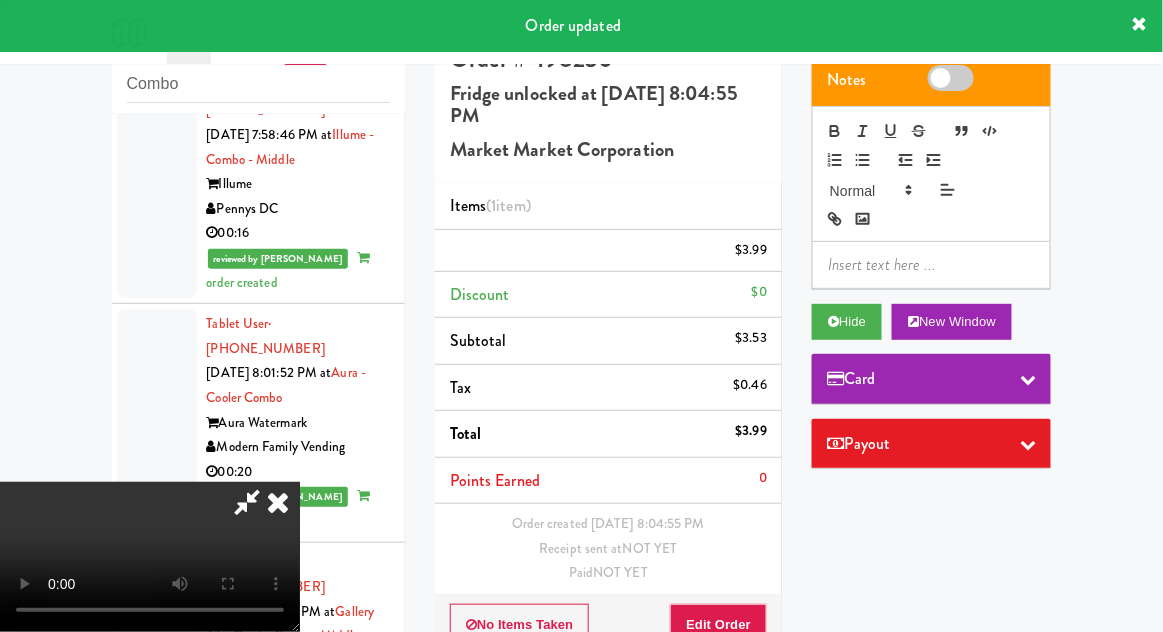 scroll, scrollTop: 0, scrollLeft: 0, axis: both 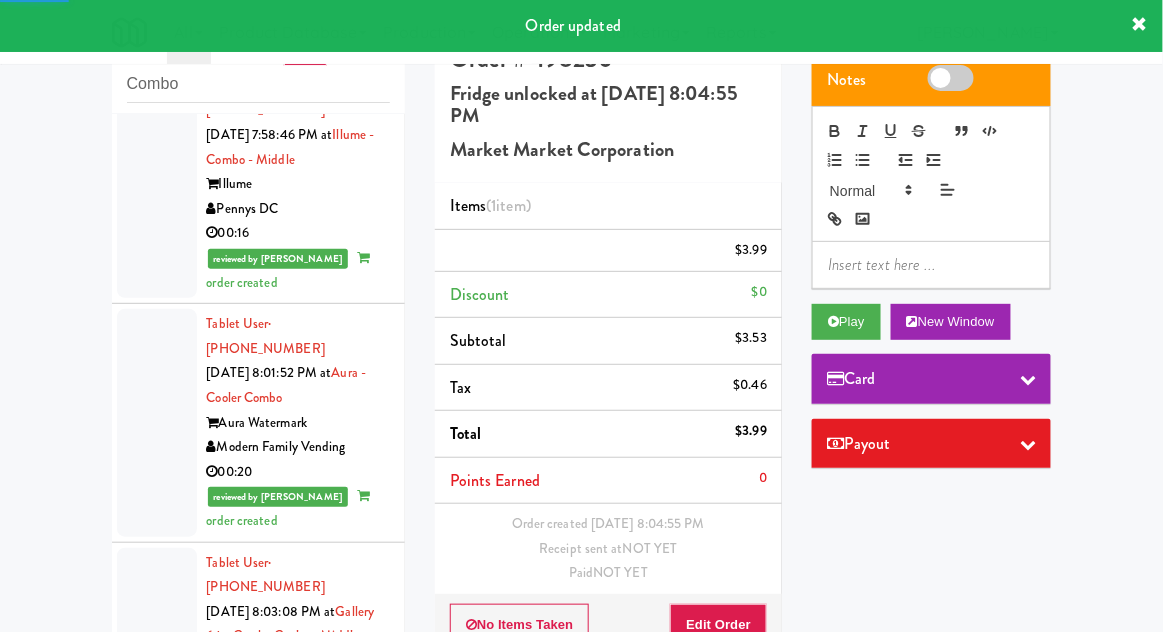 click at bounding box center [157, 1064] 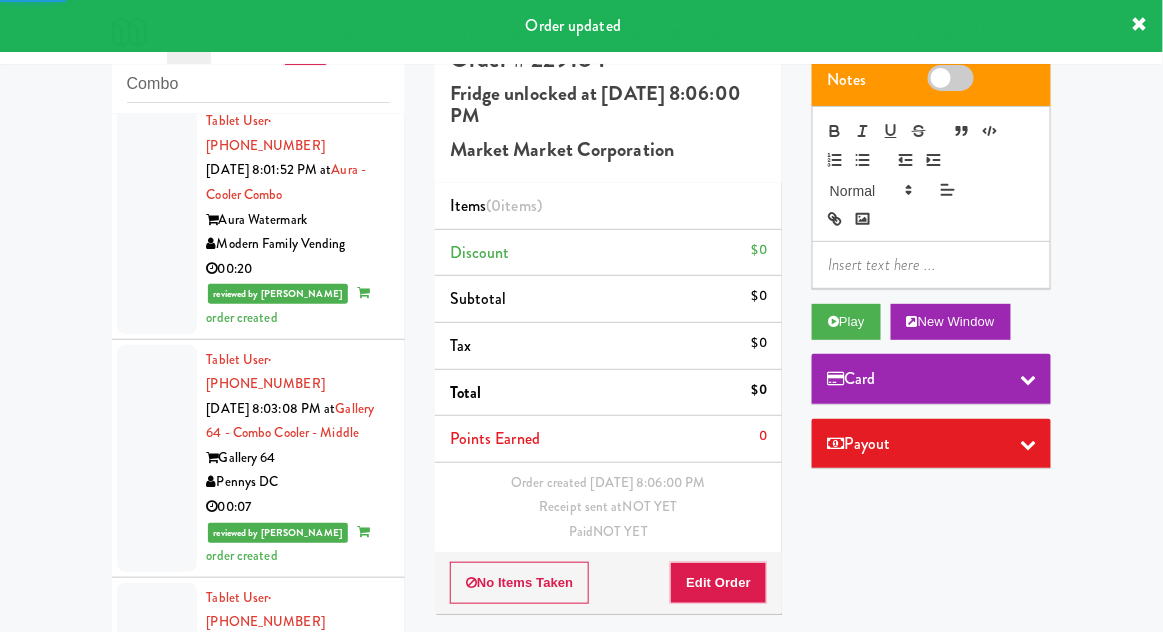 scroll, scrollTop: 4316, scrollLeft: 0, axis: vertical 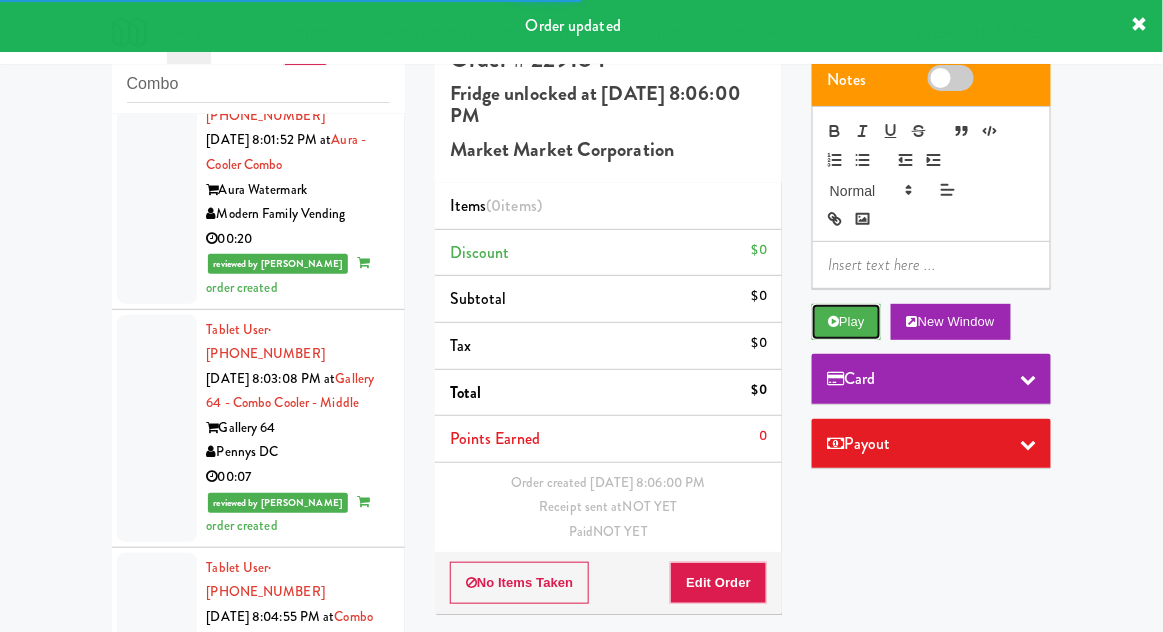 click at bounding box center (833, 321) 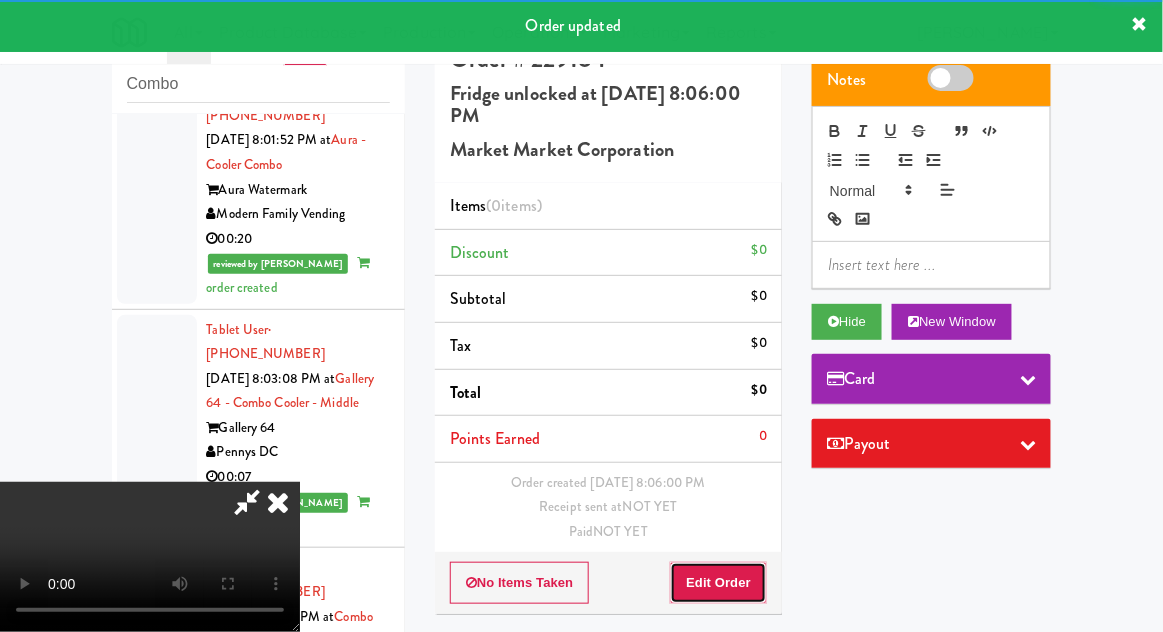 click on "Edit Order" at bounding box center [718, 583] 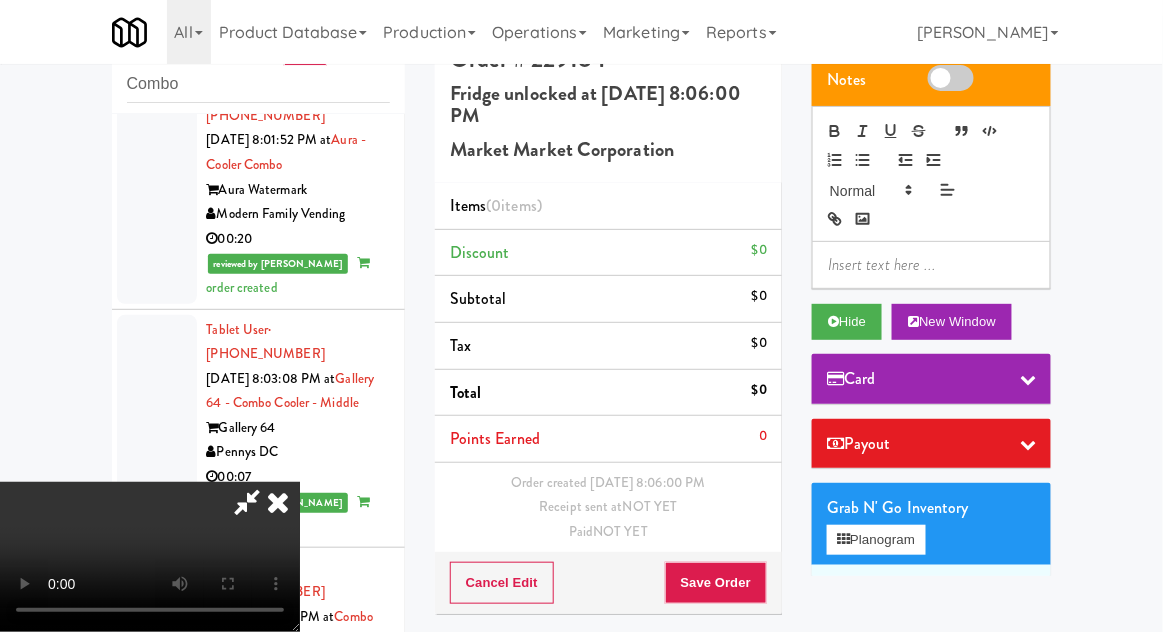 scroll, scrollTop: 73, scrollLeft: 0, axis: vertical 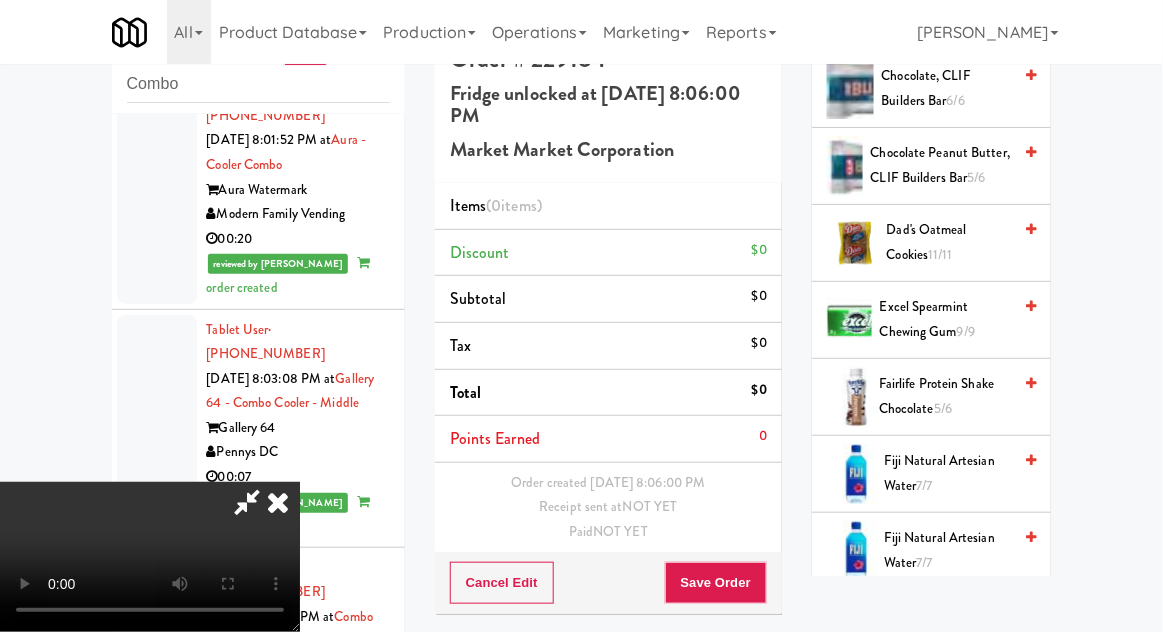 click on "Fairlife Protein Shake Chocolate  5/6" at bounding box center (945, 396) 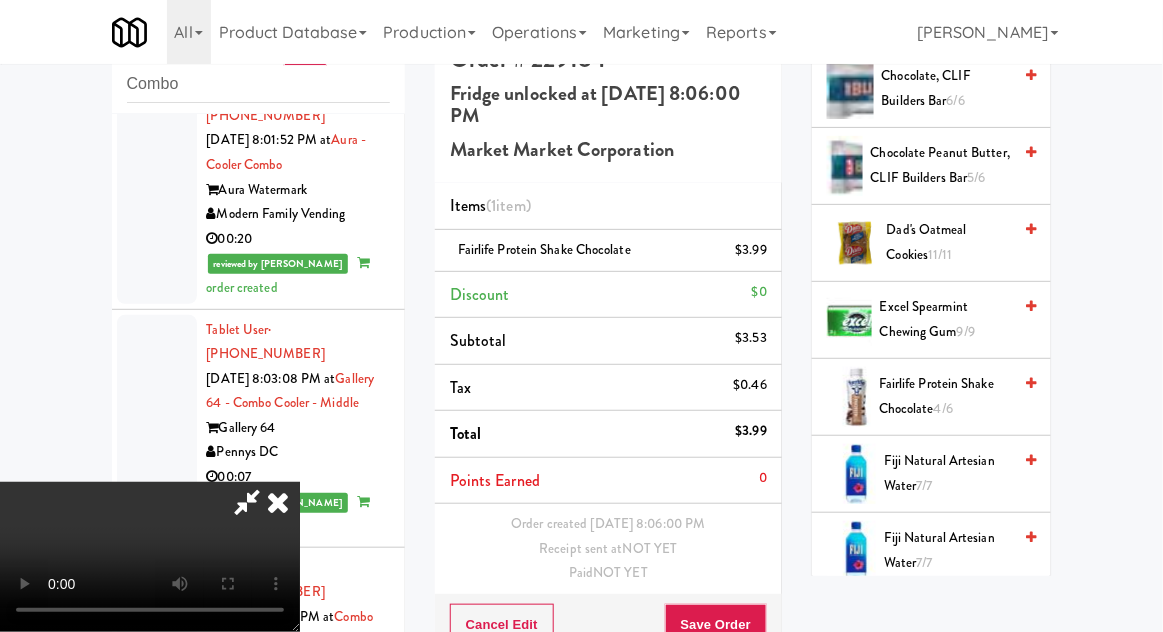 scroll, scrollTop: 73, scrollLeft: 0, axis: vertical 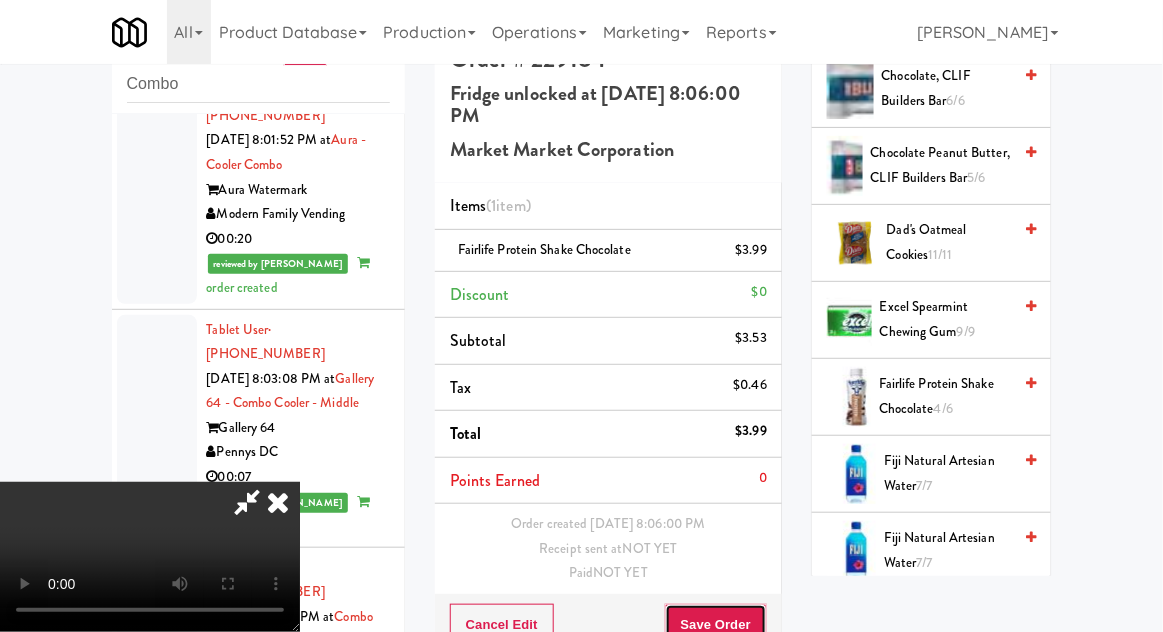 click on "Save Order" at bounding box center [716, 625] 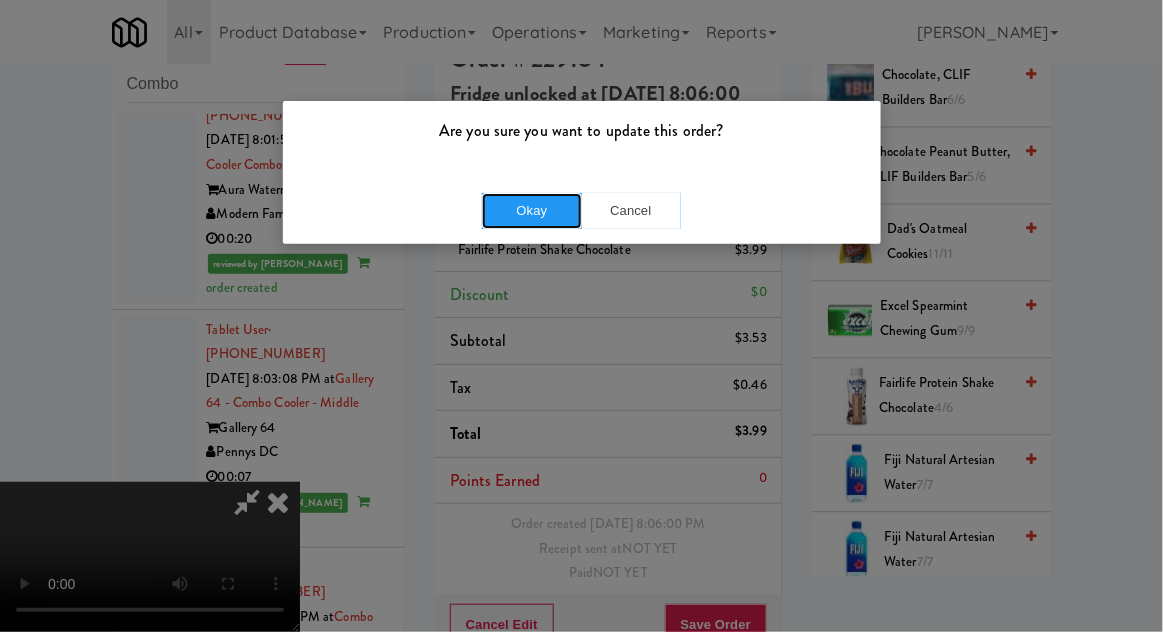 click on "Okay" at bounding box center (532, 211) 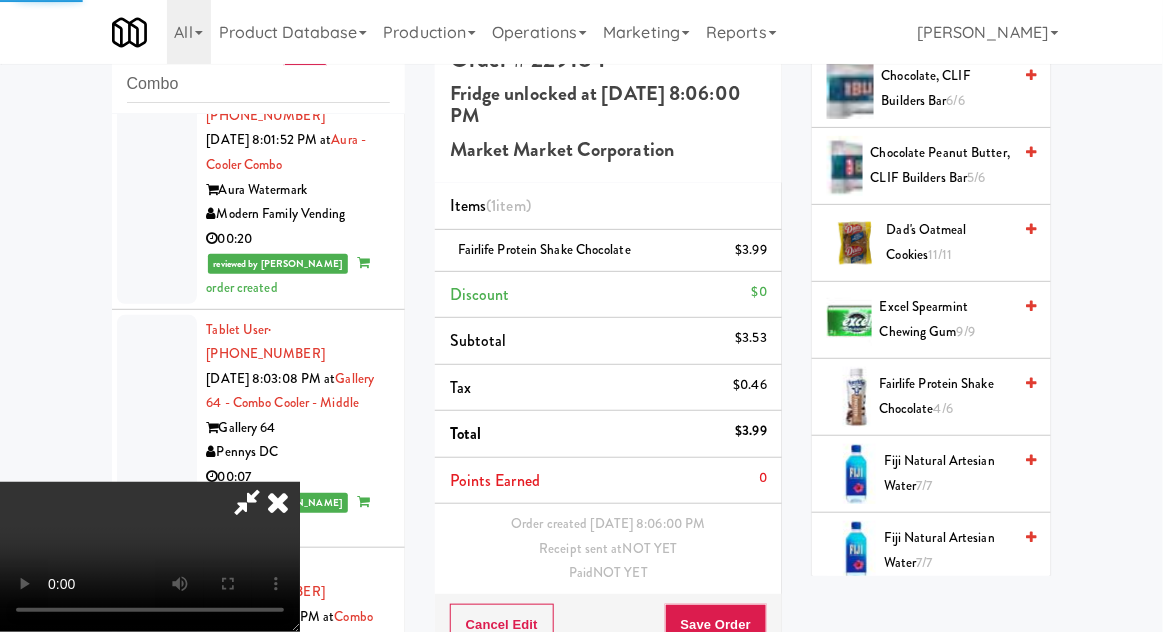 scroll, scrollTop: 0, scrollLeft: 0, axis: both 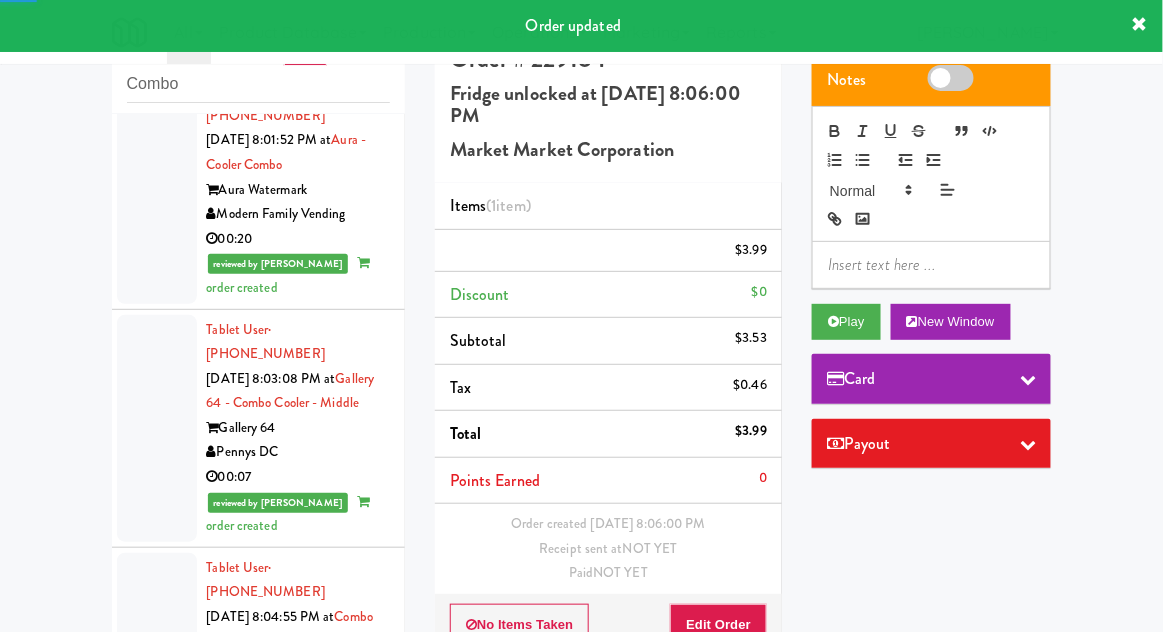 click at bounding box center (157, 1081) 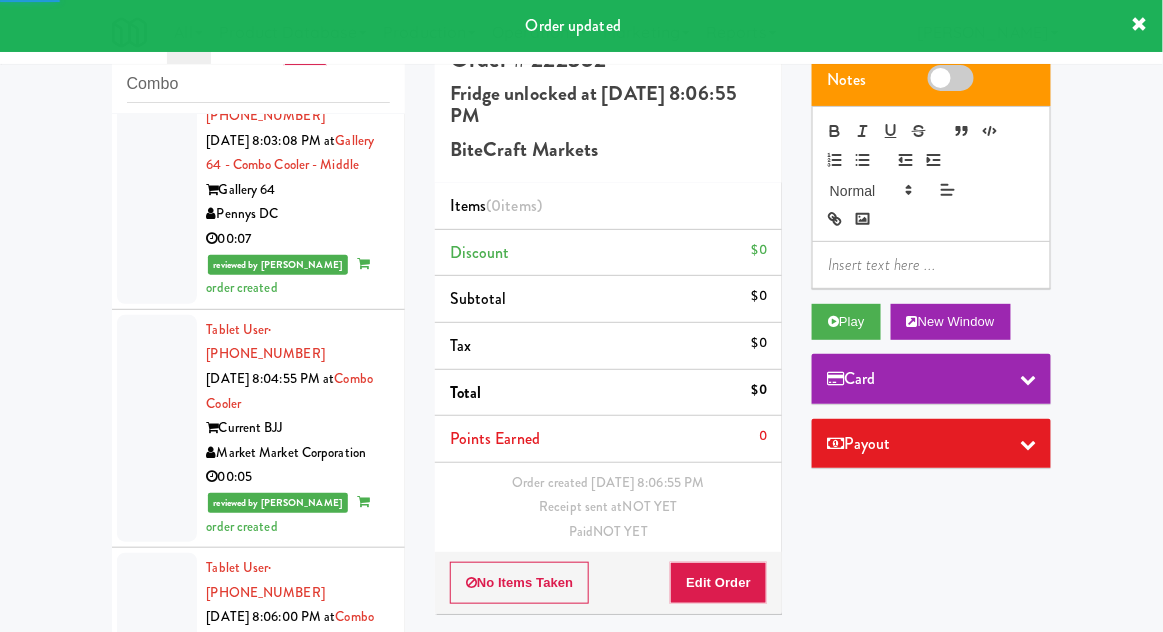 scroll, scrollTop: 4561, scrollLeft: 0, axis: vertical 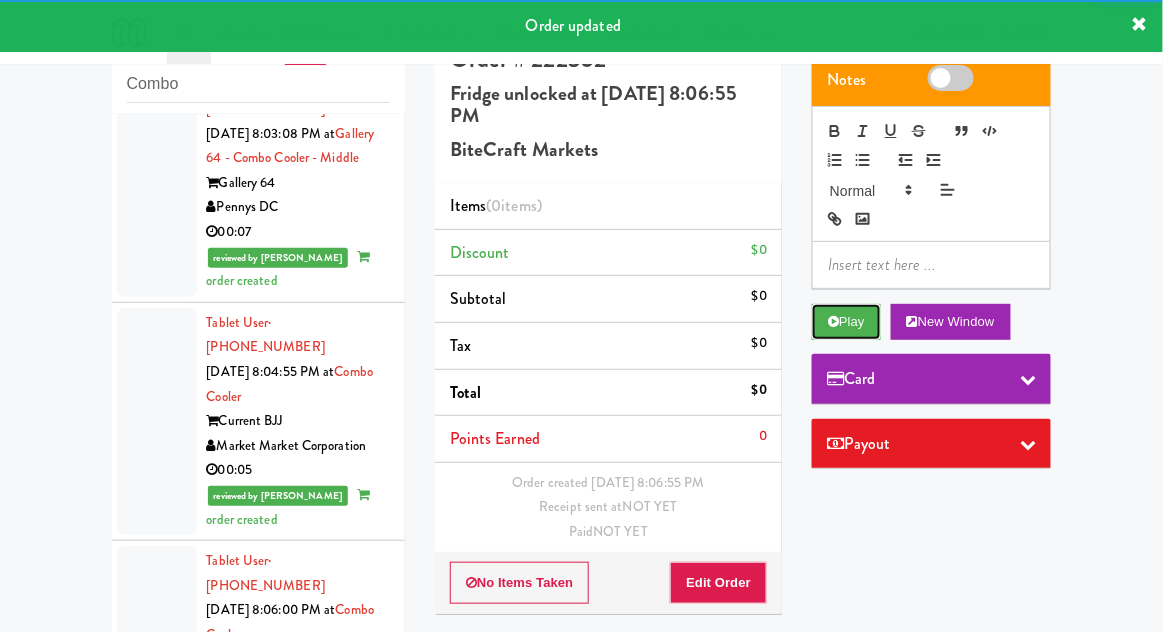 click on "Play" at bounding box center (846, 322) 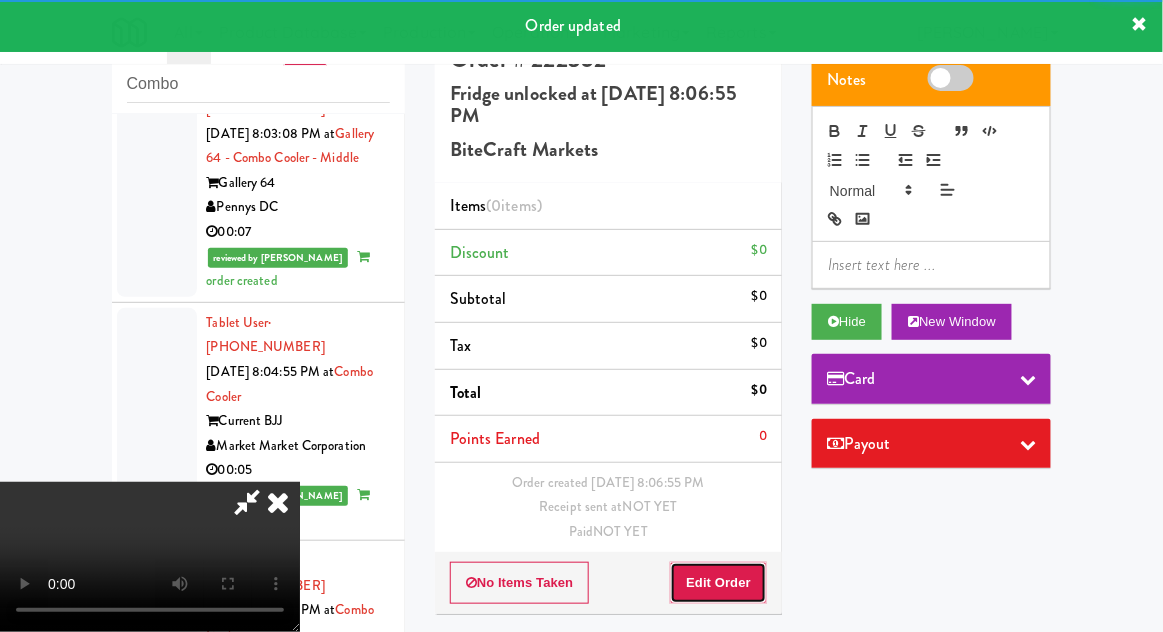click on "Edit Order" at bounding box center (718, 583) 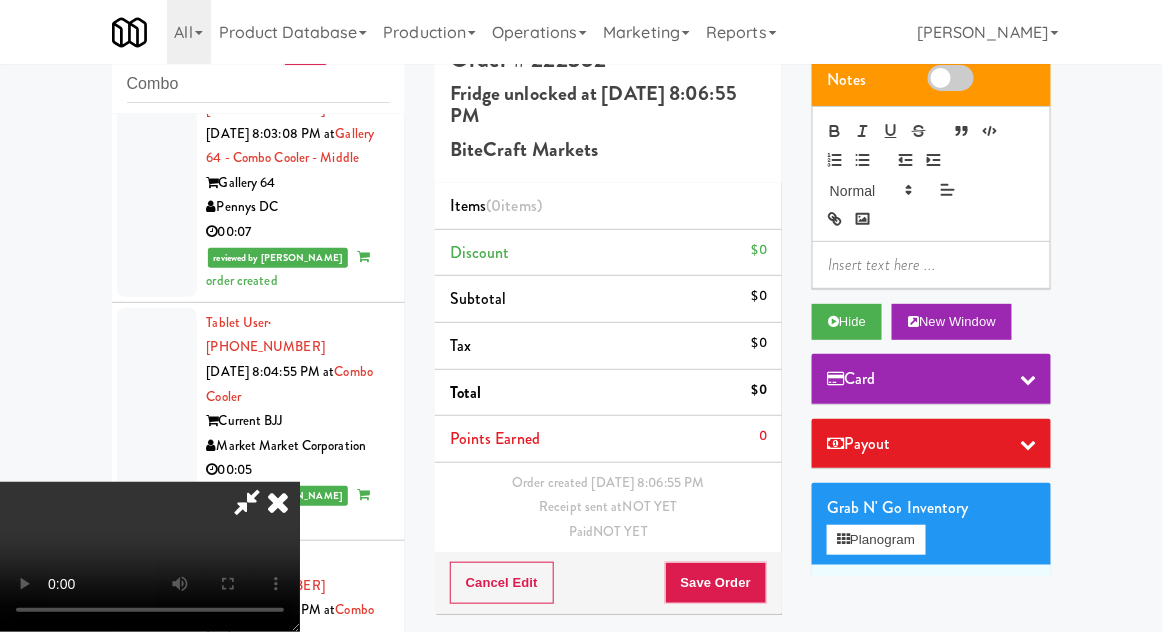type 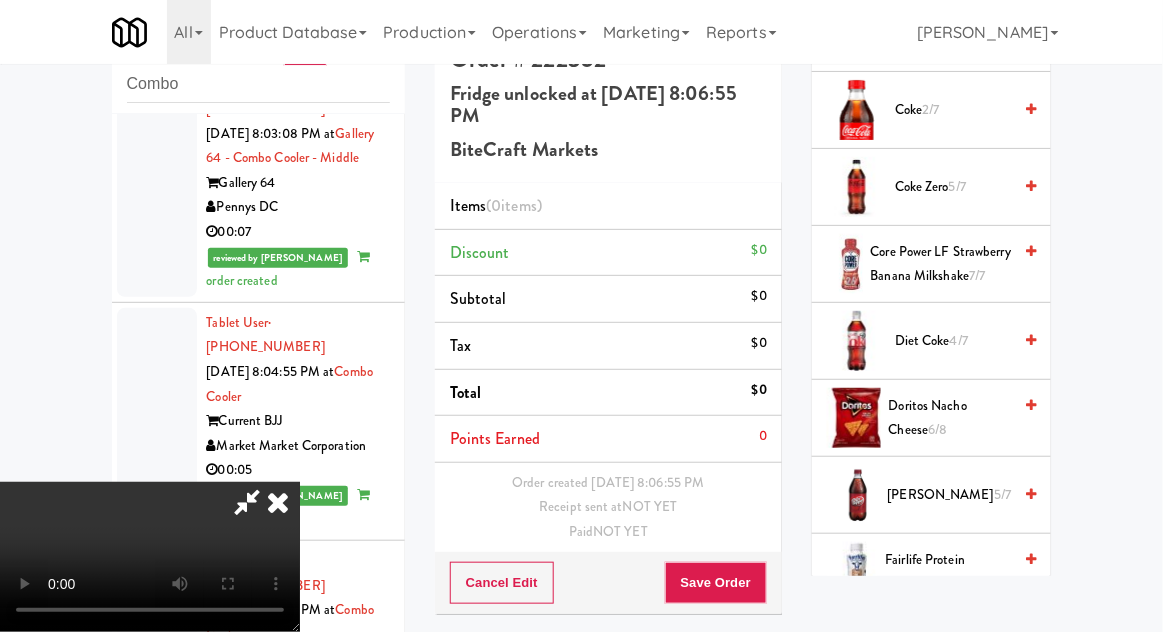 scroll, scrollTop: 855, scrollLeft: 0, axis: vertical 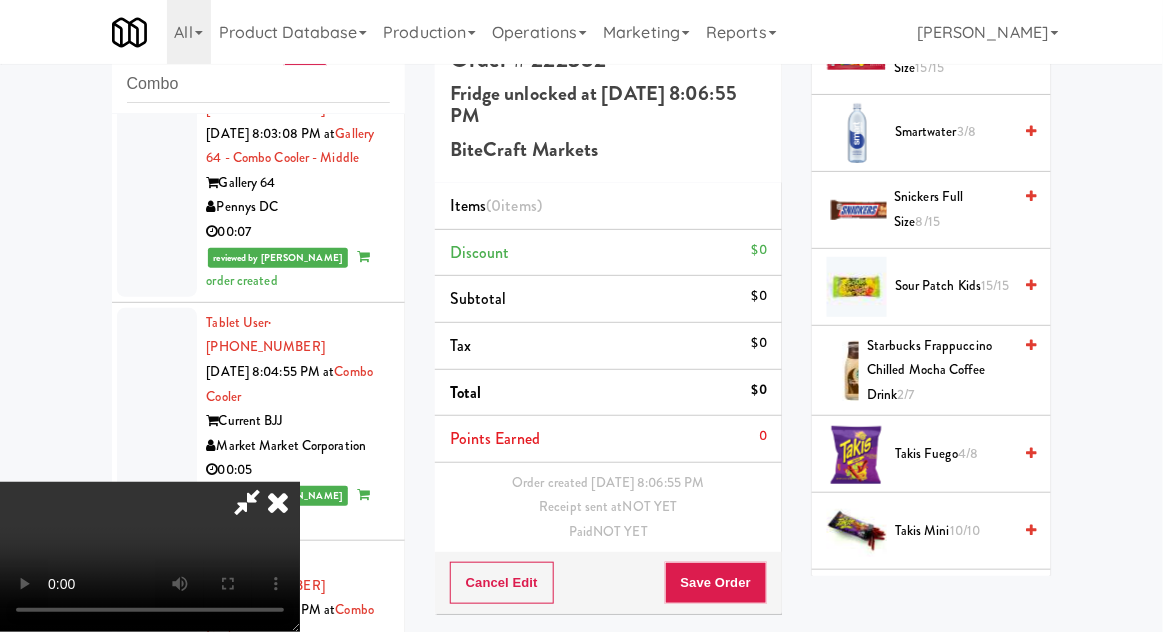 click on "Trolli Sour Brite Crawlers  10/14" at bounding box center (947, 608) 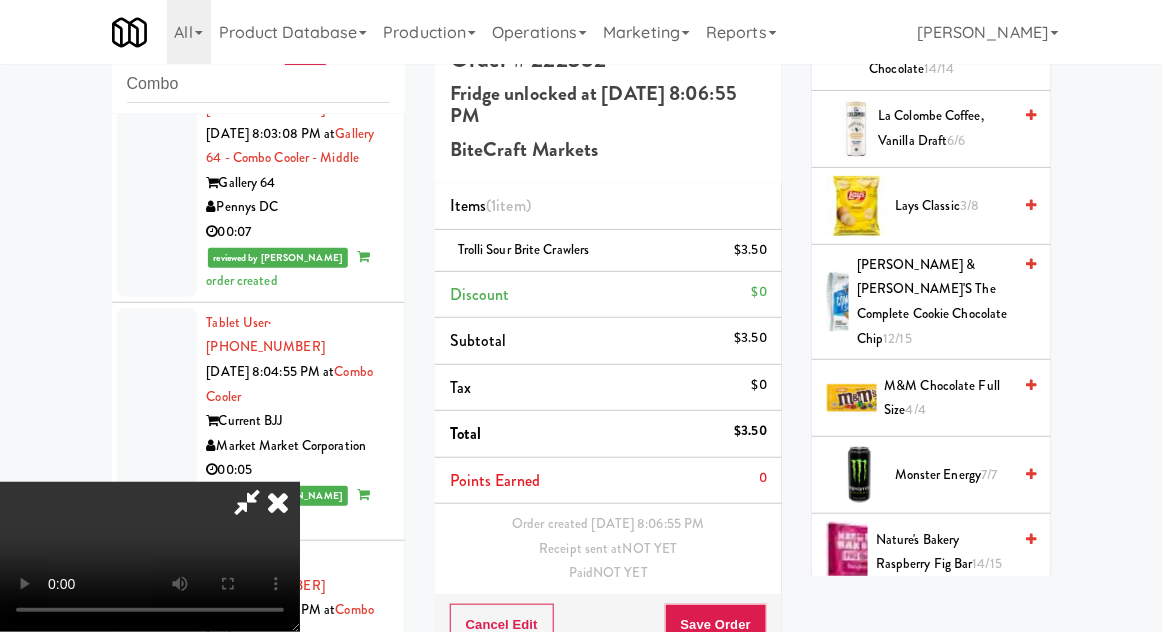 scroll, scrollTop: 1917, scrollLeft: 0, axis: vertical 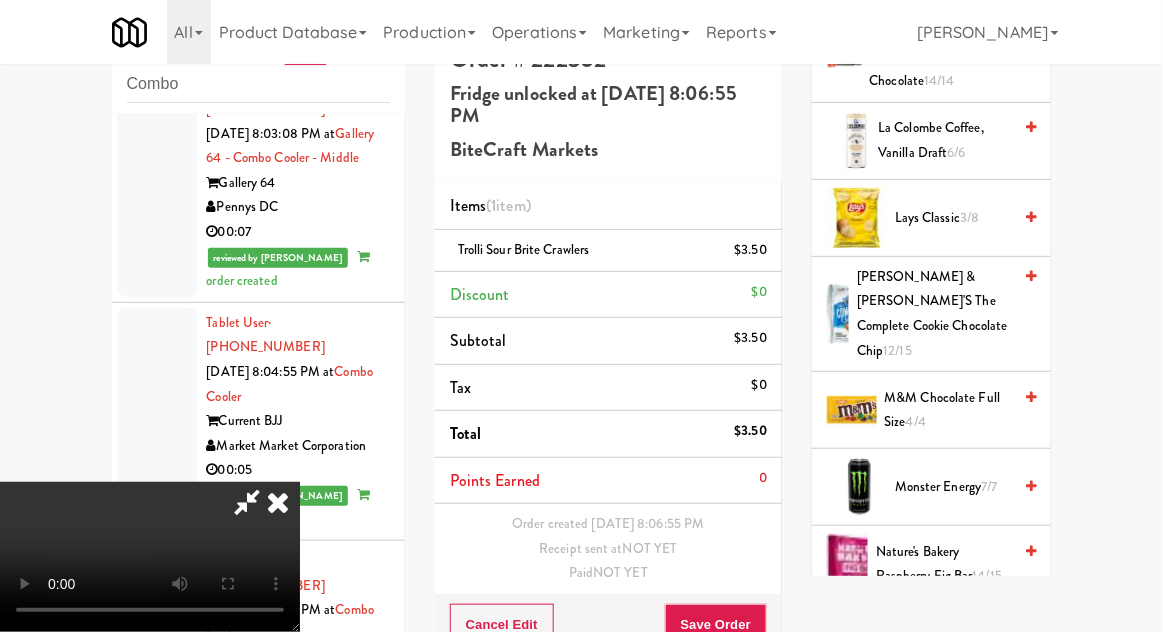 click on "M&M Chocolate Full Size  4/4" at bounding box center (948, 410) 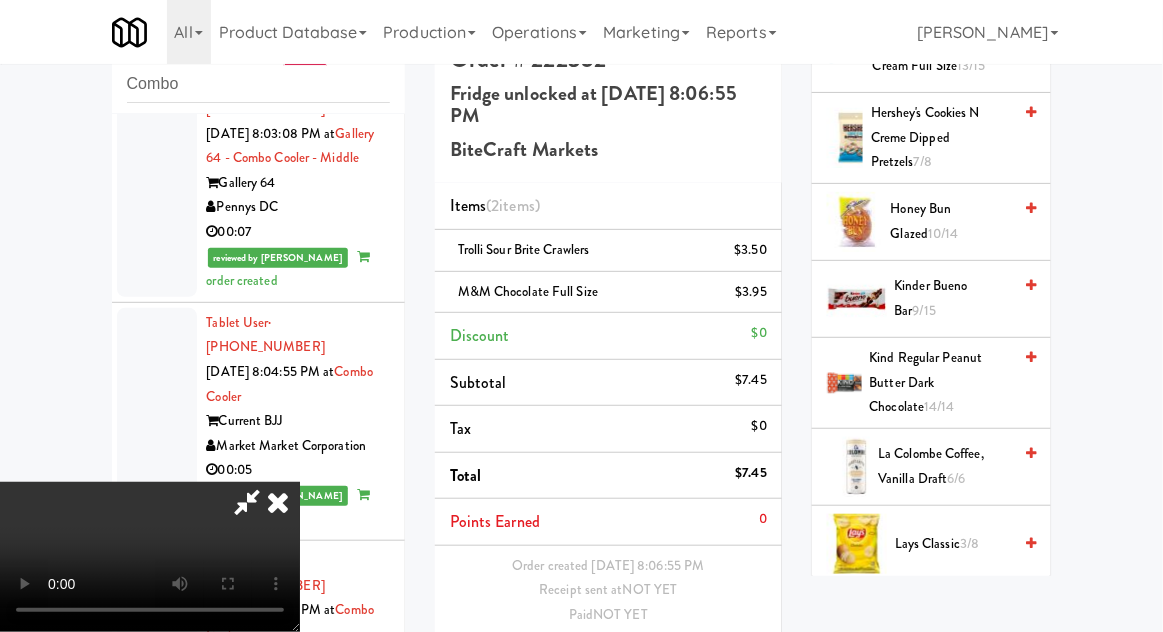 scroll, scrollTop: 1591, scrollLeft: 0, axis: vertical 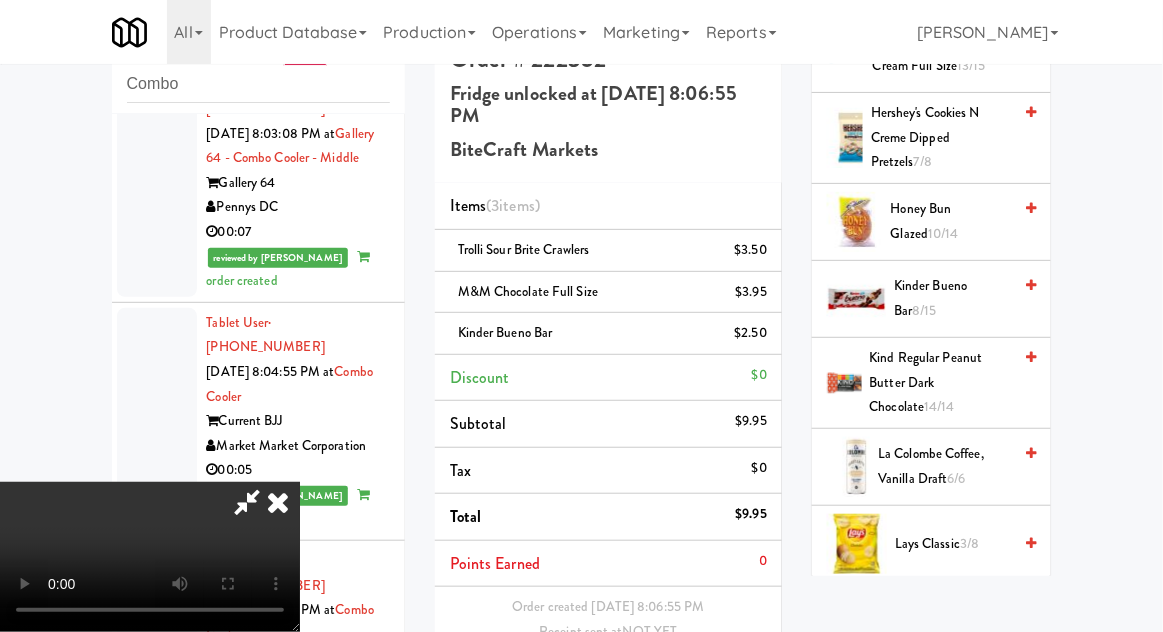 click on "Save Order" at bounding box center (716, 708) 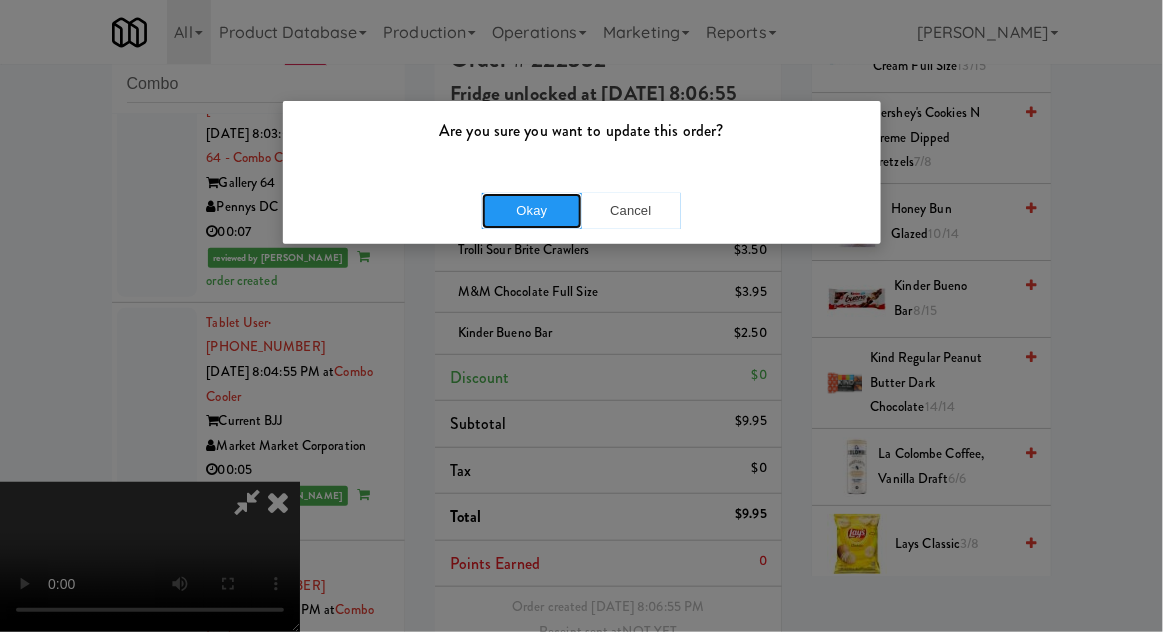 click on "Okay" at bounding box center (532, 211) 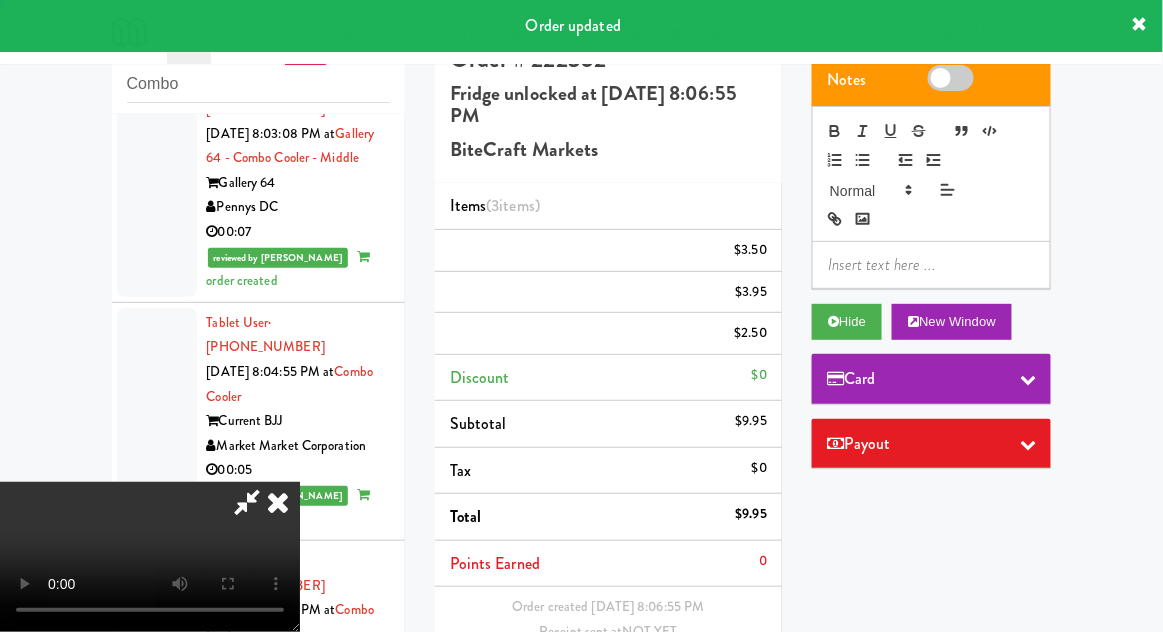 scroll, scrollTop: 0, scrollLeft: 0, axis: both 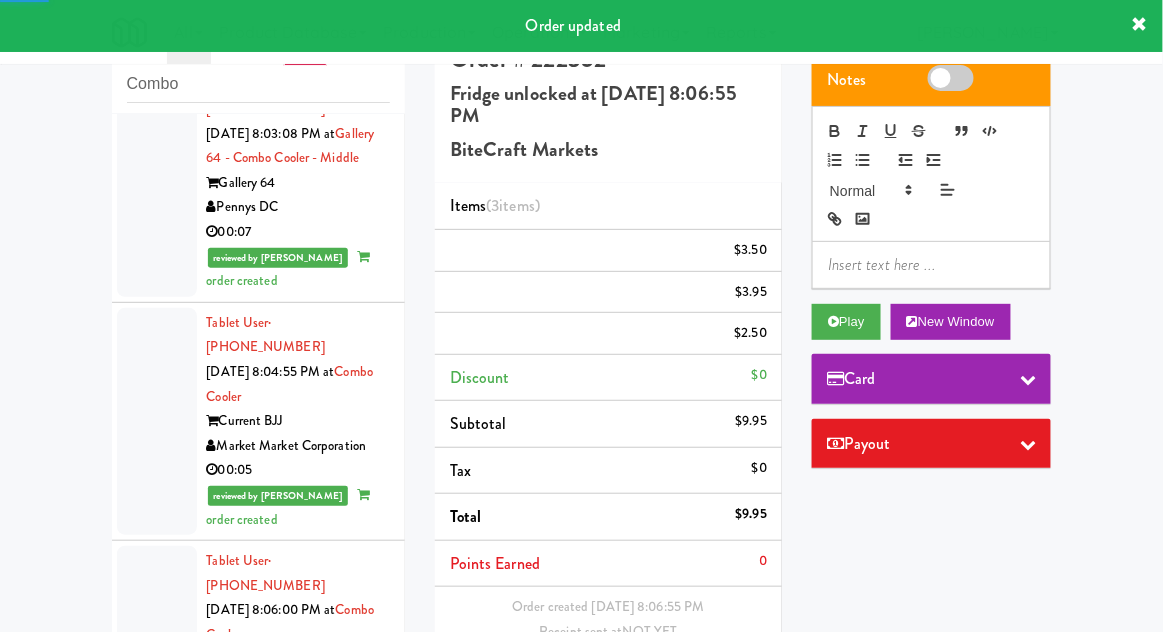 click at bounding box center (157, 1111) 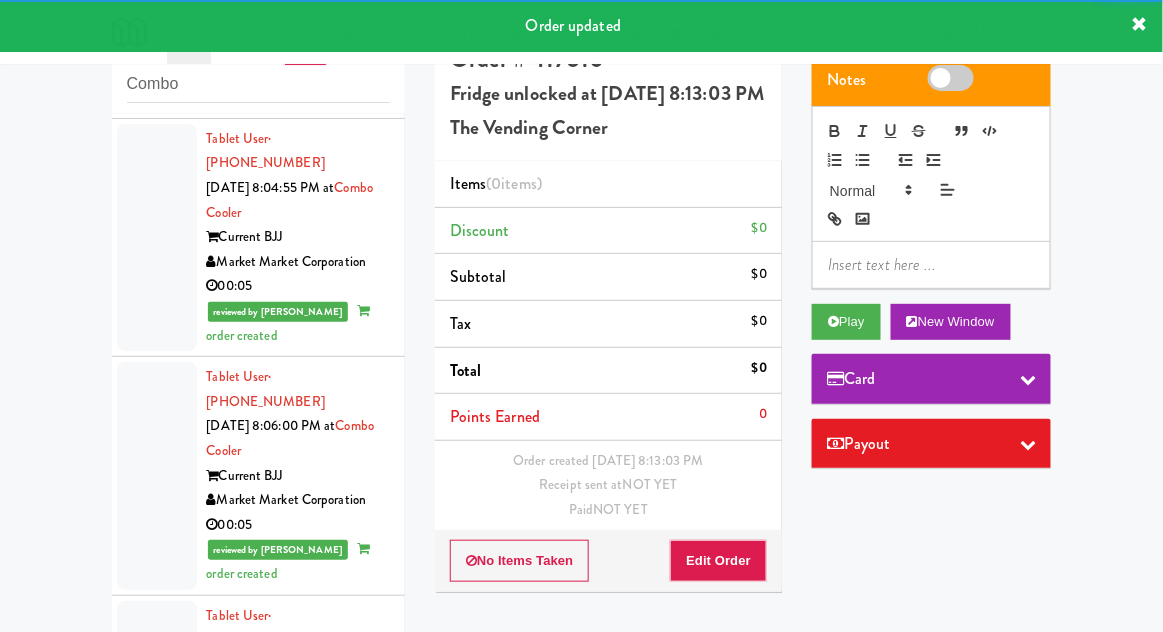 scroll, scrollTop: 4756, scrollLeft: 0, axis: vertical 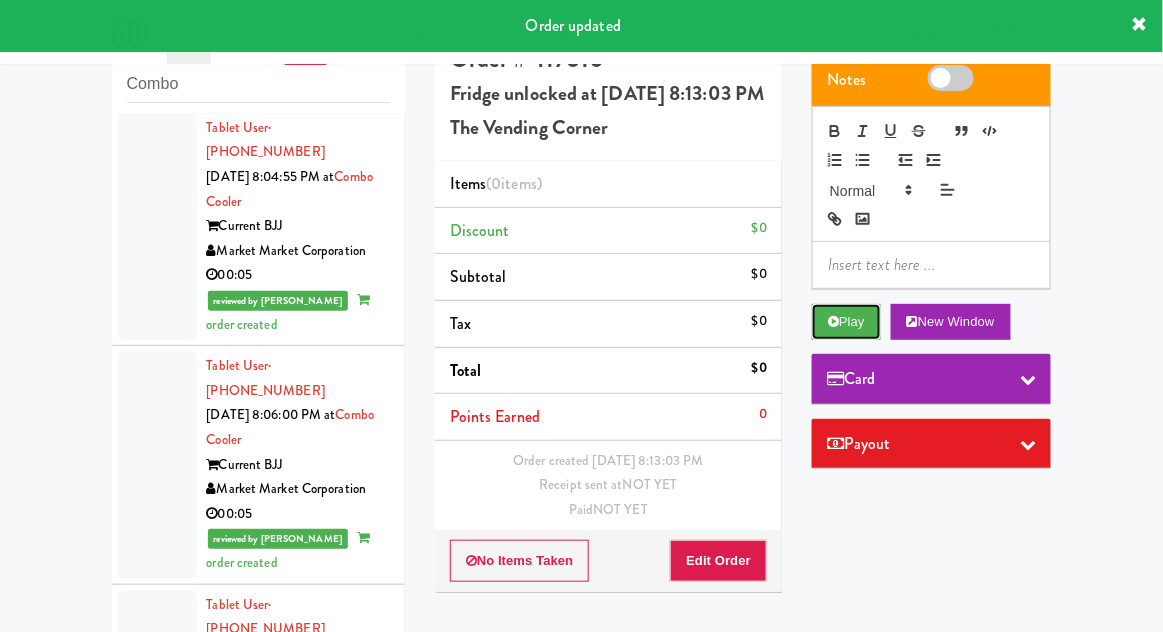 click on "Play" at bounding box center (846, 322) 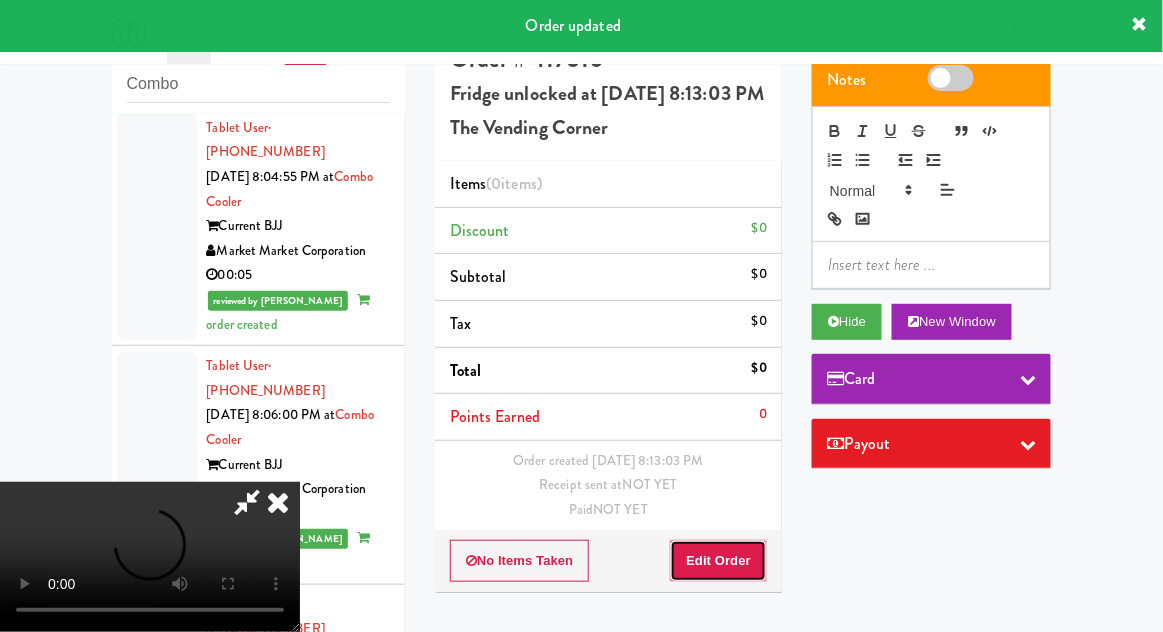 click on "Edit Order" at bounding box center [718, 561] 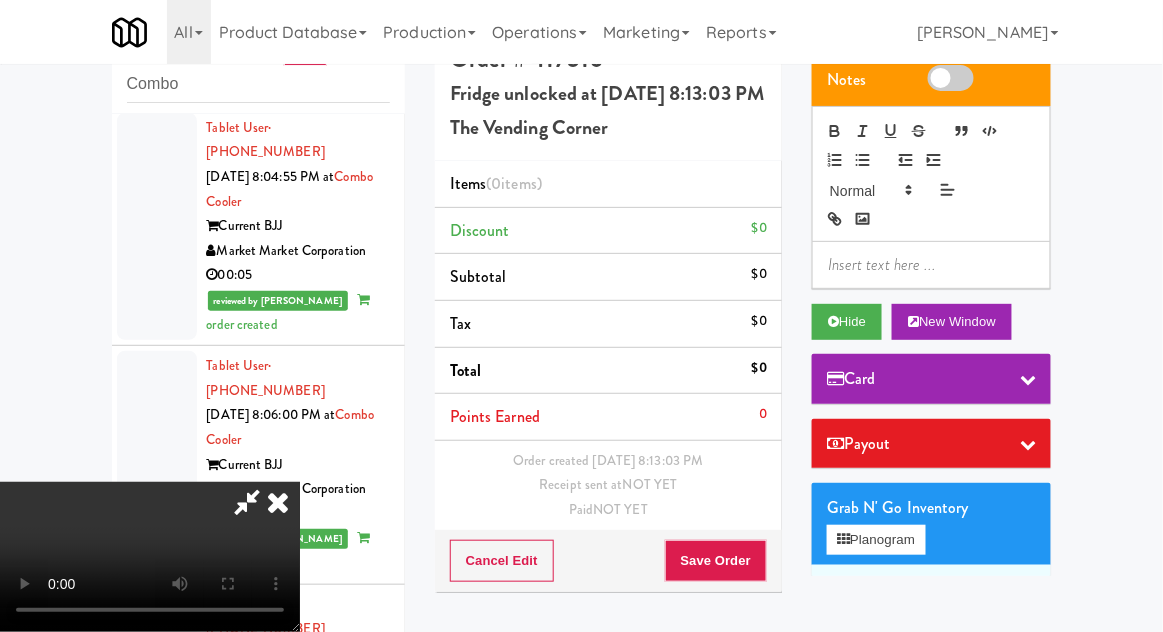 scroll, scrollTop: 73, scrollLeft: 0, axis: vertical 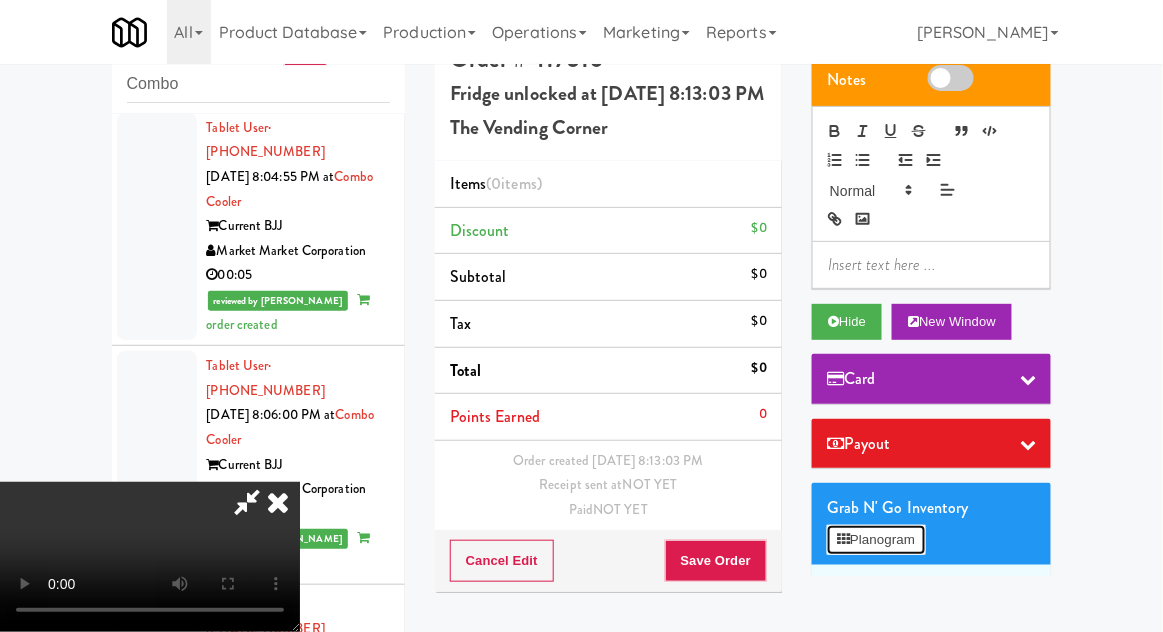 click on "Planogram" at bounding box center [876, 540] 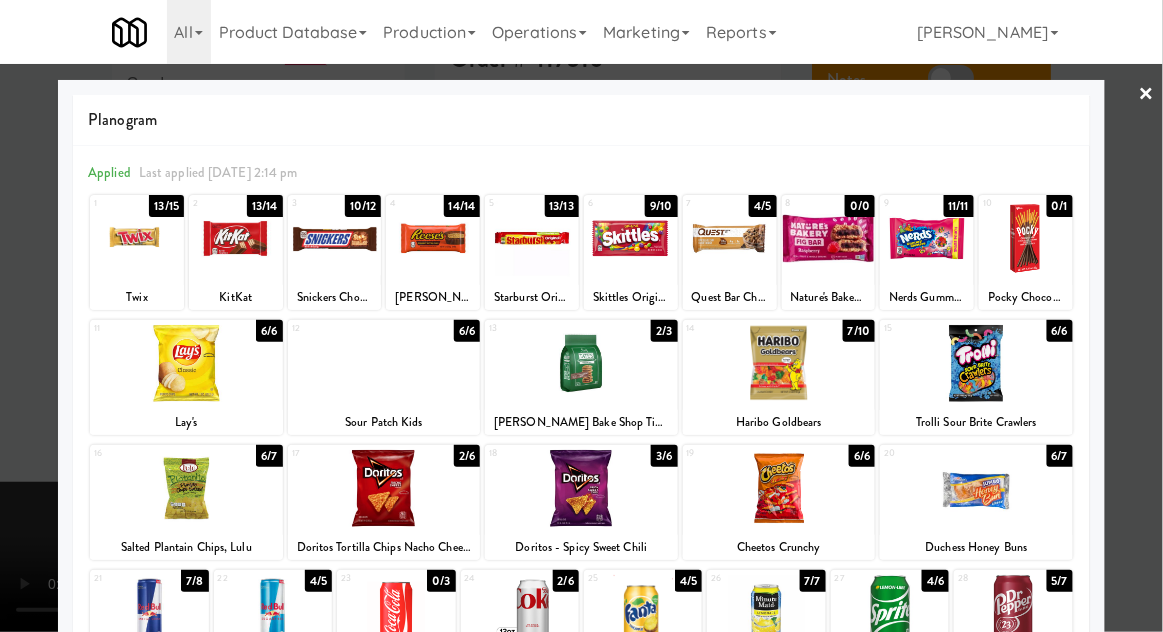 click at bounding box center [730, 238] 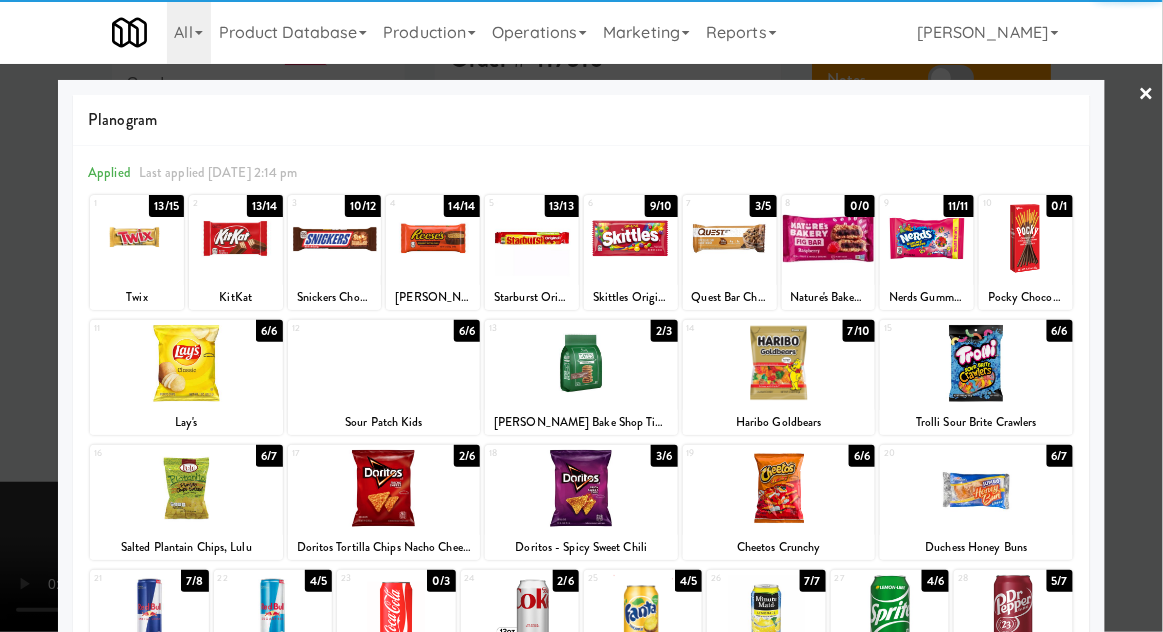 click at bounding box center (581, 316) 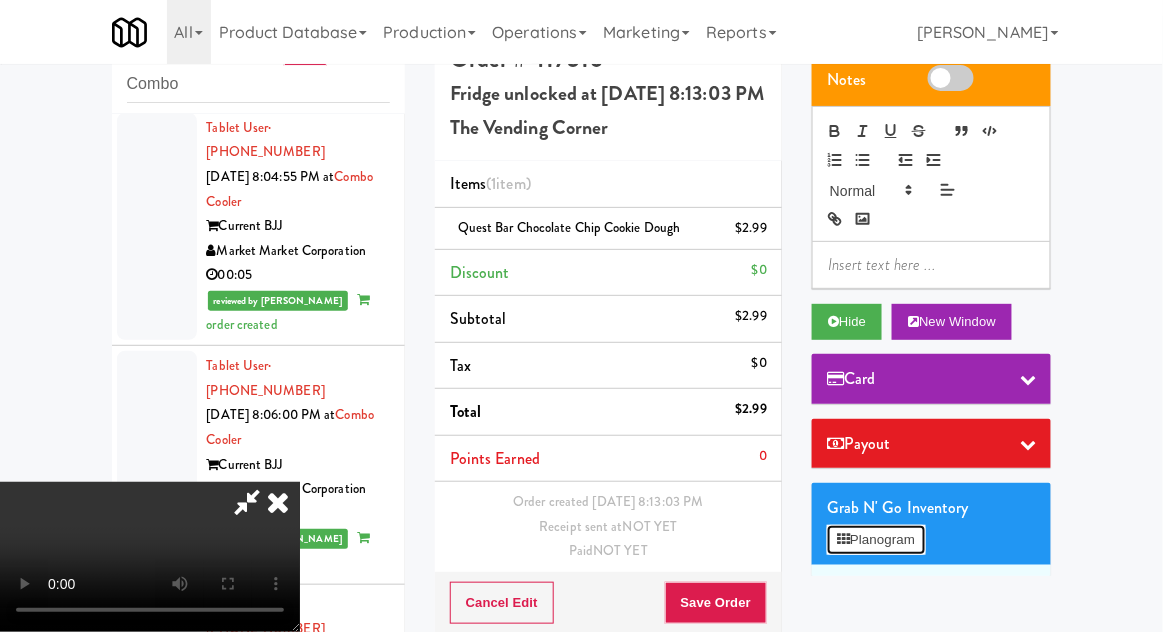 click on "Planogram" at bounding box center [876, 540] 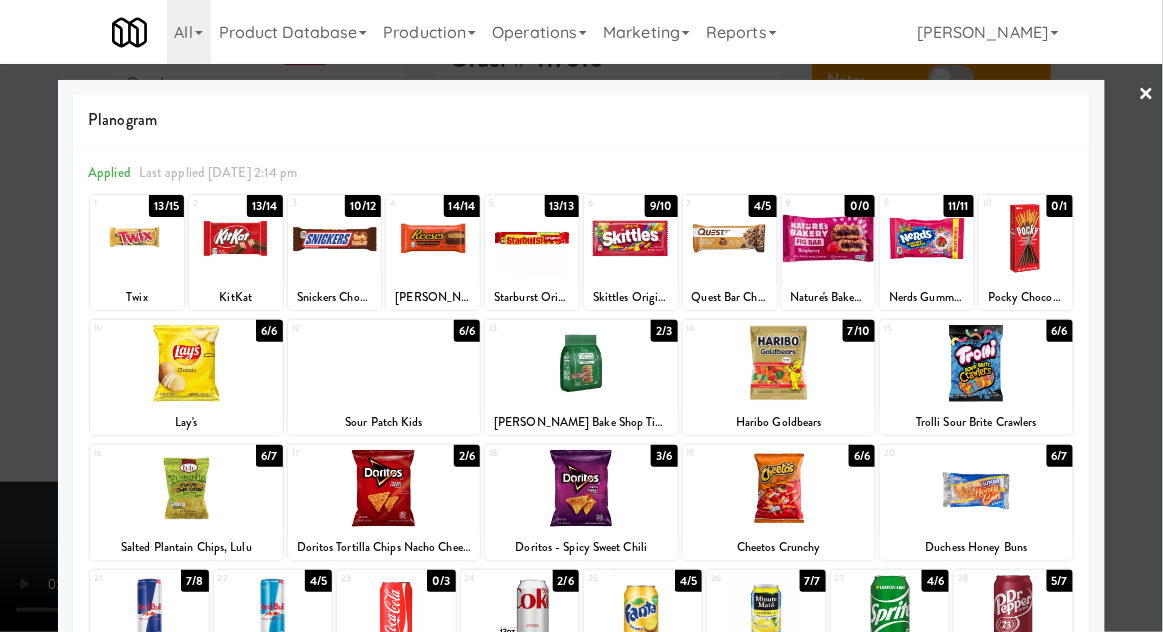 click at bounding box center [581, 316] 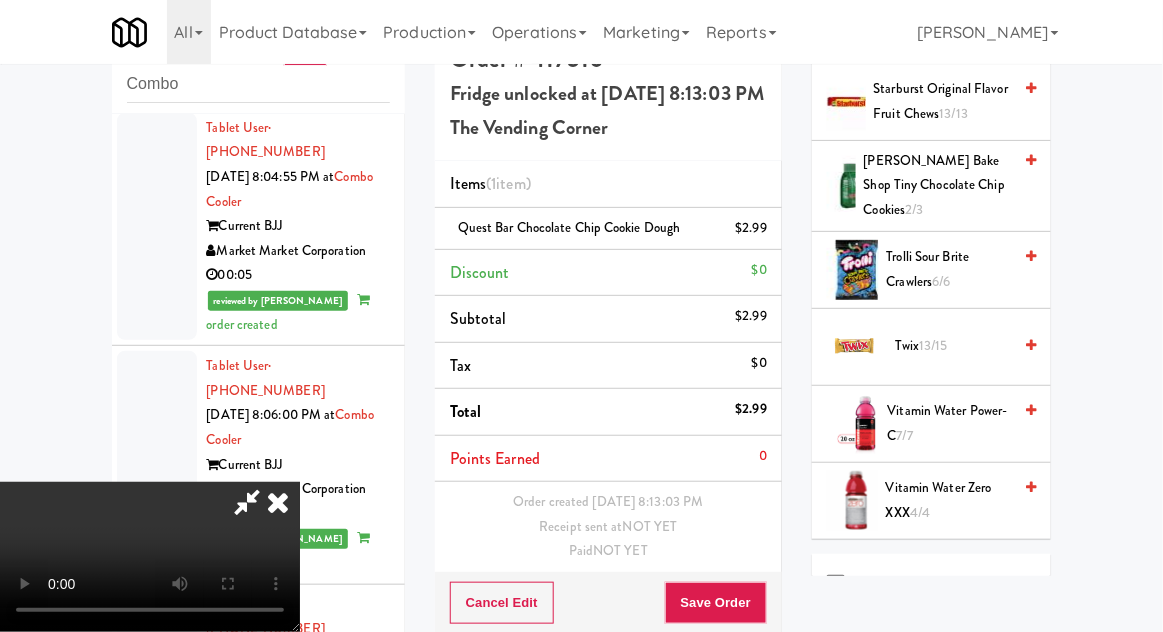 scroll, scrollTop: 2754, scrollLeft: 0, axis: vertical 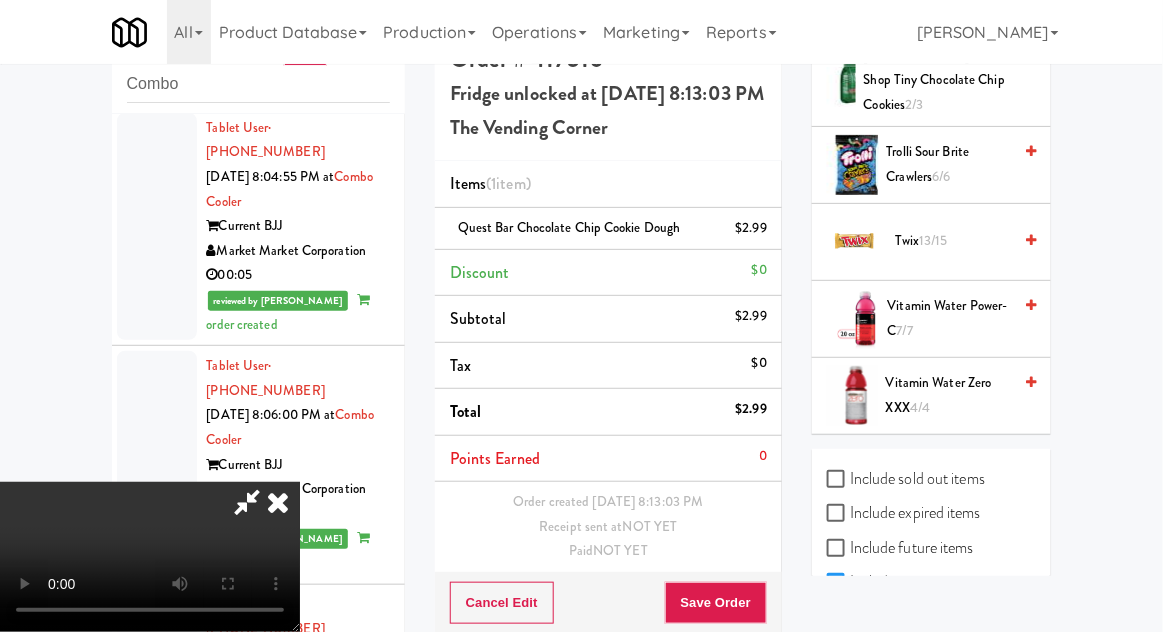 click on "Include previous static inventory" at bounding box center (931, 631) 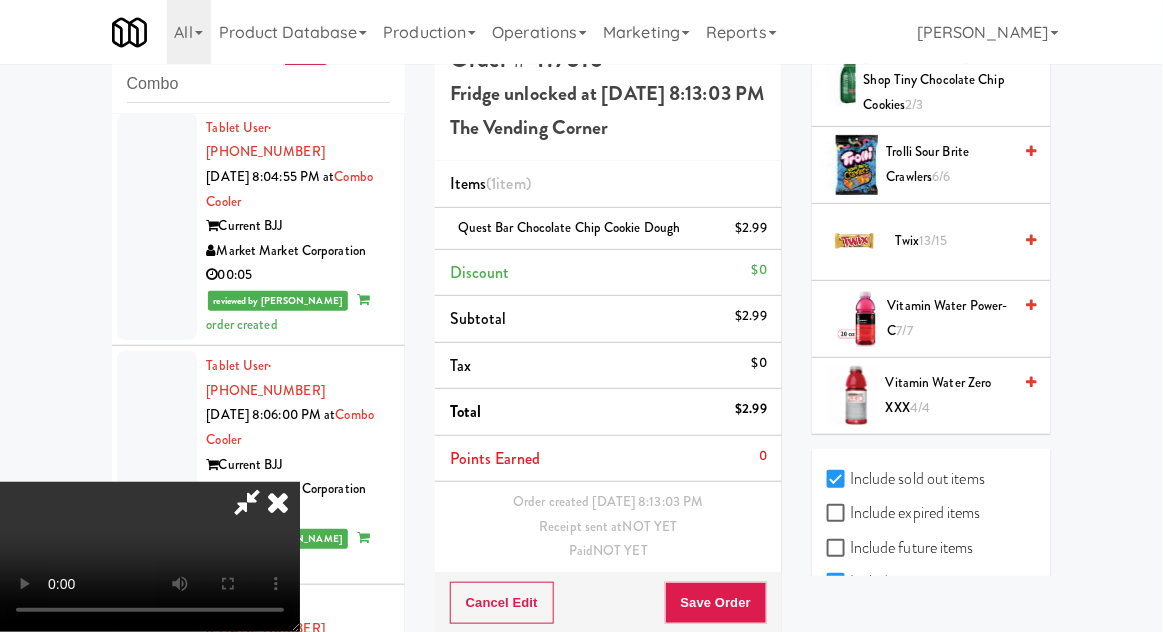 checkbox on "true" 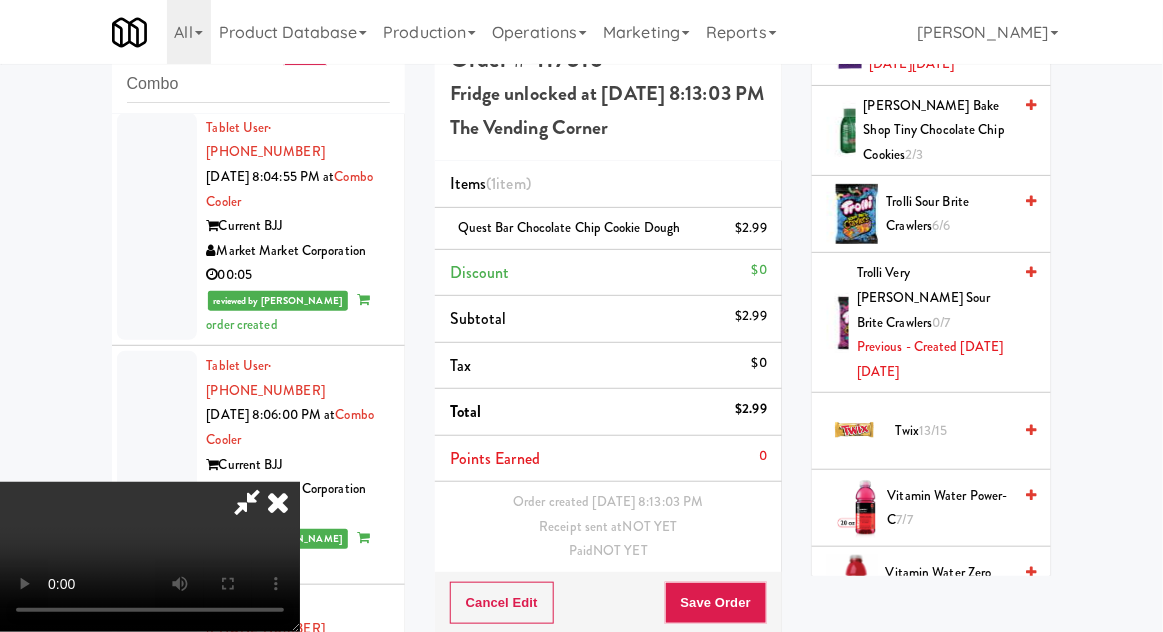 scroll, scrollTop: 4926, scrollLeft: 0, axis: vertical 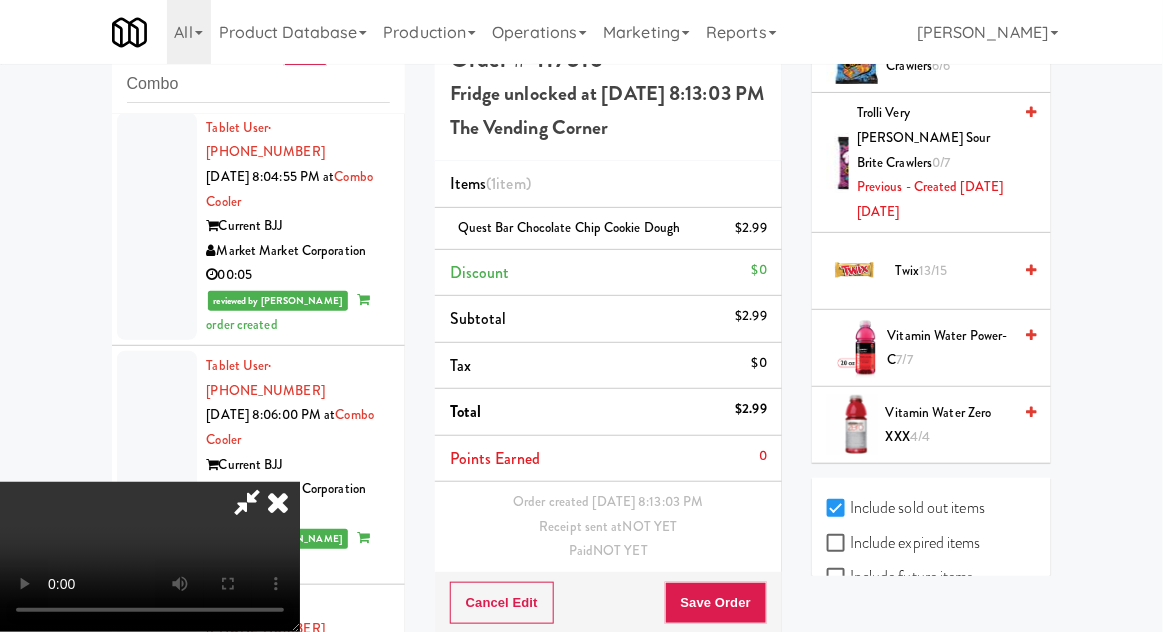 click on "Include sold out items" at bounding box center [906, 508] 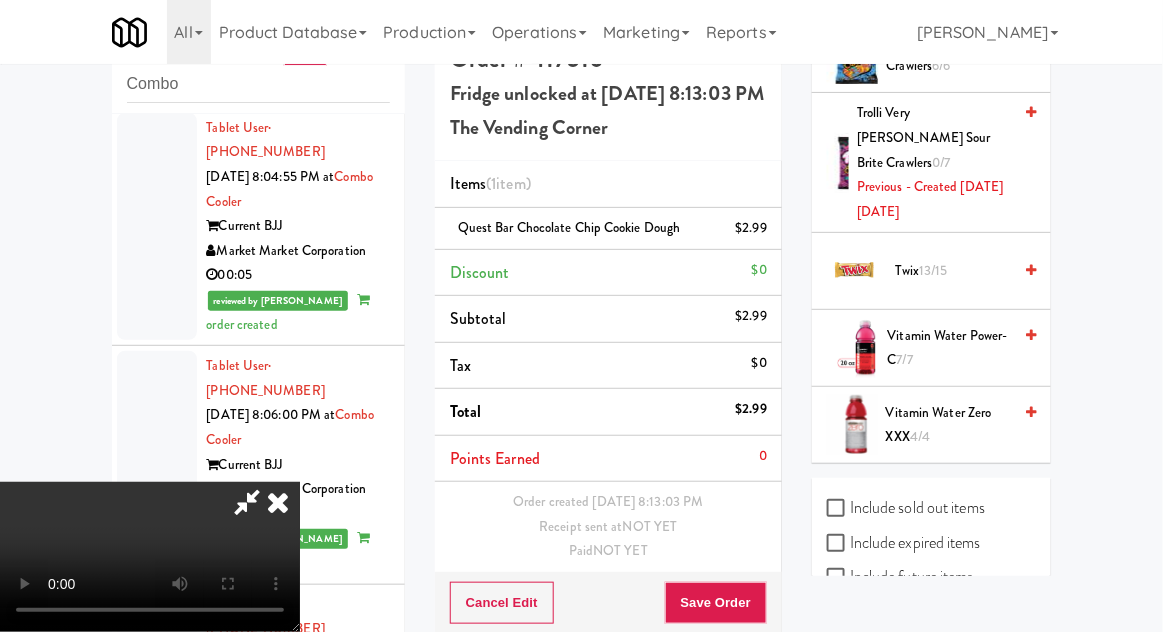 click on "Include previous static inventory" at bounding box center (931, 661) 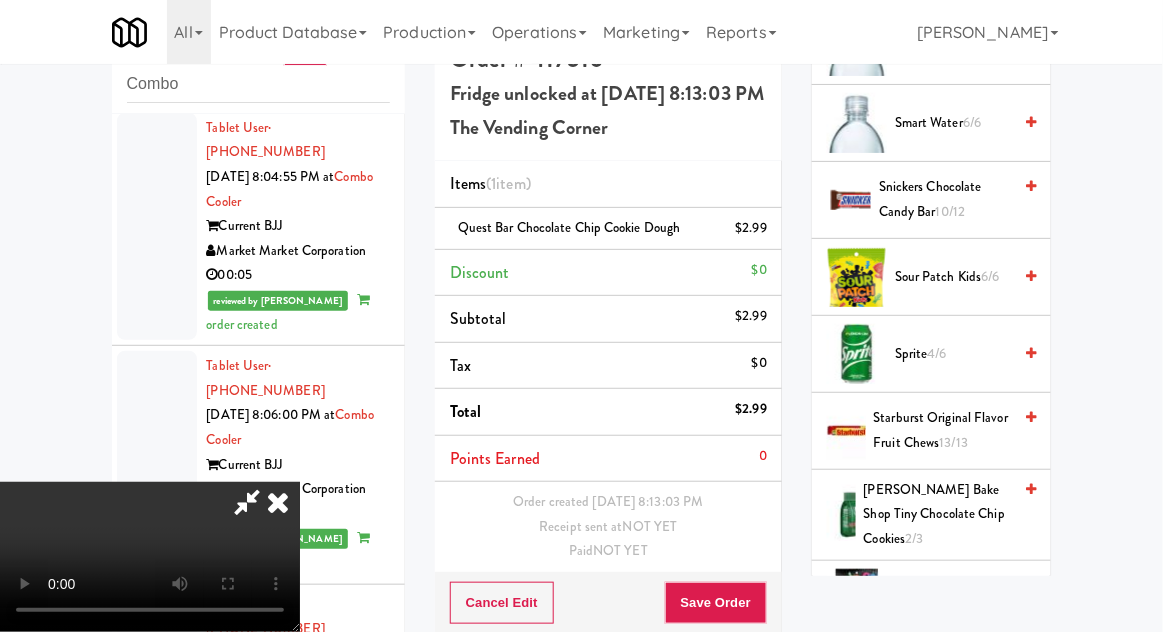 scroll, scrollTop: 2311, scrollLeft: 0, axis: vertical 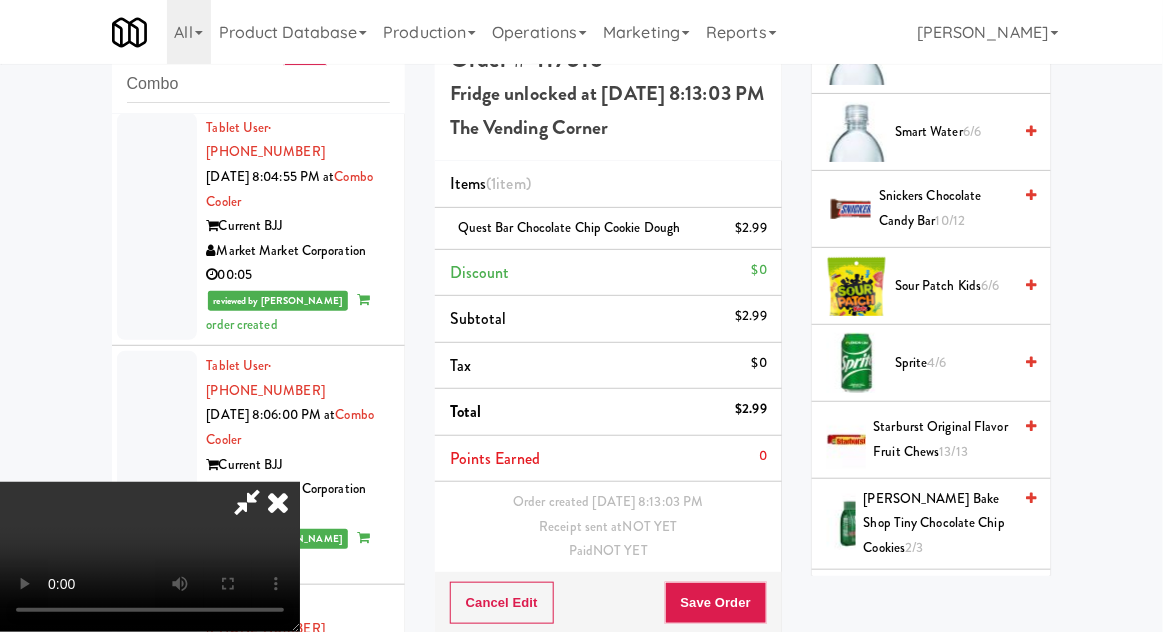 click on "10/12" at bounding box center [951, 220] 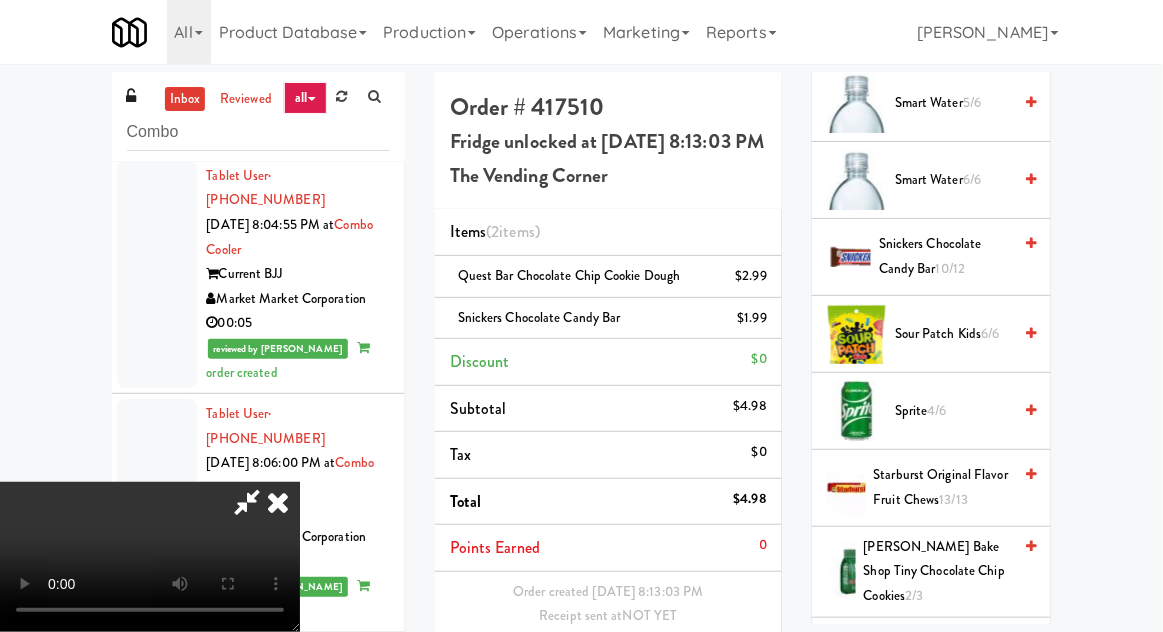 scroll, scrollTop: 48, scrollLeft: 0, axis: vertical 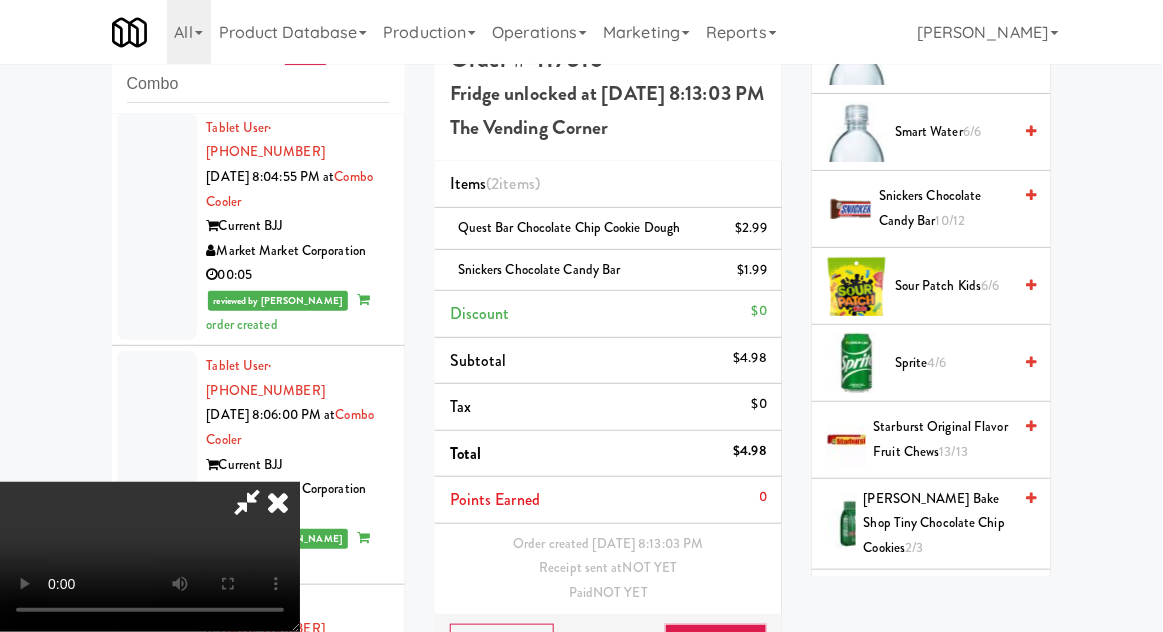 click at bounding box center (247, 502) 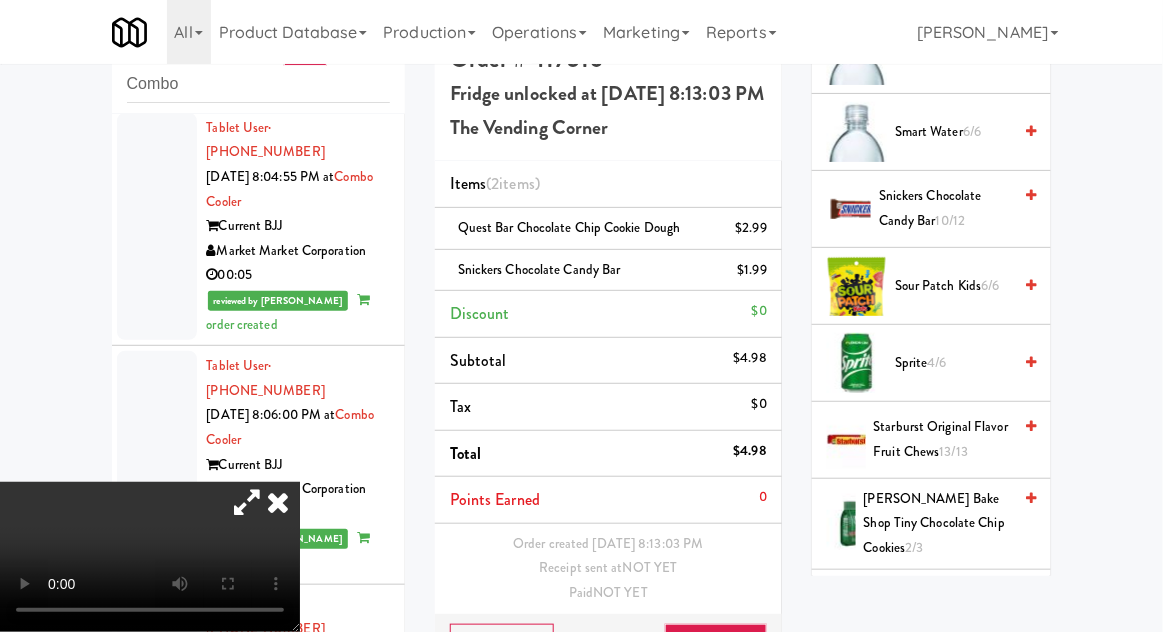 click at bounding box center (247, 502) 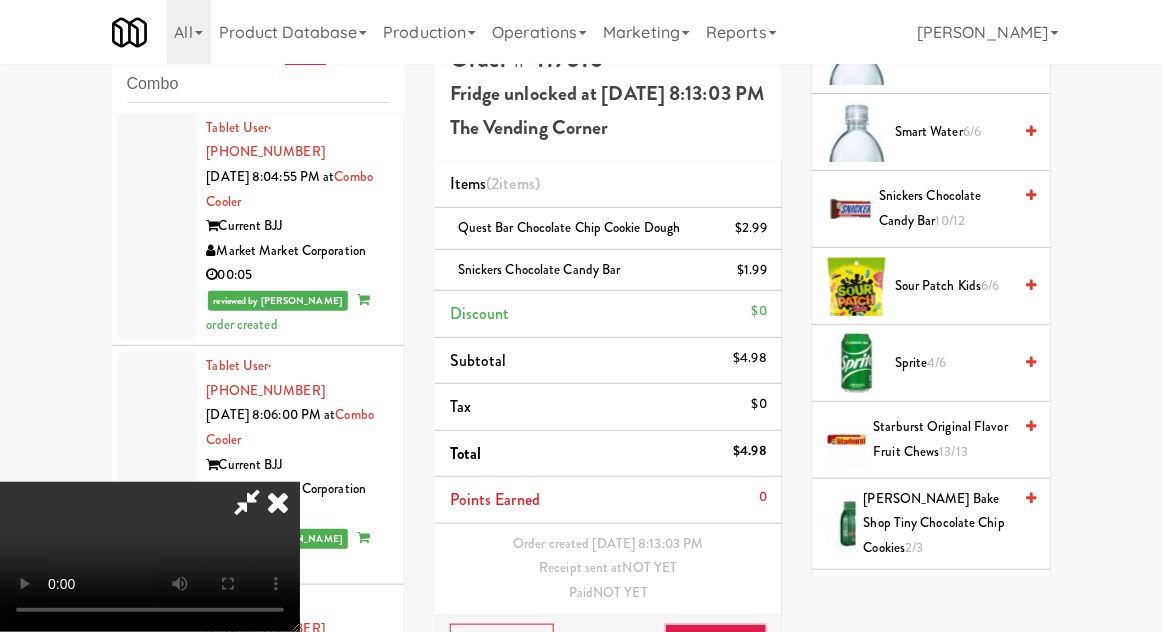 scroll, scrollTop: 73, scrollLeft: 0, axis: vertical 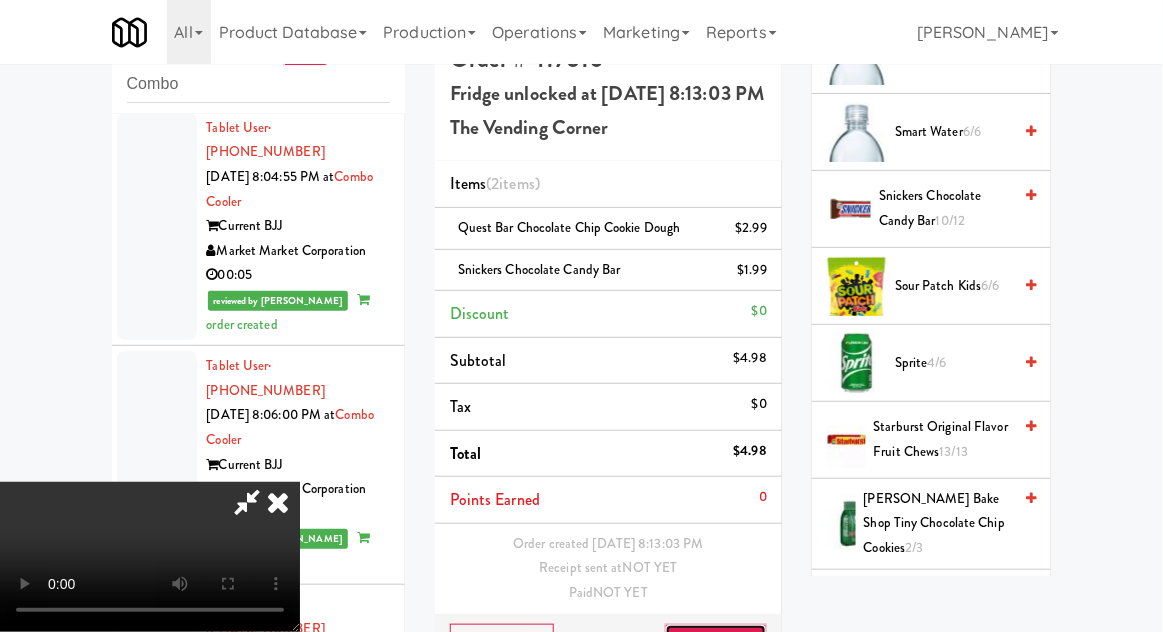 click on "Save Order" at bounding box center (716, 645) 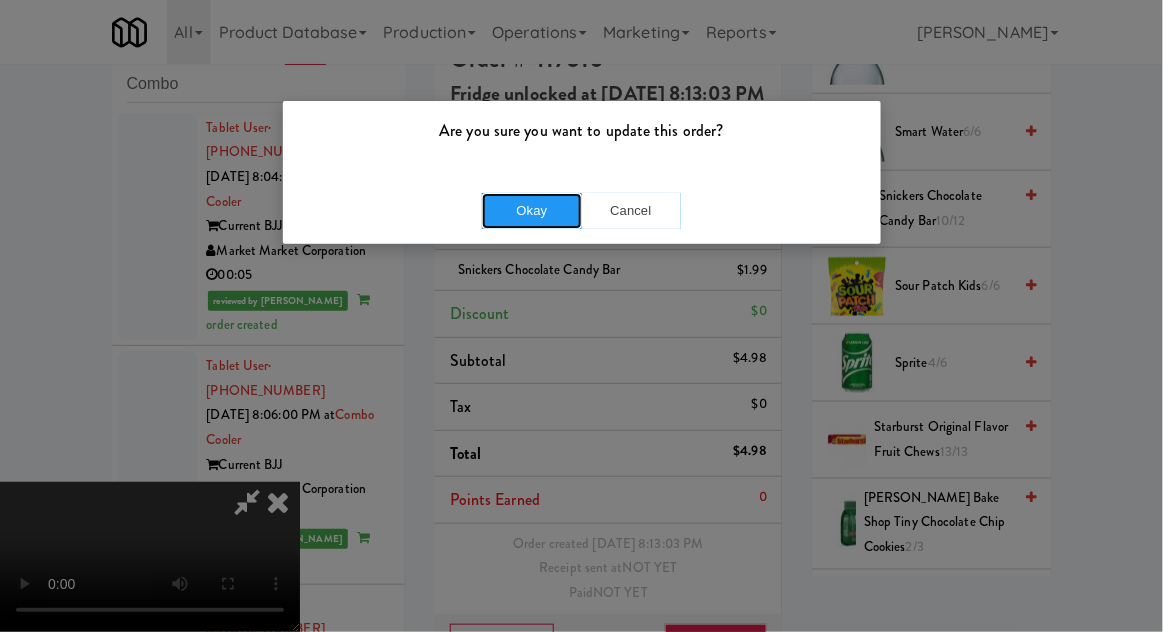 click on "Okay" at bounding box center (532, 211) 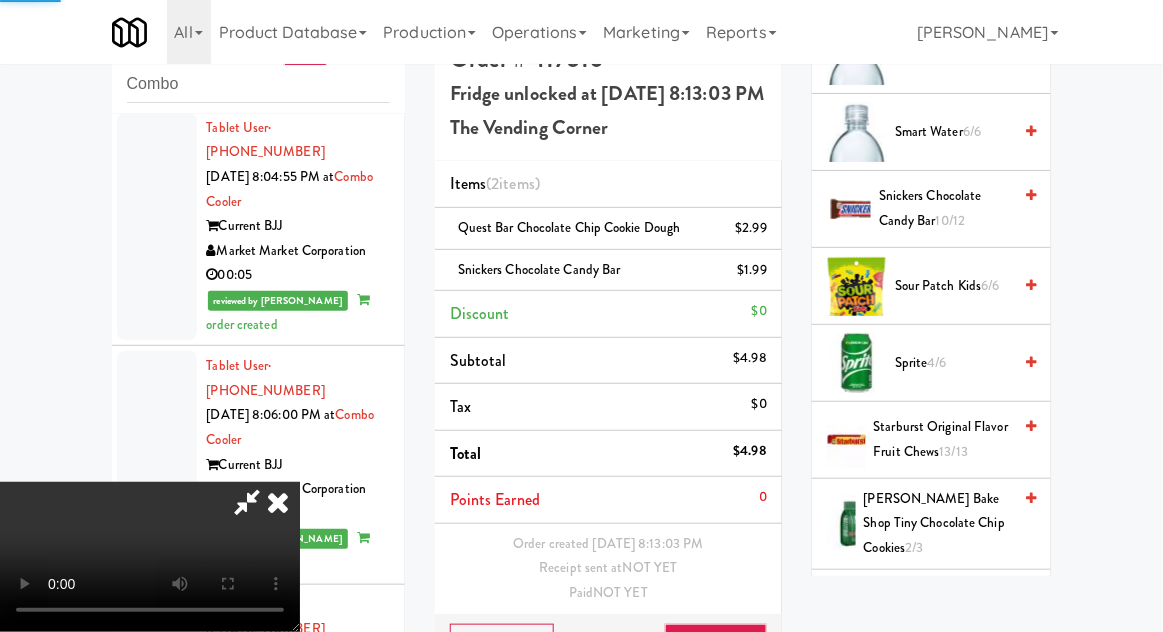 scroll, scrollTop: 0, scrollLeft: 0, axis: both 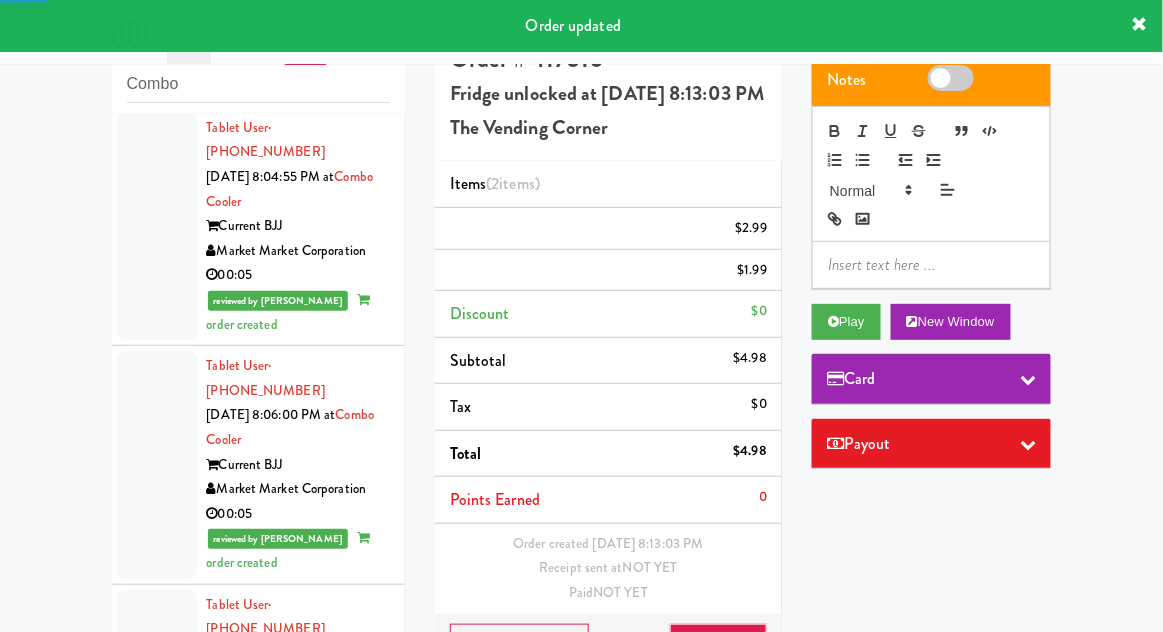 click at bounding box center (157, 1180) 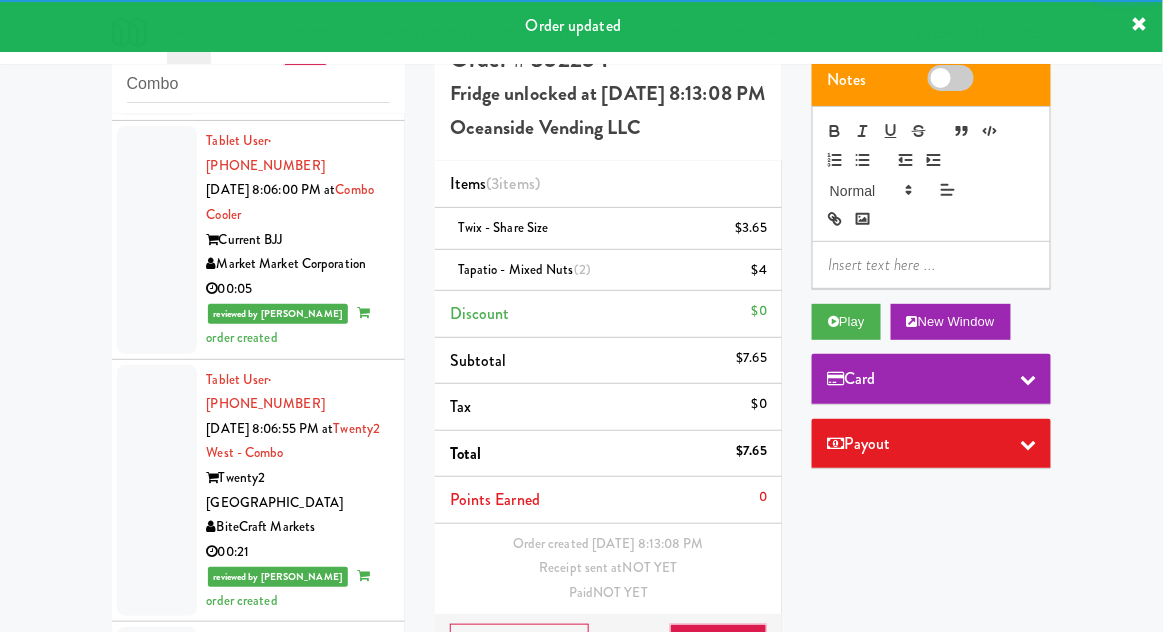 click at bounding box center (157, 1242) 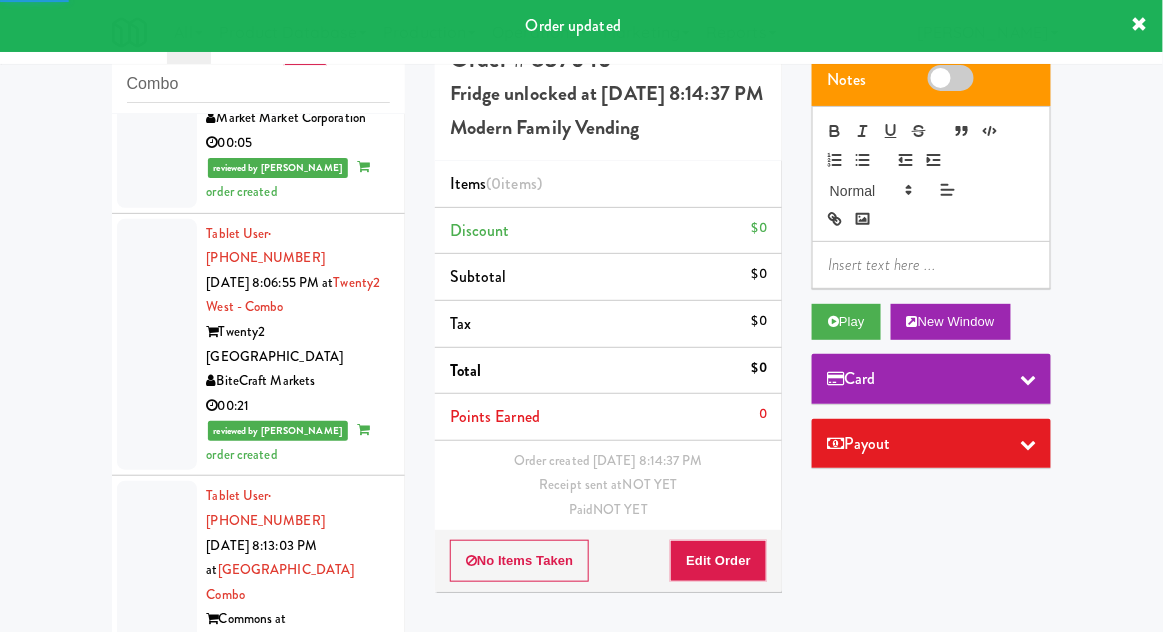 scroll, scrollTop: 5173, scrollLeft: 0, axis: vertical 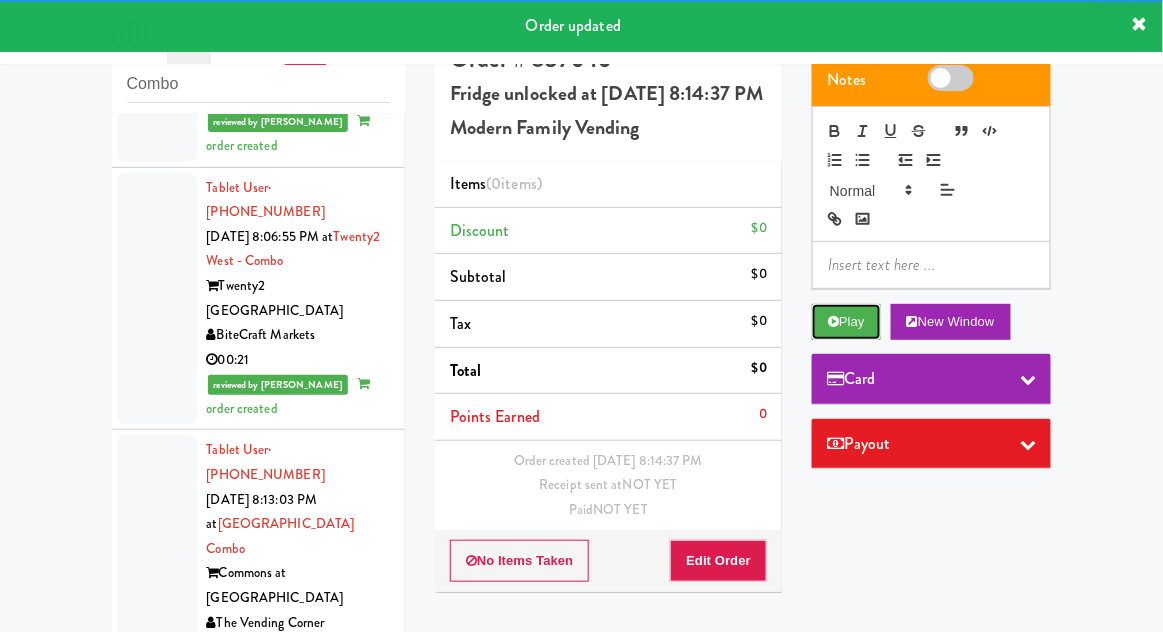 click on "Play" at bounding box center (846, 322) 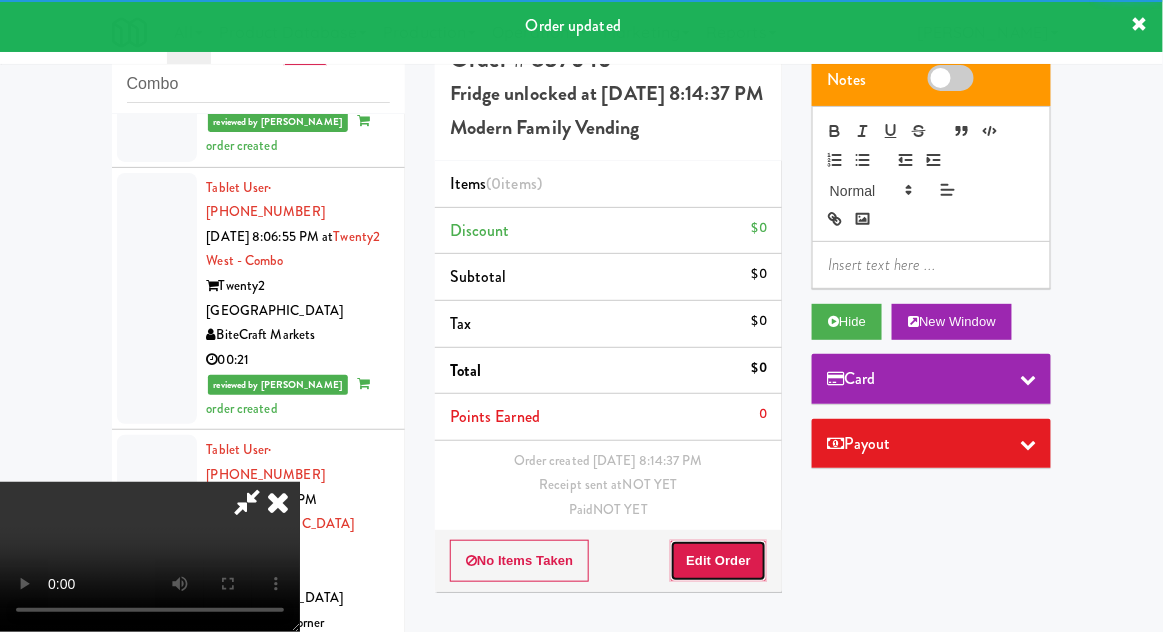 click on "Edit Order" at bounding box center (718, 561) 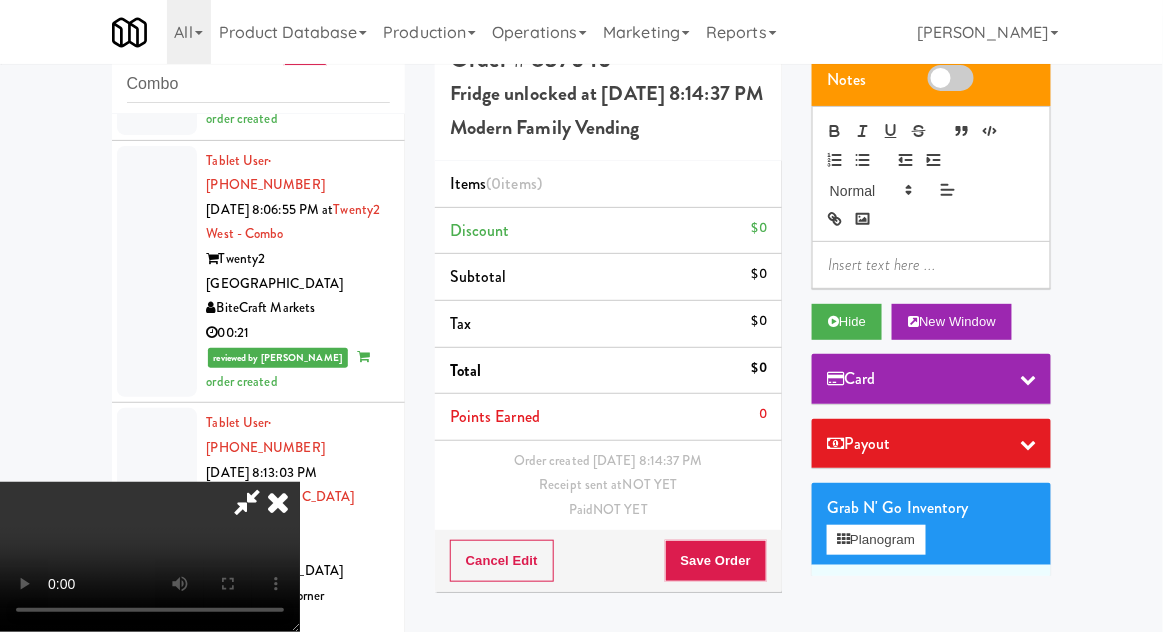 scroll, scrollTop: 5191, scrollLeft: 0, axis: vertical 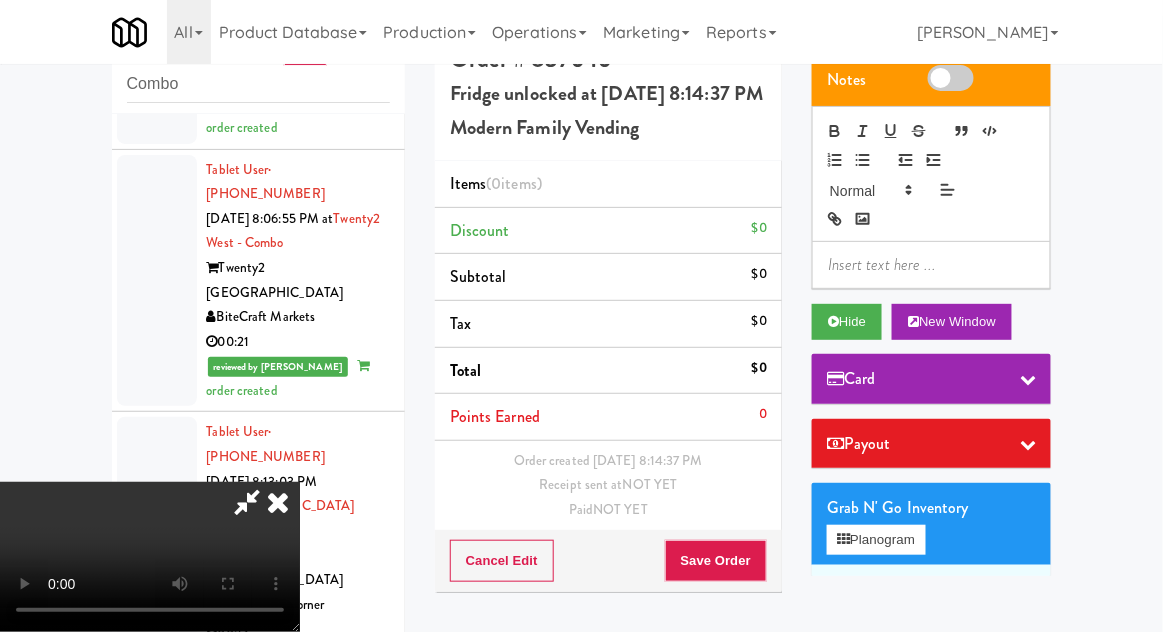 type 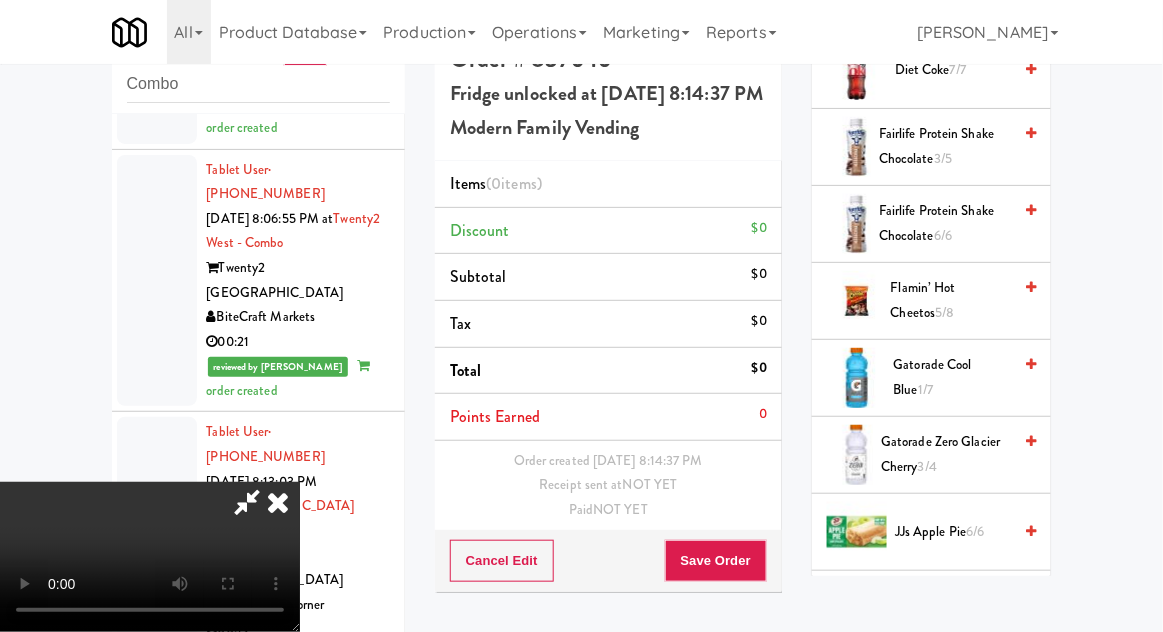 scroll, scrollTop: 1589, scrollLeft: 0, axis: vertical 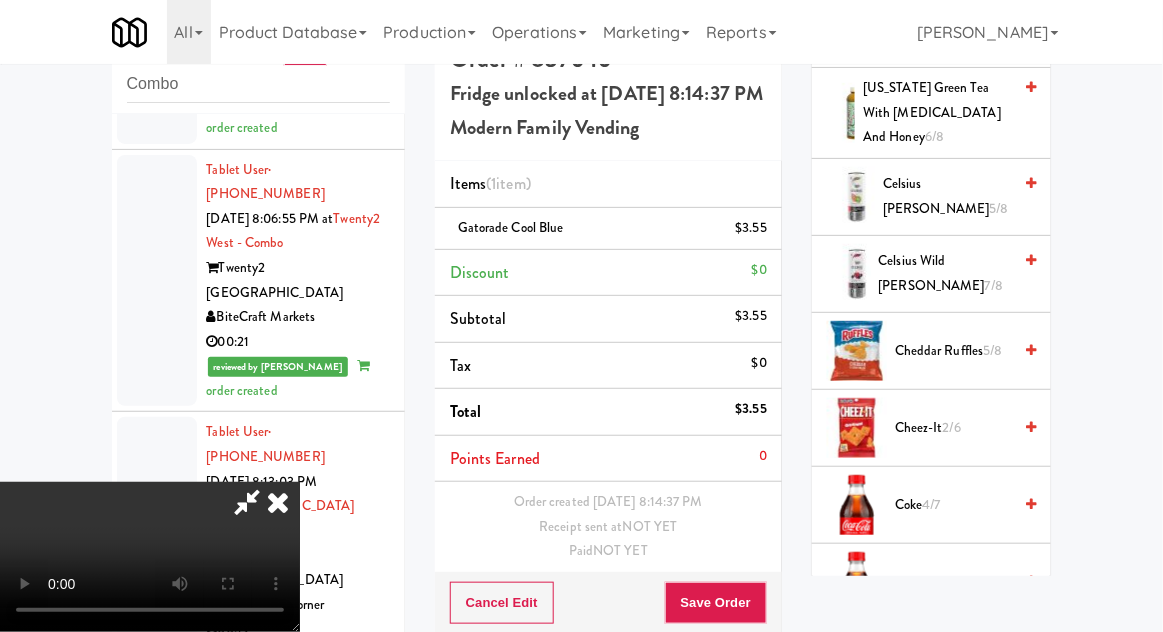 click on "Cheddar Ruffles  5/8" at bounding box center [953, 351] 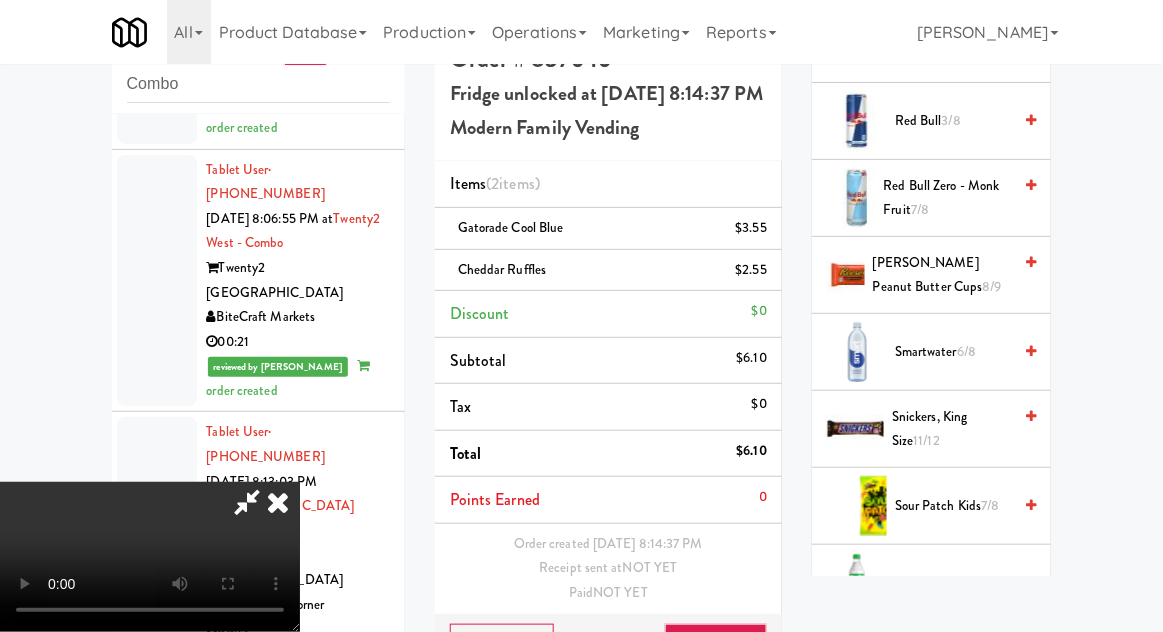 scroll, scrollTop: 2509, scrollLeft: 0, axis: vertical 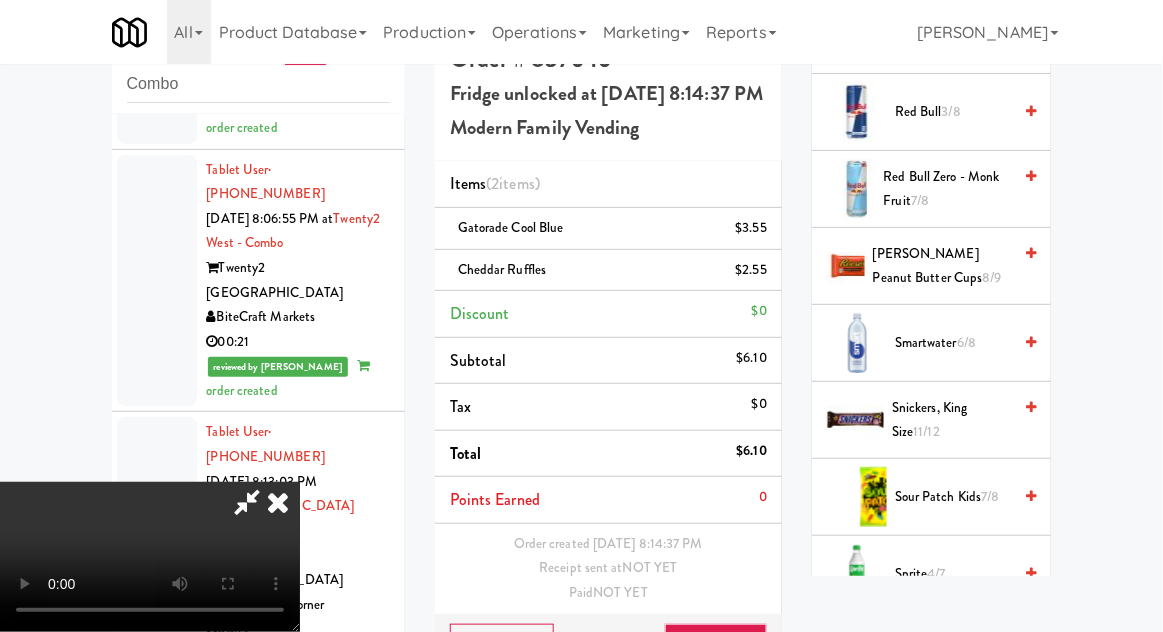 click on "Sour Patch Kids  7/8" at bounding box center (953, 497) 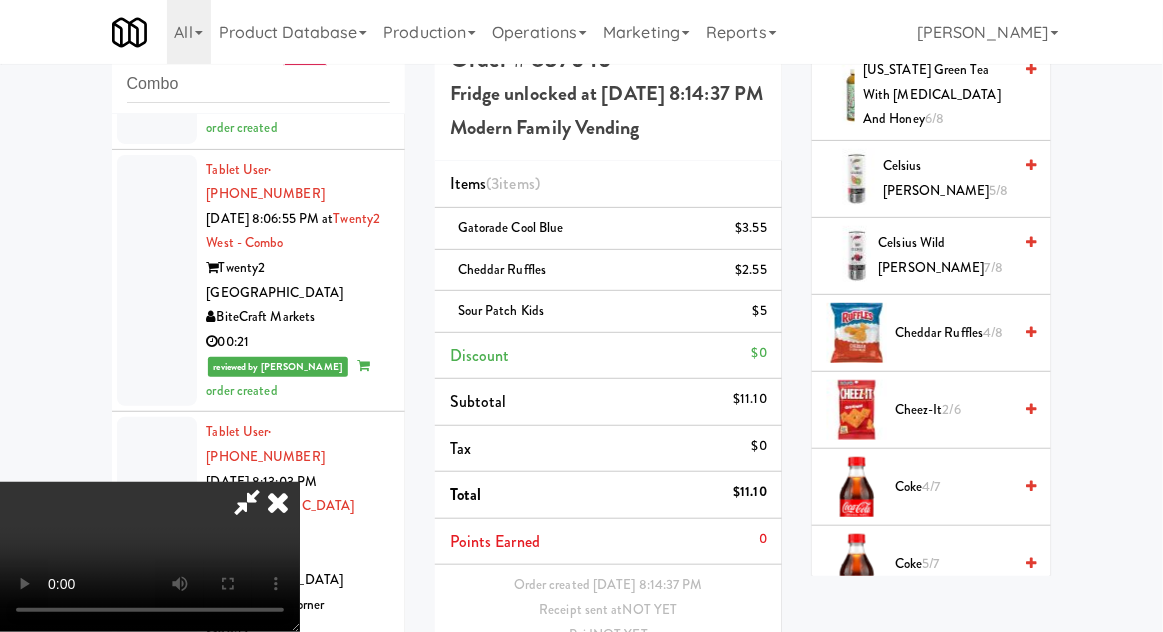 scroll, scrollTop: 954, scrollLeft: 0, axis: vertical 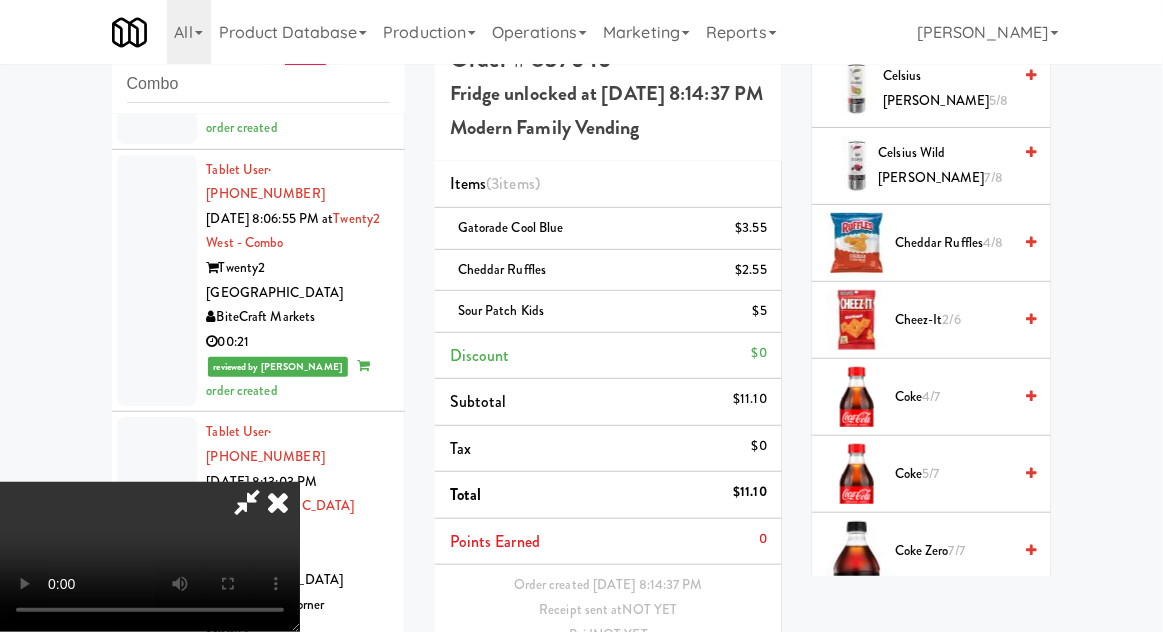 click on "5/7" at bounding box center [930, 473] 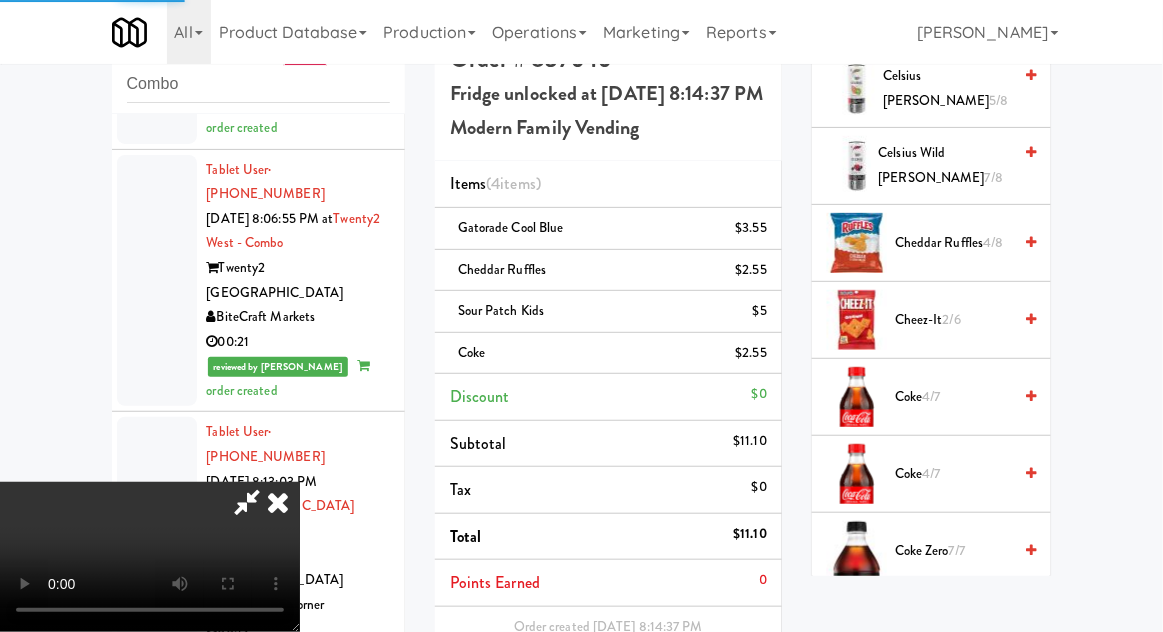 scroll, scrollTop: 112, scrollLeft: 0, axis: vertical 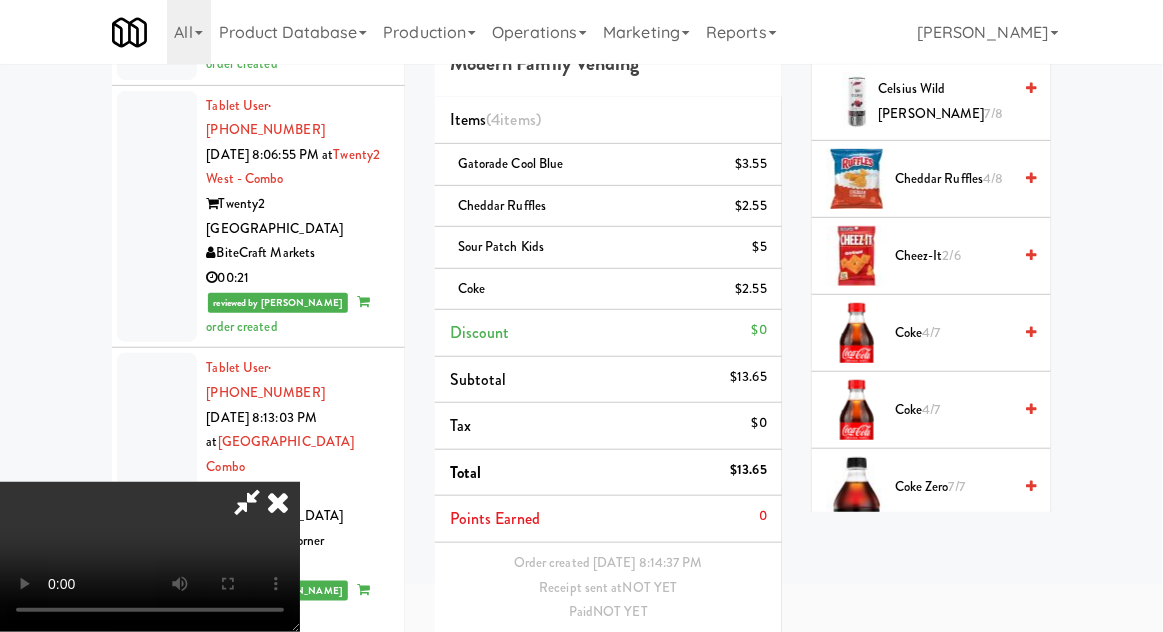 click on "Save Order" at bounding box center [716, 664] 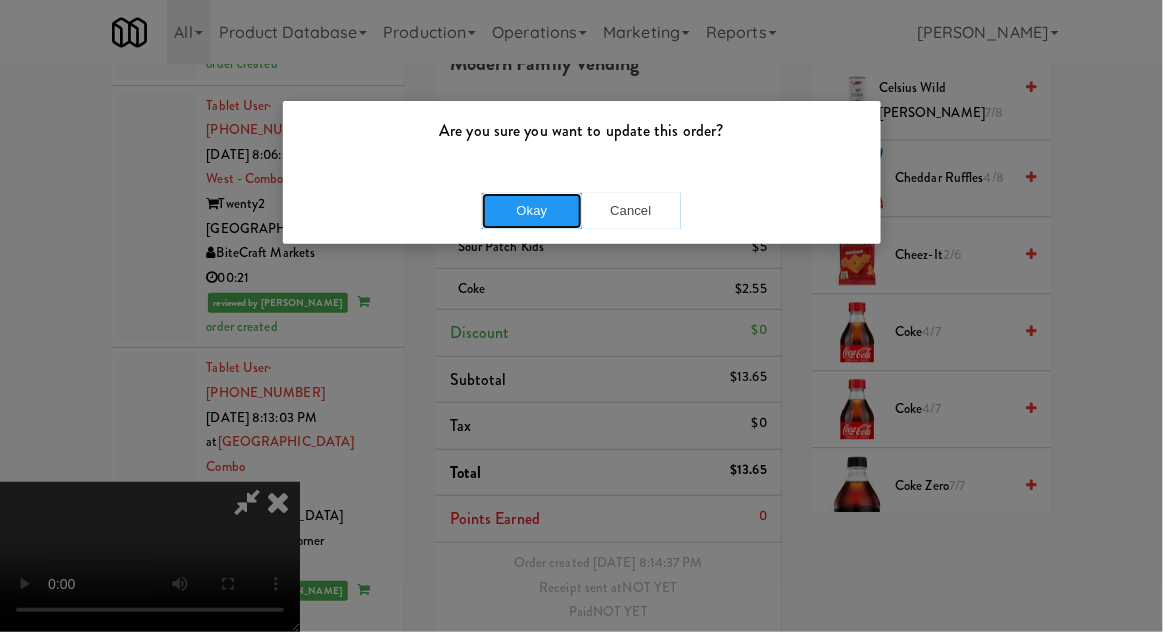 click on "Okay" at bounding box center [532, 211] 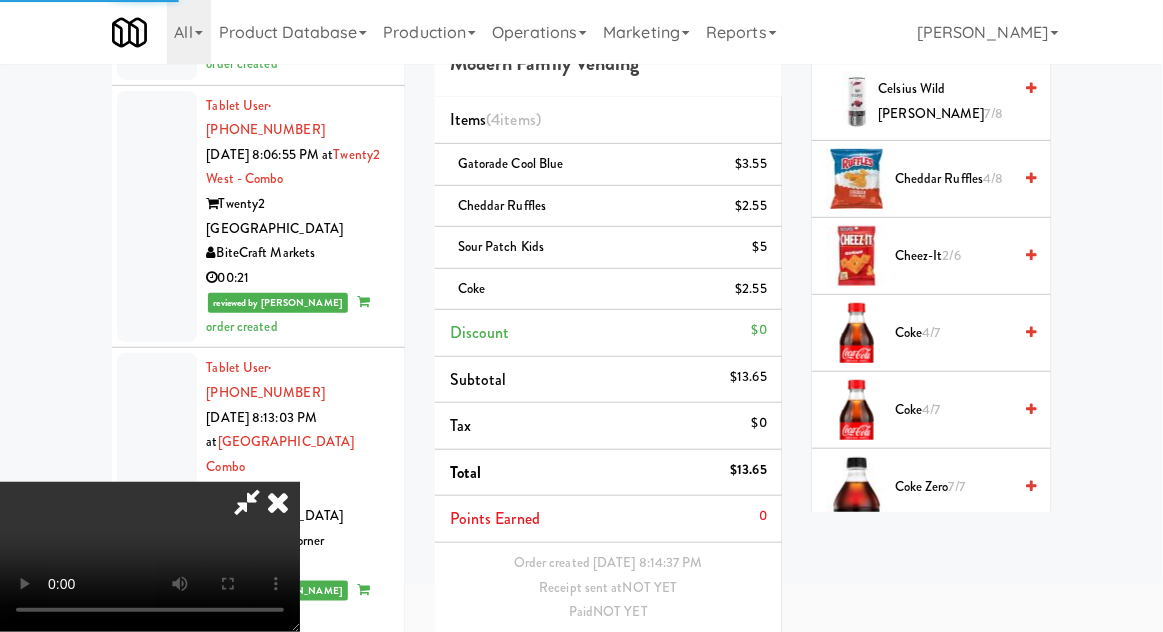 click at bounding box center (157, 1170) 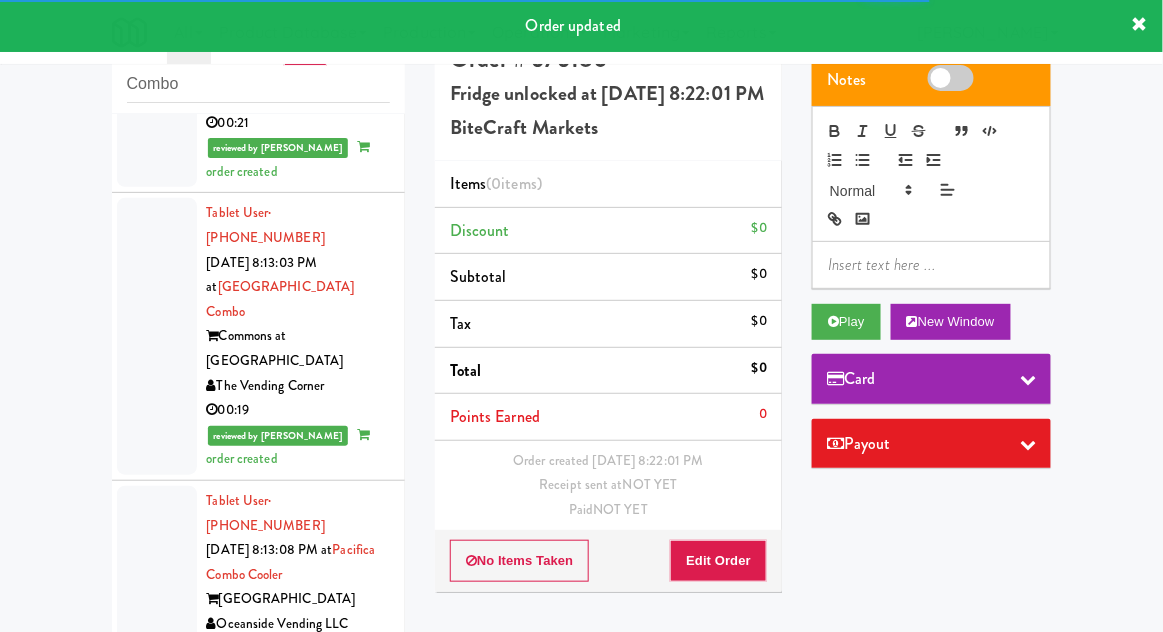 scroll, scrollTop: 5411, scrollLeft: 0, axis: vertical 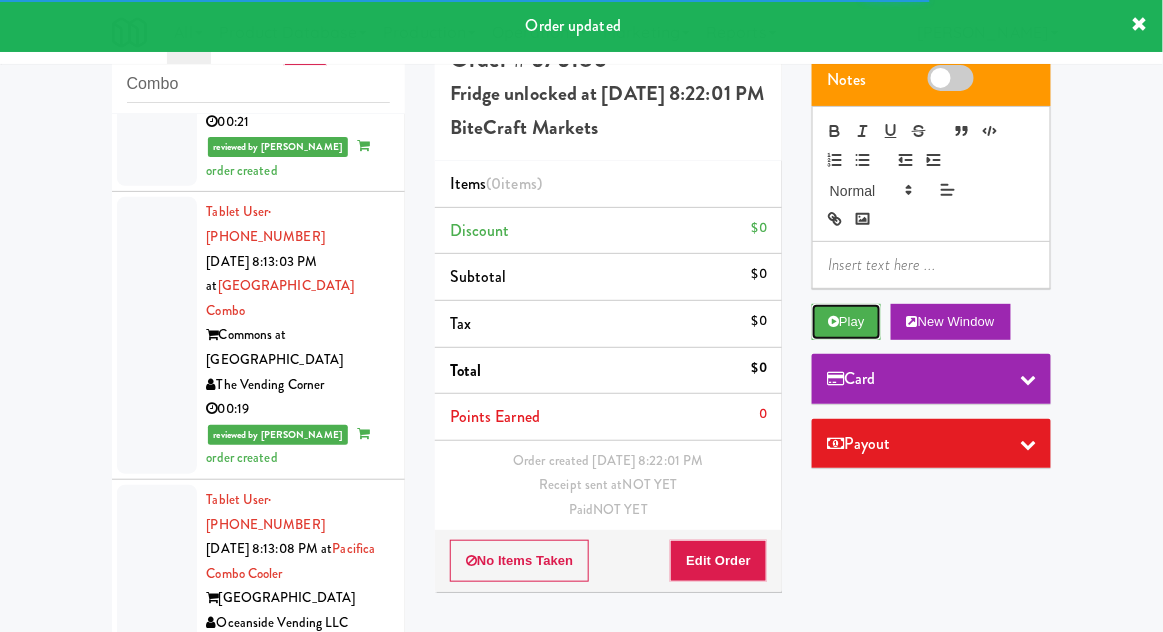 click on "Play" at bounding box center (846, 322) 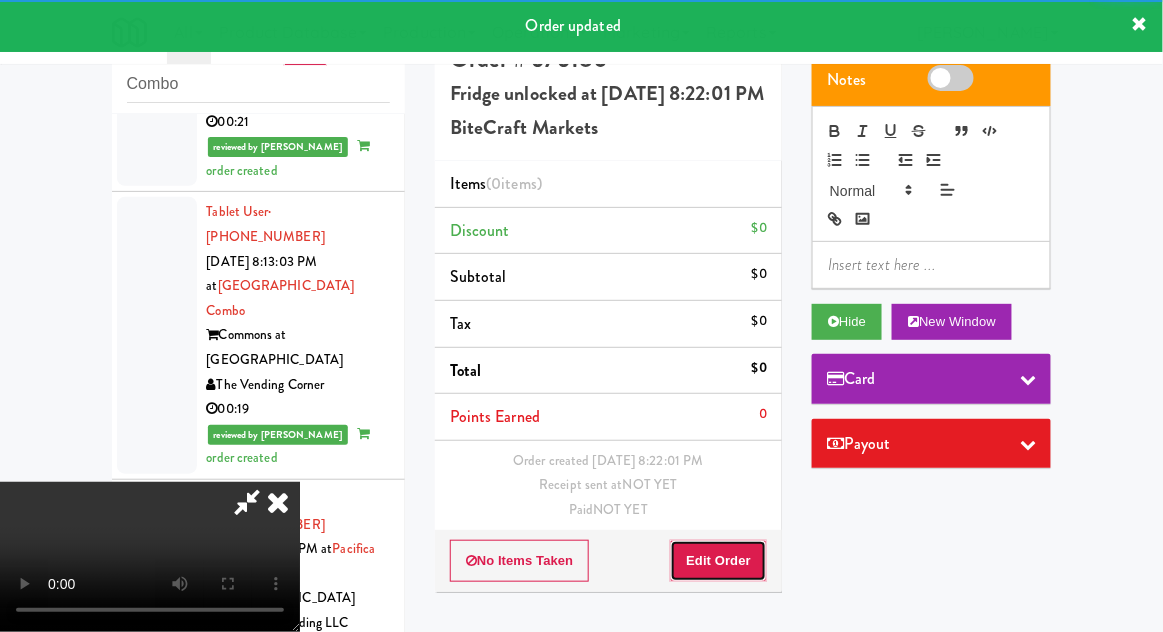 click on "Edit Order" at bounding box center [718, 561] 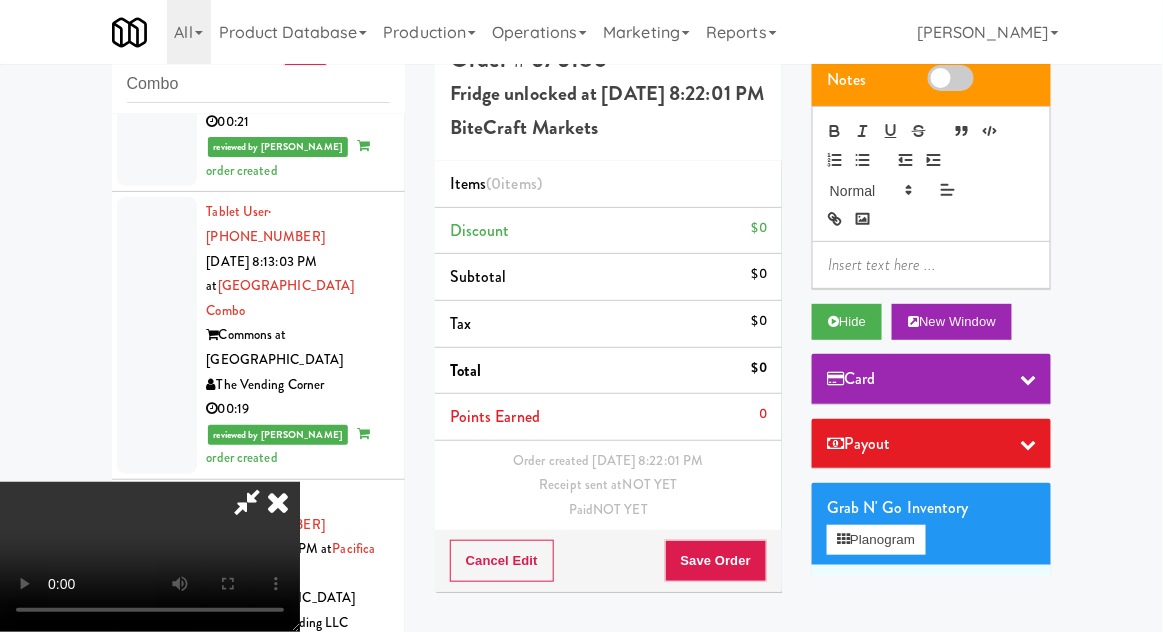 type 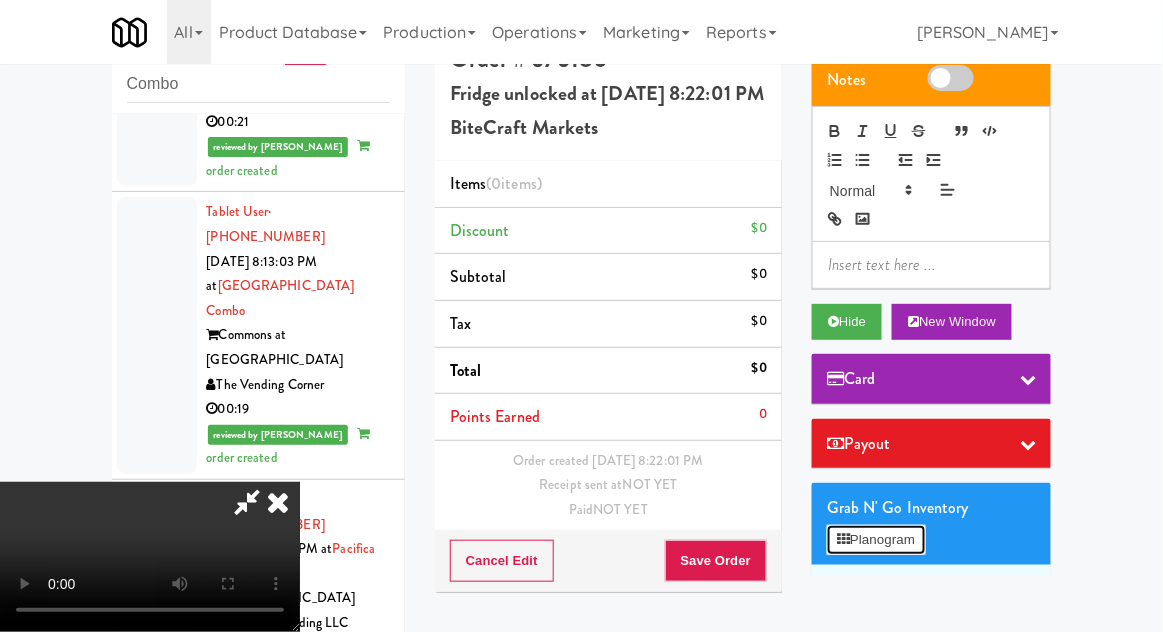 click on "Planogram" at bounding box center [876, 540] 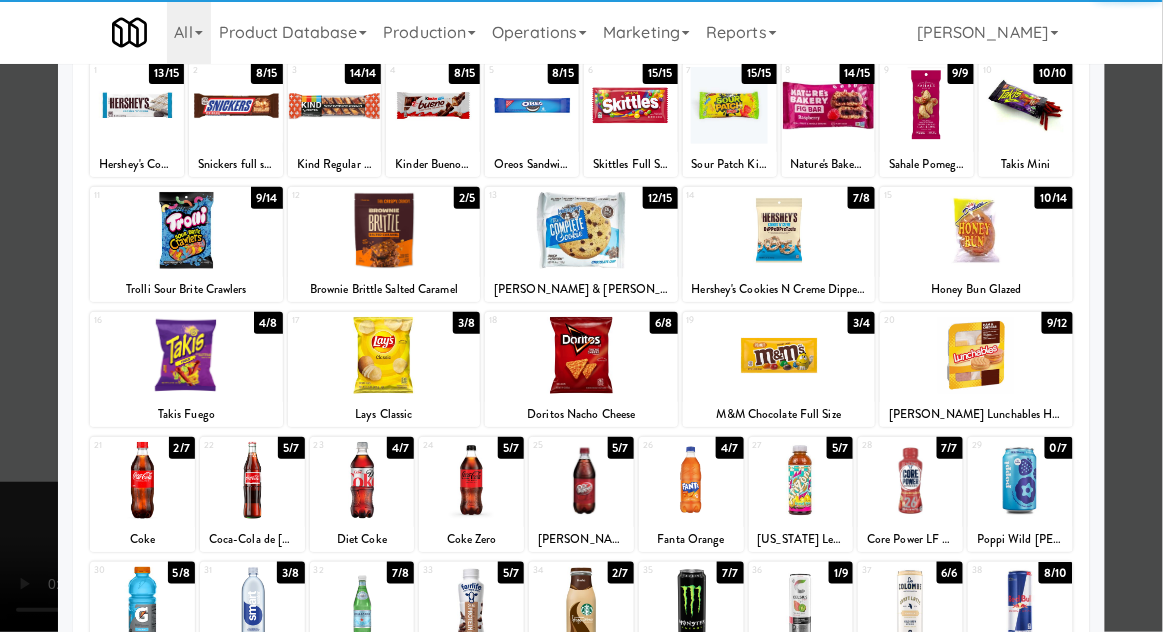 scroll, scrollTop: 129, scrollLeft: 0, axis: vertical 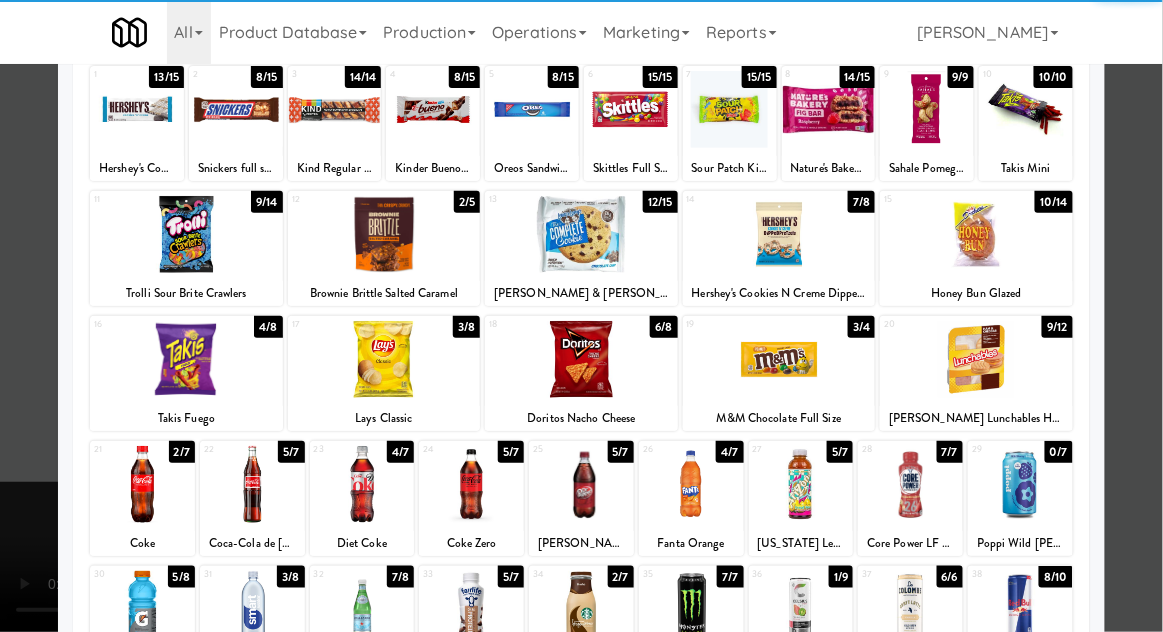 click at bounding box center (801, 609) 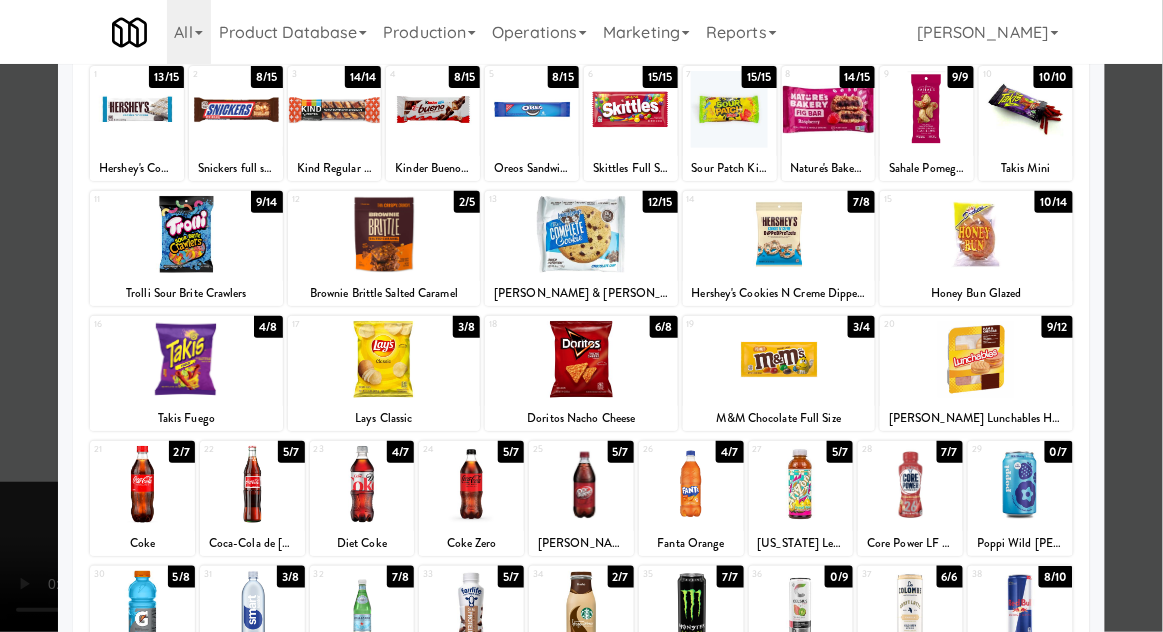 click at bounding box center (581, 316) 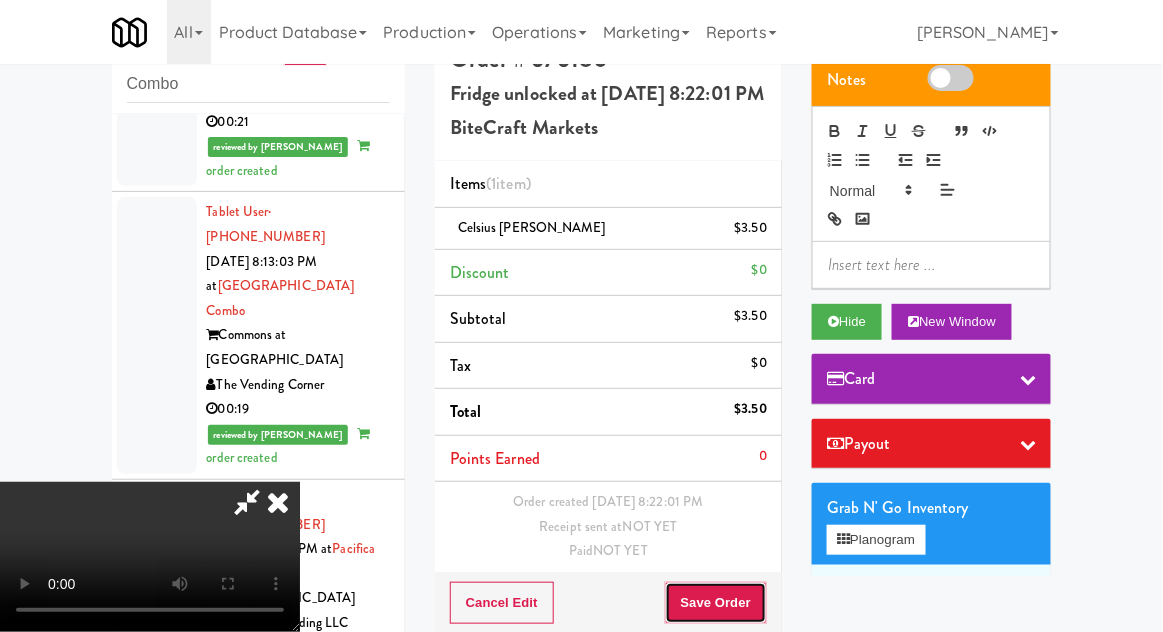 click on "Save Order" at bounding box center [716, 603] 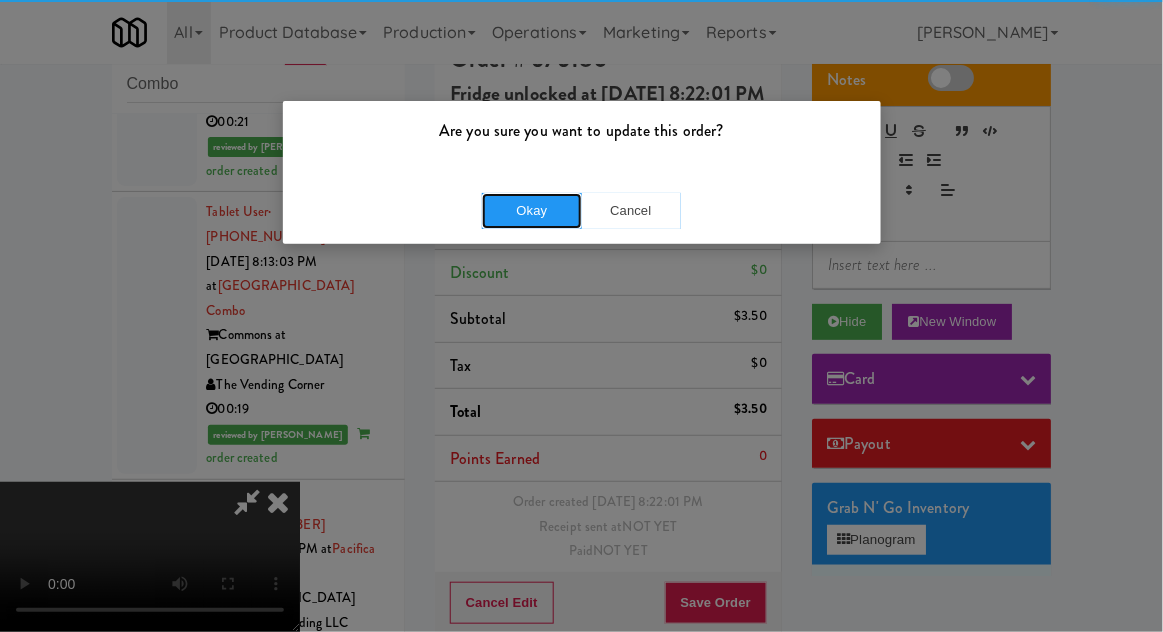 click on "Okay" at bounding box center [532, 211] 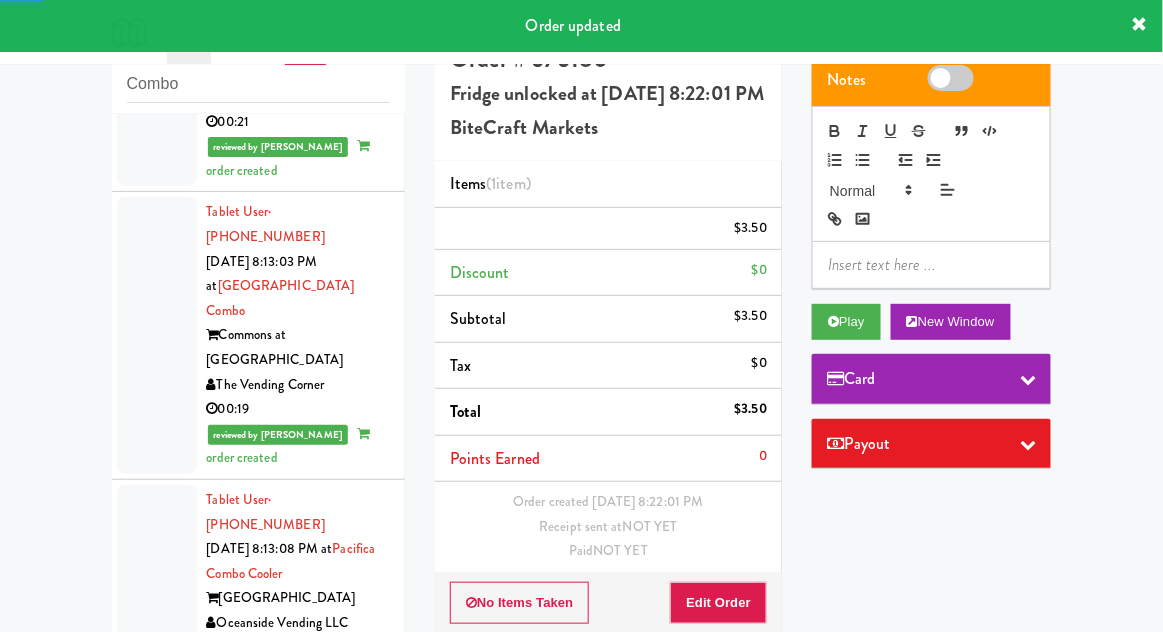 click at bounding box center (157, 1264) 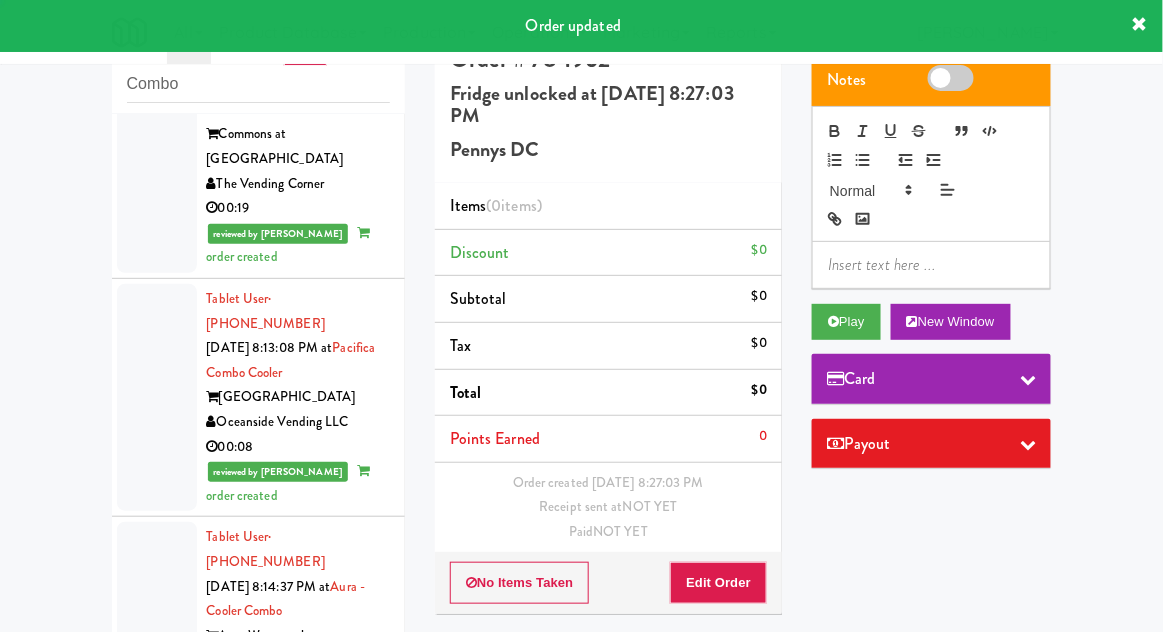 scroll, scrollTop: 5613, scrollLeft: 0, axis: vertical 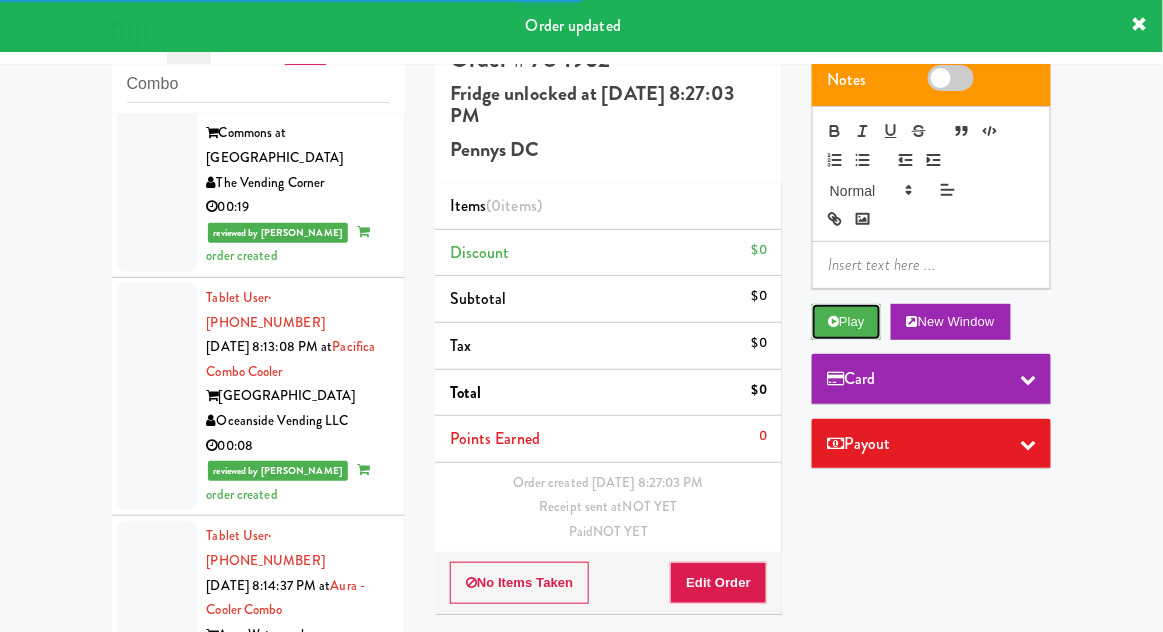 click on "Play" at bounding box center (846, 322) 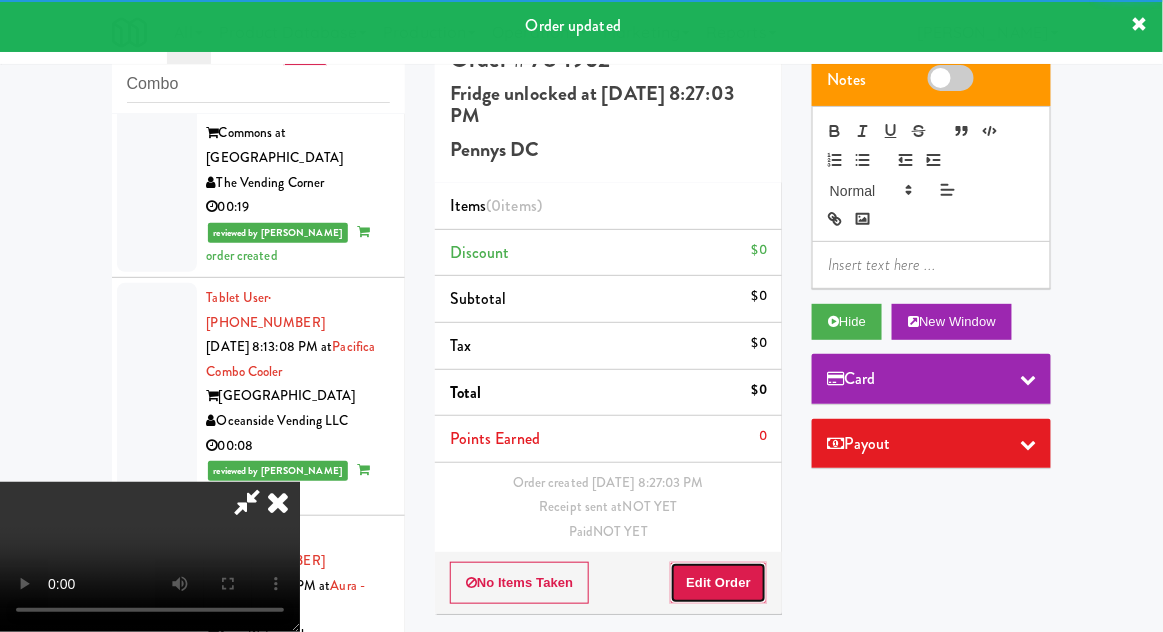 click on "Edit Order" at bounding box center [718, 583] 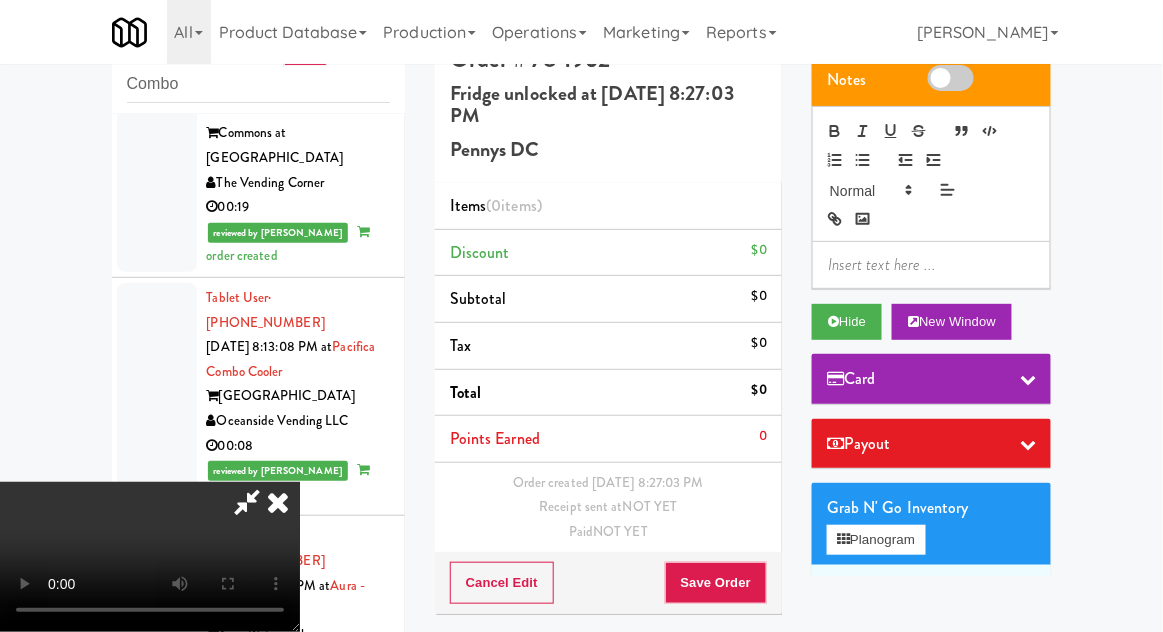 type 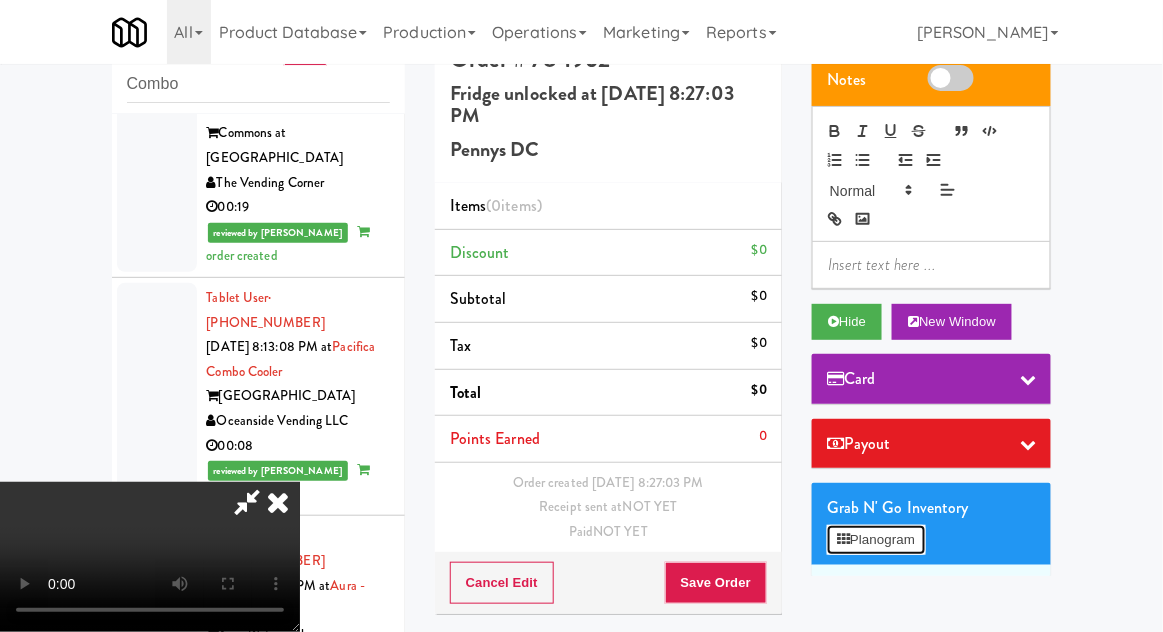 click on "Planogram" at bounding box center [876, 540] 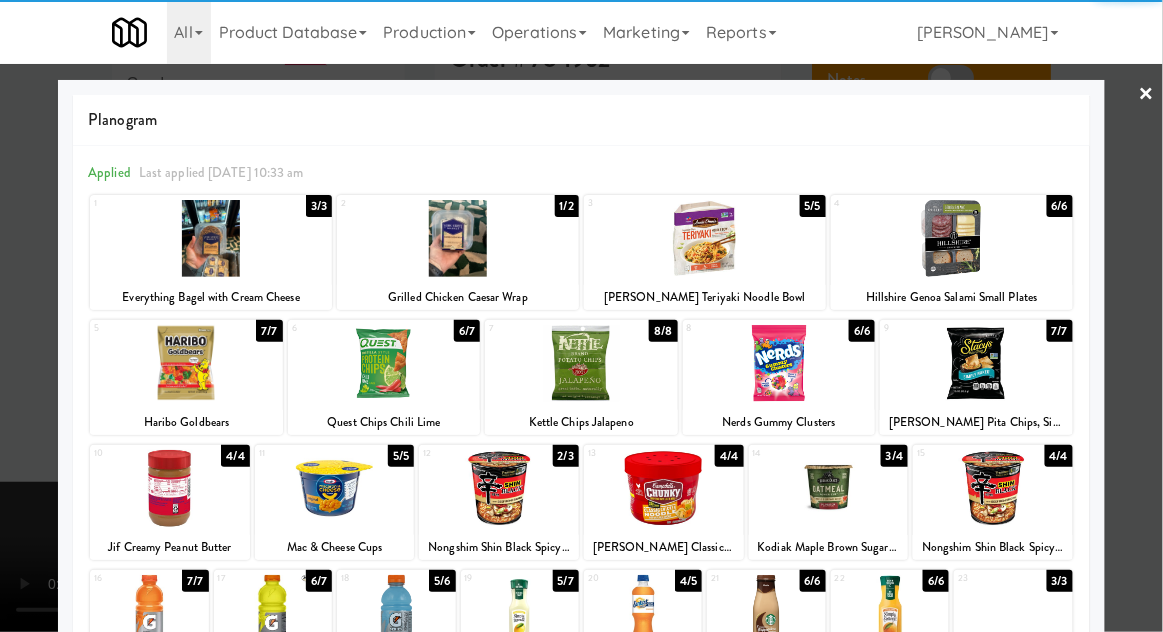 click at bounding box center (952, 238) 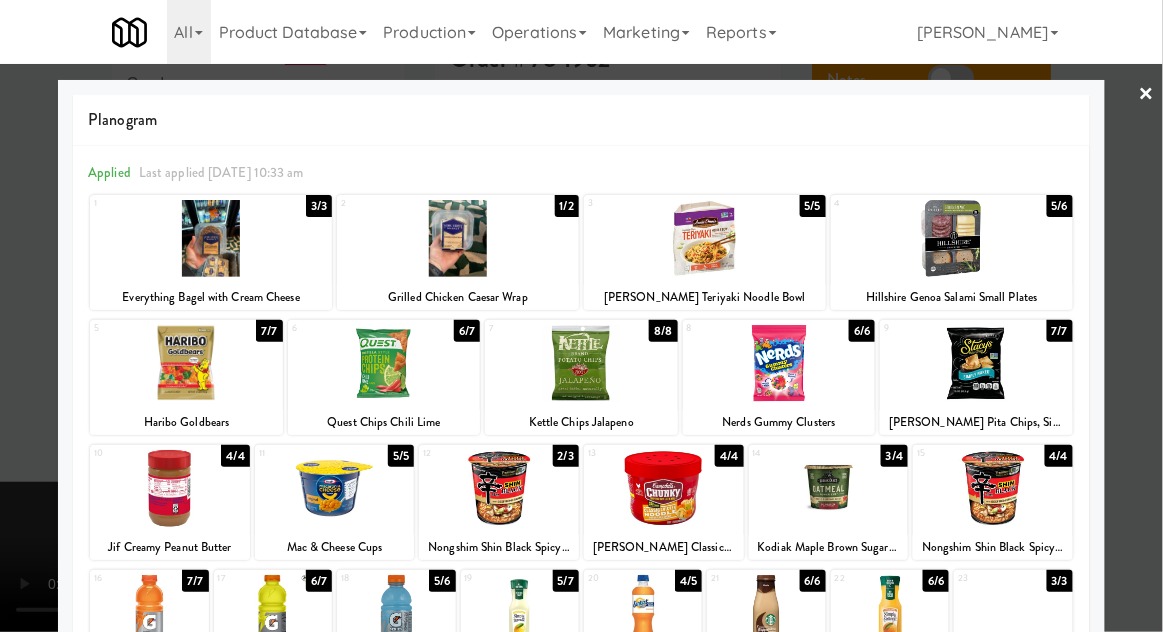 click at bounding box center [581, 316] 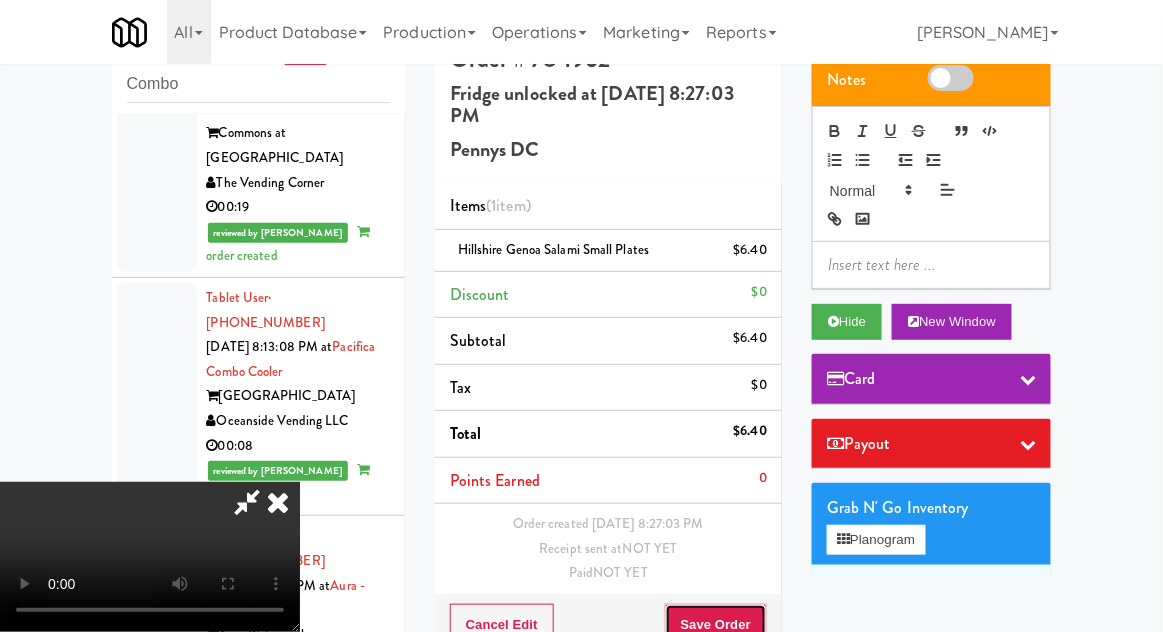 click on "Save Order" at bounding box center (716, 625) 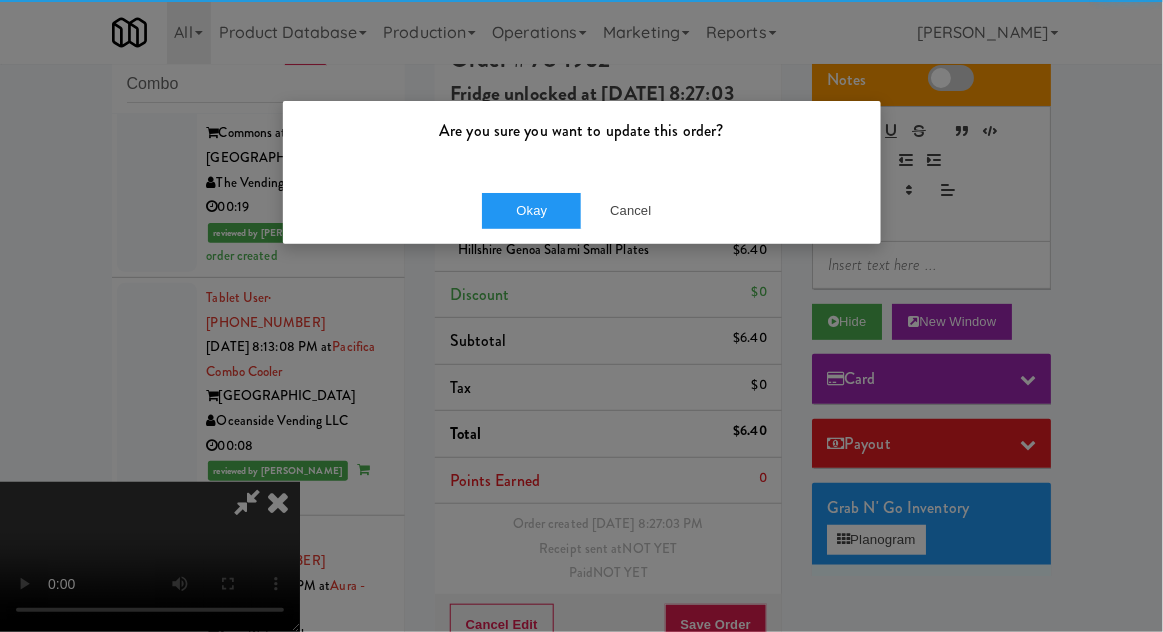 click on "Okay Cancel" at bounding box center [582, 210] 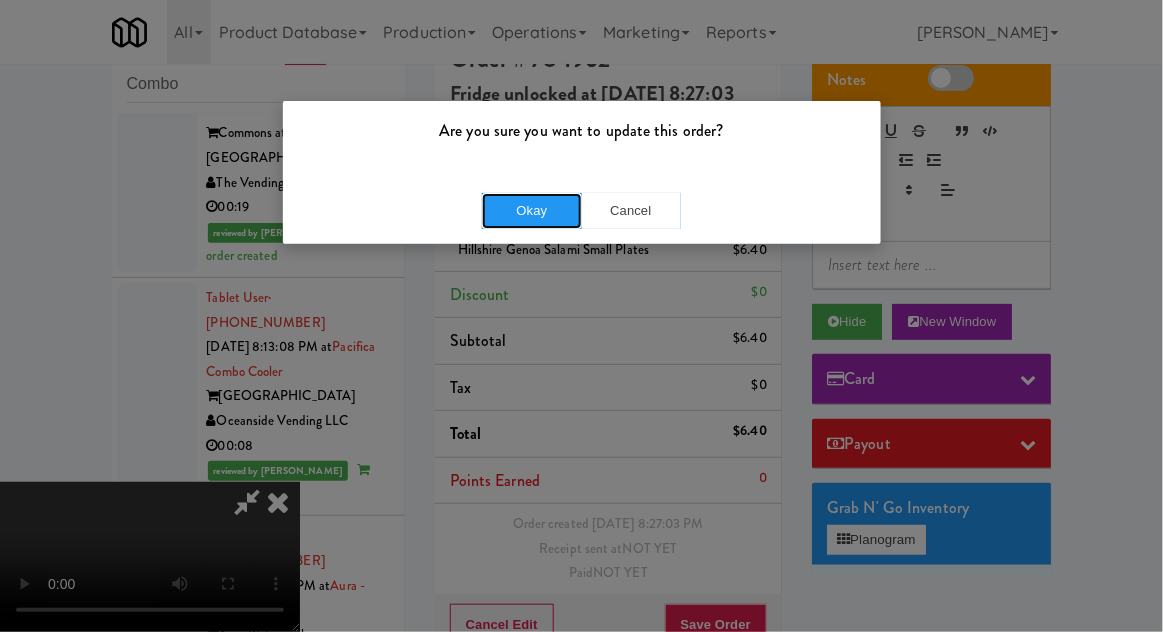 click on "Okay" at bounding box center (532, 211) 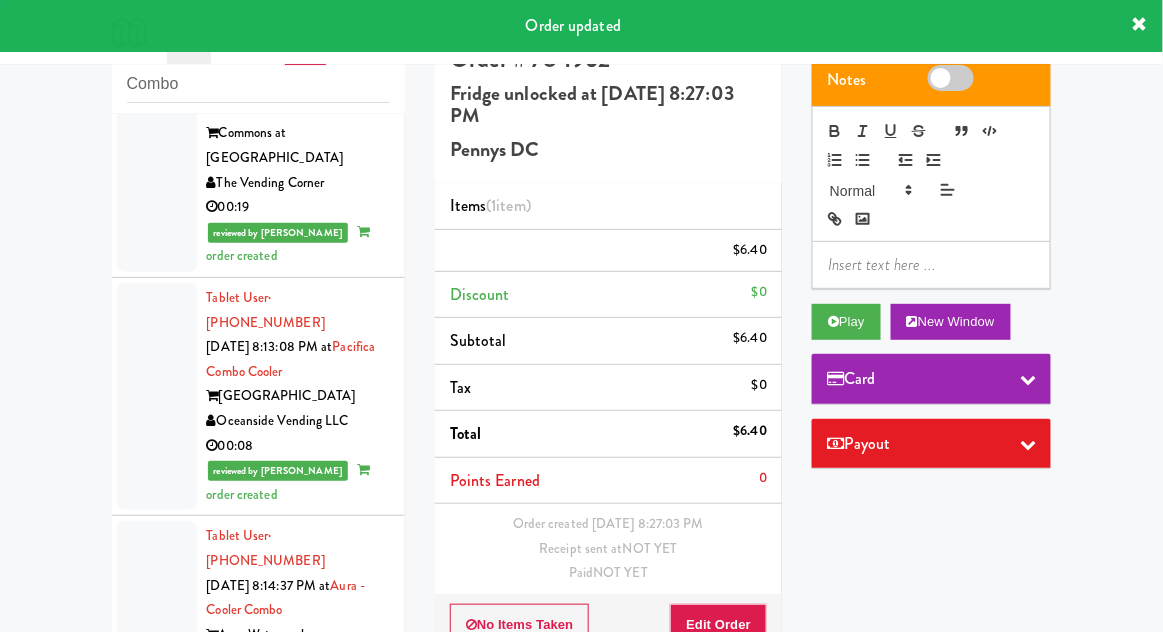 click at bounding box center (157, 1301) 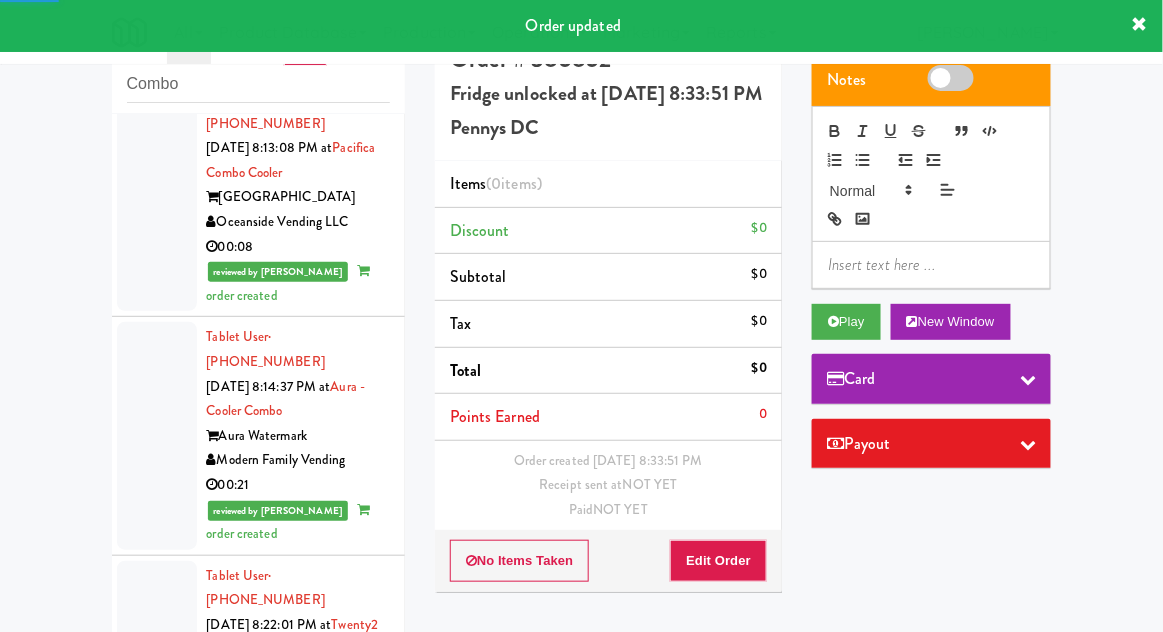 scroll, scrollTop: 5812, scrollLeft: 0, axis: vertical 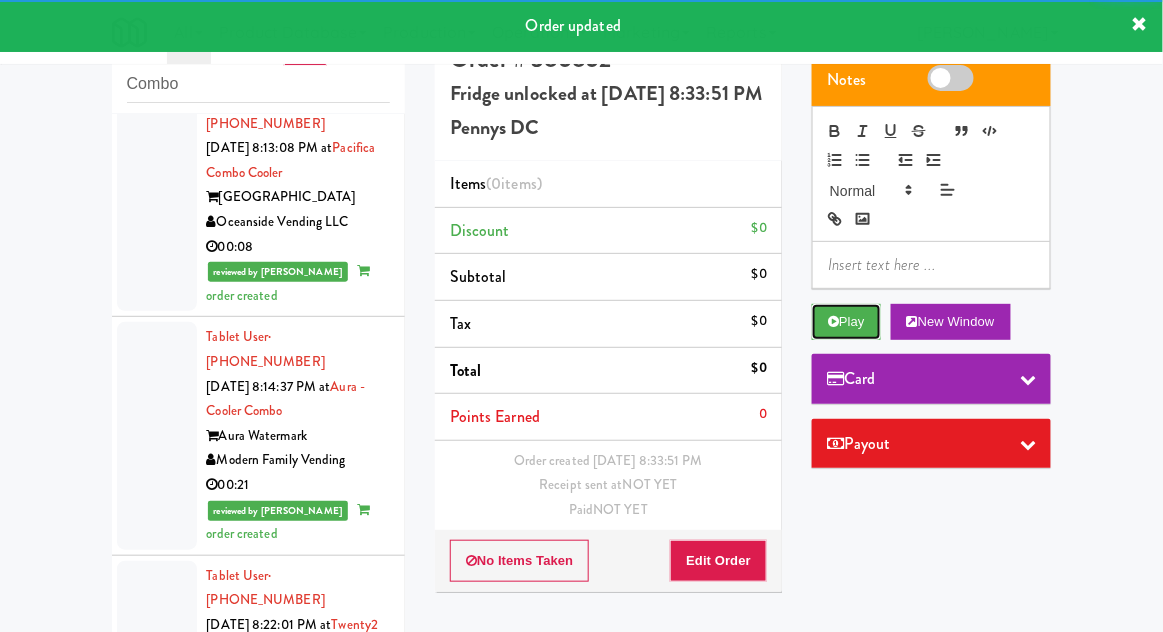 click on "Play" at bounding box center [846, 322] 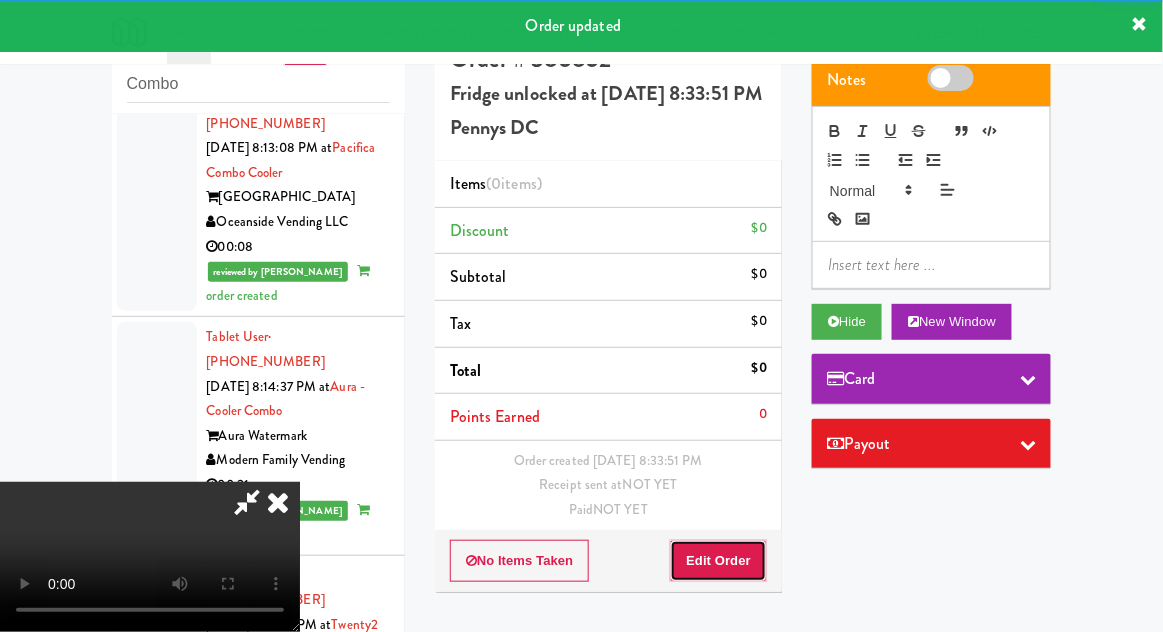 click on "Edit Order" at bounding box center (718, 561) 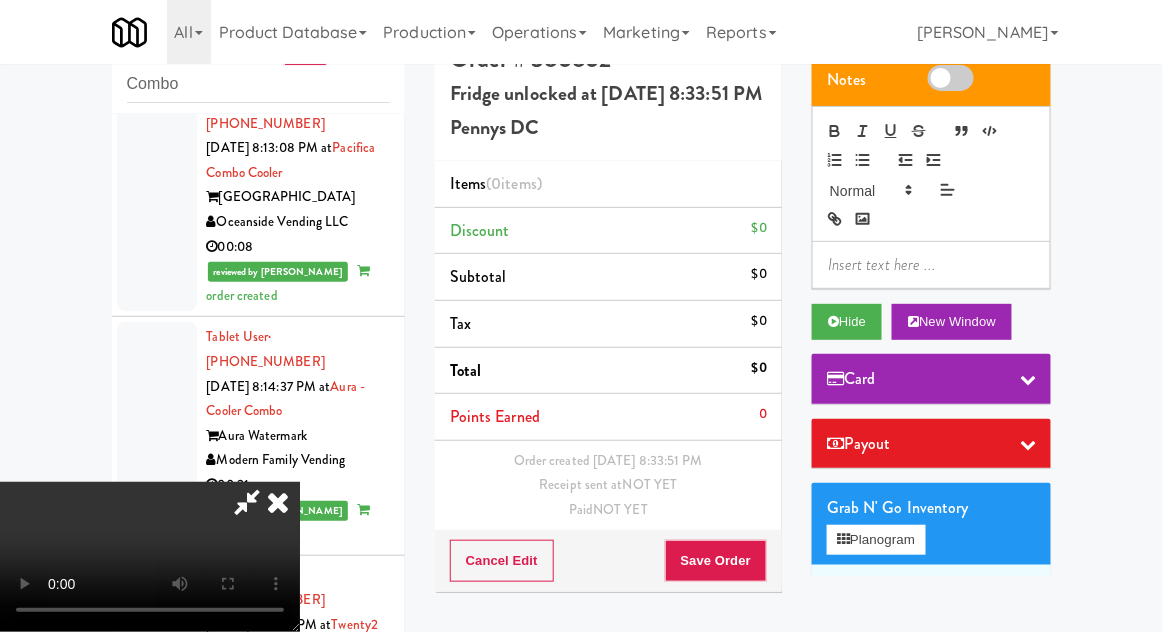 type 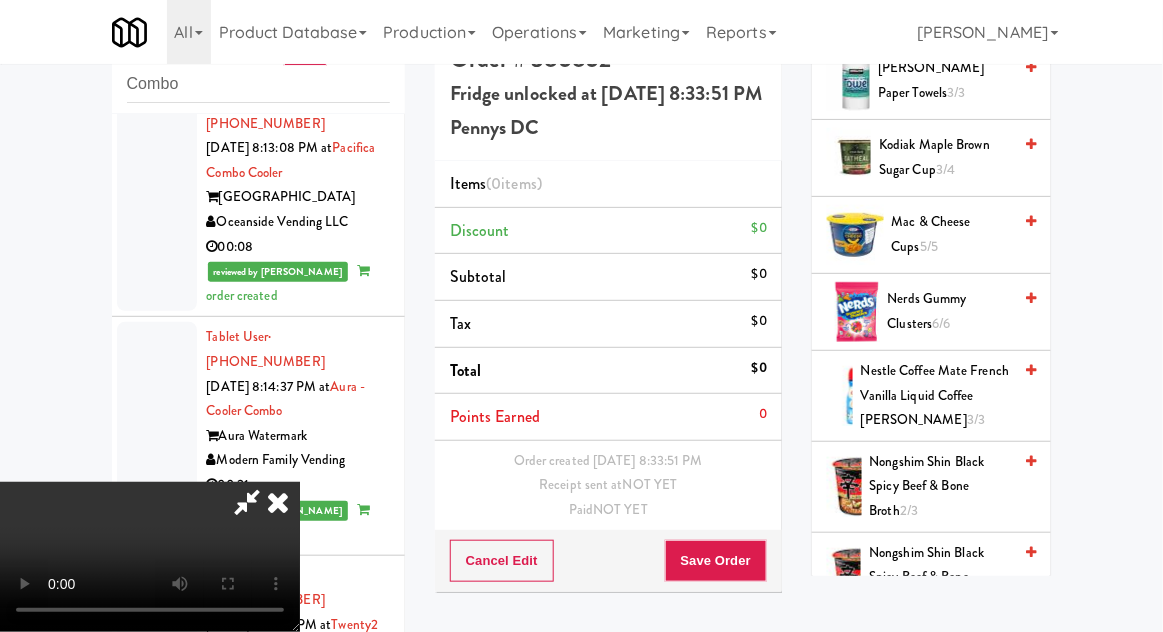 scroll, scrollTop: 1654, scrollLeft: 0, axis: vertical 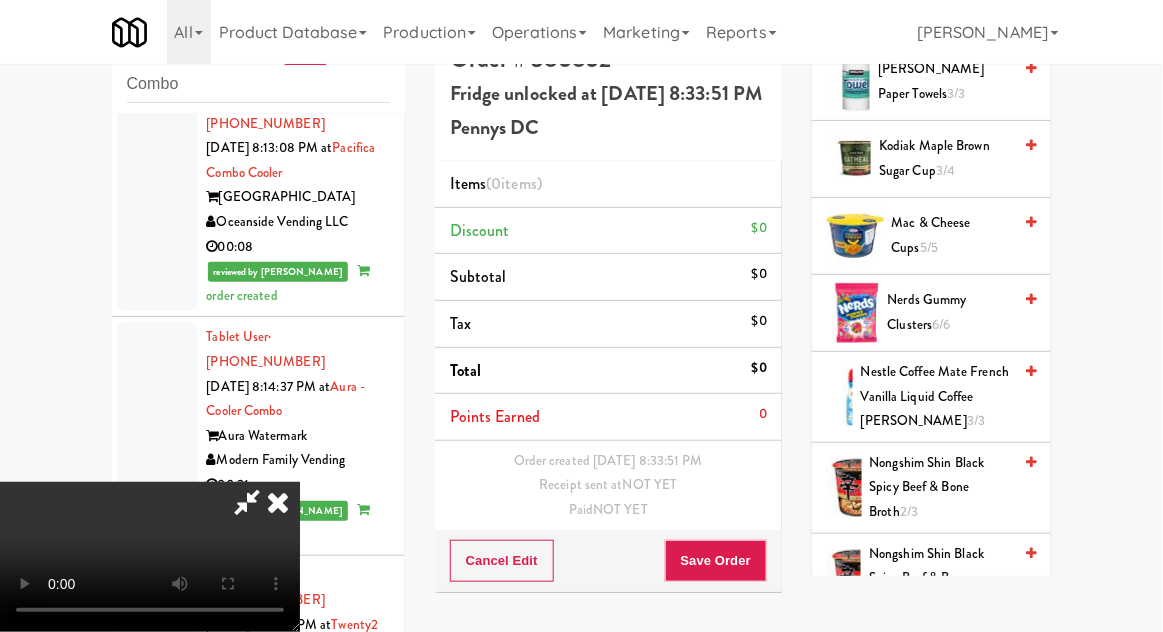 click on "Nerds Gummy Clusters  6/6" at bounding box center (950, 312) 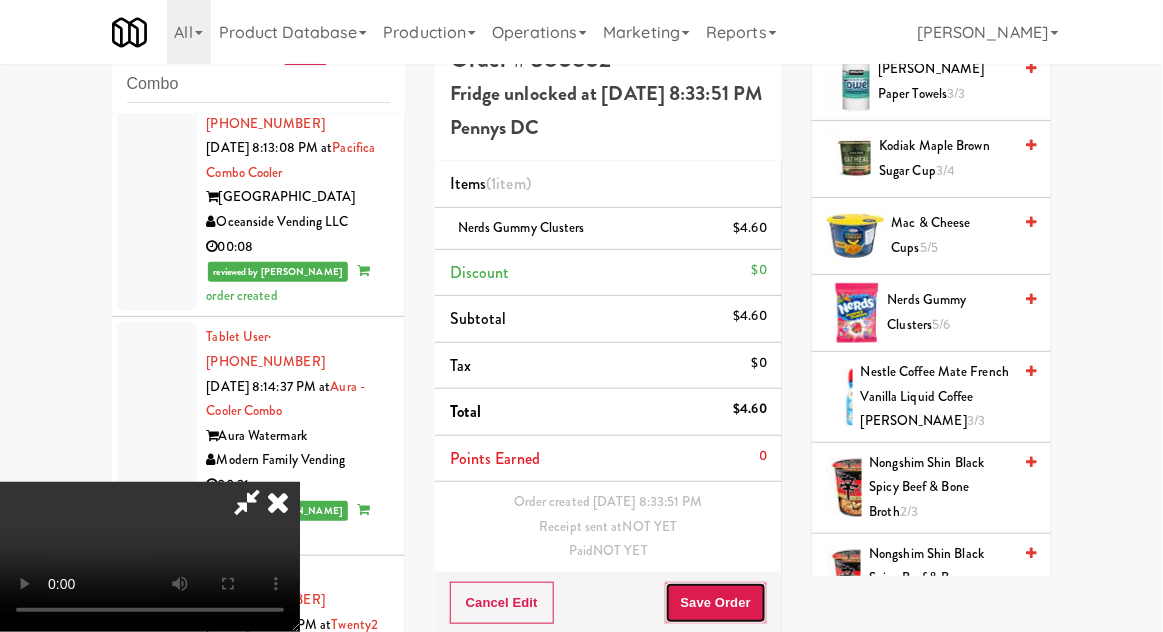 click on "Save Order" at bounding box center [716, 603] 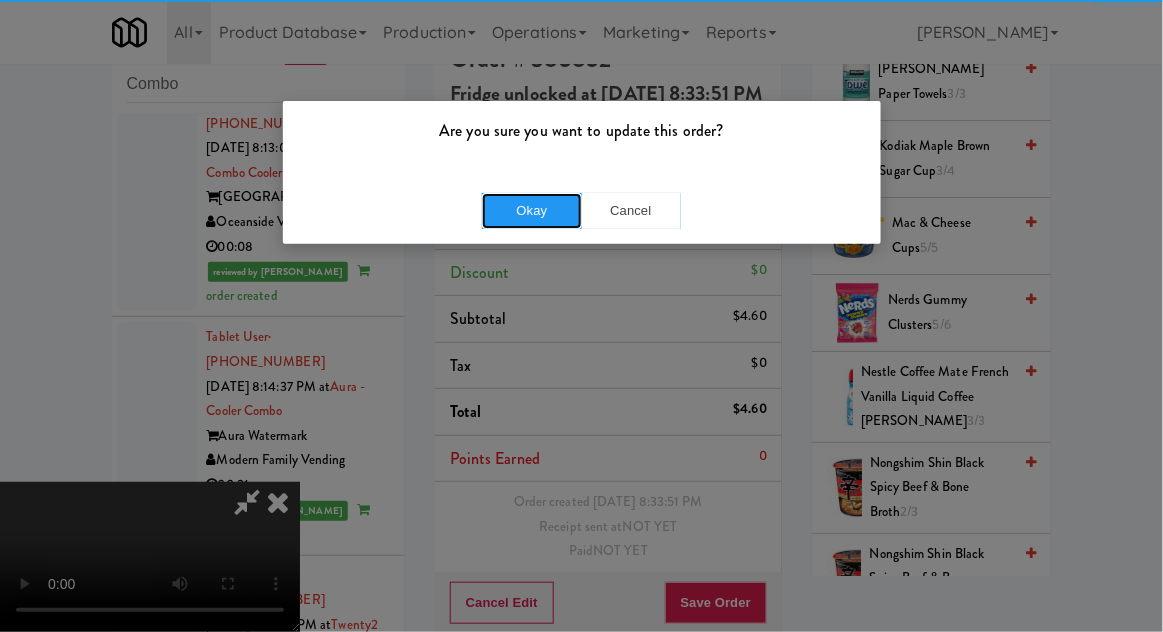 click on "Okay" at bounding box center (532, 211) 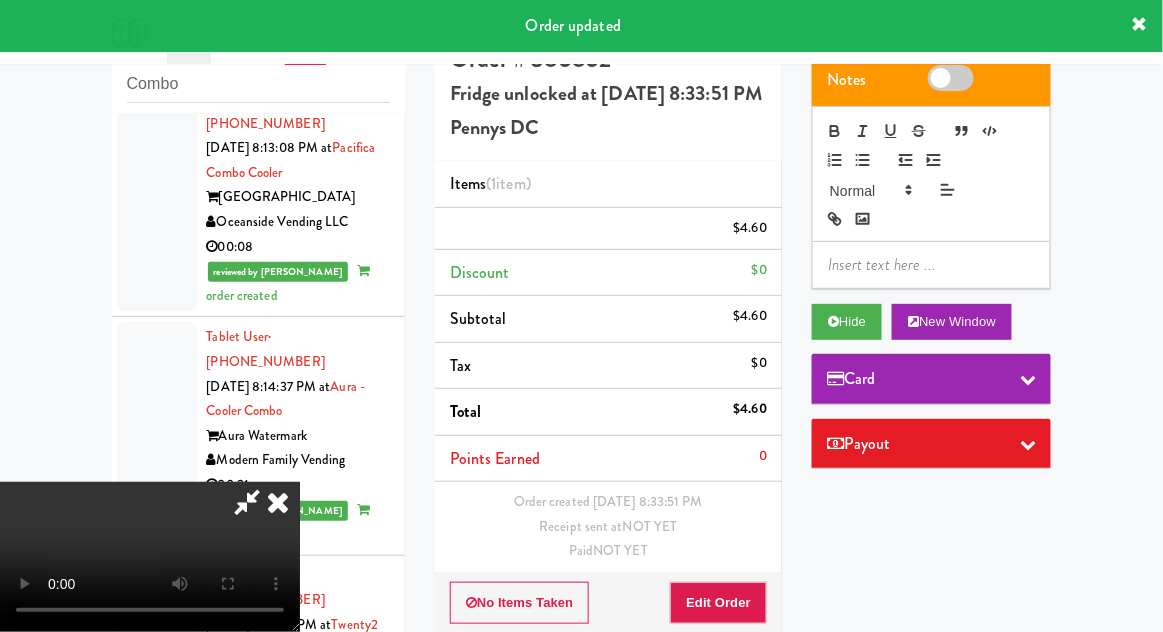 scroll, scrollTop: 0, scrollLeft: 0, axis: both 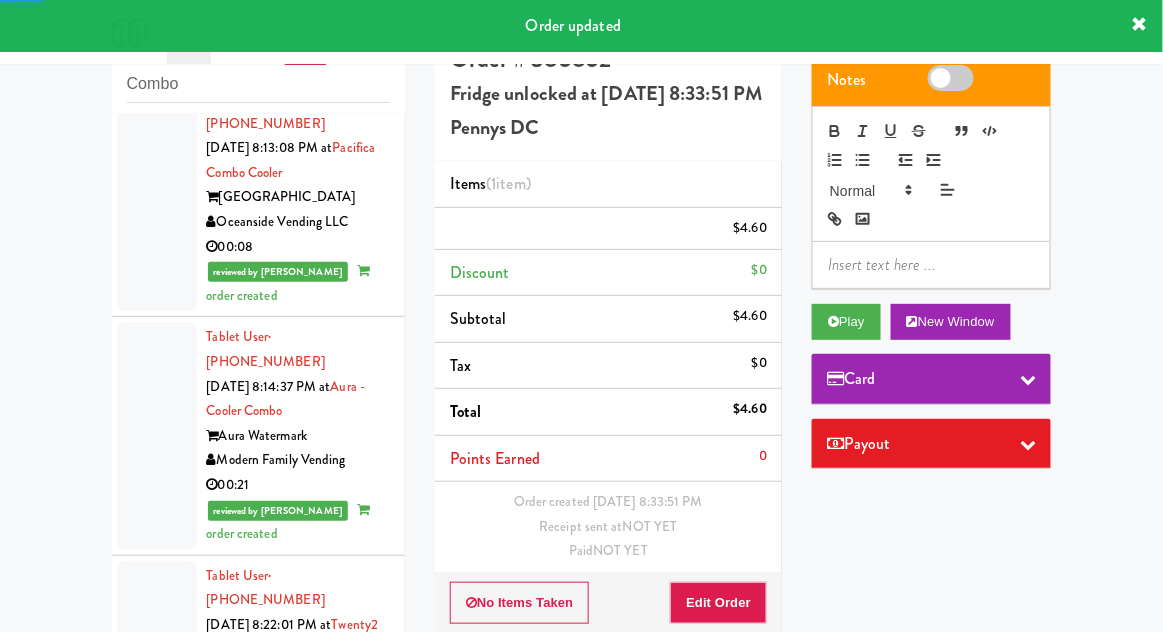 click at bounding box center [157, 1340] 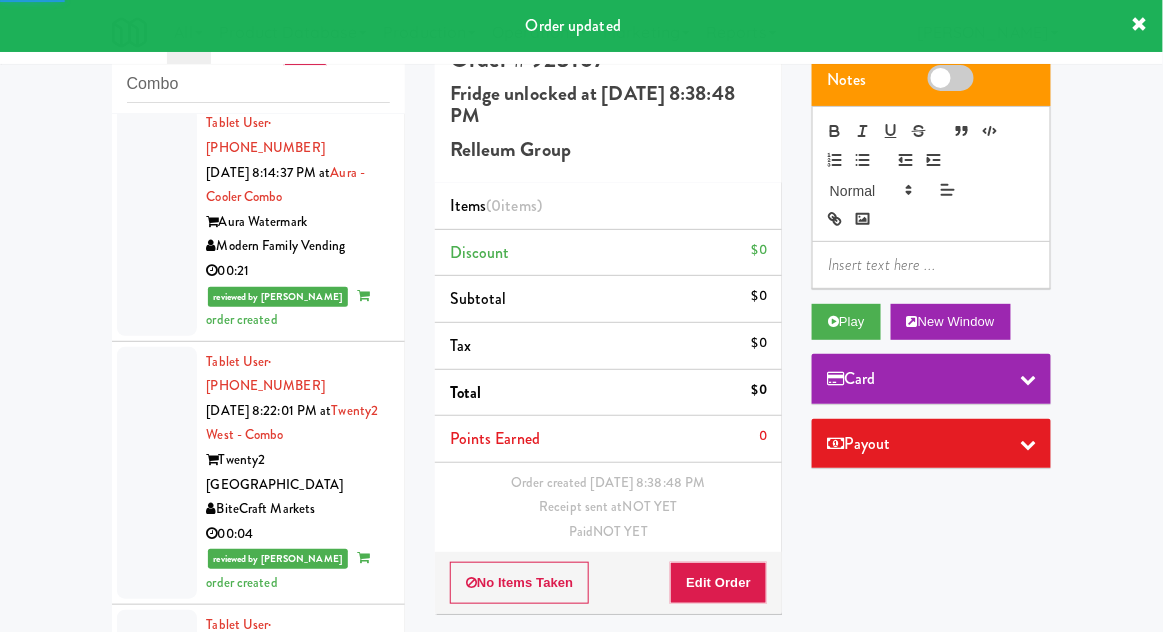 scroll, scrollTop: 6025, scrollLeft: 0, axis: vertical 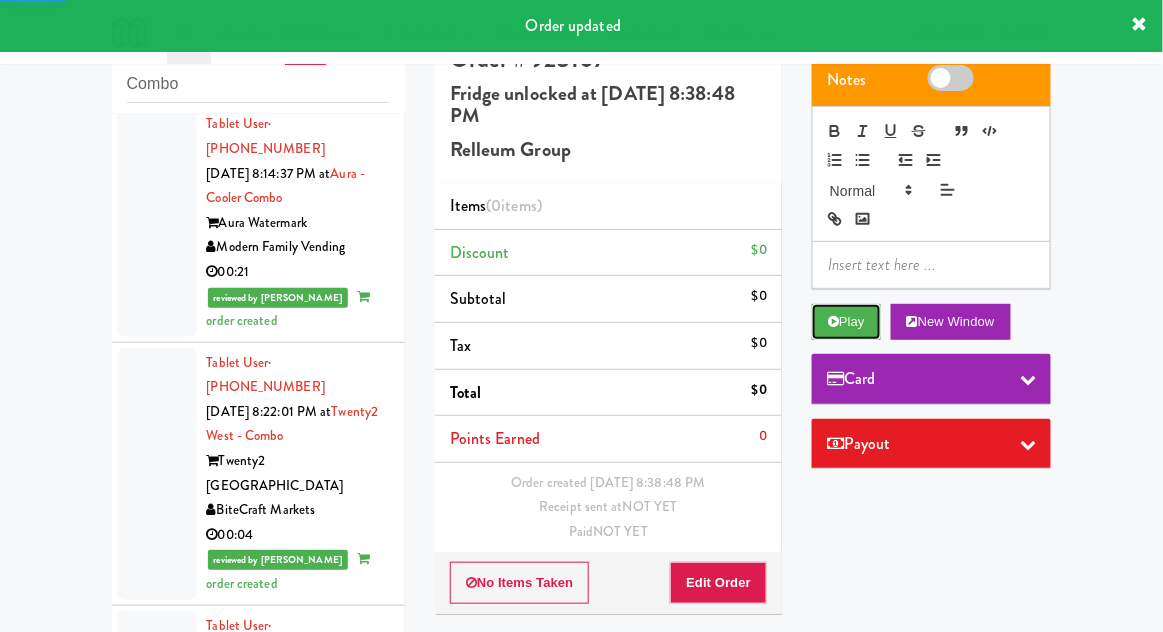 click on "Play" at bounding box center (846, 322) 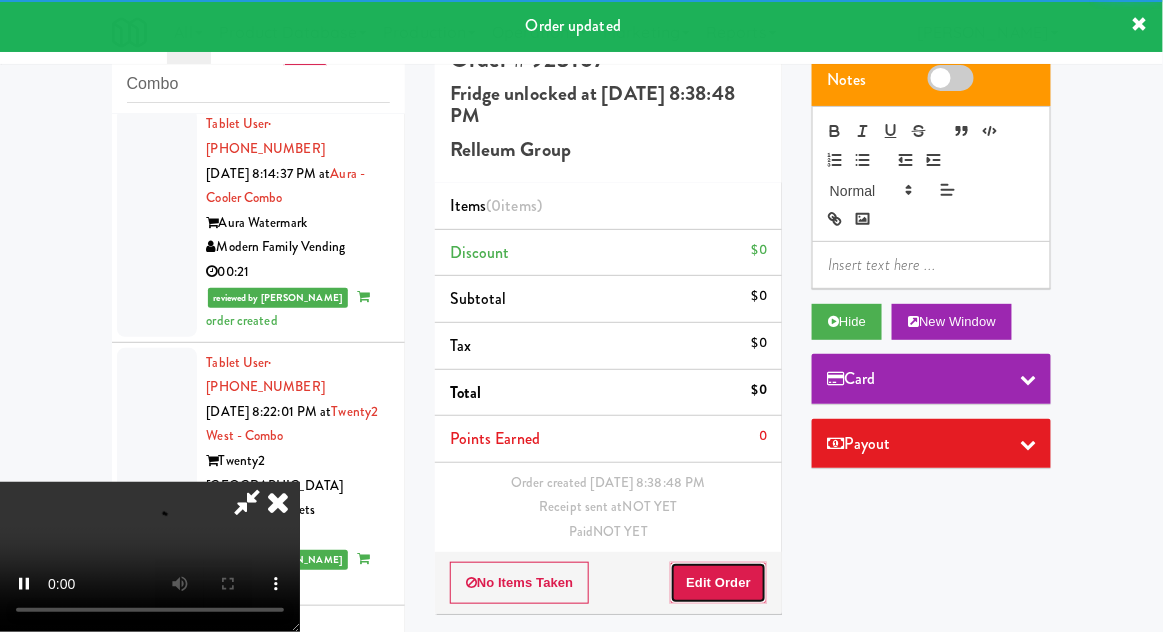 click on "Edit Order" at bounding box center [718, 583] 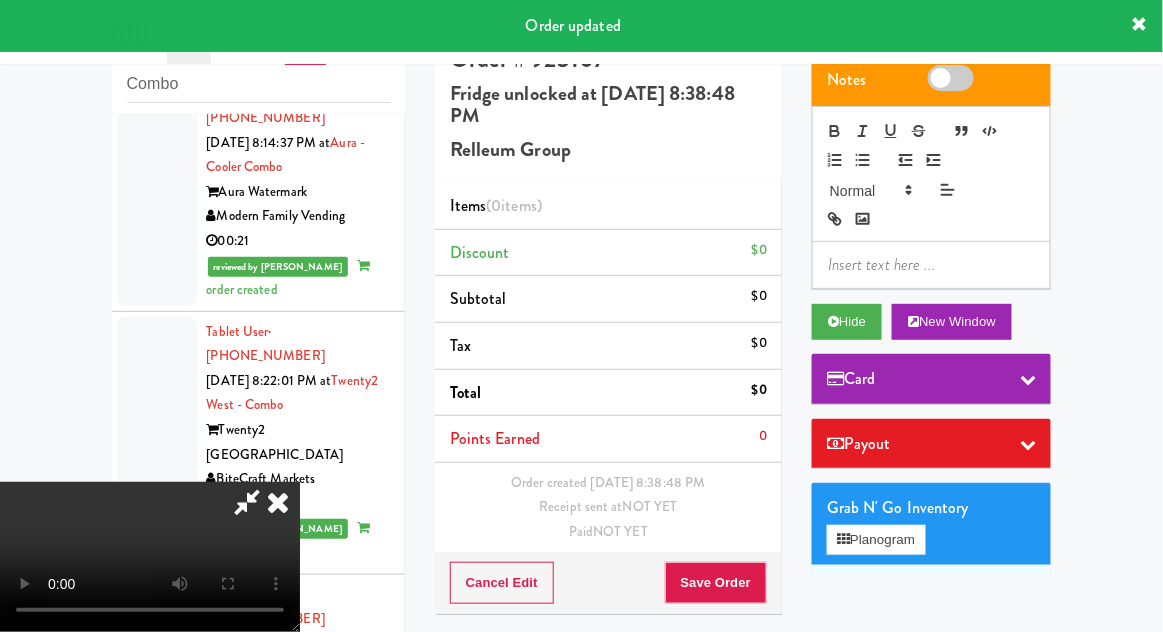 scroll, scrollTop: 6031, scrollLeft: 0, axis: vertical 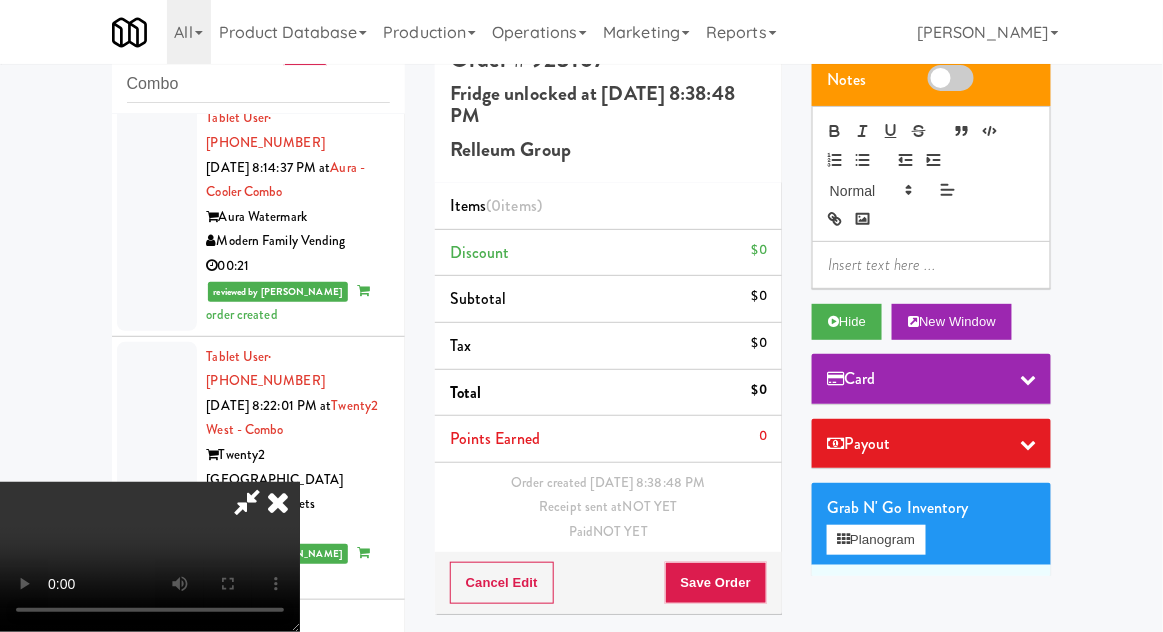 type 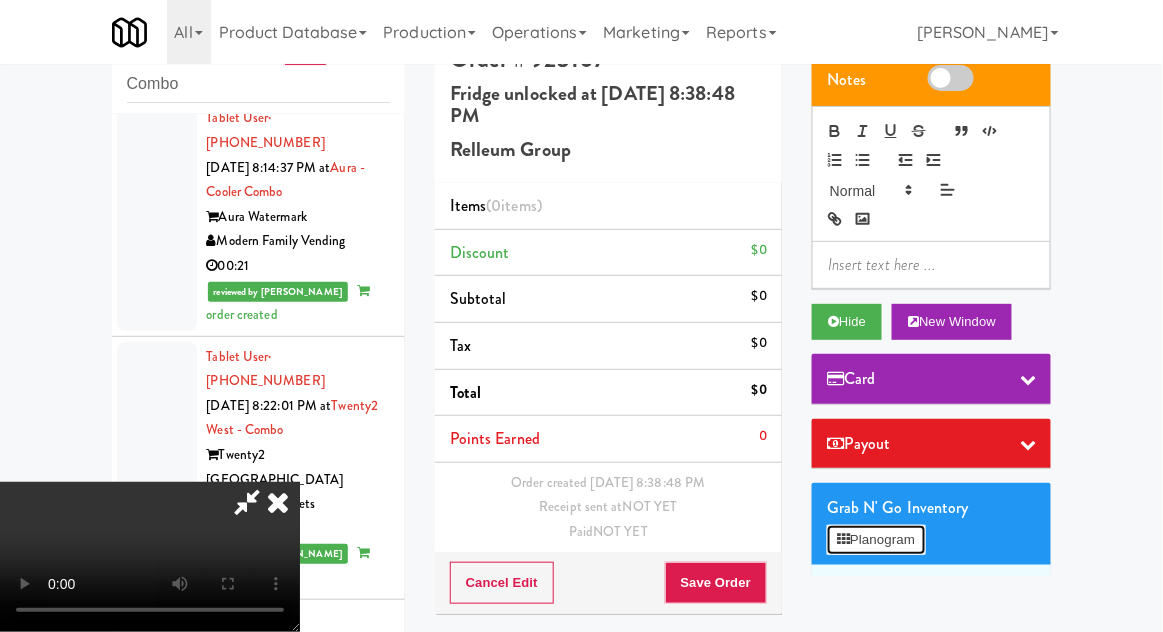 click on "Planogram" at bounding box center (876, 540) 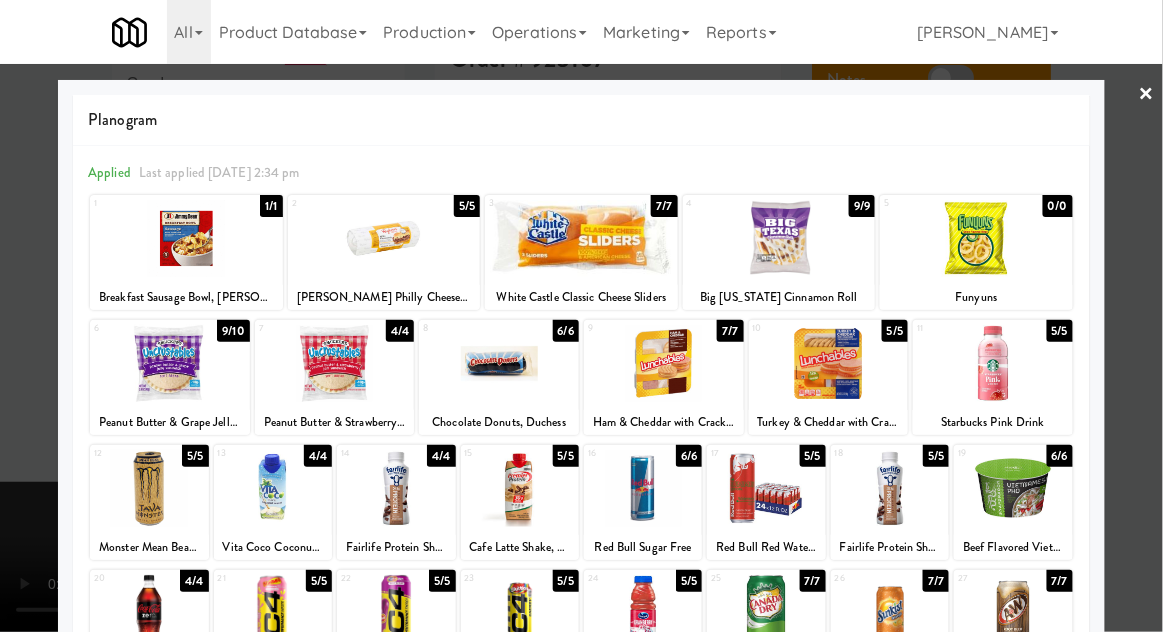 click at bounding box center (829, 363) 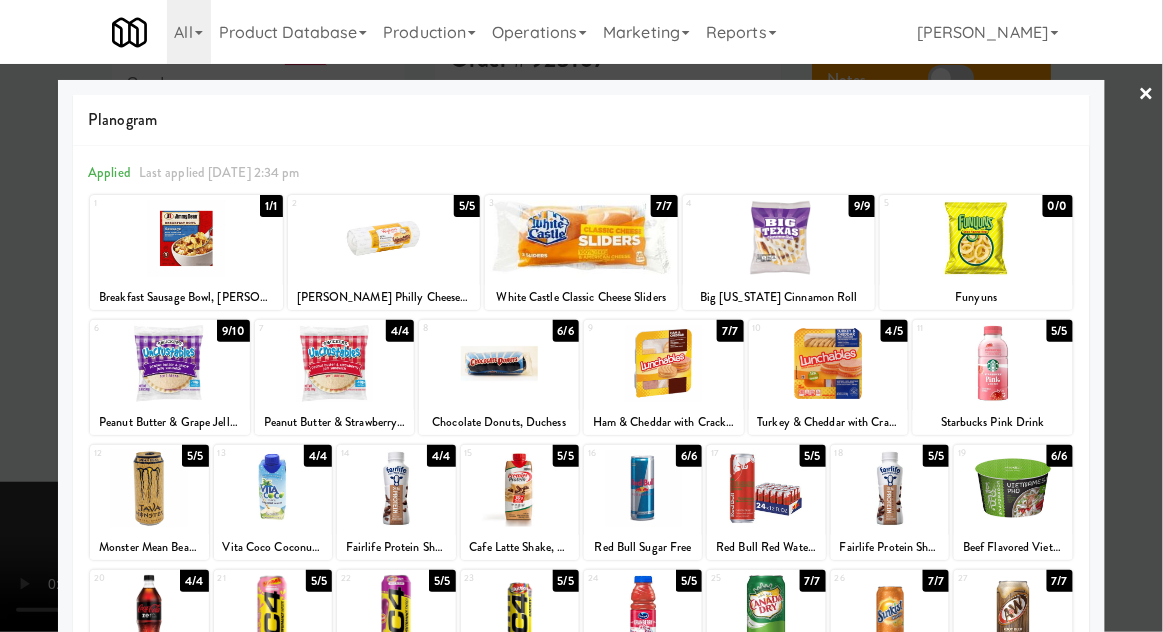 click at bounding box center [581, 316] 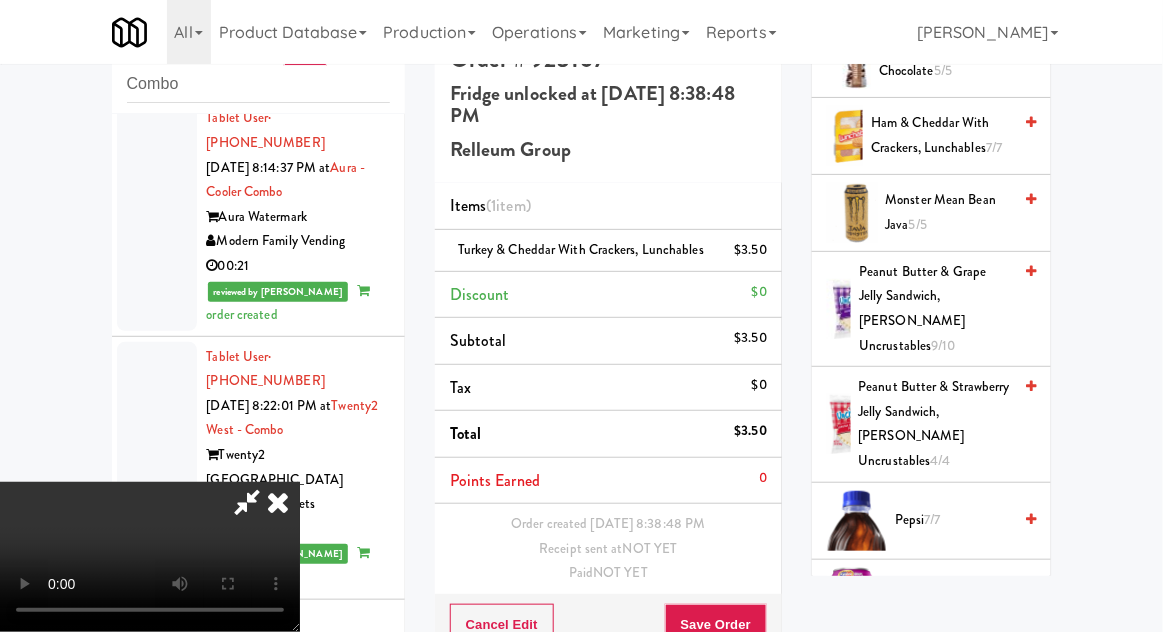 scroll, scrollTop: 2068, scrollLeft: 0, axis: vertical 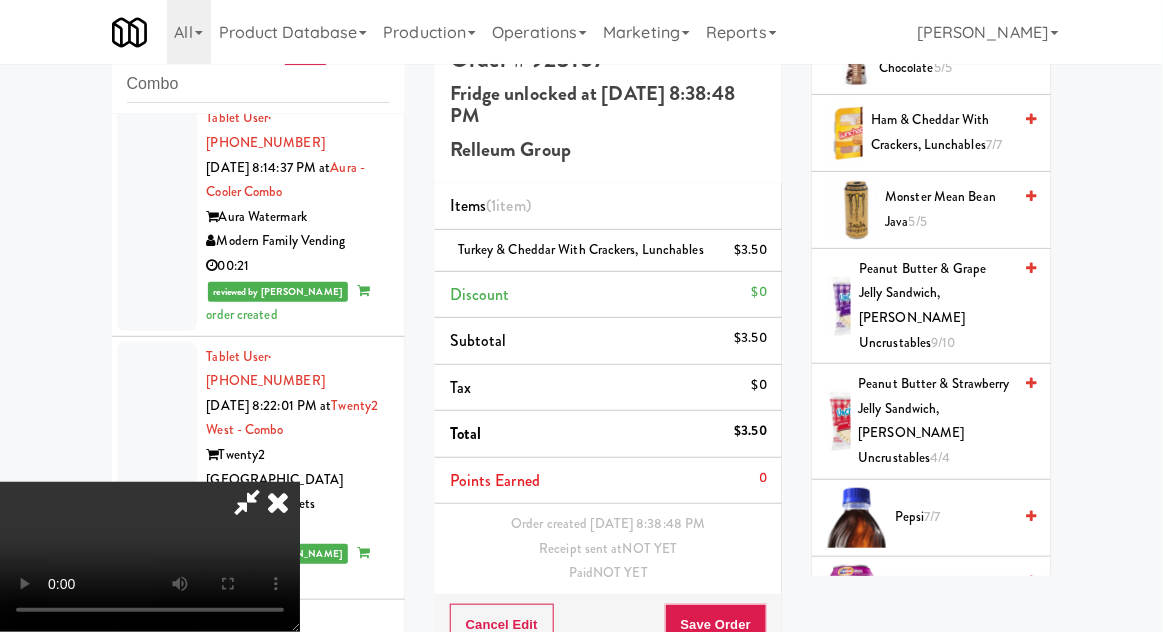 click on "Peanut Butter & Strawberry Jelly Sandwich, [PERSON_NAME] Uncrustables  4/4" at bounding box center [935, 421] 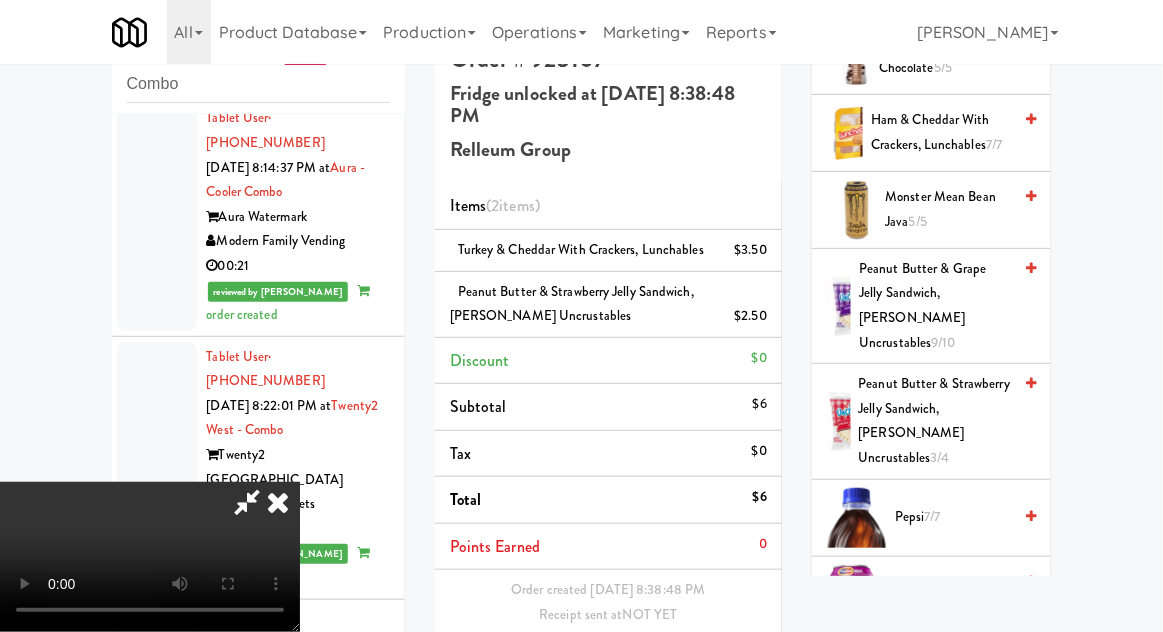 scroll, scrollTop: 73, scrollLeft: 0, axis: vertical 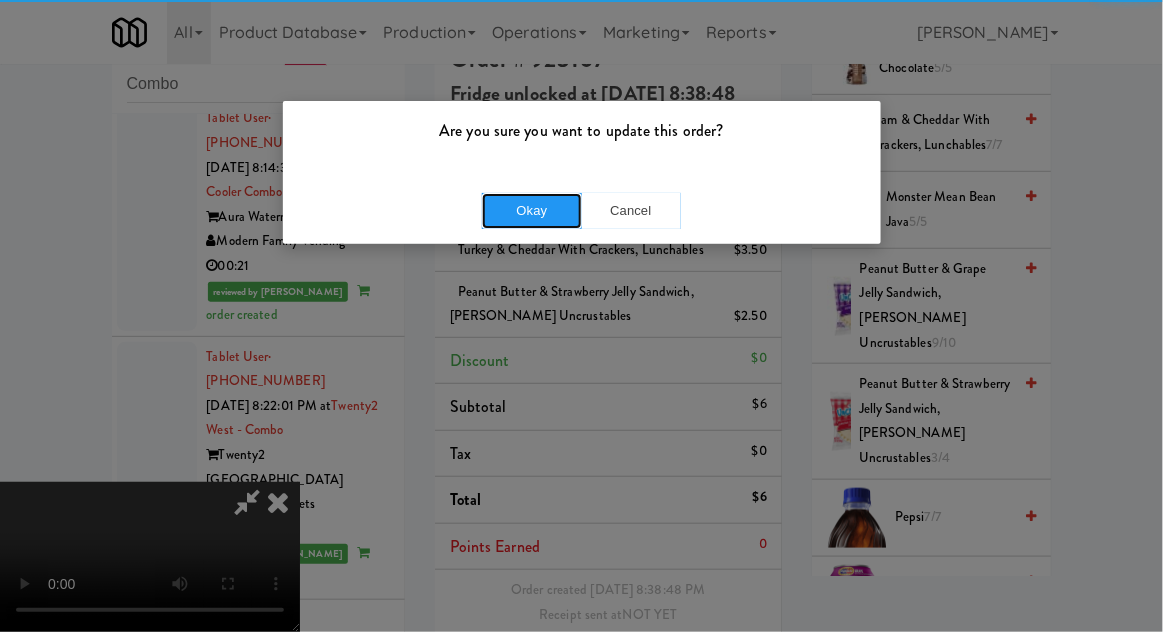 click on "Okay" at bounding box center (532, 211) 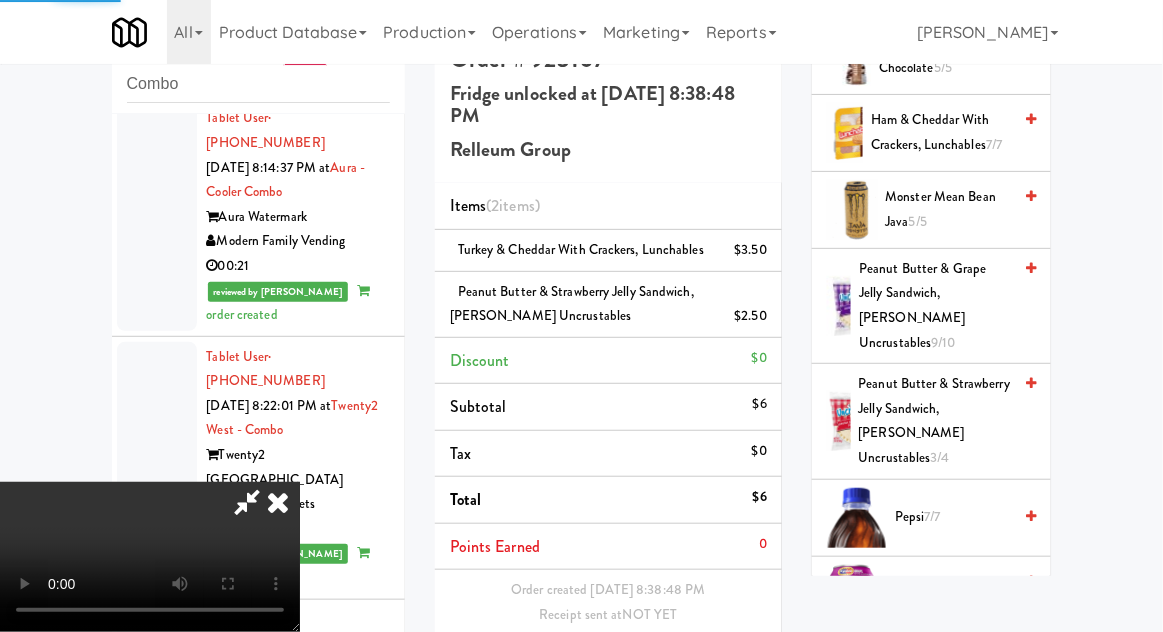 scroll, scrollTop: 0, scrollLeft: 0, axis: both 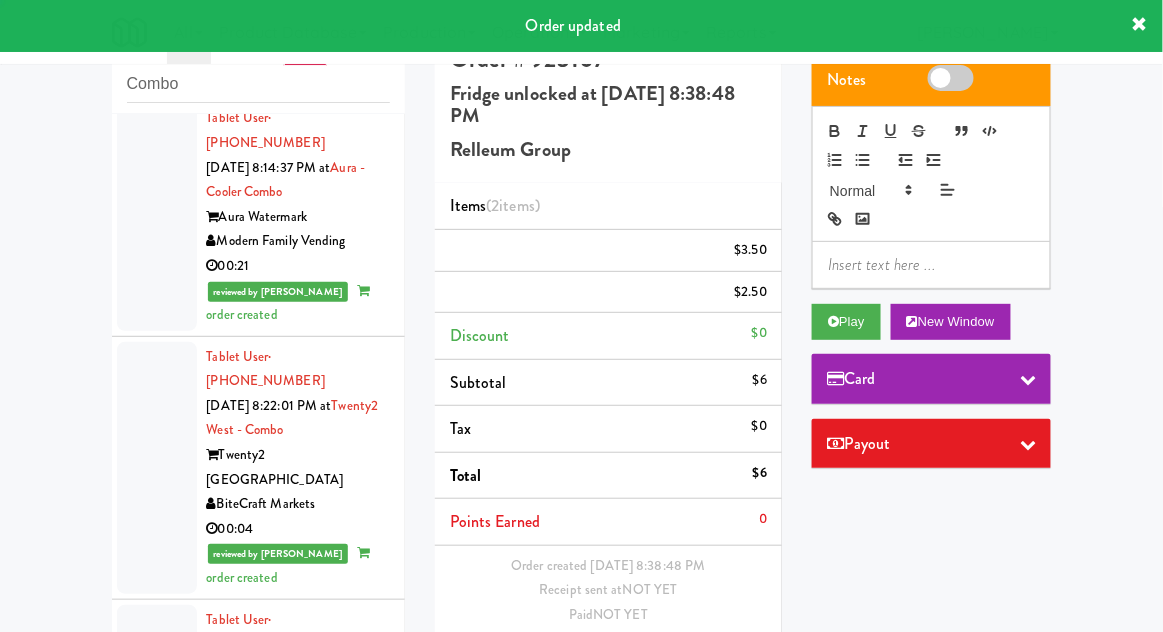 click at bounding box center (157, 1359) 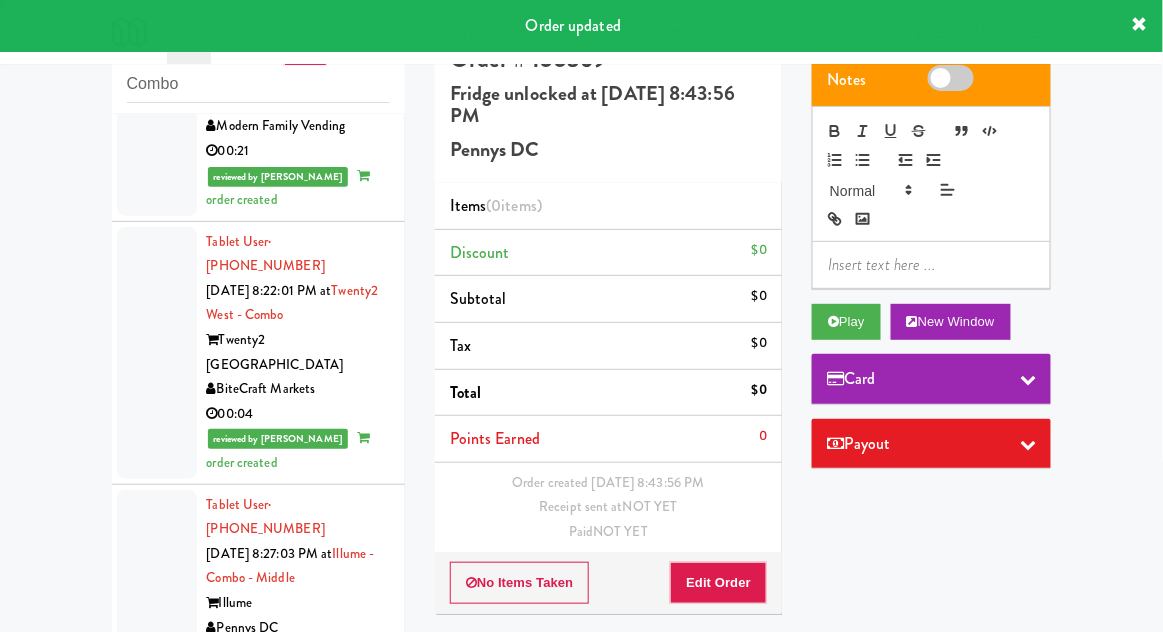 scroll, scrollTop: 6234, scrollLeft: 0, axis: vertical 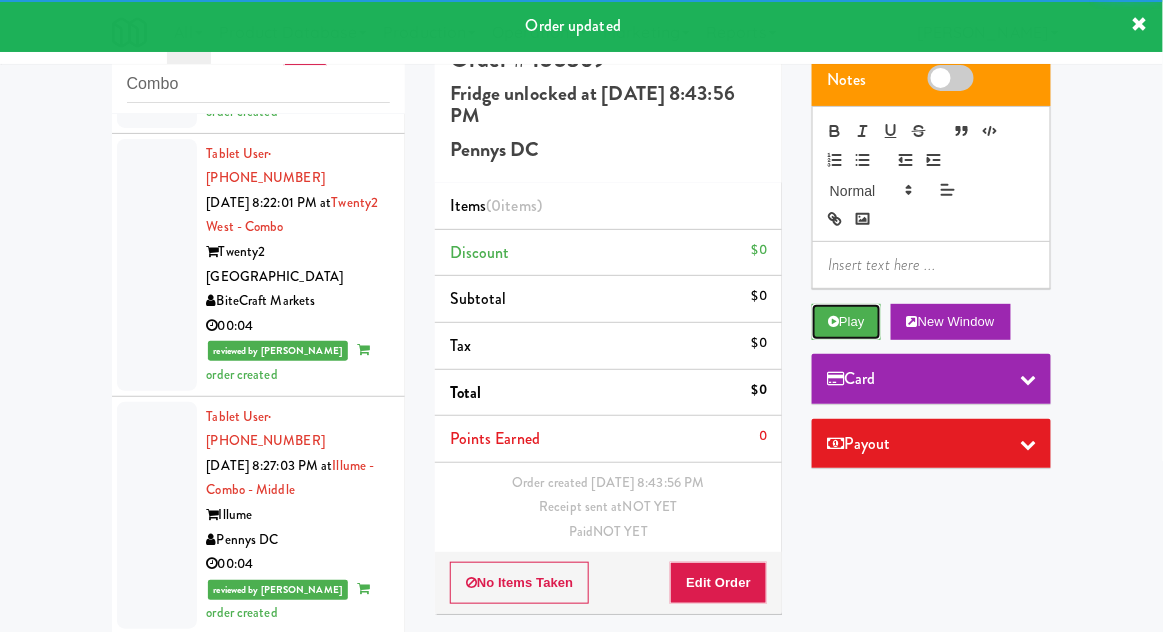 click on "Play" at bounding box center [846, 322] 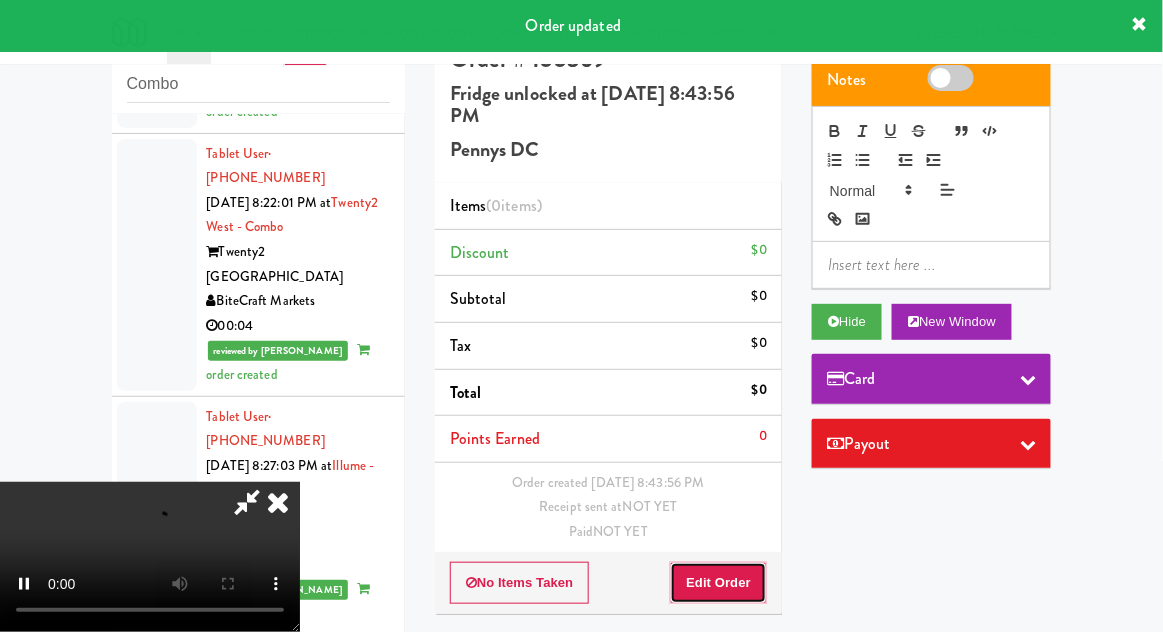 click on "Edit Order" at bounding box center [718, 583] 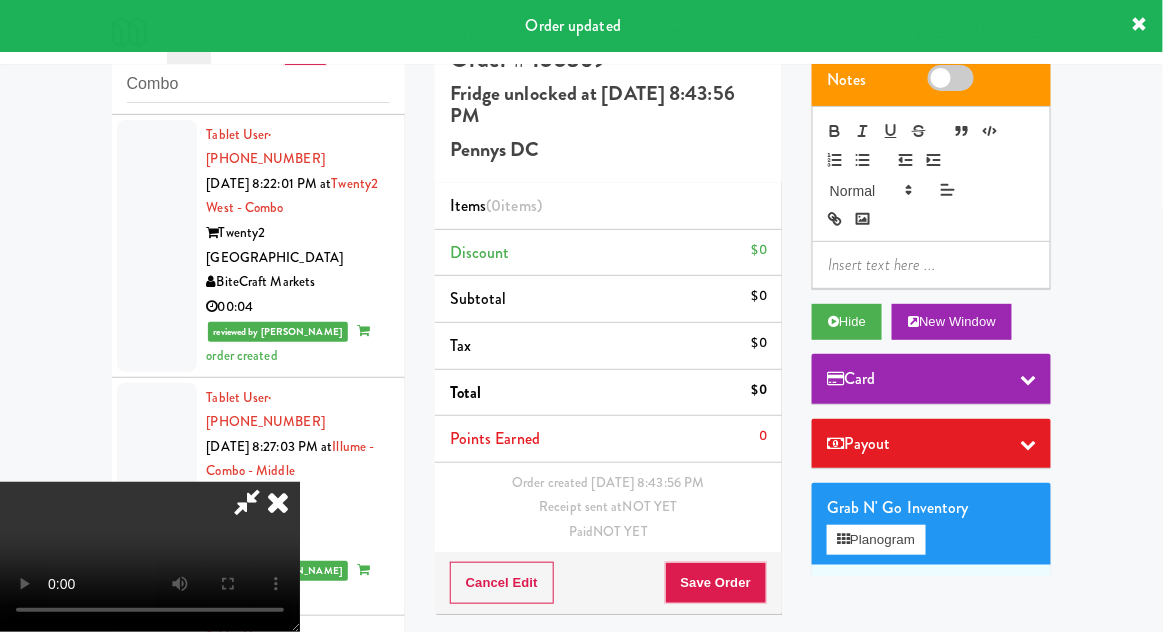 scroll, scrollTop: 6244, scrollLeft: 0, axis: vertical 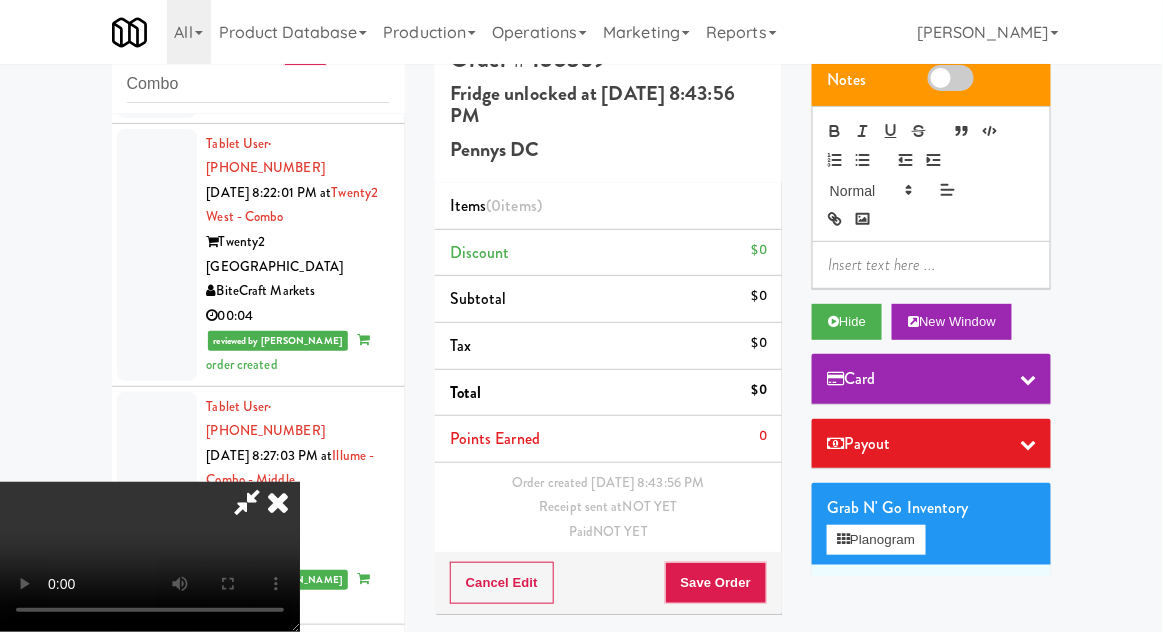 type 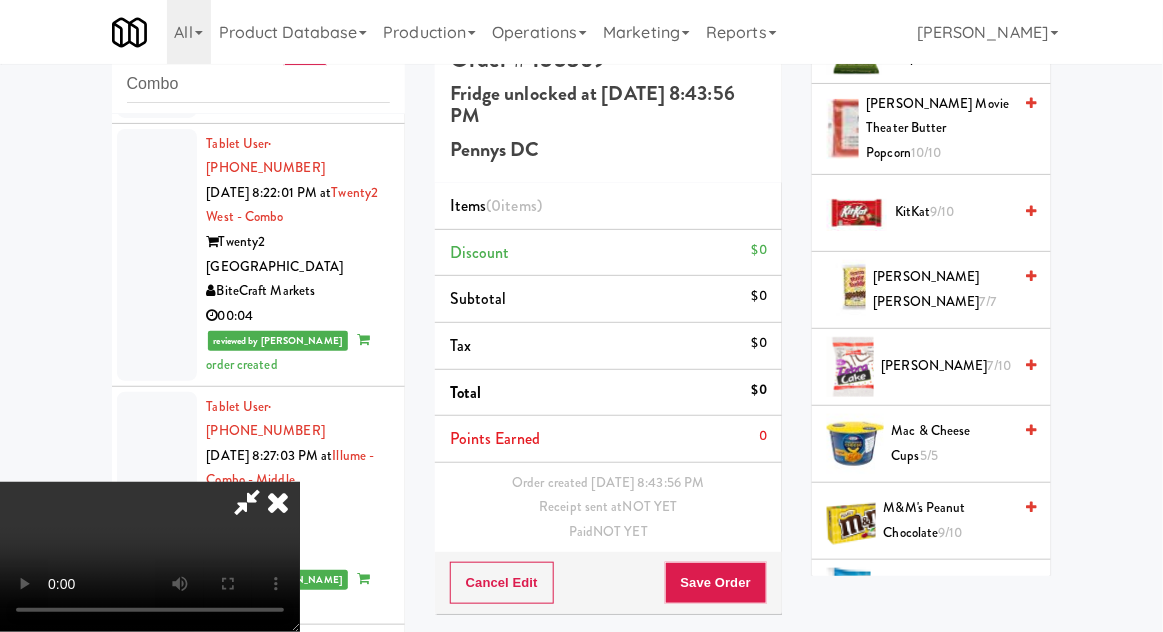 scroll, scrollTop: 1133, scrollLeft: 0, axis: vertical 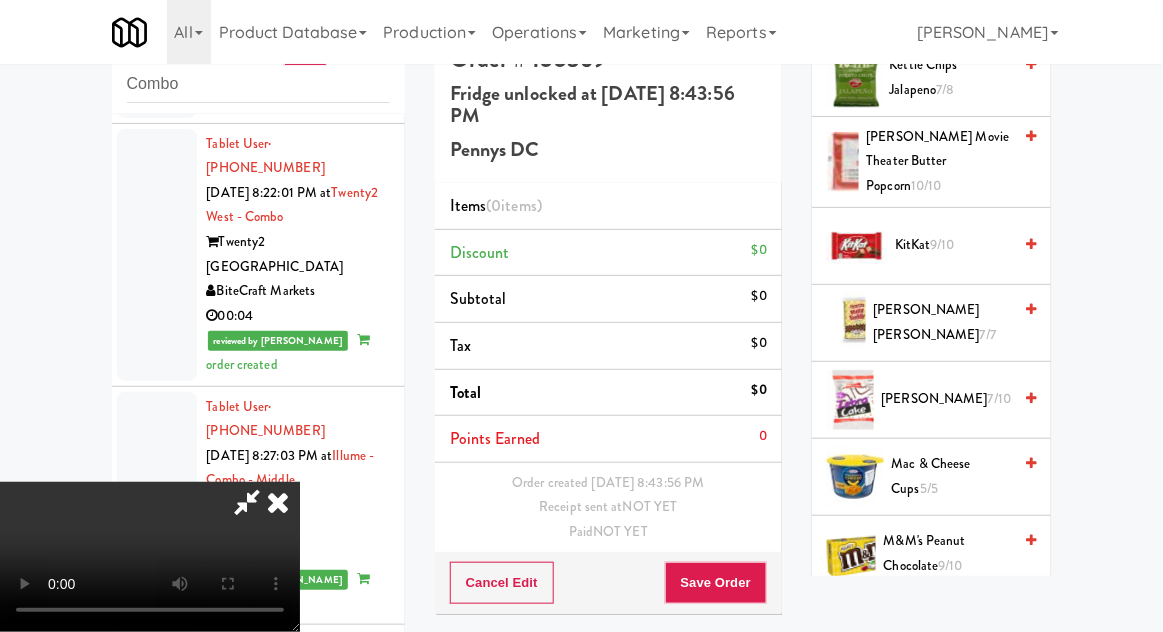 click on "[PERSON_NAME] Cake  7/10" at bounding box center [947, 399] 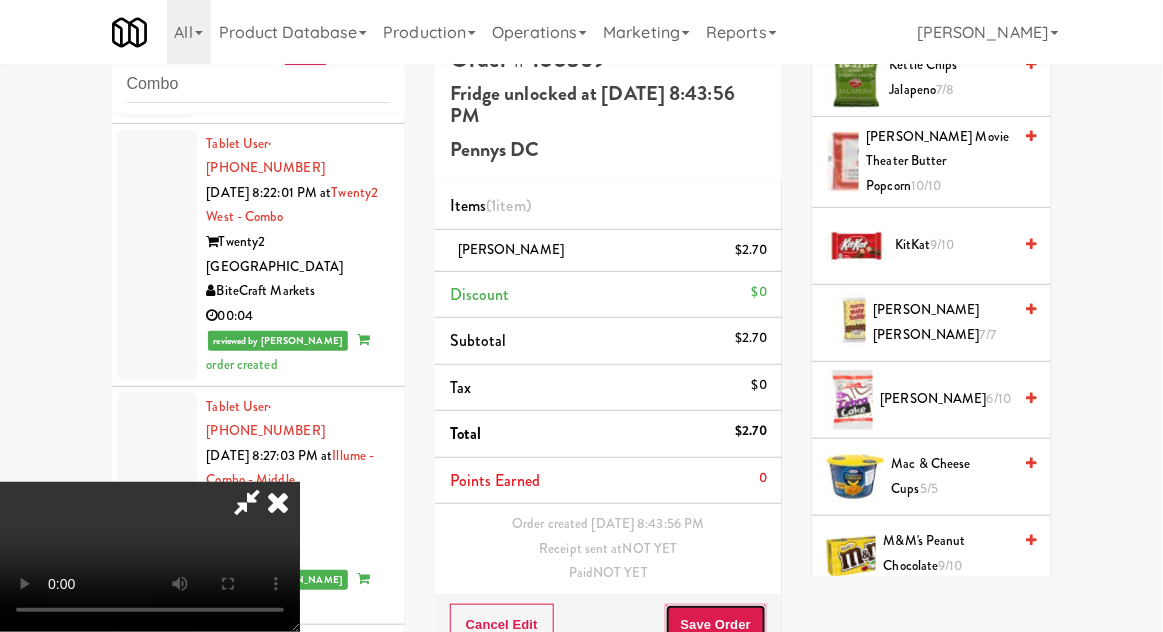 click on "Save Order" at bounding box center [716, 625] 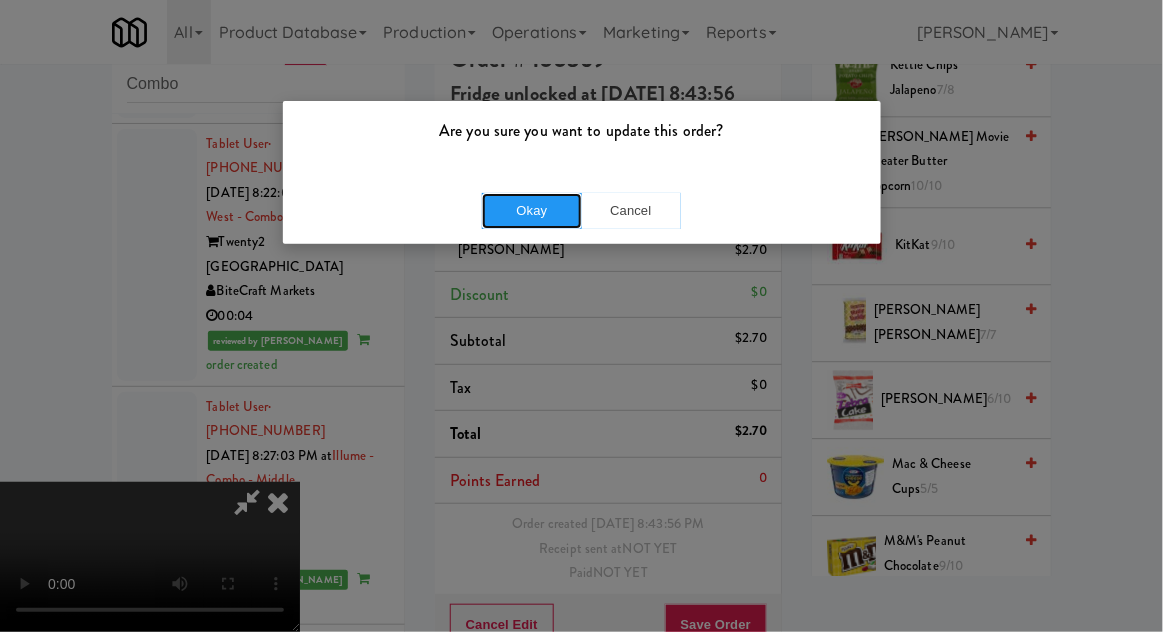 click on "Okay" at bounding box center [532, 211] 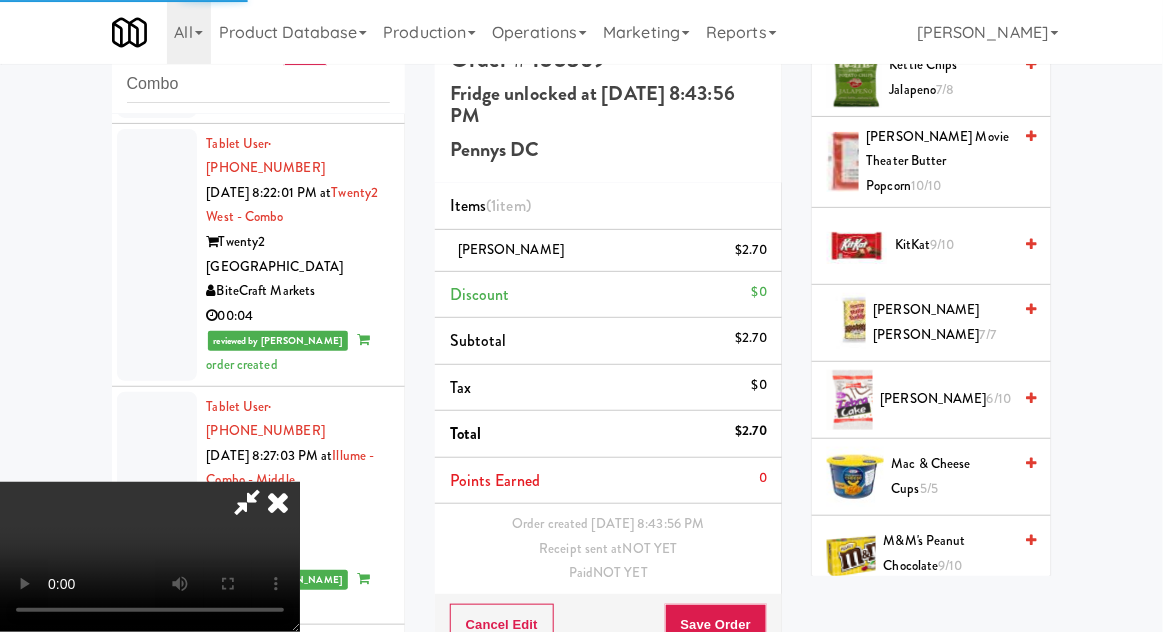 scroll, scrollTop: 0, scrollLeft: 0, axis: both 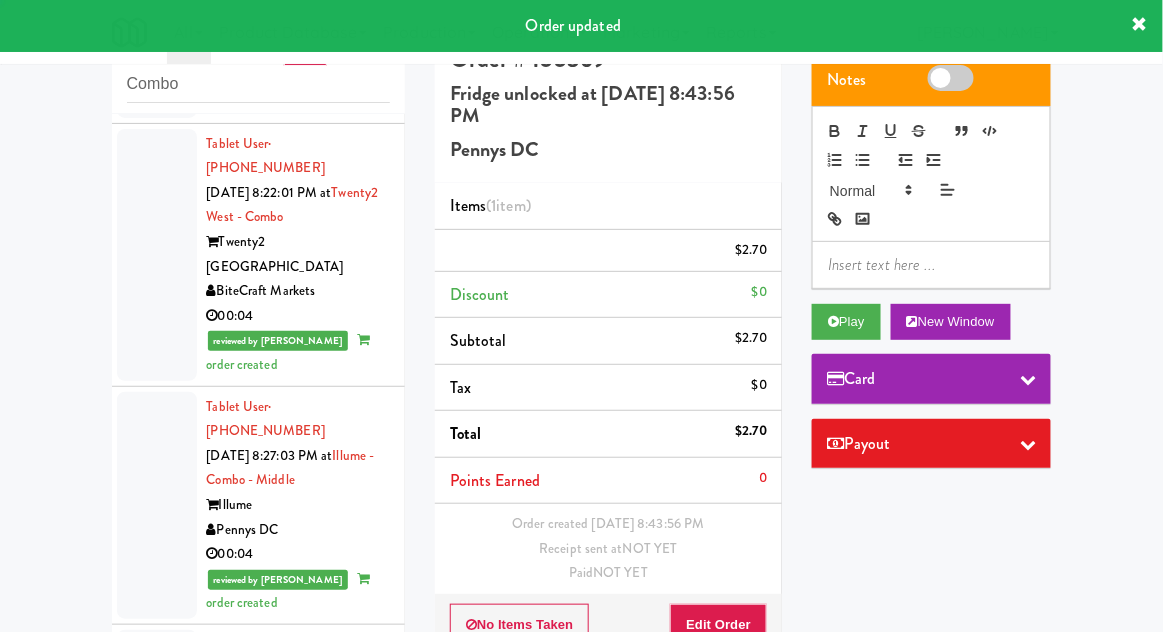 click at bounding box center (157, 1385) 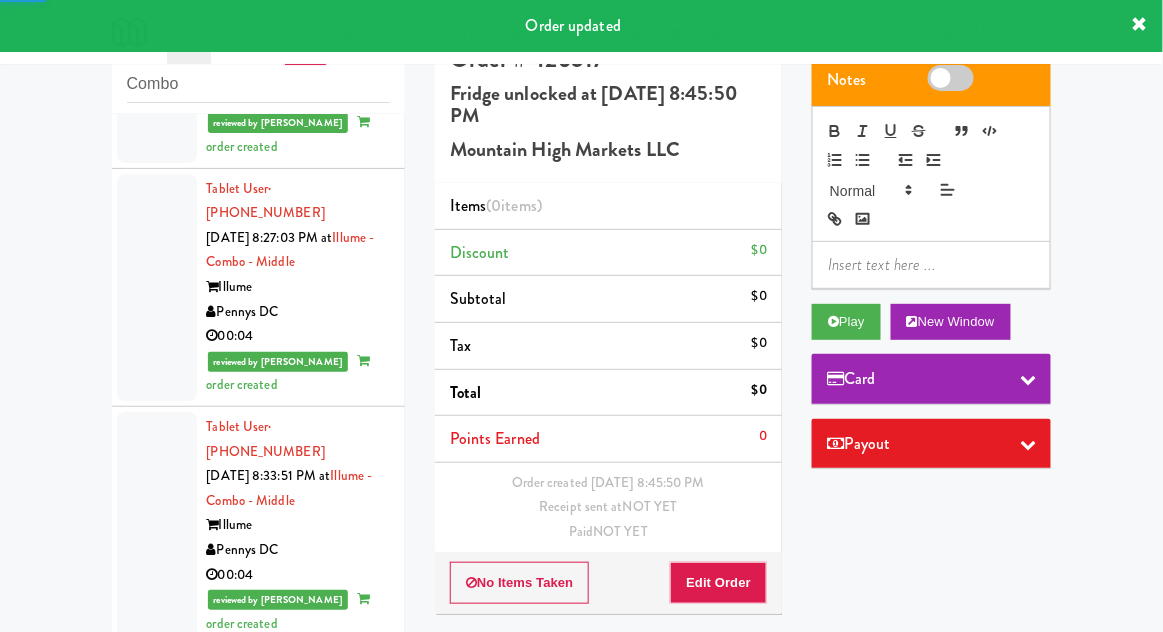 scroll, scrollTop: 6464, scrollLeft: 0, axis: vertical 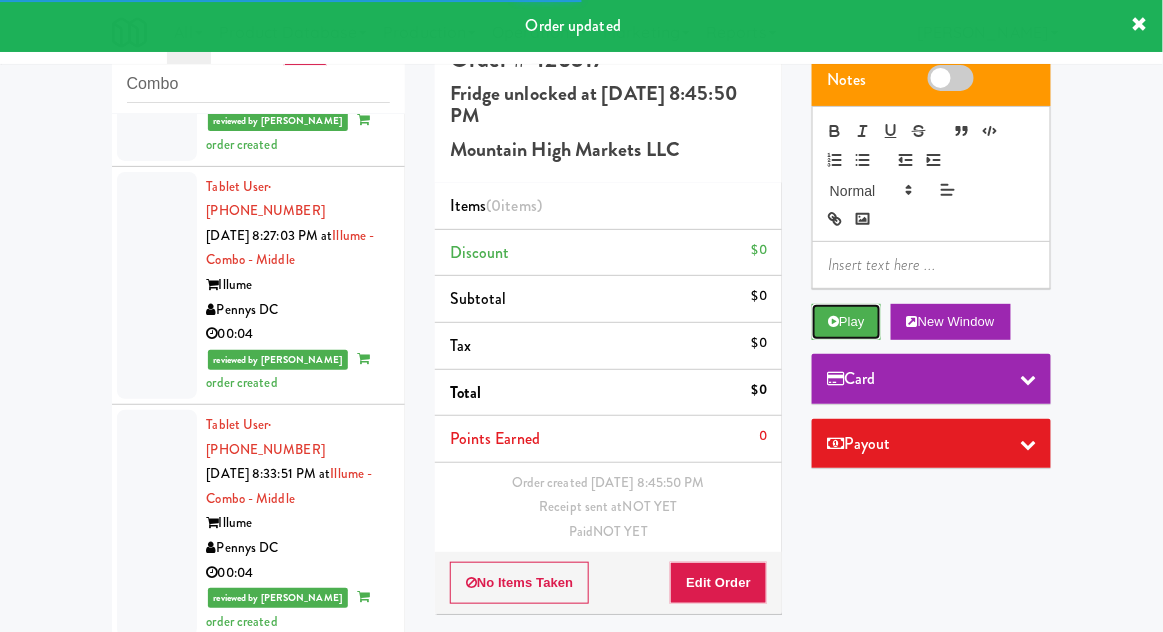 click on "Play" at bounding box center (846, 322) 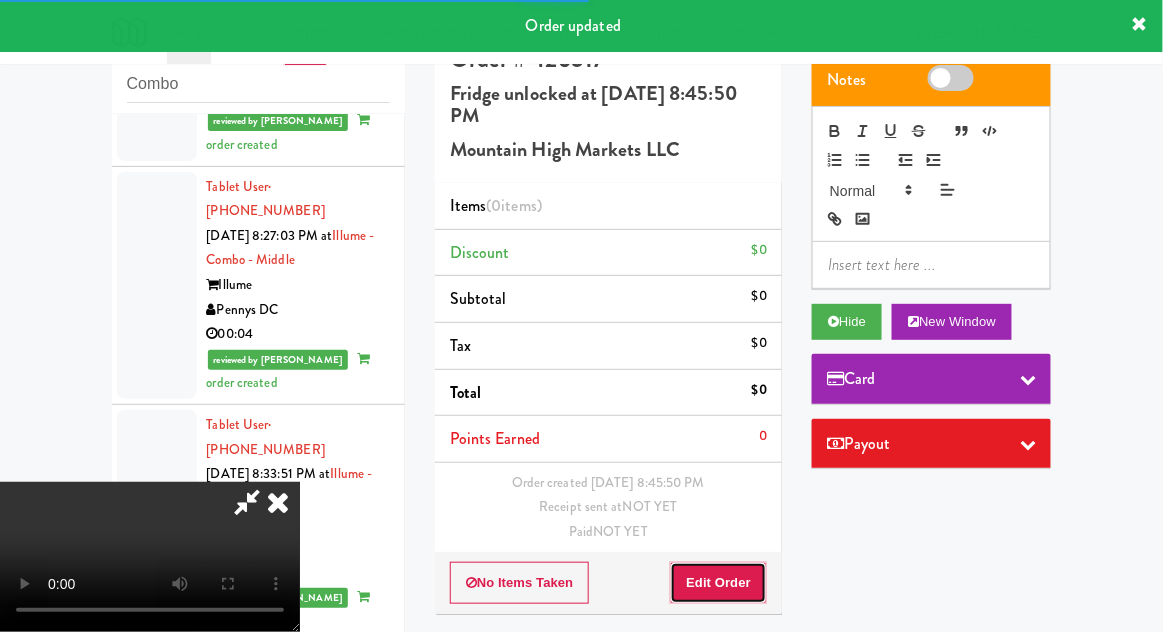 click on "Edit Order" at bounding box center (718, 583) 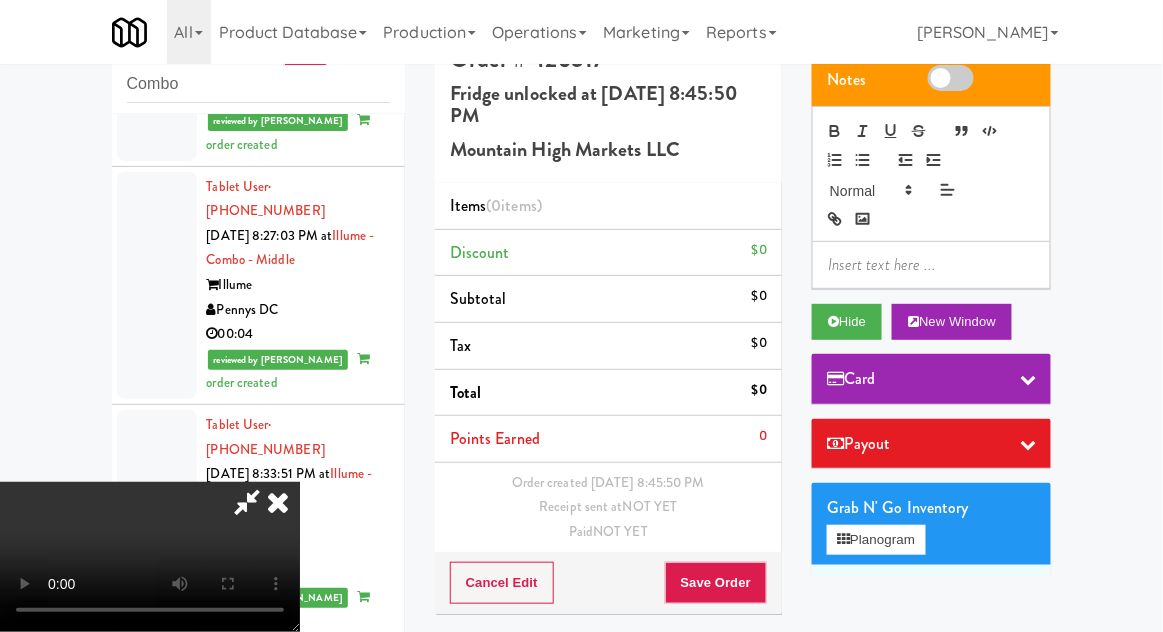 type 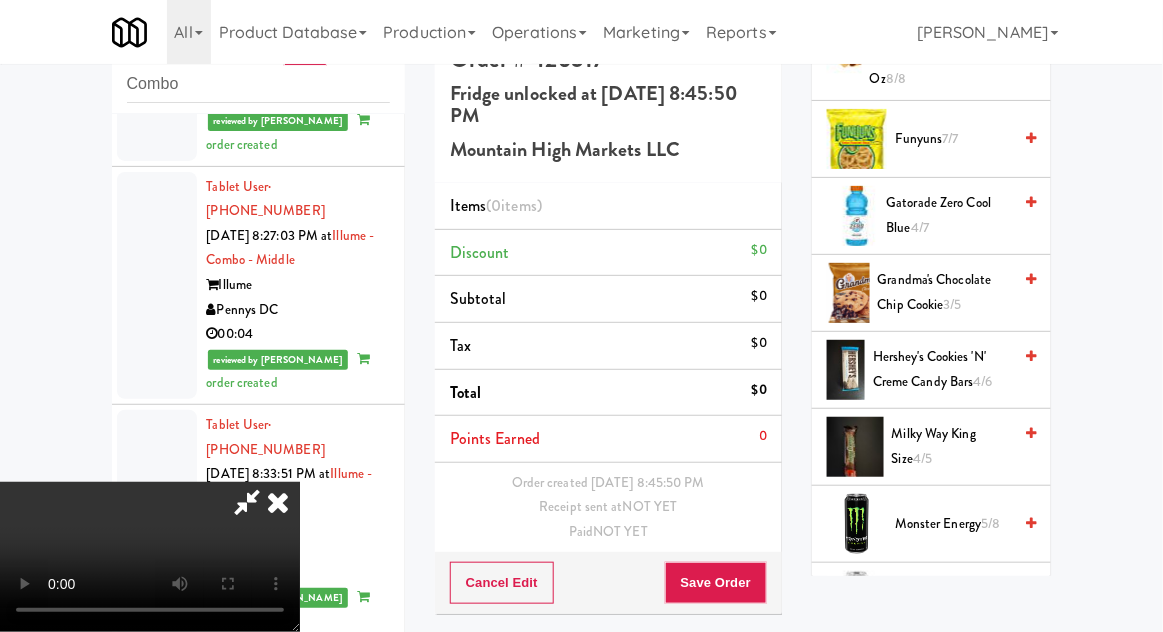 scroll, scrollTop: 1768, scrollLeft: 0, axis: vertical 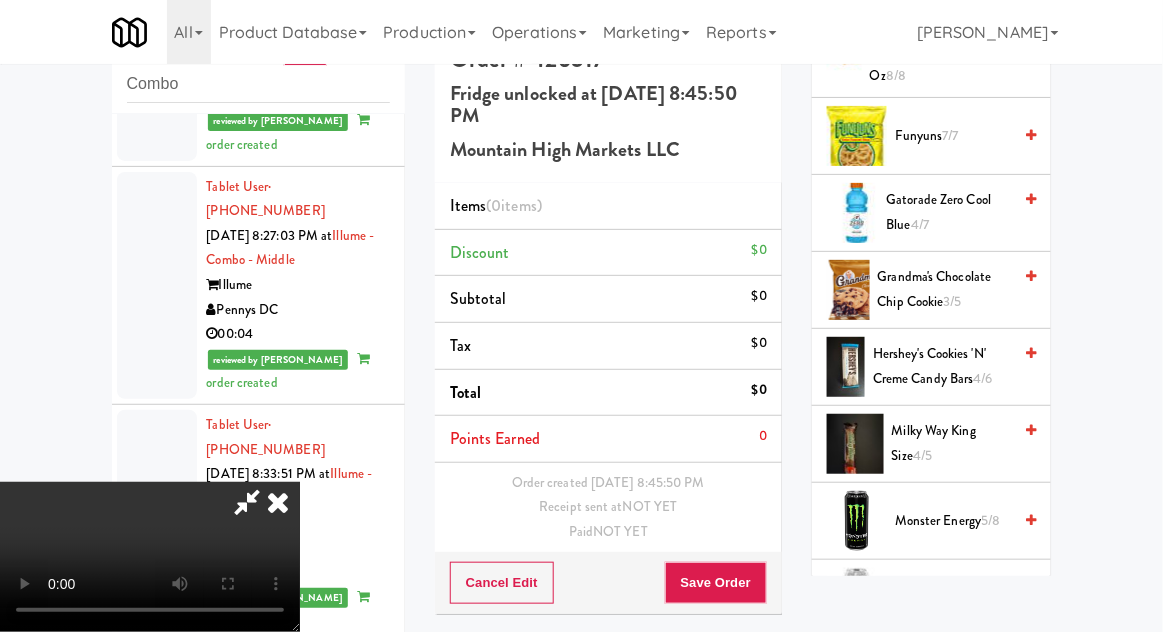 click on "Monster Energy  5/8" at bounding box center (953, 521) 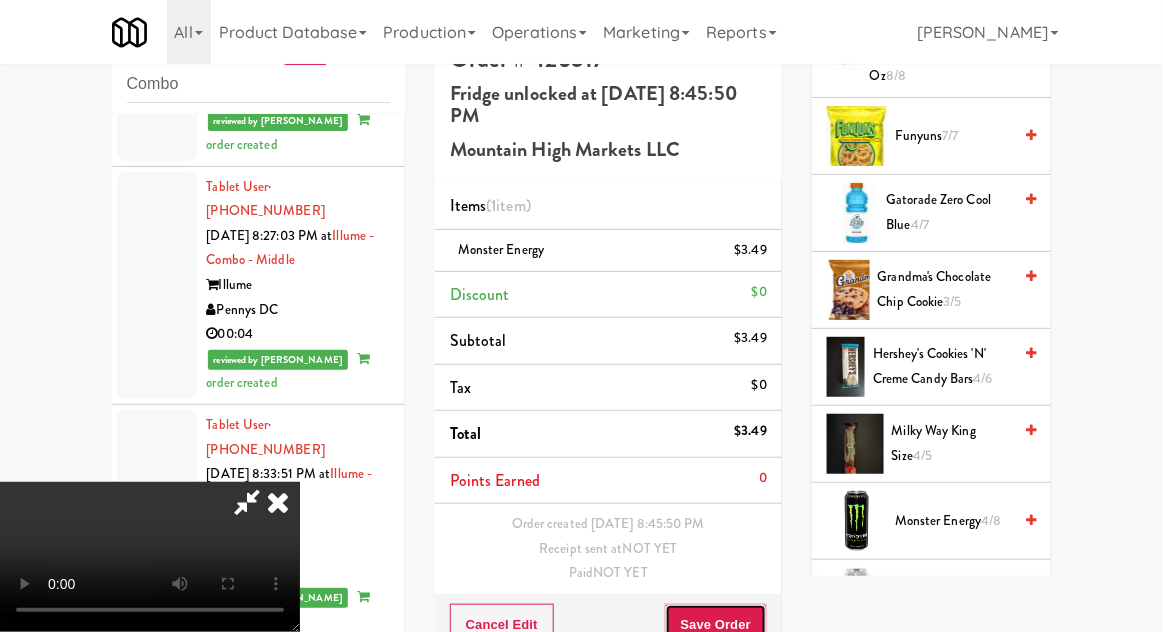 click on "Save Order" at bounding box center (716, 625) 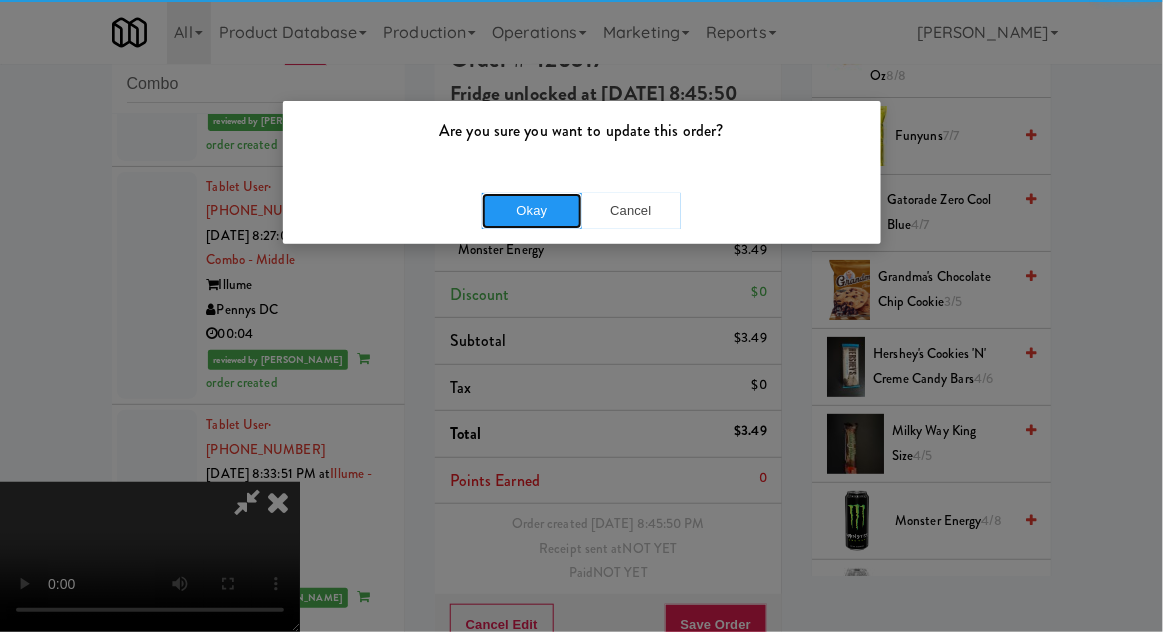 click on "Okay" at bounding box center [532, 211] 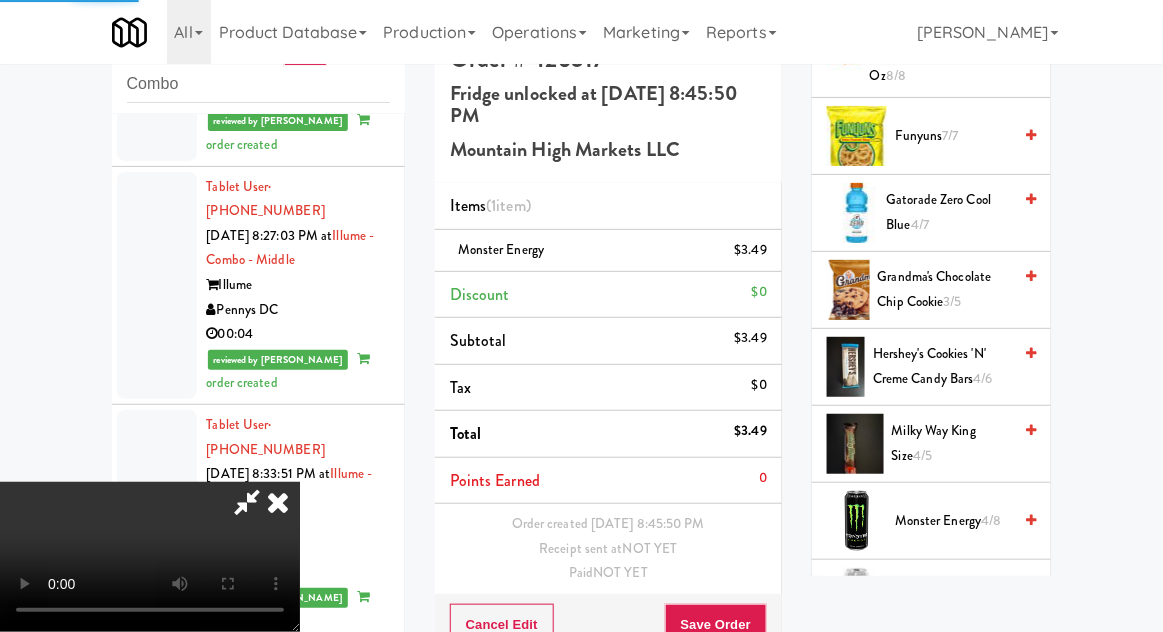 scroll, scrollTop: 0, scrollLeft: 0, axis: both 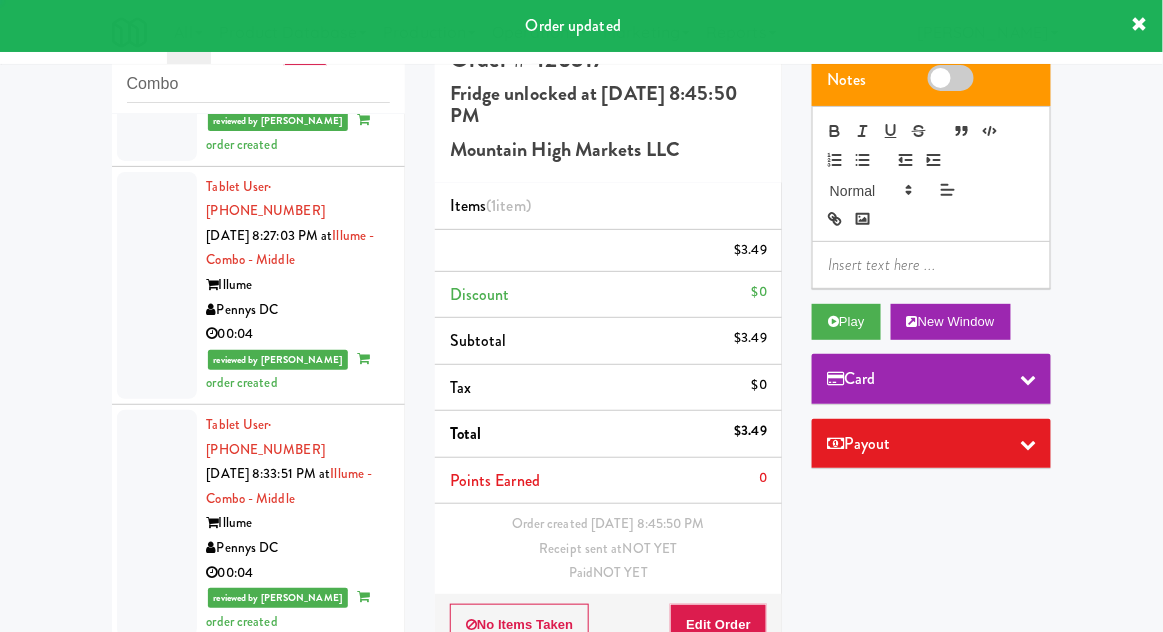 click at bounding box center (157, 1403) 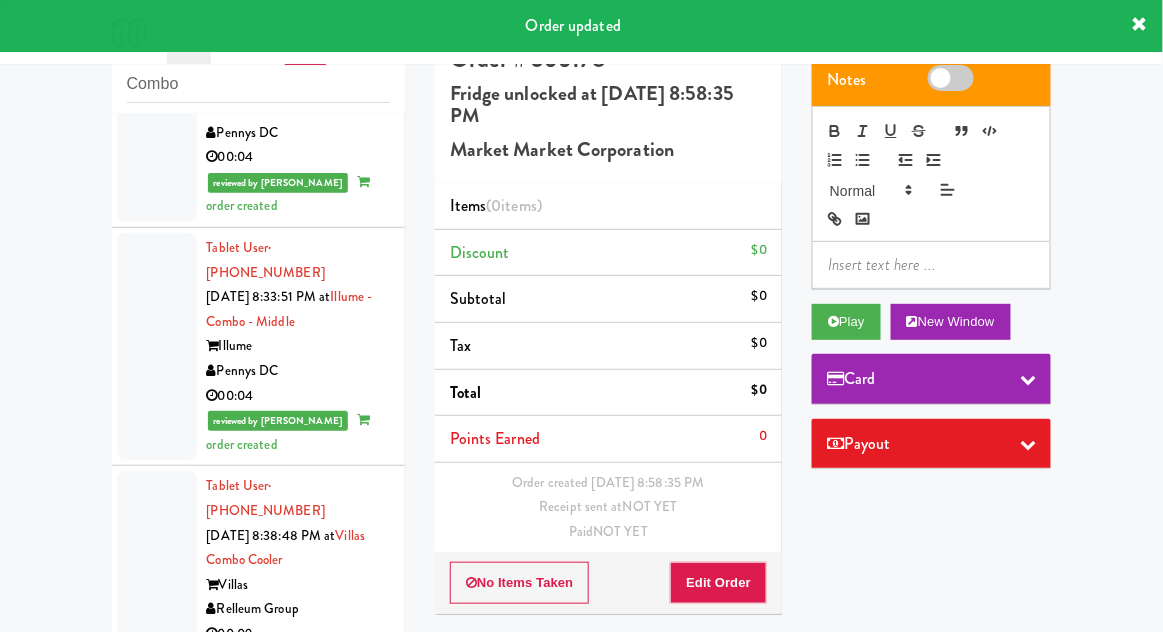 scroll, scrollTop: 6656, scrollLeft: 0, axis: vertical 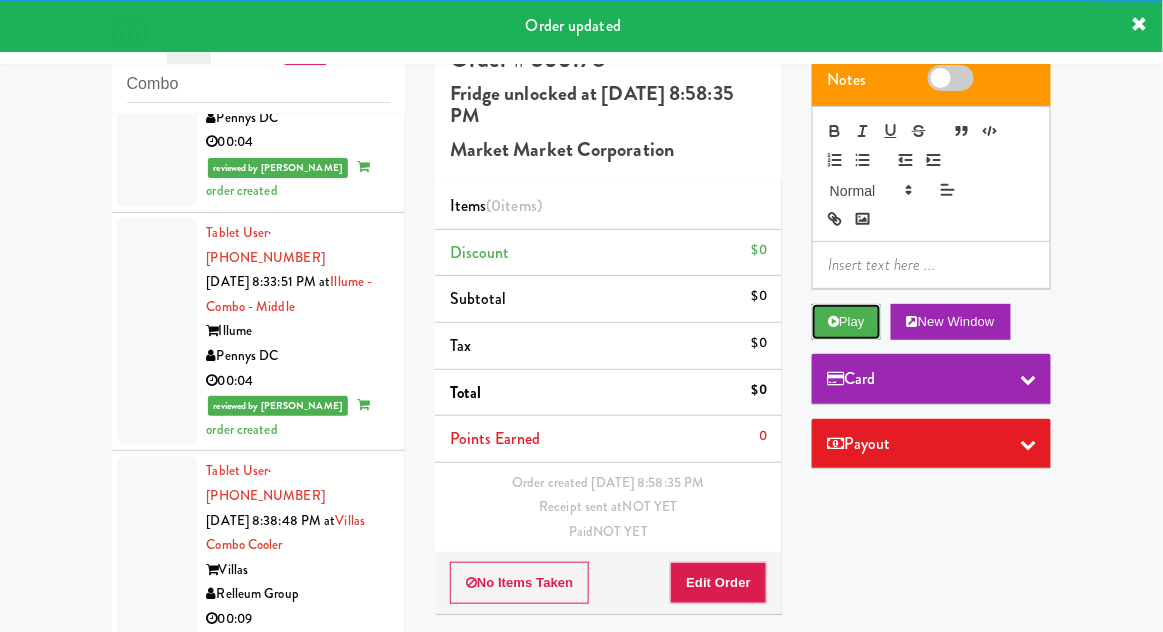 click on "Play" at bounding box center [846, 322] 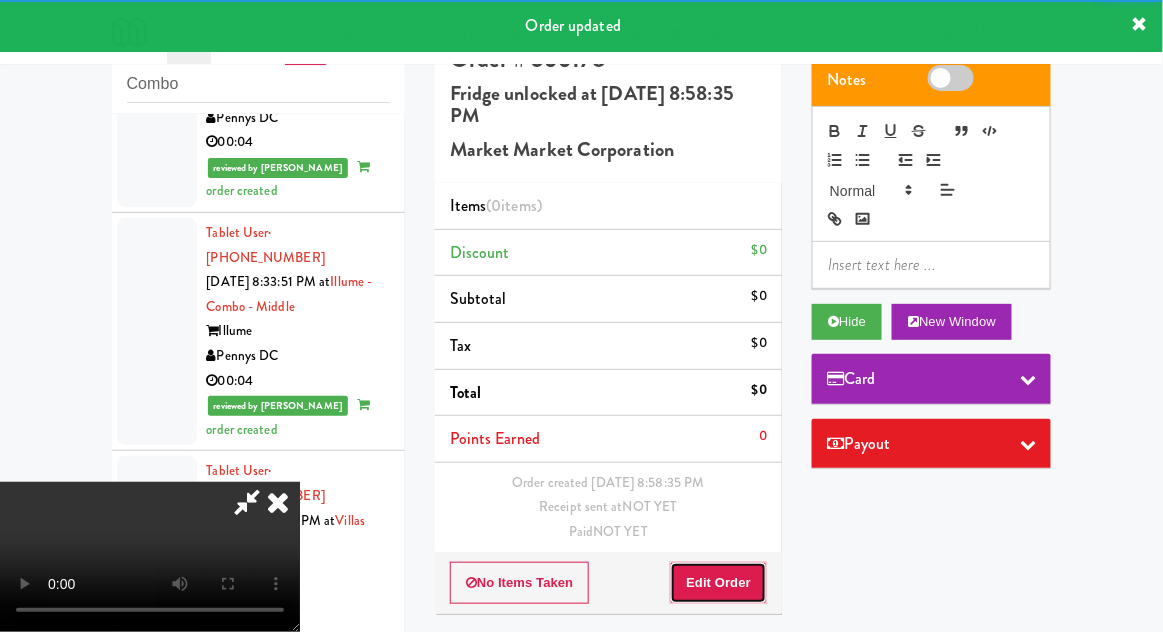 click on "Edit Order" at bounding box center (718, 583) 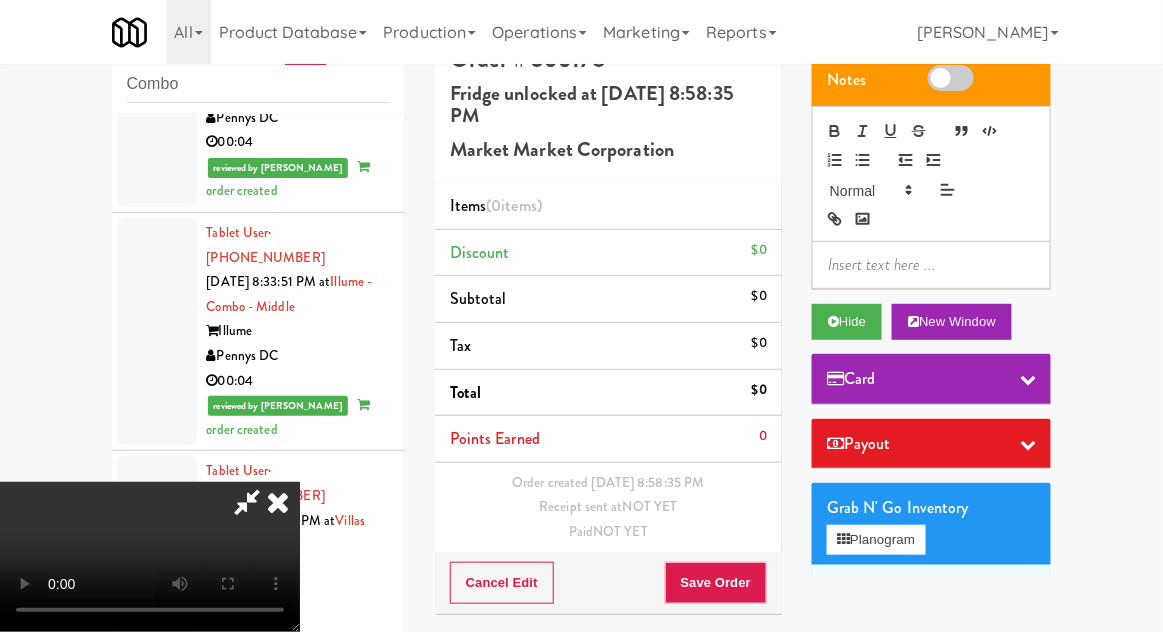 scroll, scrollTop: 73, scrollLeft: 0, axis: vertical 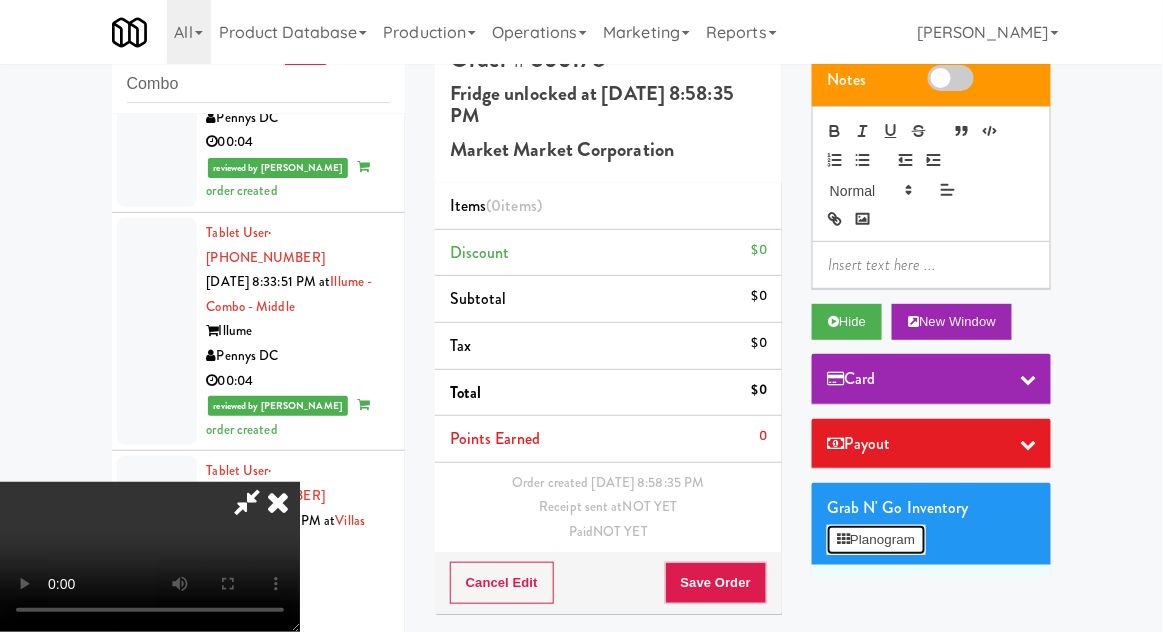 click on "Planogram" at bounding box center [876, 540] 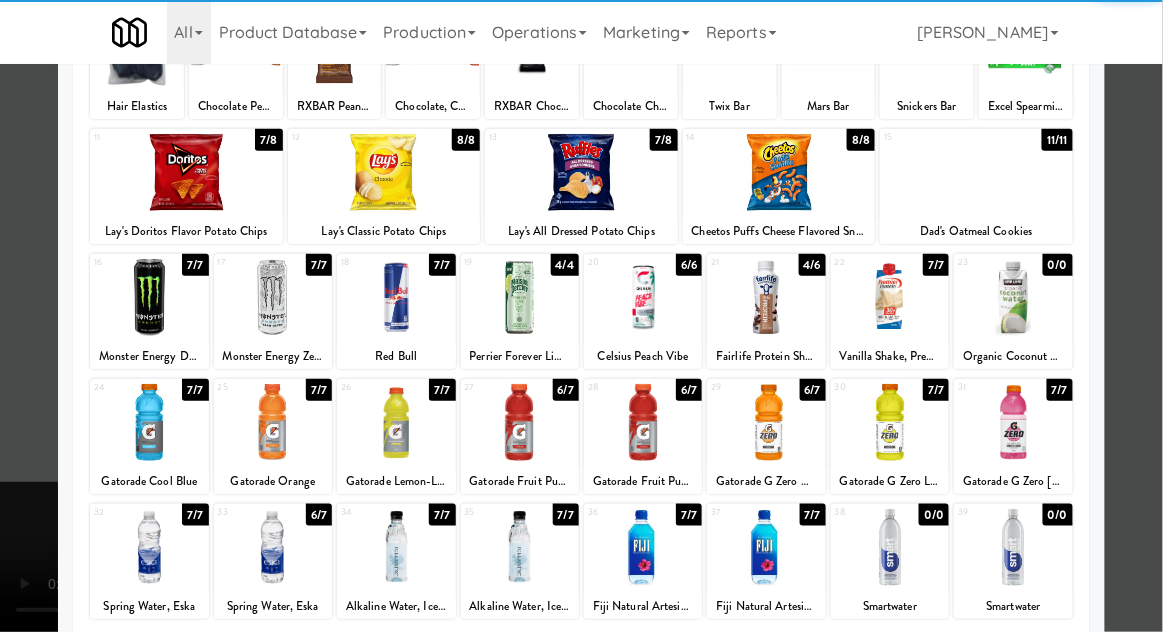 scroll, scrollTop: 190, scrollLeft: 0, axis: vertical 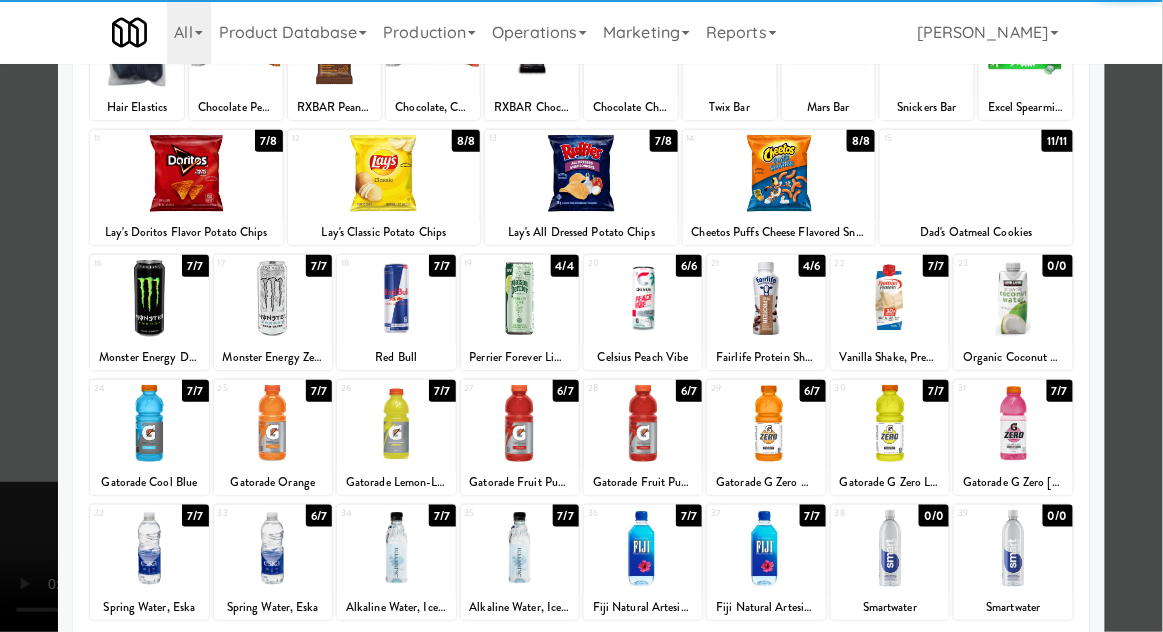 click at bounding box center (149, 548) 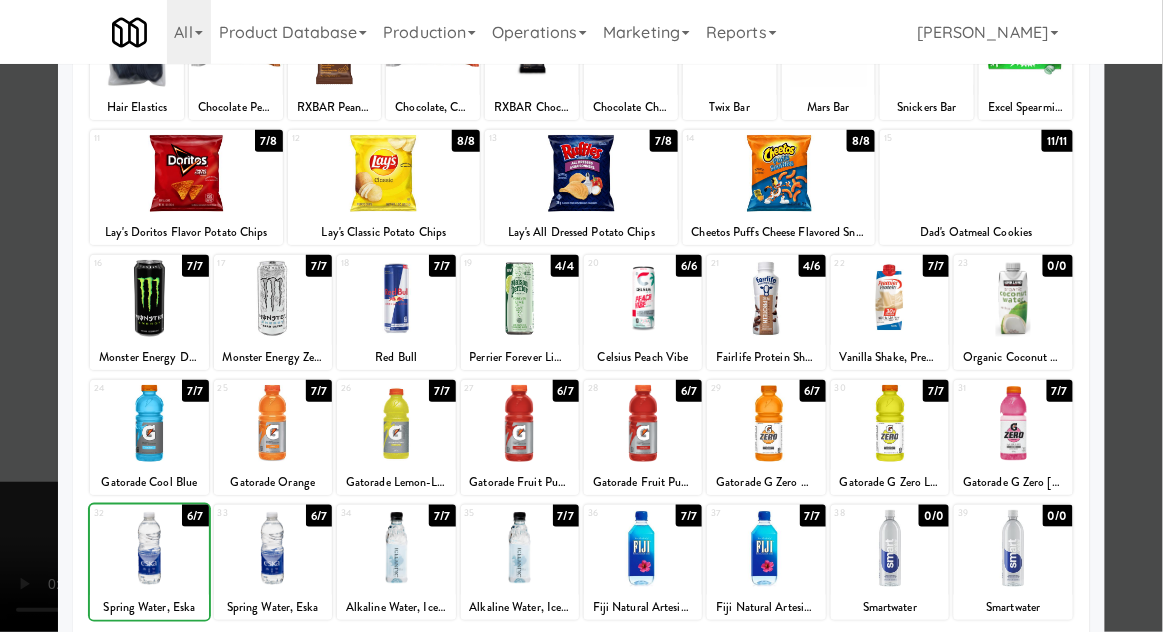 click at bounding box center (581, 316) 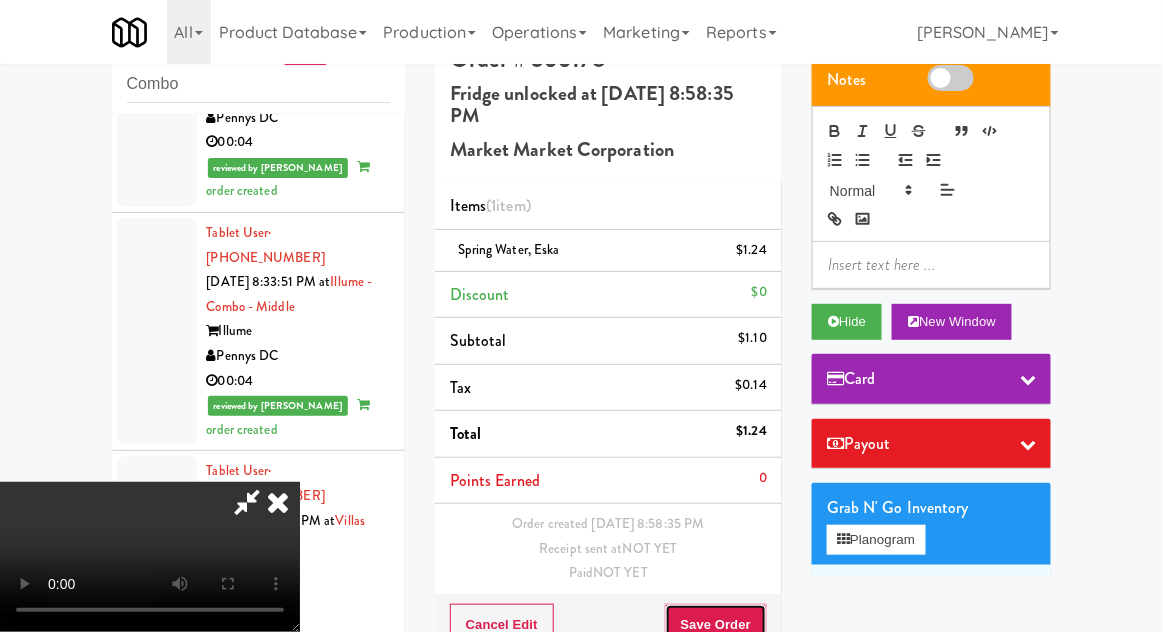 click on "Save Order" at bounding box center [716, 625] 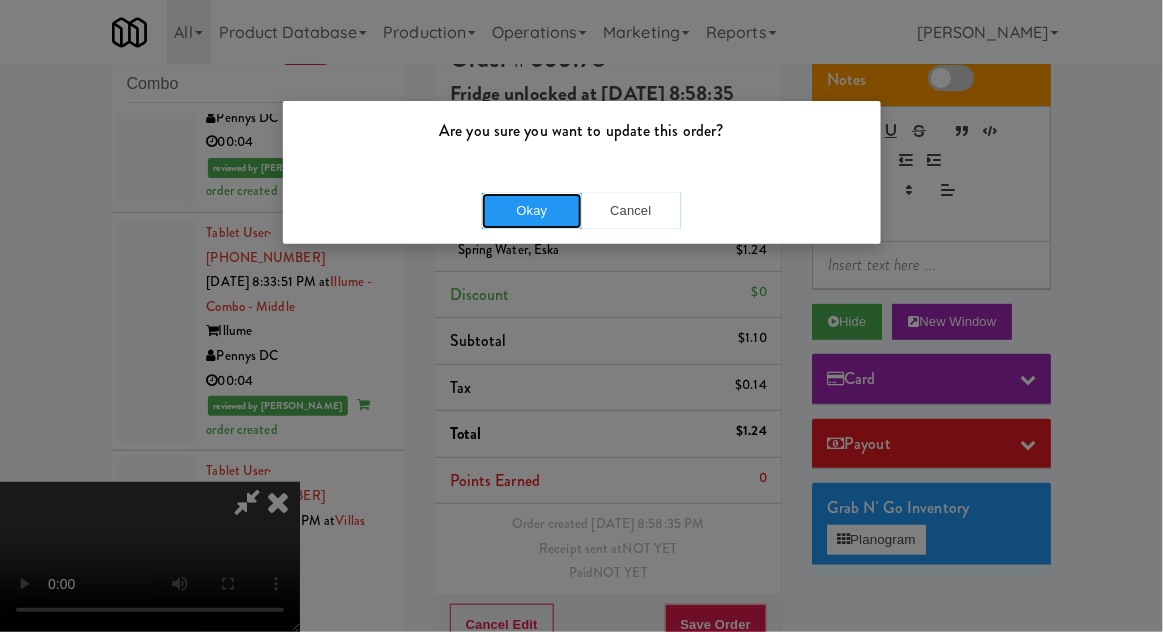 click on "Okay" at bounding box center [532, 211] 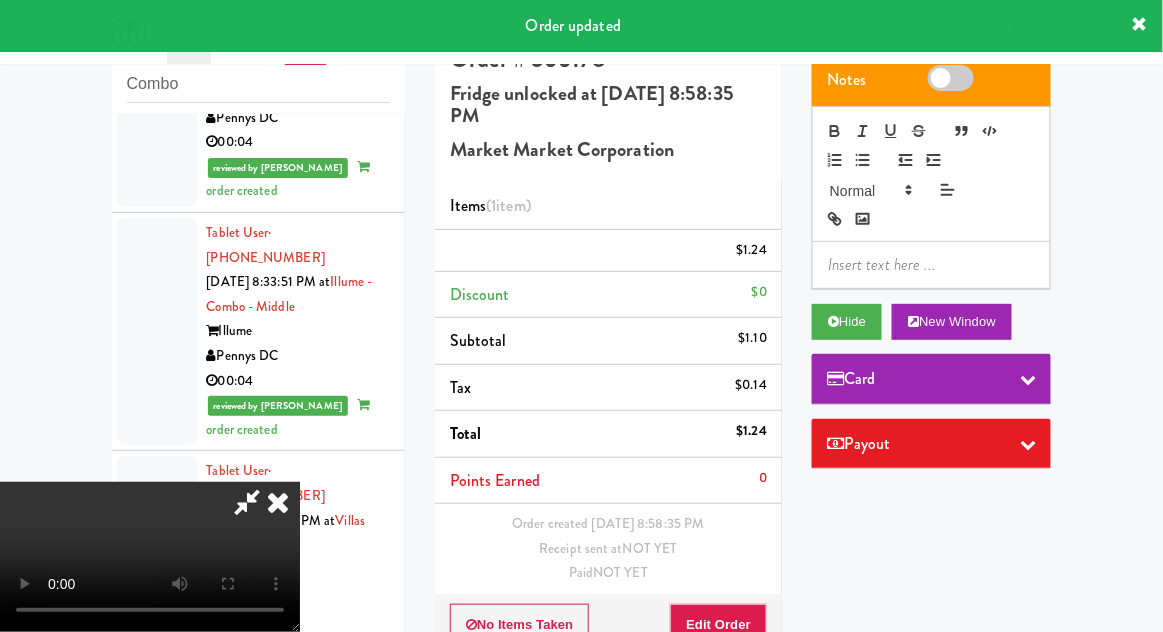 scroll, scrollTop: 0, scrollLeft: 0, axis: both 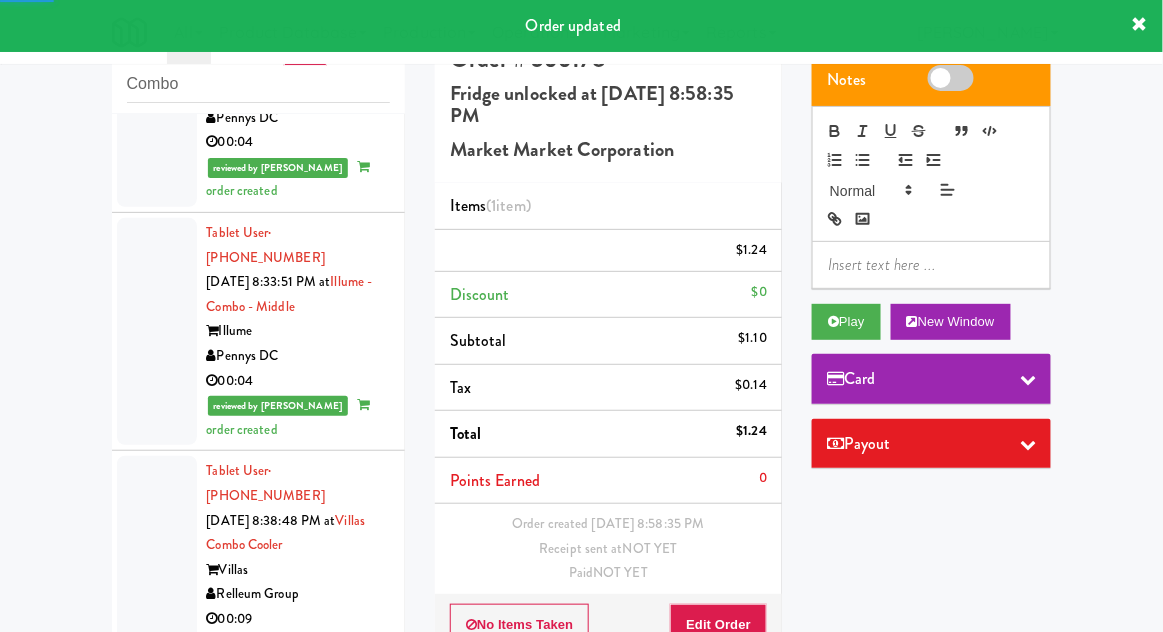 click at bounding box center [157, 1450] 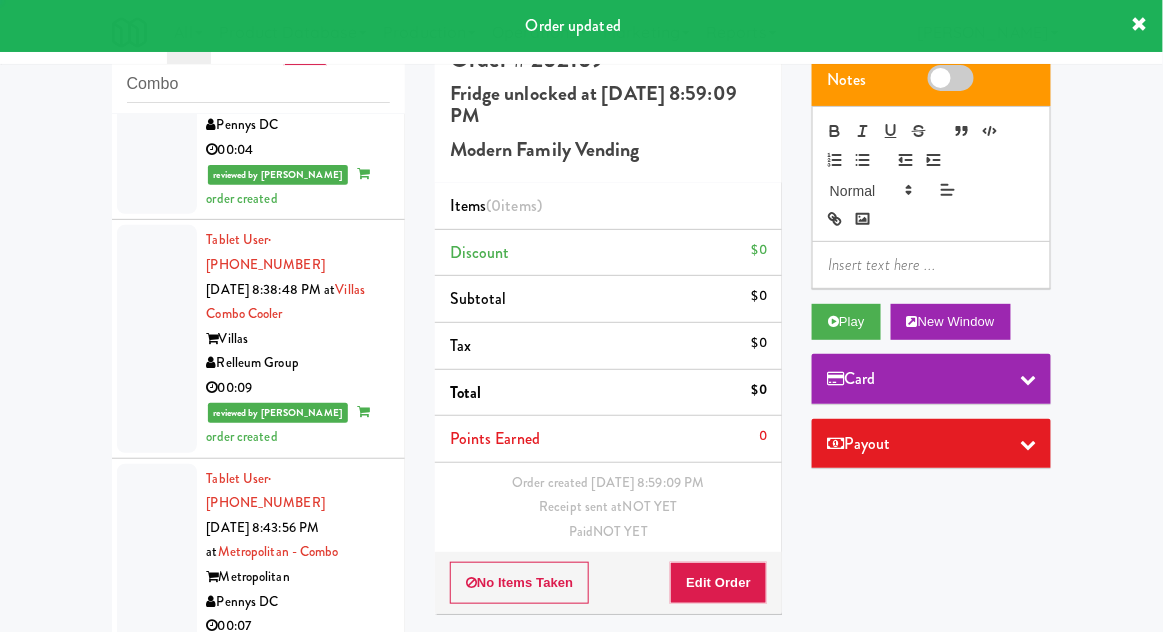 scroll, scrollTop: 6890, scrollLeft: 0, axis: vertical 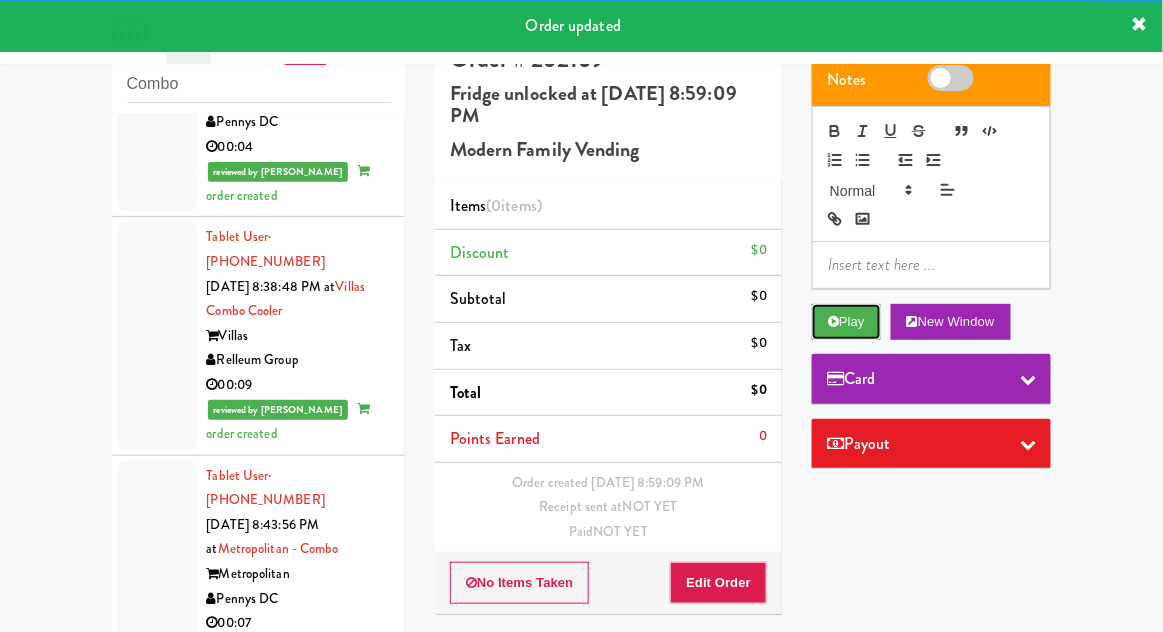 click at bounding box center (833, 321) 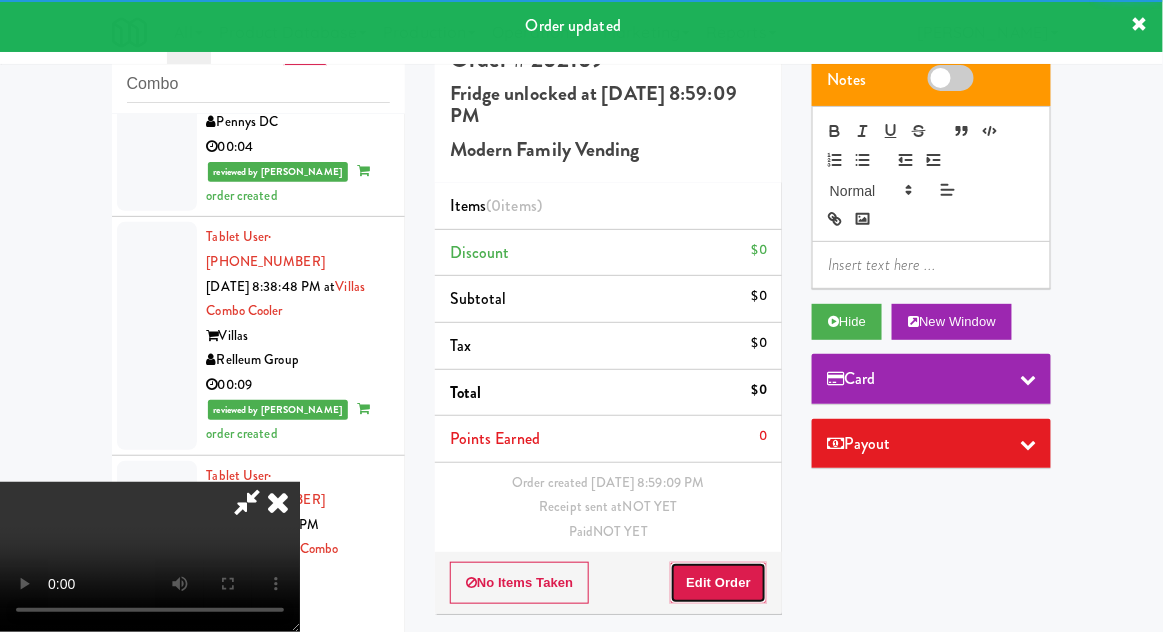 click on "Edit Order" at bounding box center (718, 583) 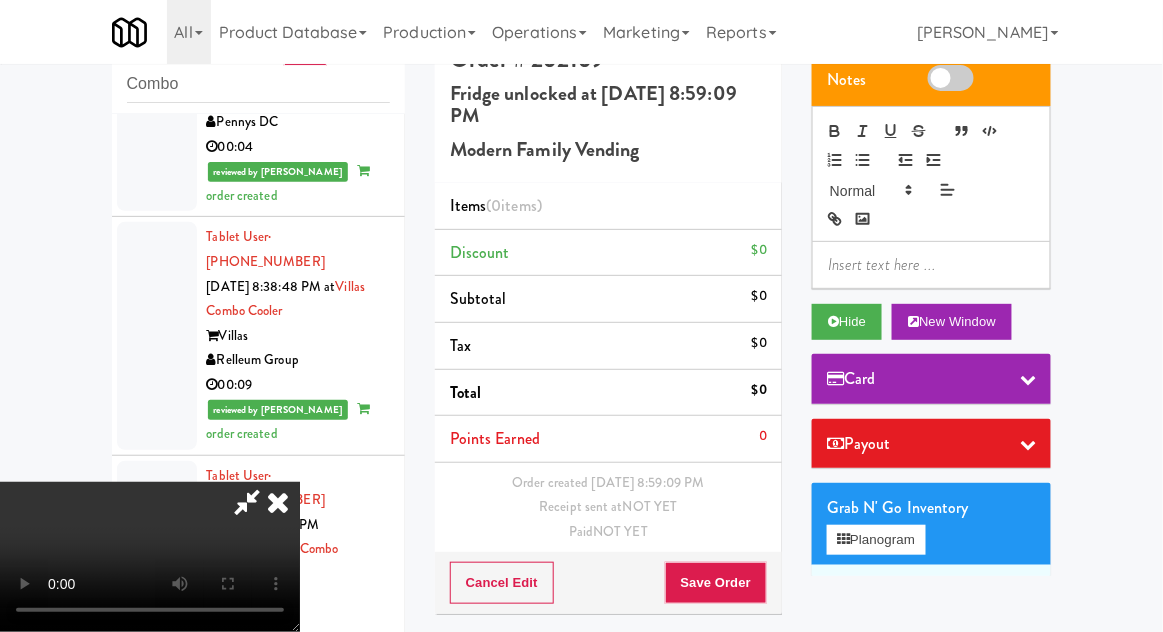 type 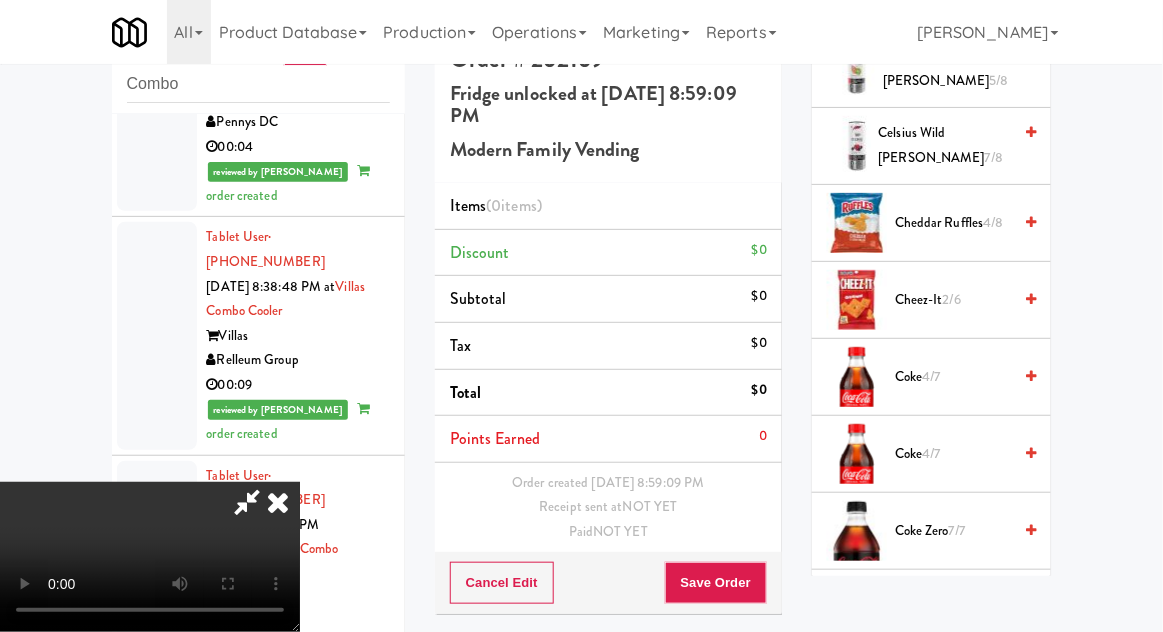 scroll, scrollTop: 1044, scrollLeft: 0, axis: vertical 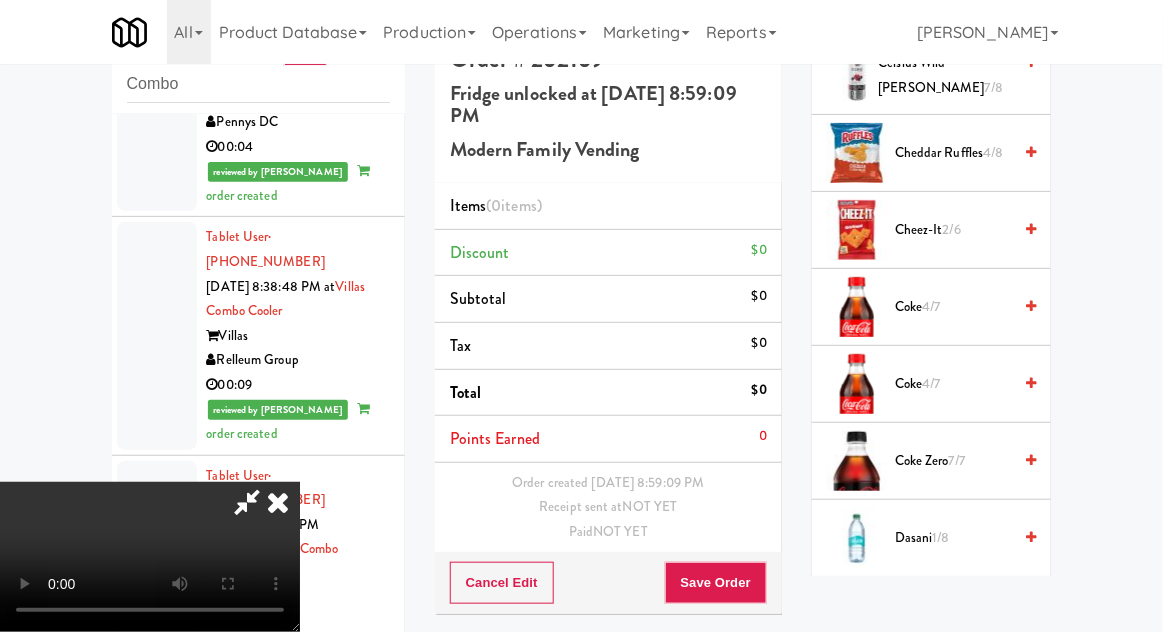 click on "Diet Coke  7/7" at bounding box center [953, 615] 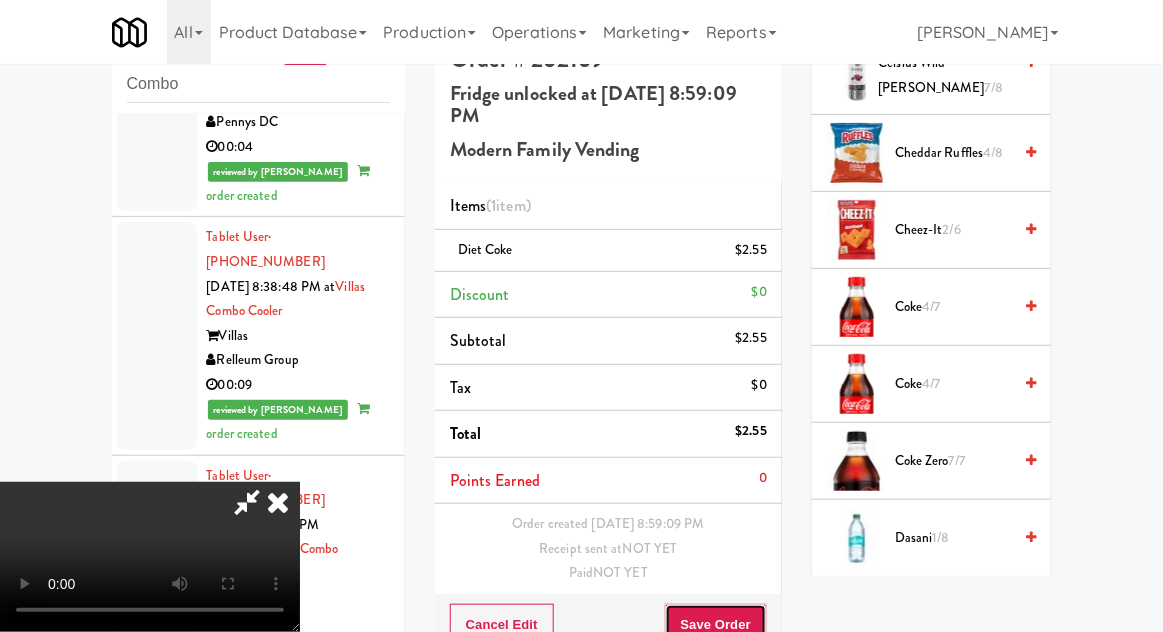 click on "Save Order" at bounding box center [716, 625] 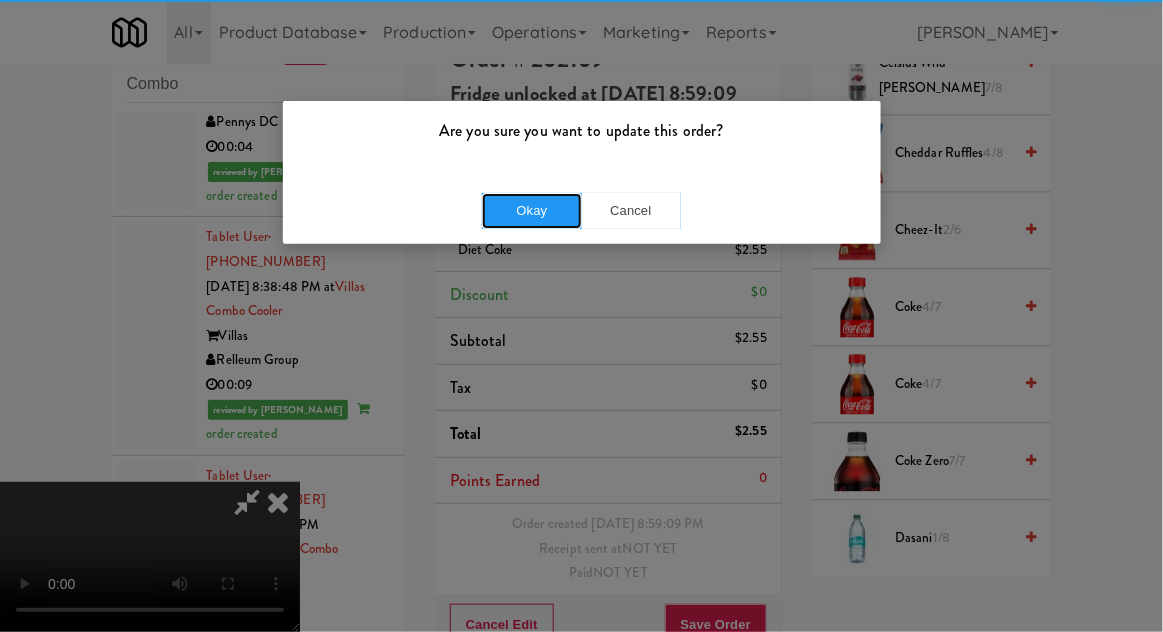 click on "Okay" at bounding box center (532, 211) 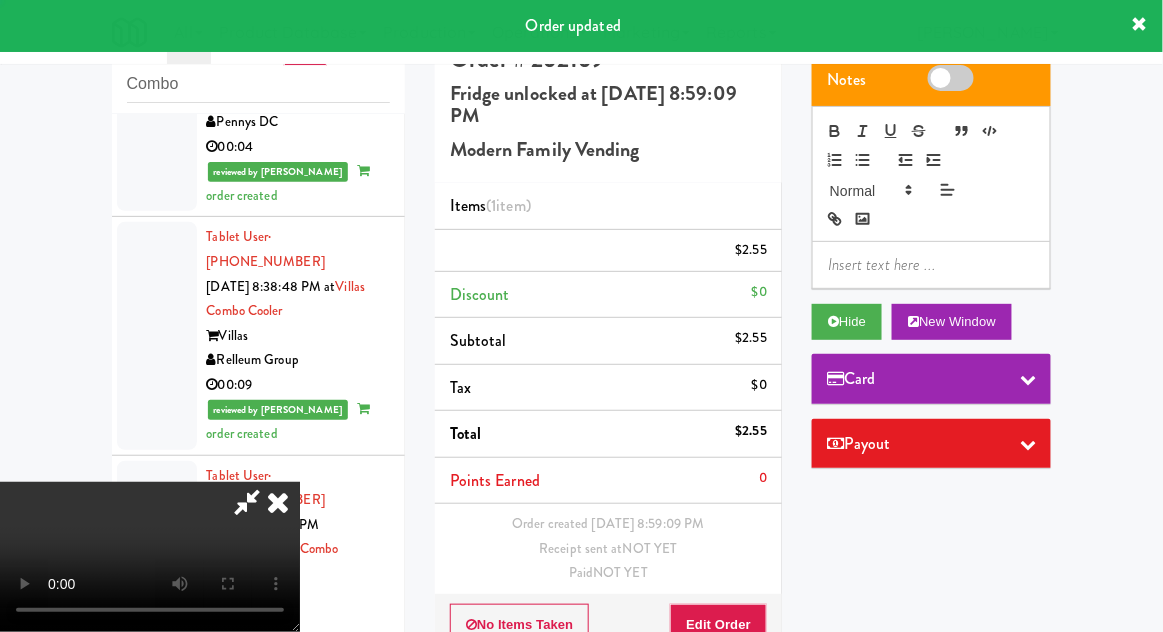 scroll, scrollTop: 0, scrollLeft: 0, axis: both 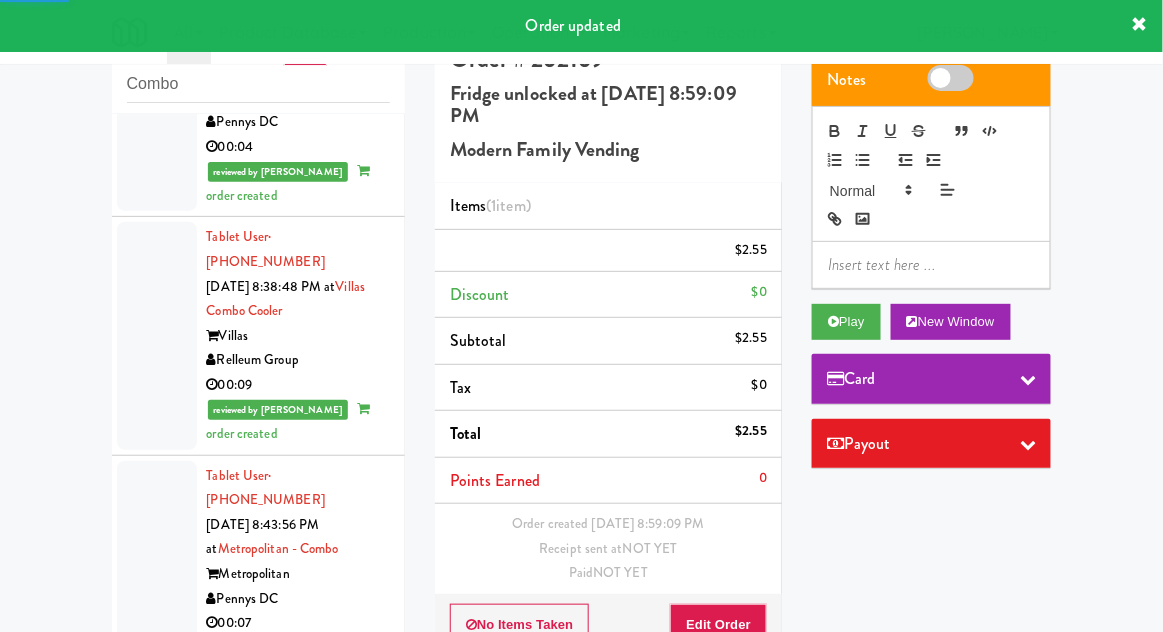 click at bounding box center [157, 1454] 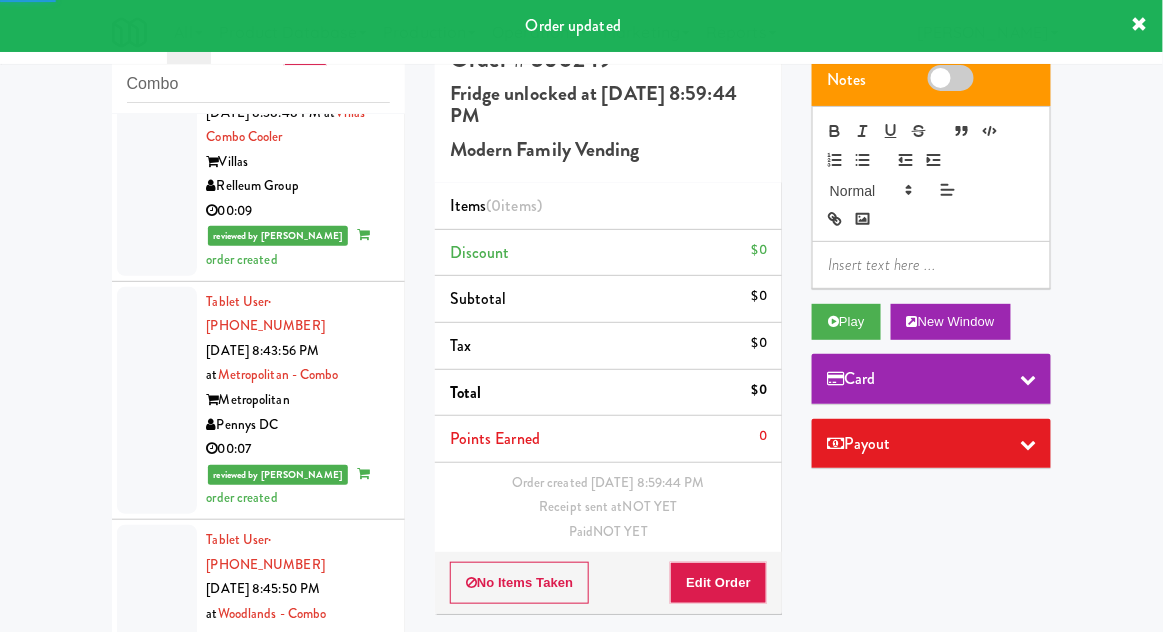 scroll, scrollTop: 7061, scrollLeft: 0, axis: vertical 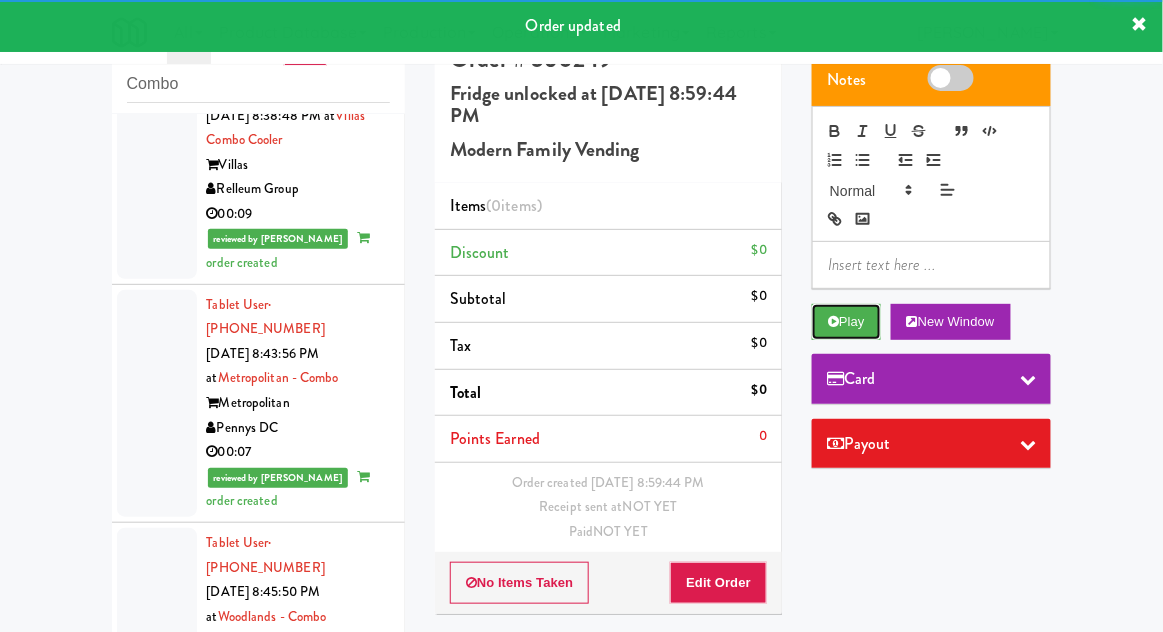 click on "Play" at bounding box center (846, 322) 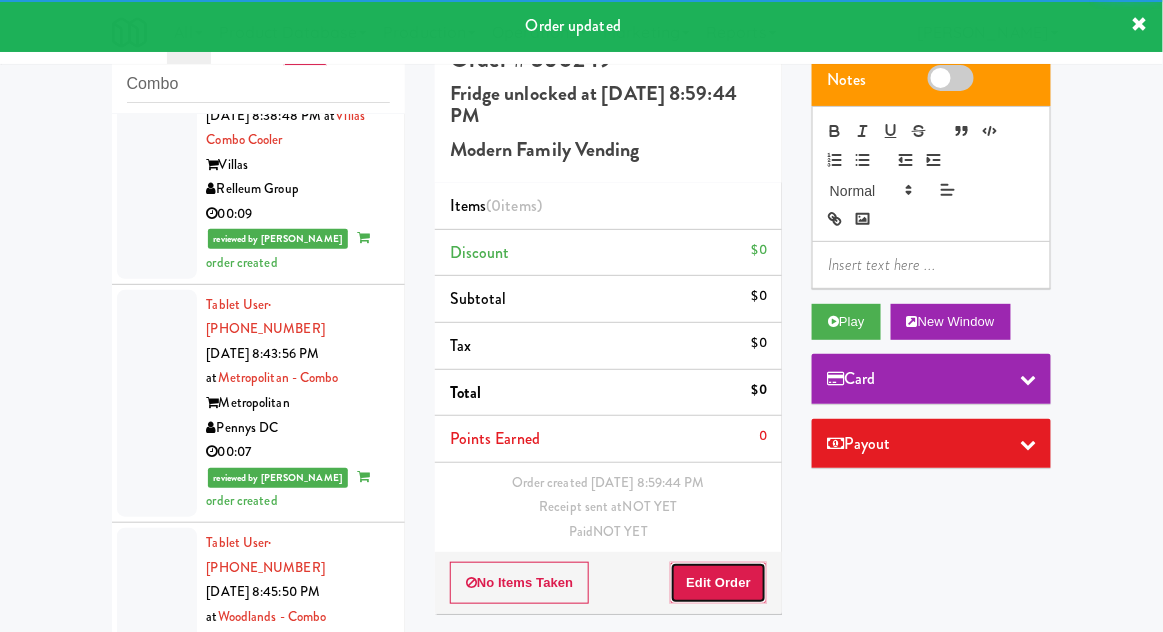 click on "Edit Order" at bounding box center (718, 583) 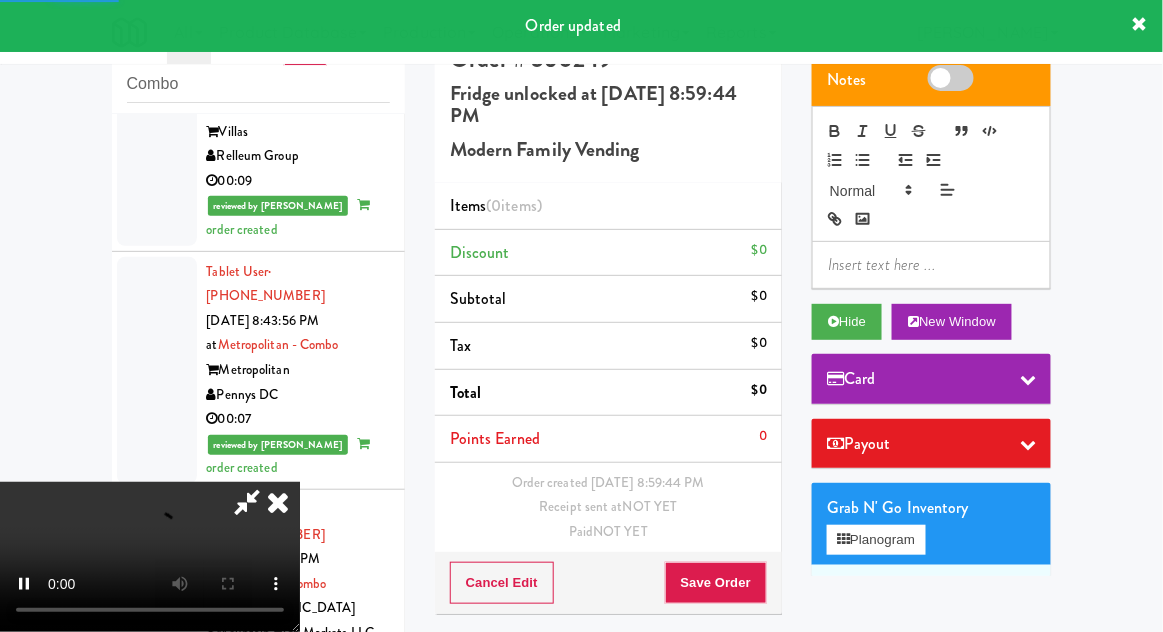 scroll, scrollTop: 7098, scrollLeft: 0, axis: vertical 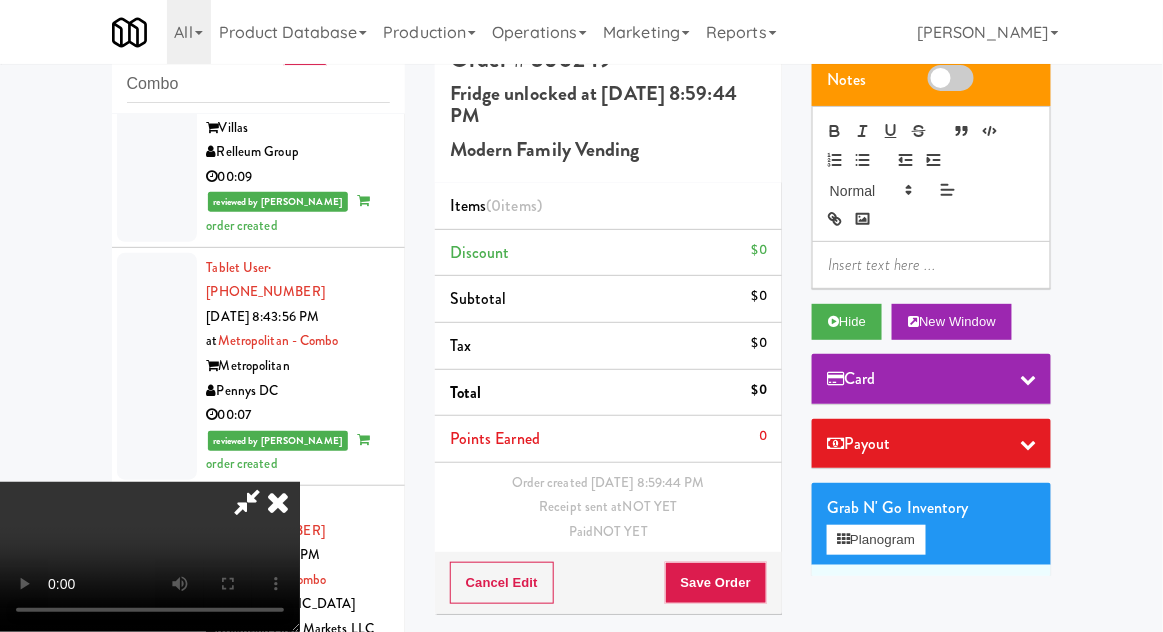 type 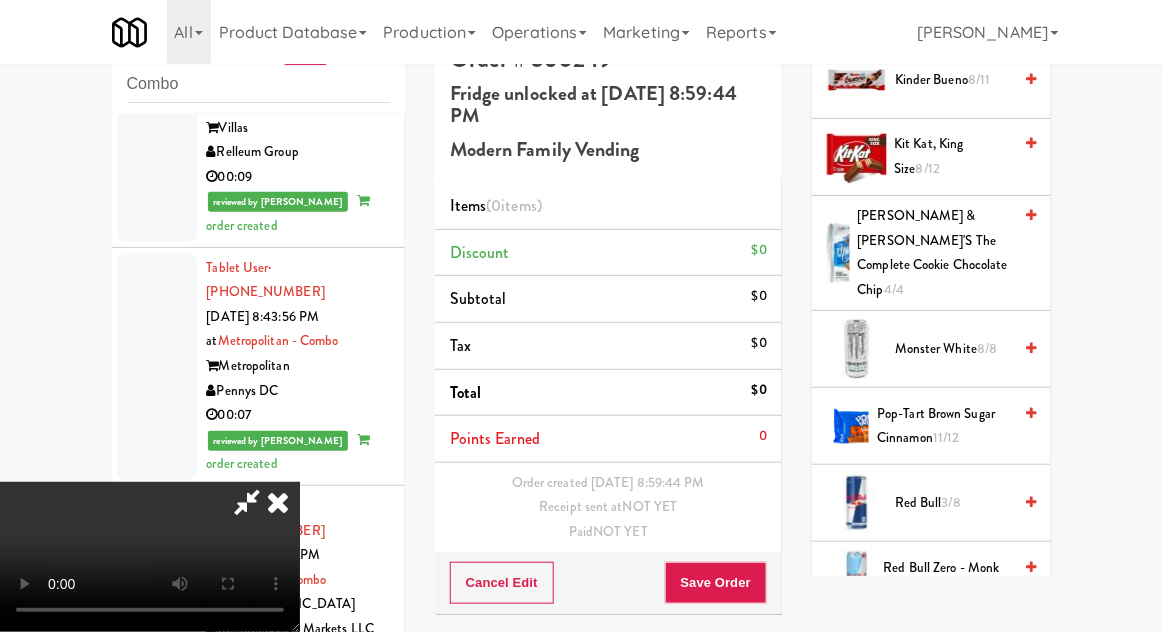 scroll, scrollTop: 2045, scrollLeft: 0, axis: vertical 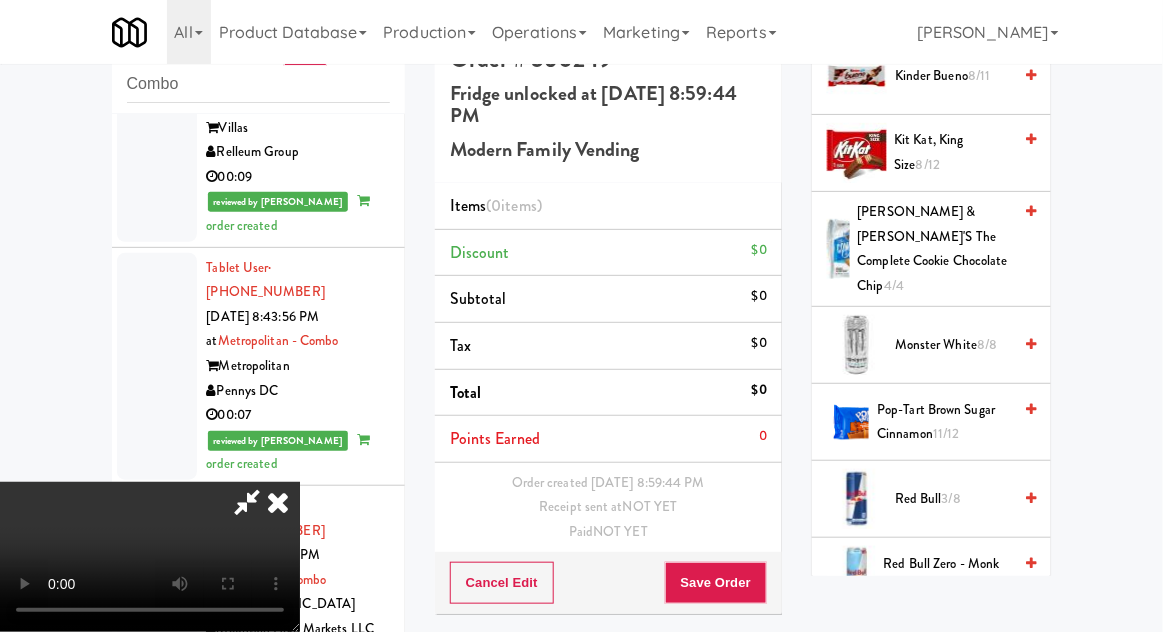 click on "Red Bull  3/8" at bounding box center (953, 499) 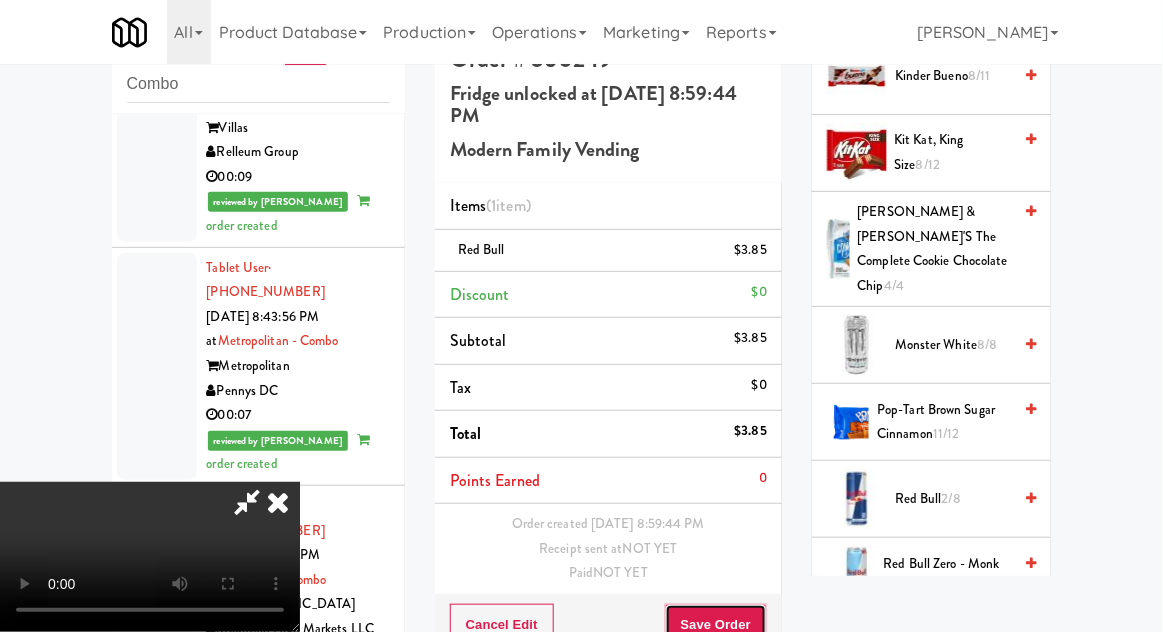 click on "Save Order" at bounding box center [716, 625] 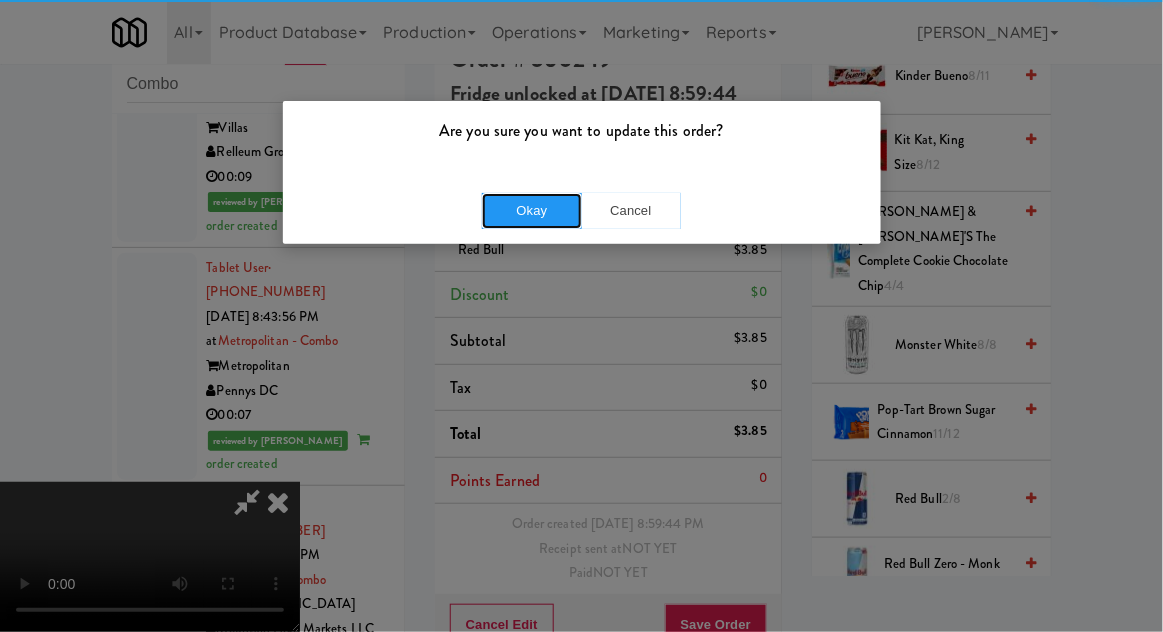 click on "Okay" at bounding box center [532, 211] 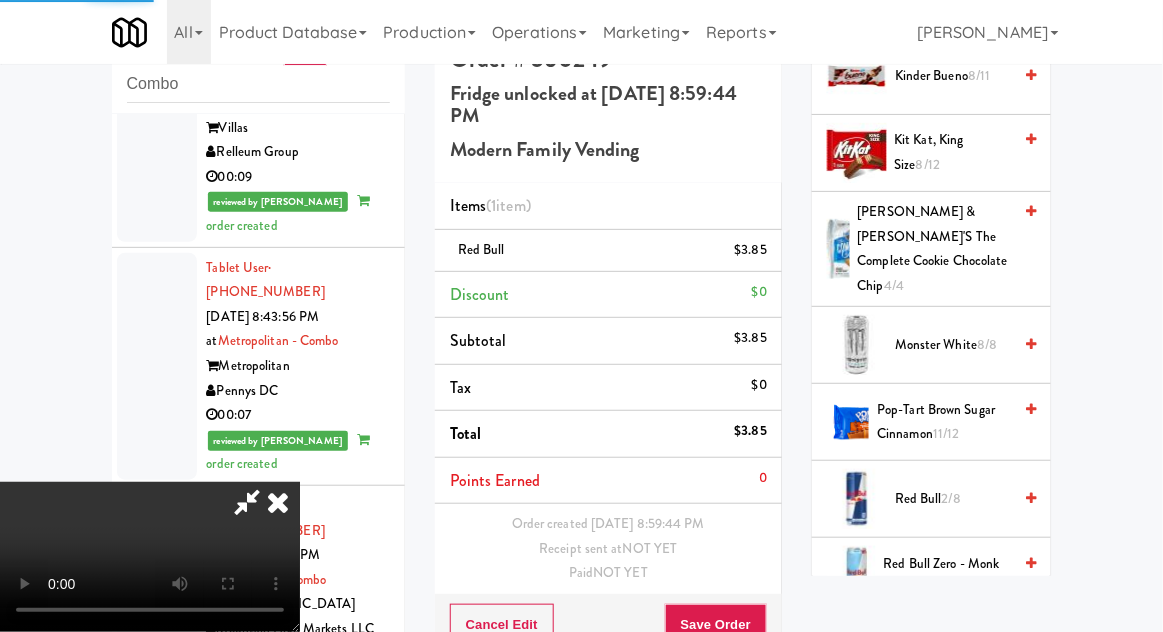 scroll, scrollTop: 0, scrollLeft: 0, axis: both 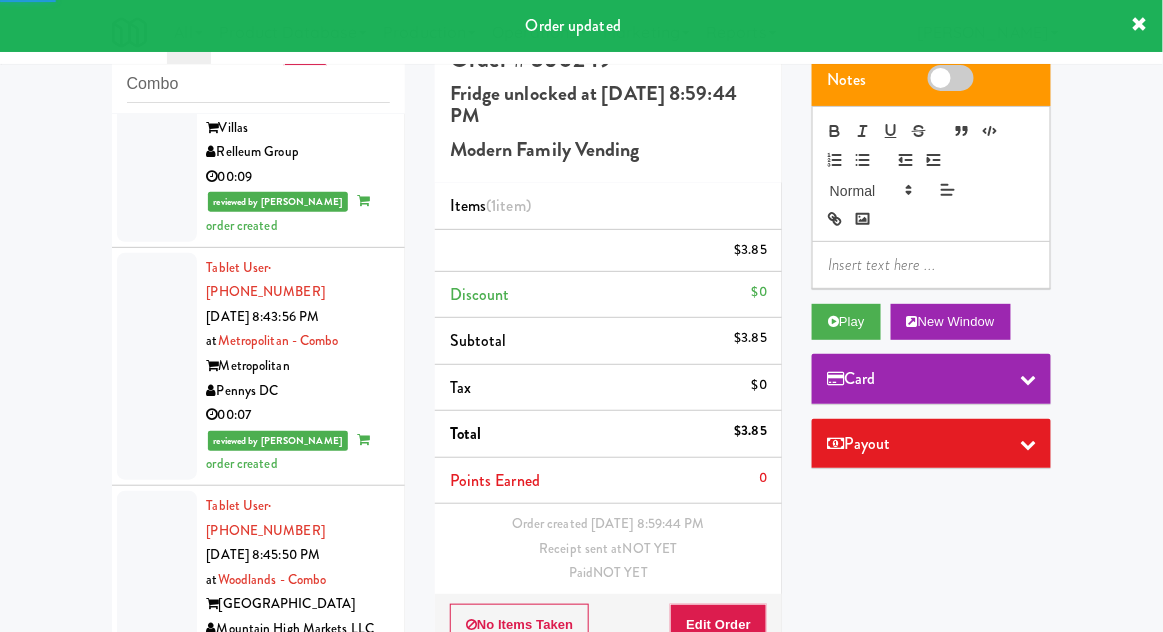 click at bounding box center [157, 1496] 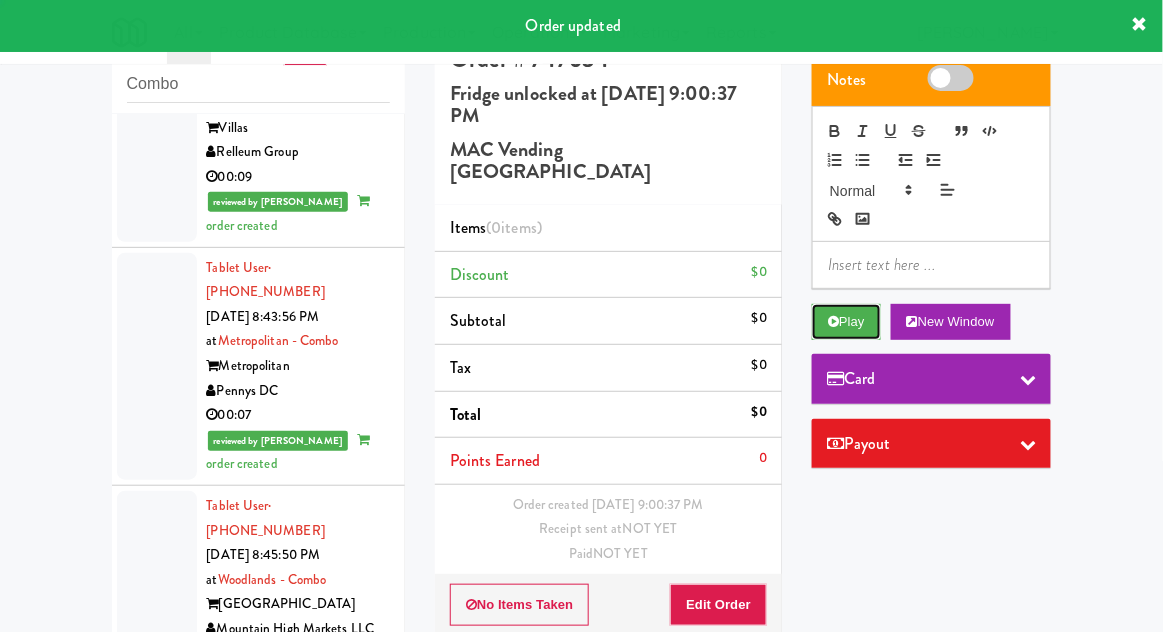 click at bounding box center [833, 321] 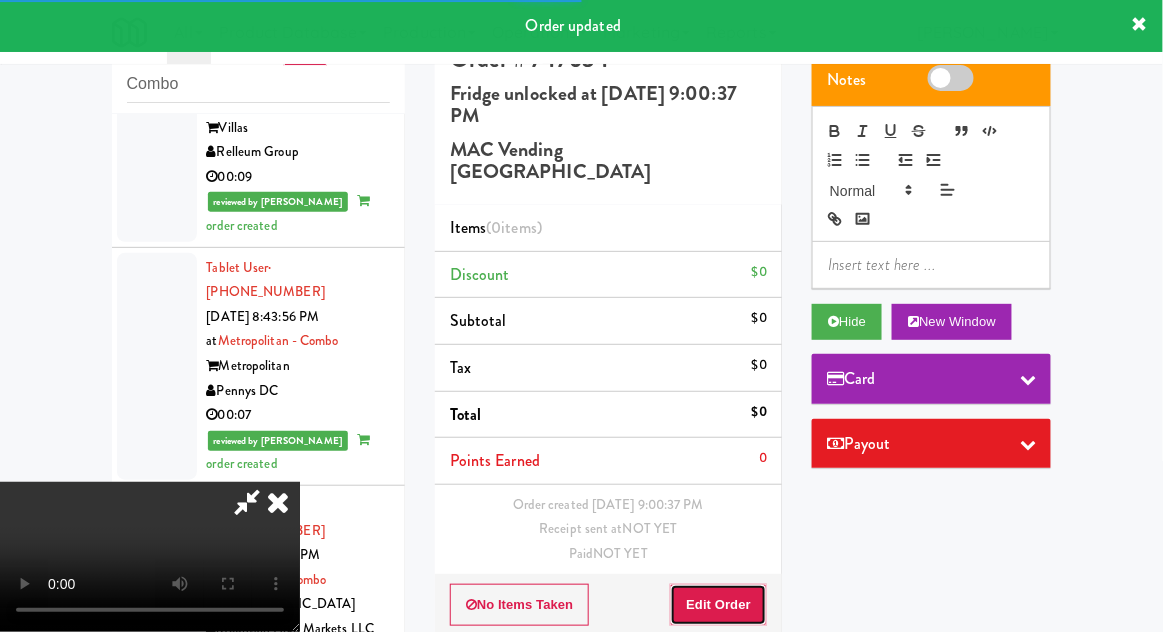 click on "Edit Order" at bounding box center [718, 605] 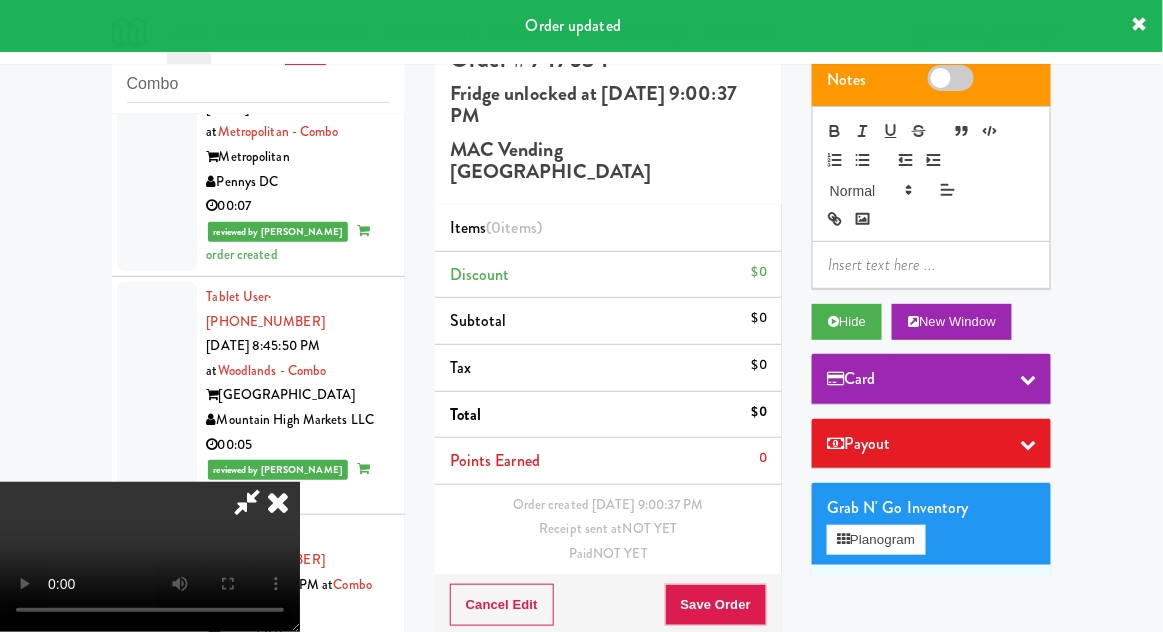 scroll, scrollTop: 7308, scrollLeft: 0, axis: vertical 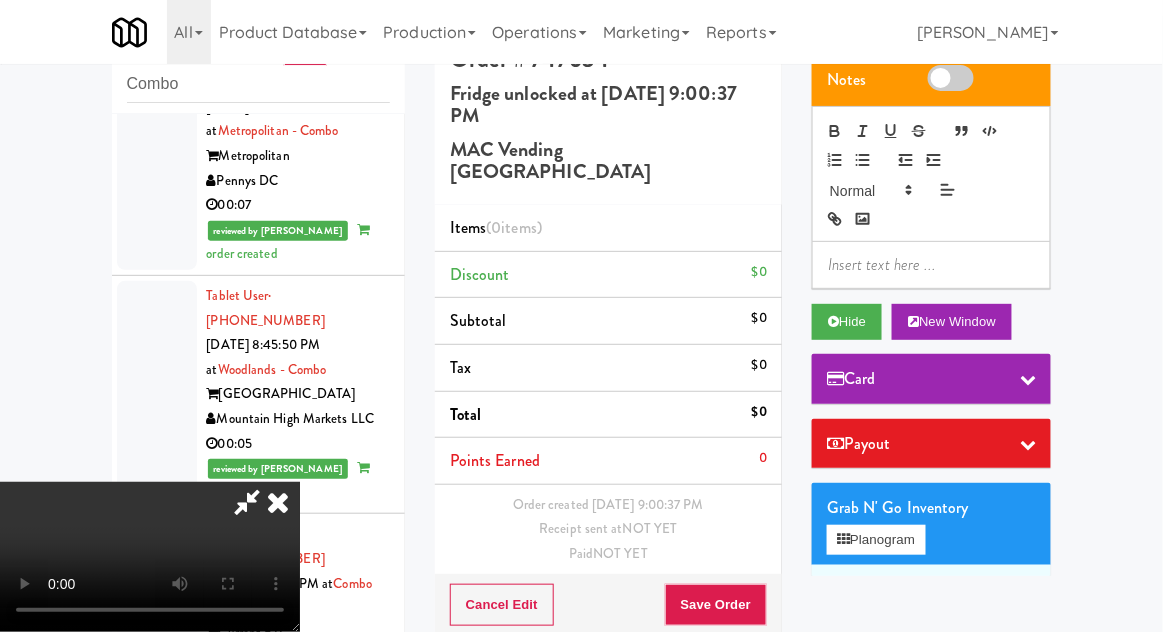 type 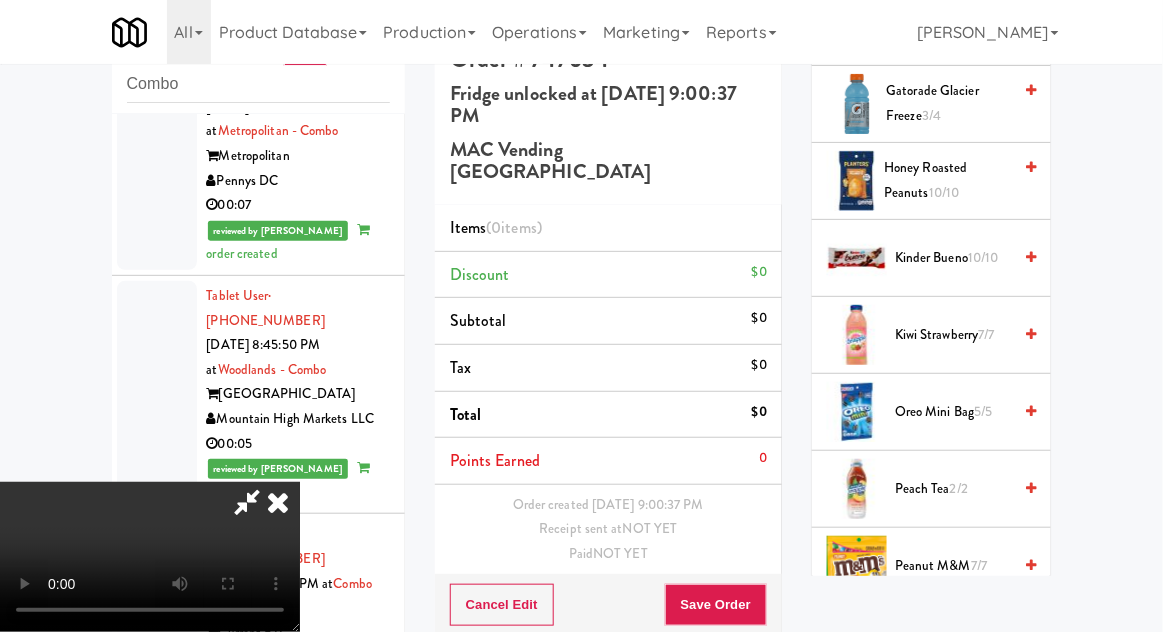 scroll, scrollTop: 2754, scrollLeft: 0, axis: vertical 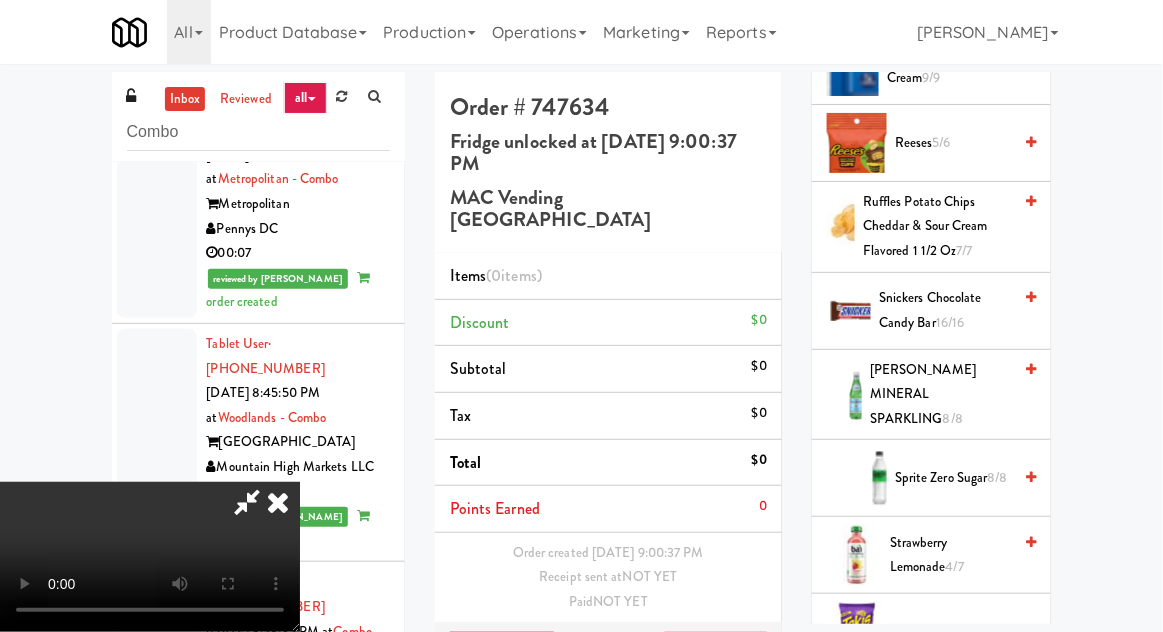 click on "Sprite Zero Sugar  8/8" at bounding box center (953, 478) 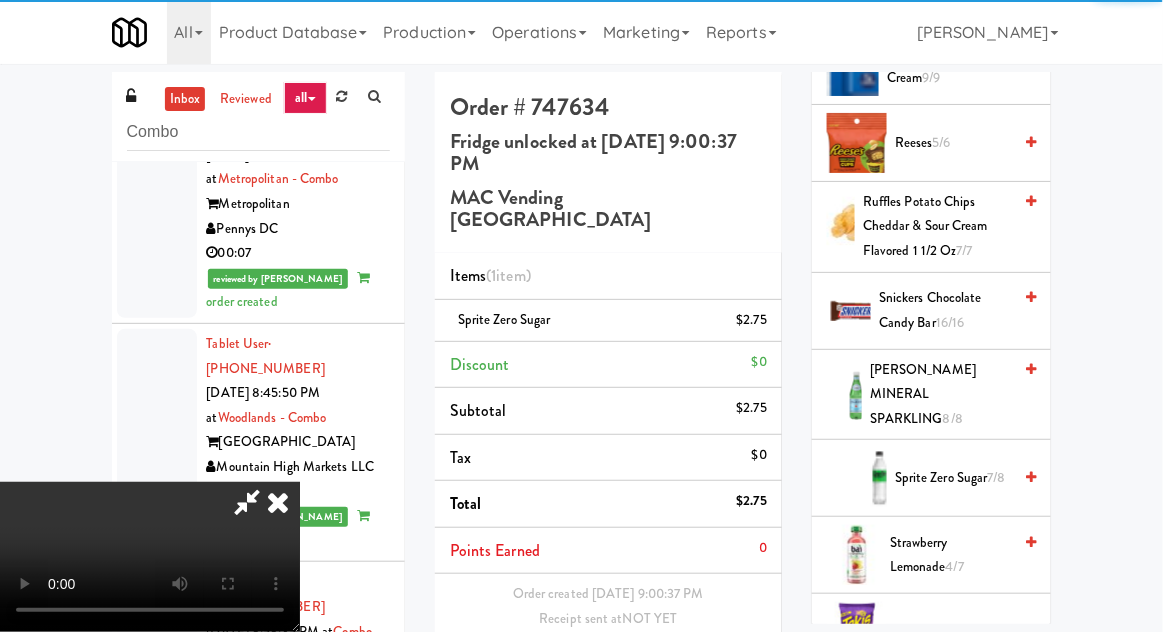 scroll, scrollTop: 48, scrollLeft: 0, axis: vertical 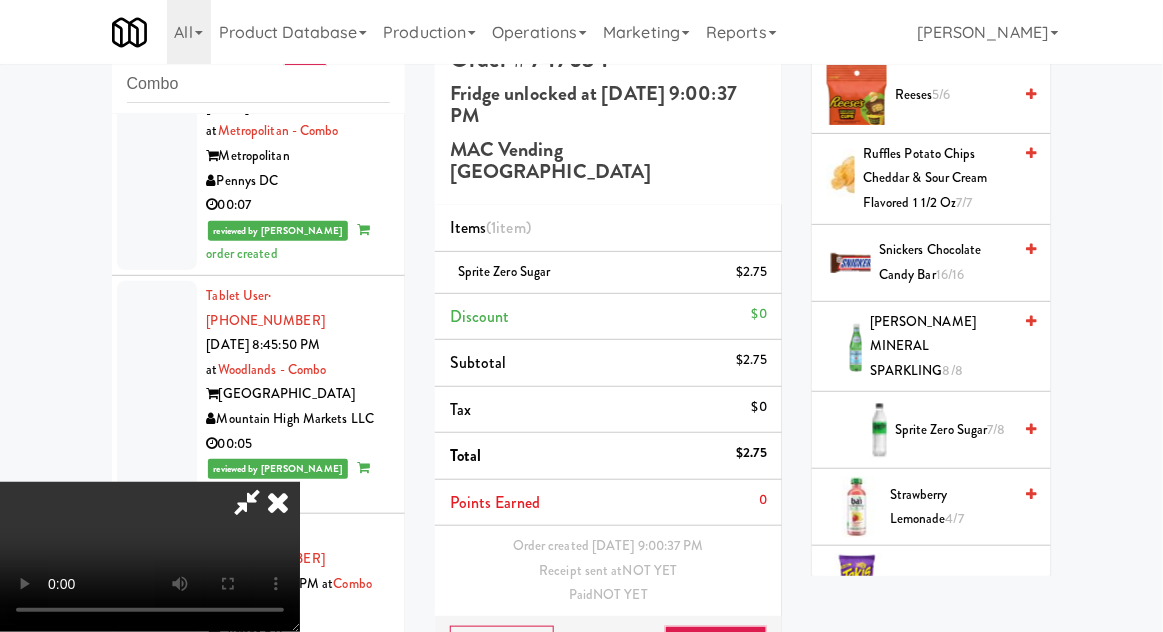click on "[PERSON_NAME] MINERAL SPARKLING  8/8" at bounding box center [940, 347] 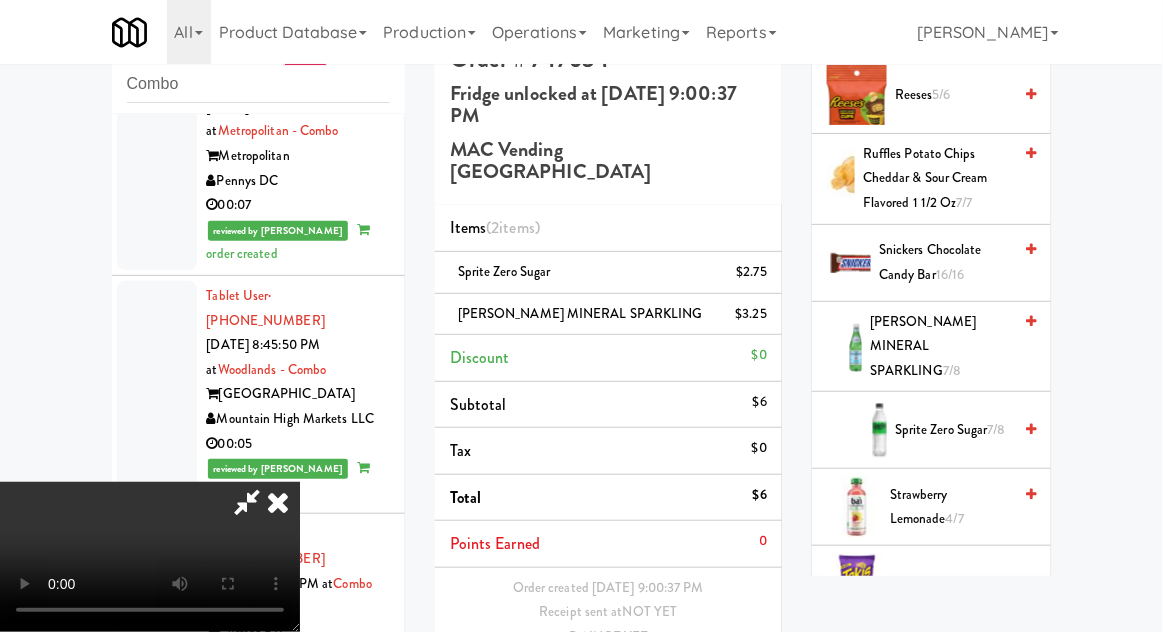 click on "Save Order" at bounding box center [716, 689] 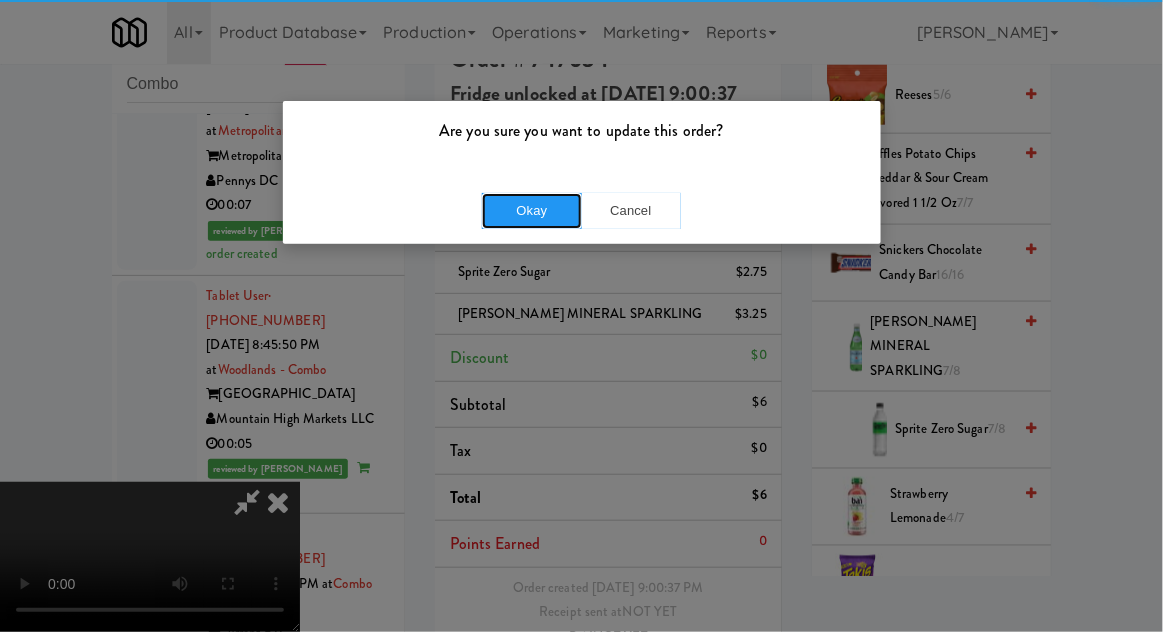 click on "Okay" at bounding box center [532, 211] 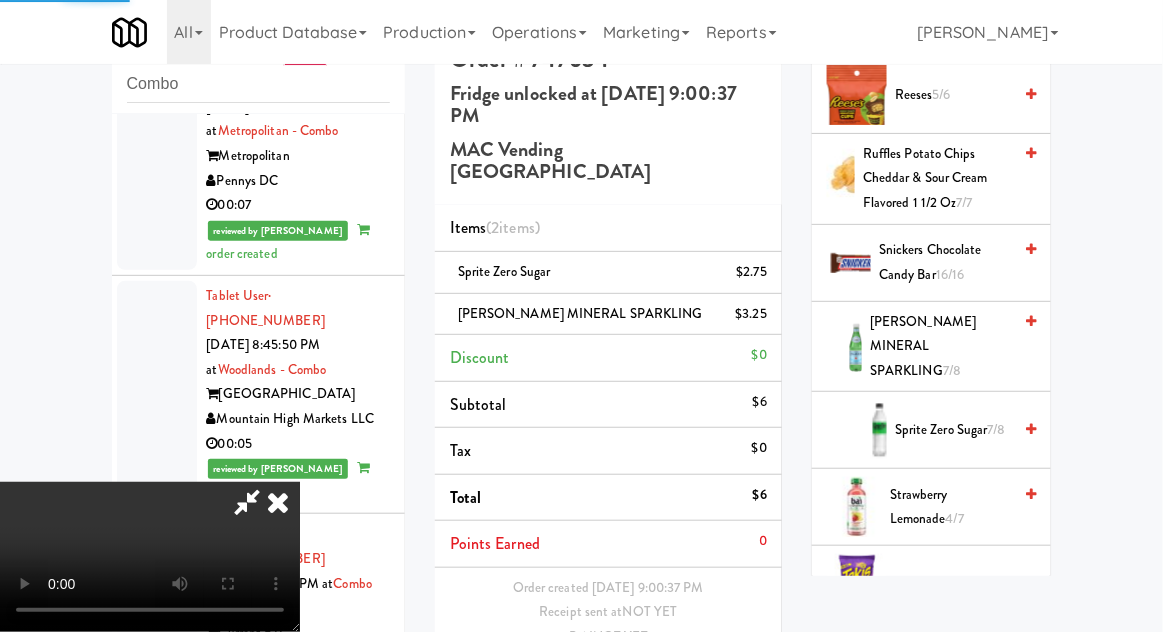 scroll, scrollTop: 0, scrollLeft: 0, axis: both 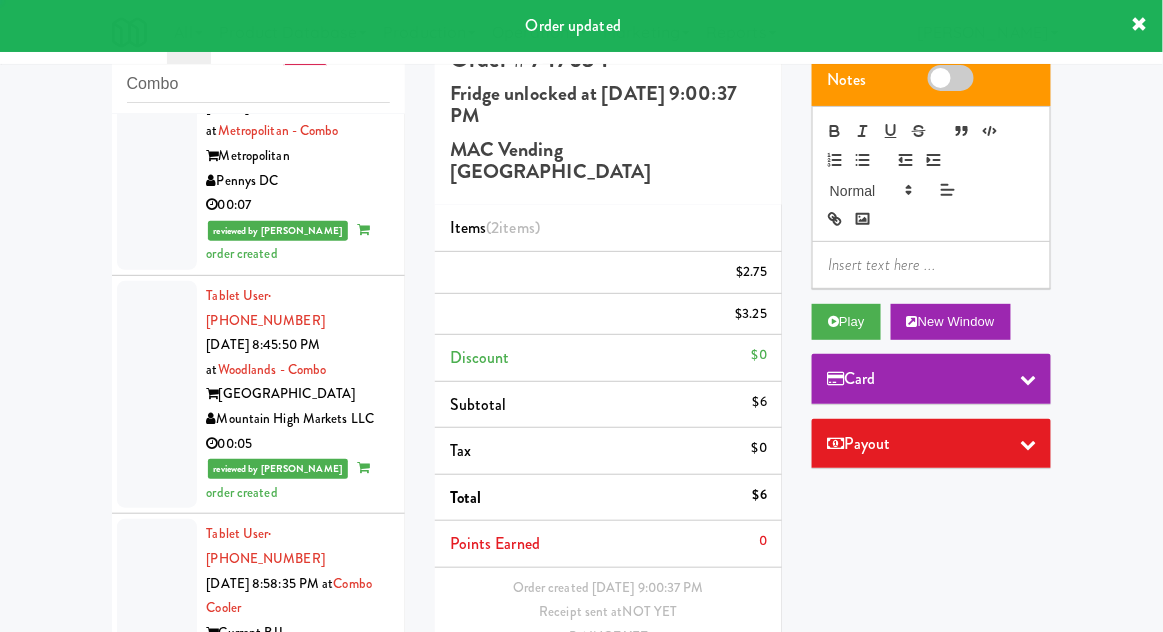 click at bounding box center (157, 1537) 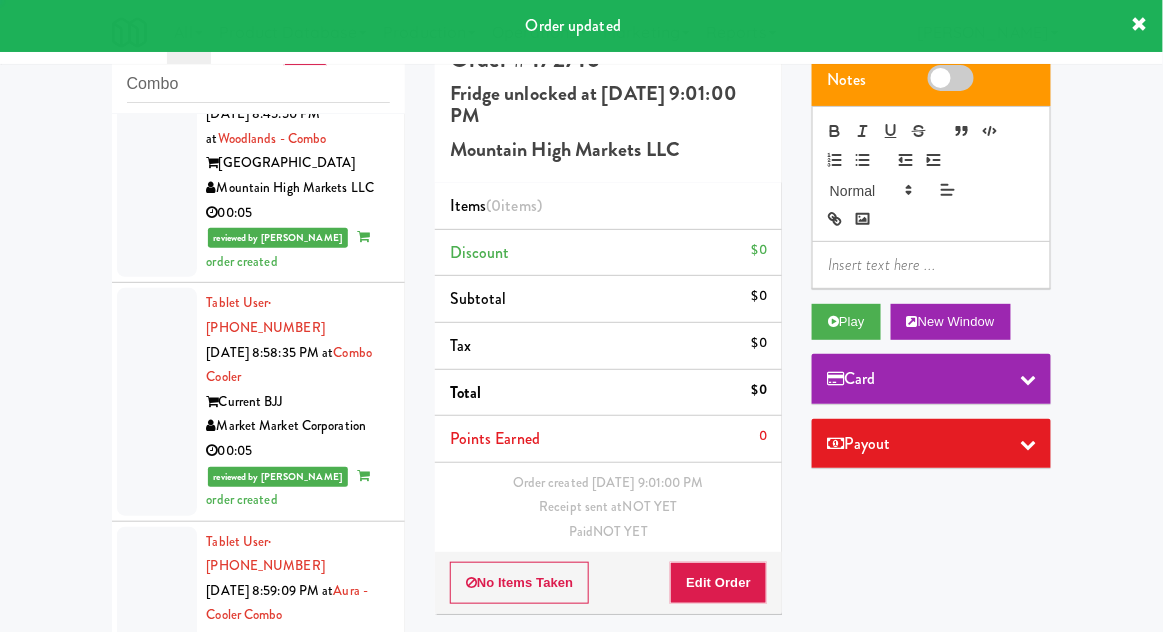 scroll, scrollTop: 7542, scrollLeft: 0, axis: vertical 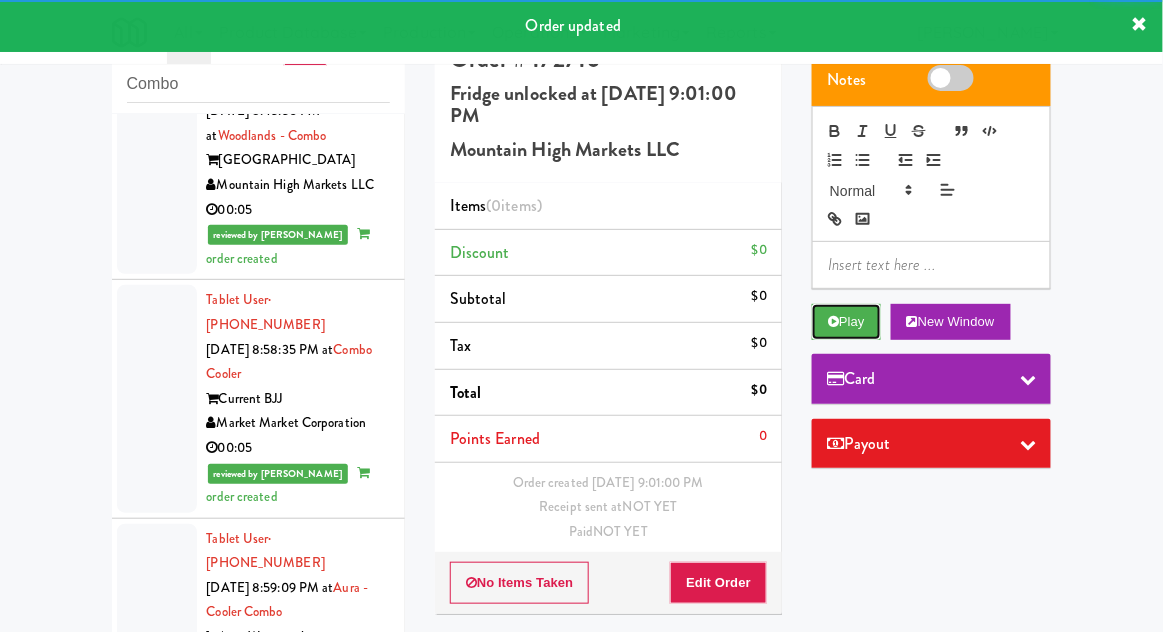 click at bounding box center [833, 321] 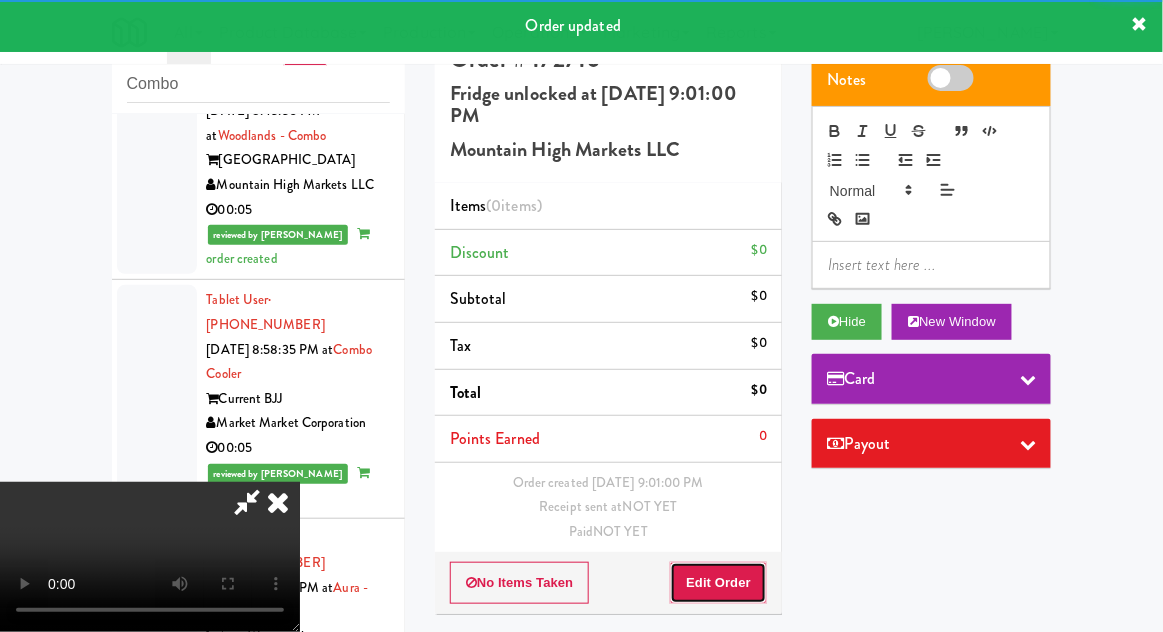 click on "Edit Order" at bounding box center (718, 583) 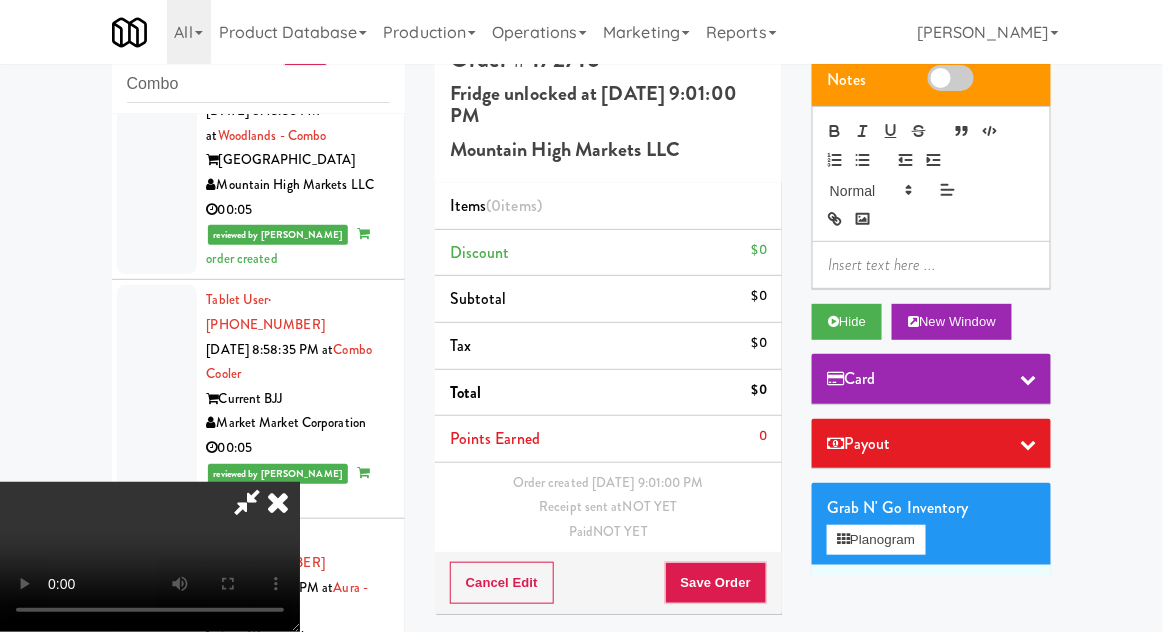 scroll, scrollTop: 73, scrollLeft: 0, axis: vertical 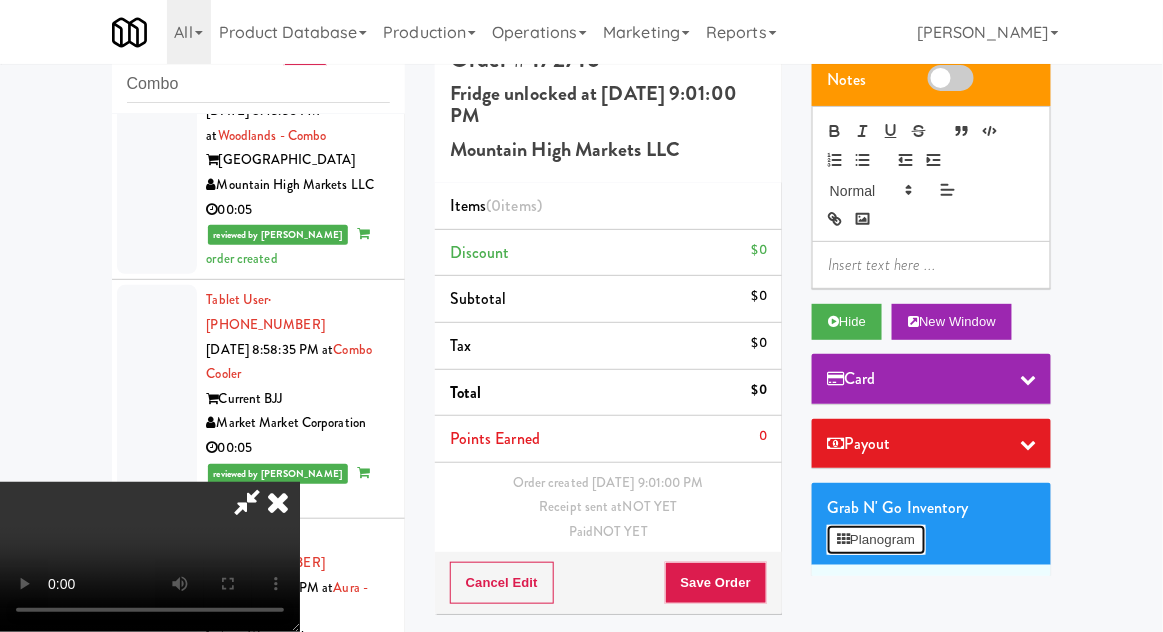 click on "Planogram" at bounding box center (876, 540) 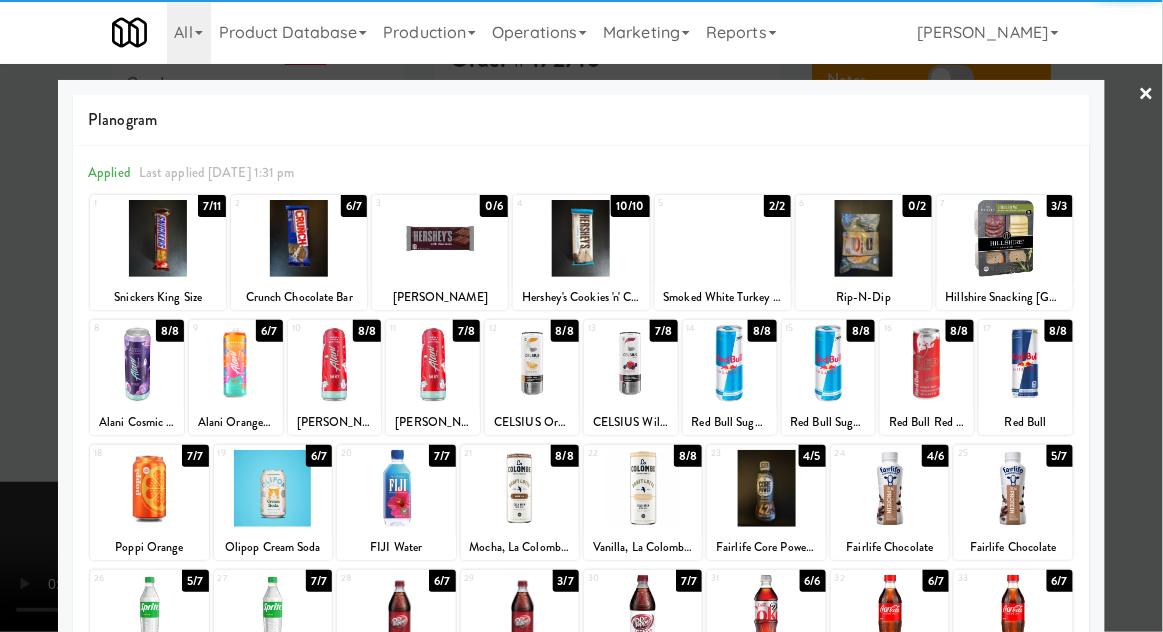 click at bounding box center (927, 363) 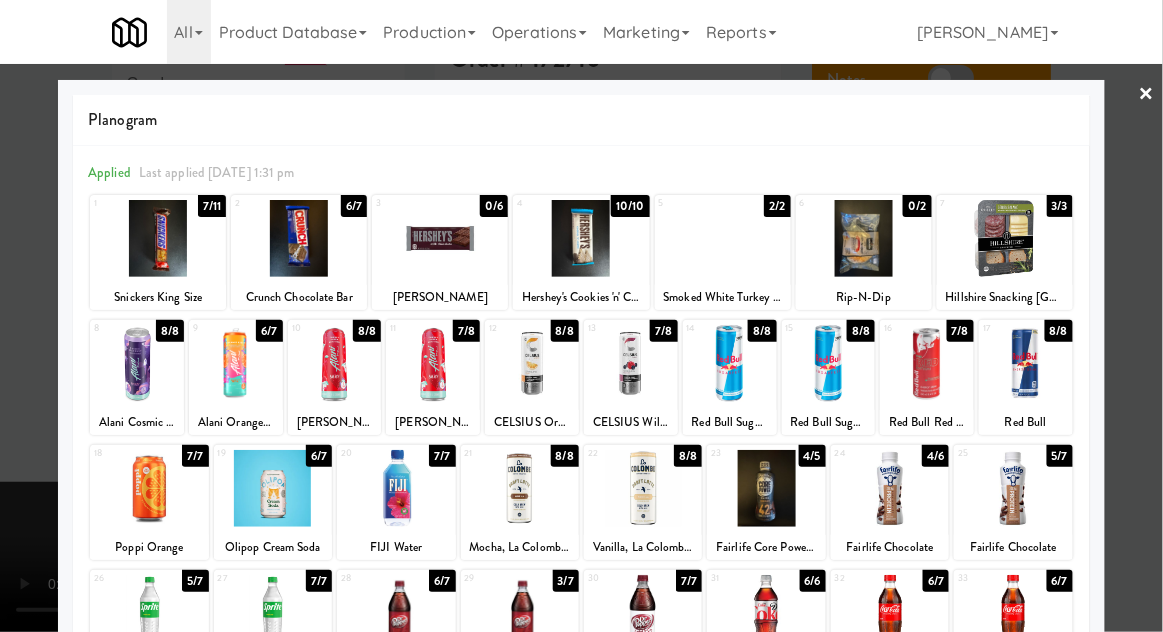 click at bounding box center (581, 316) 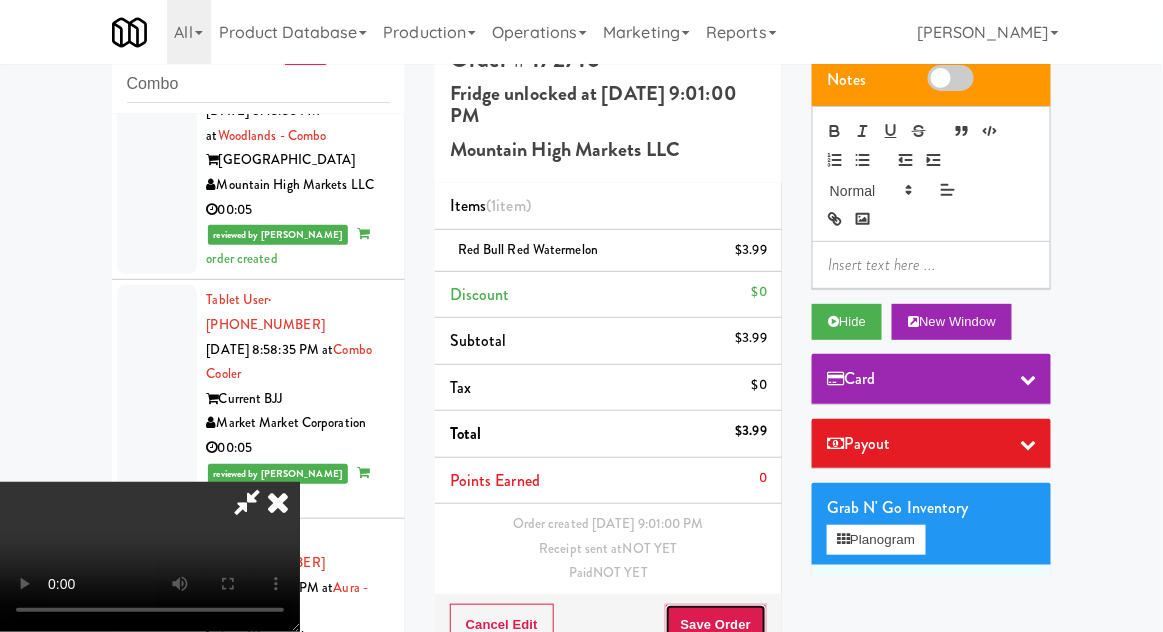 click on "Save Order" at bounding box center (716, 625) 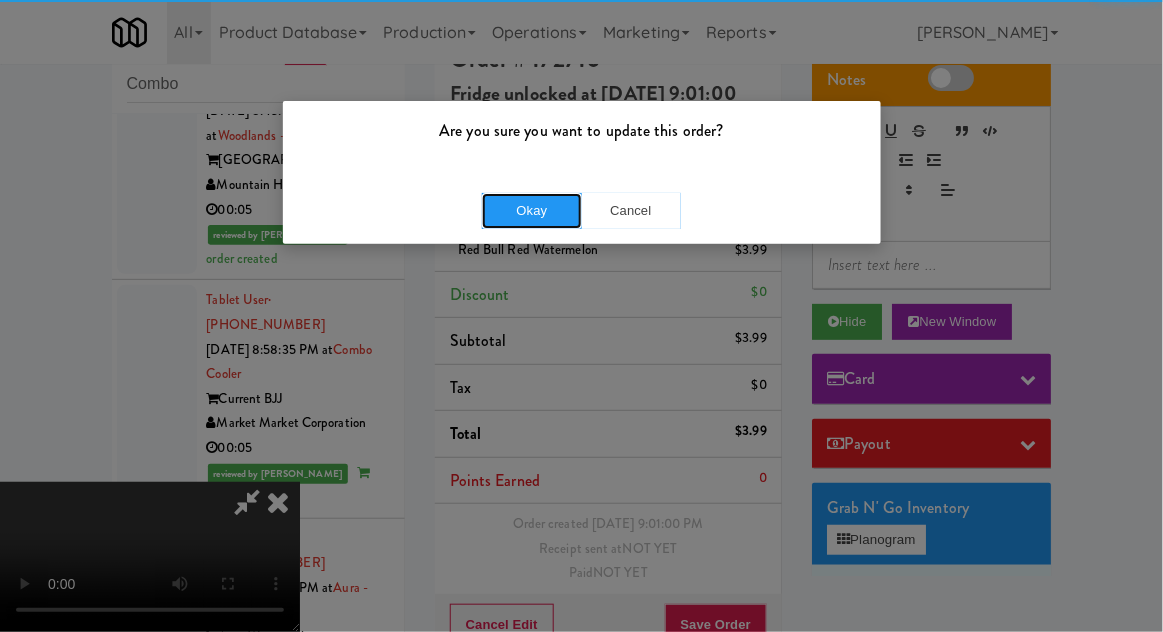 click on "Okay" at bounding box center [532, 211] 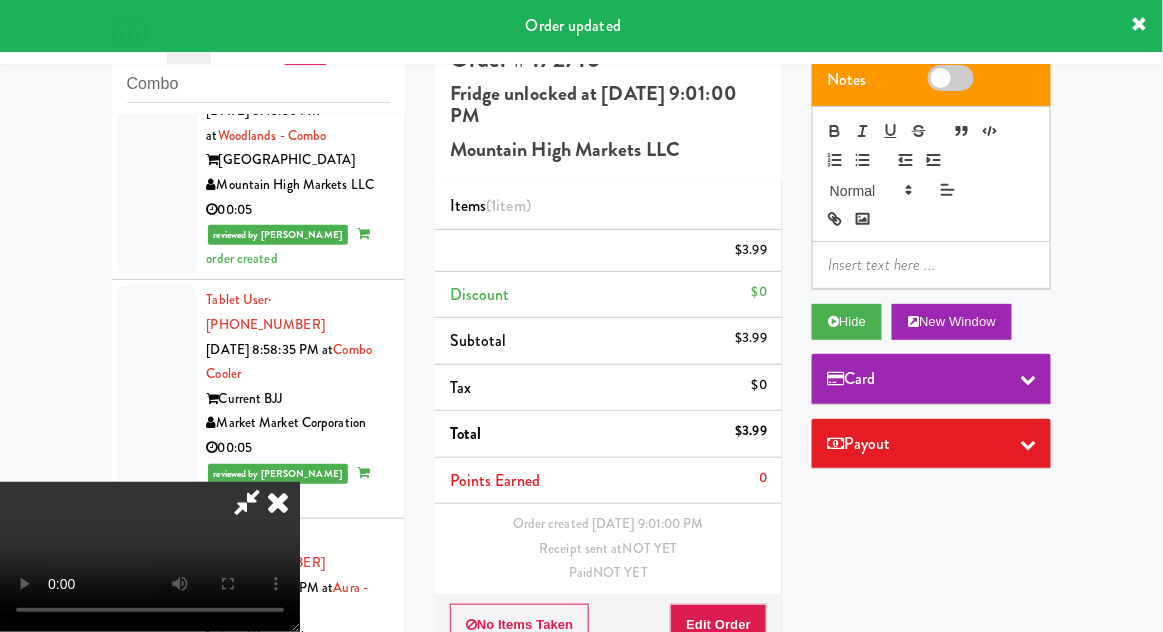 scroll, scrollTop: 0, scrollLeft: 0, axis: both 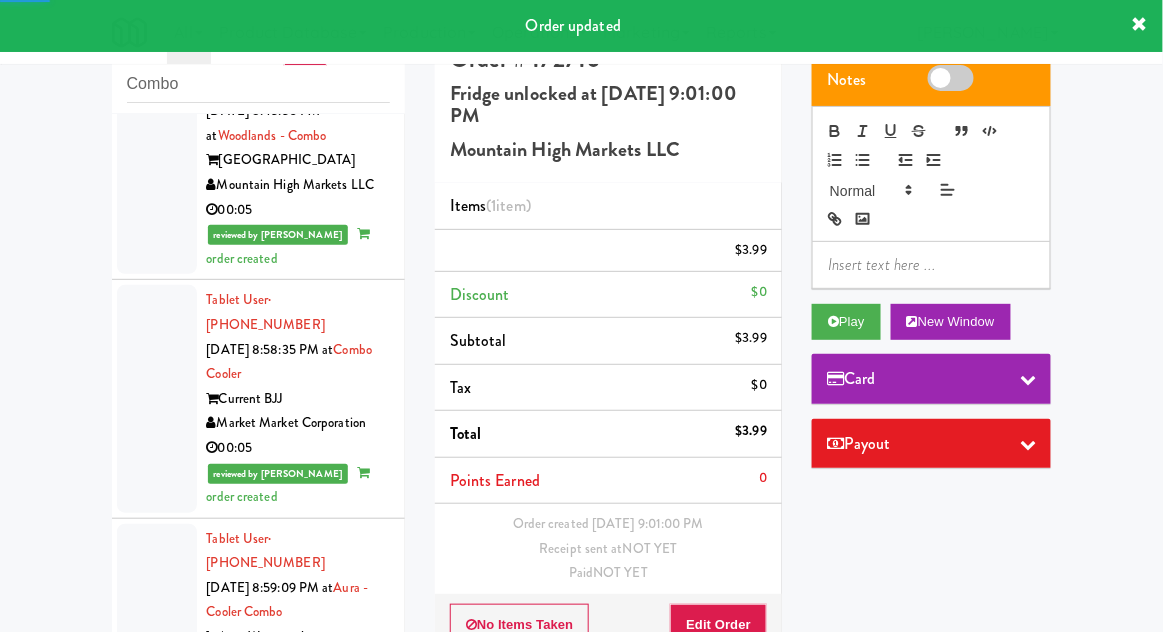 click at bounding box center (157, 1541) 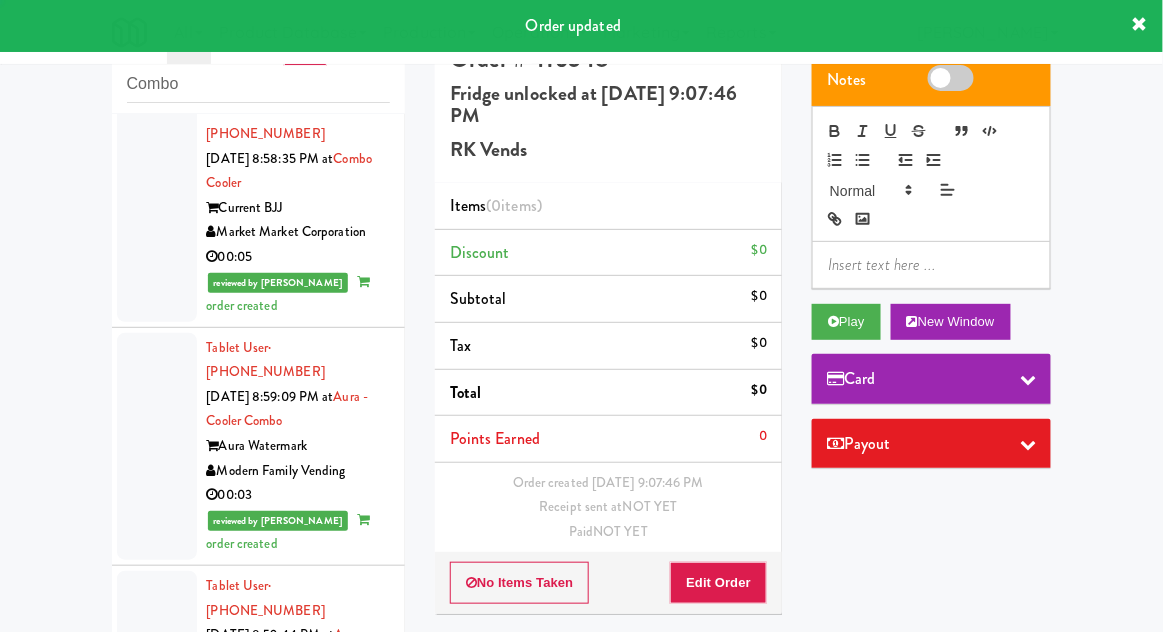 scroll, scrollTop: 7734, scrollLeft: 0, axis: vertical 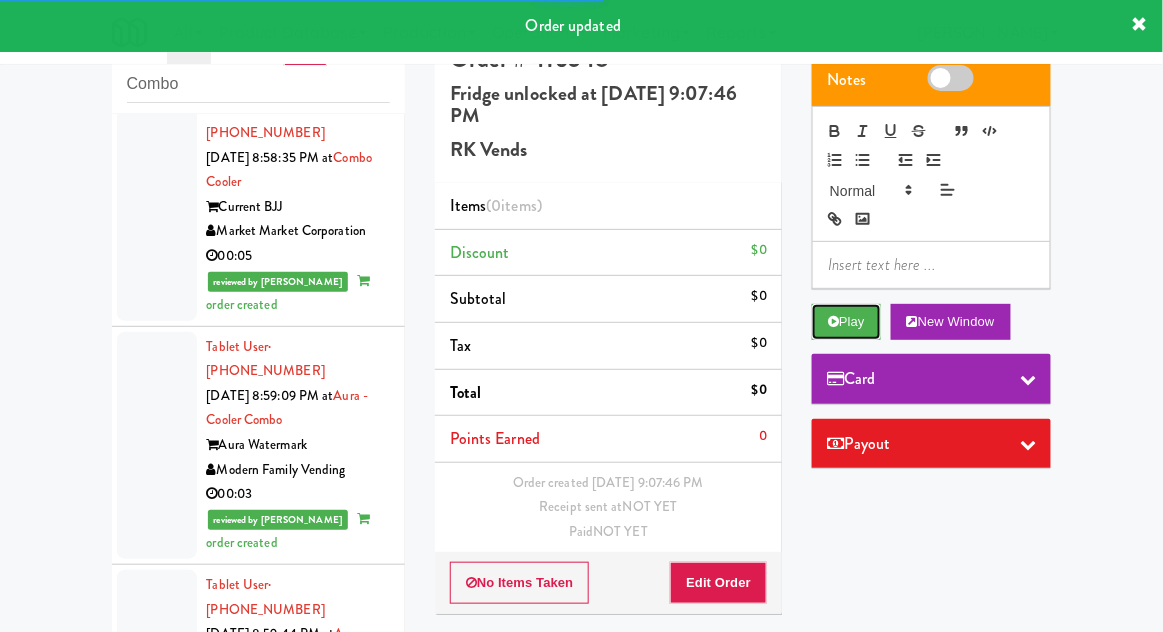 click on "Play" at bounding box center (846, 322) 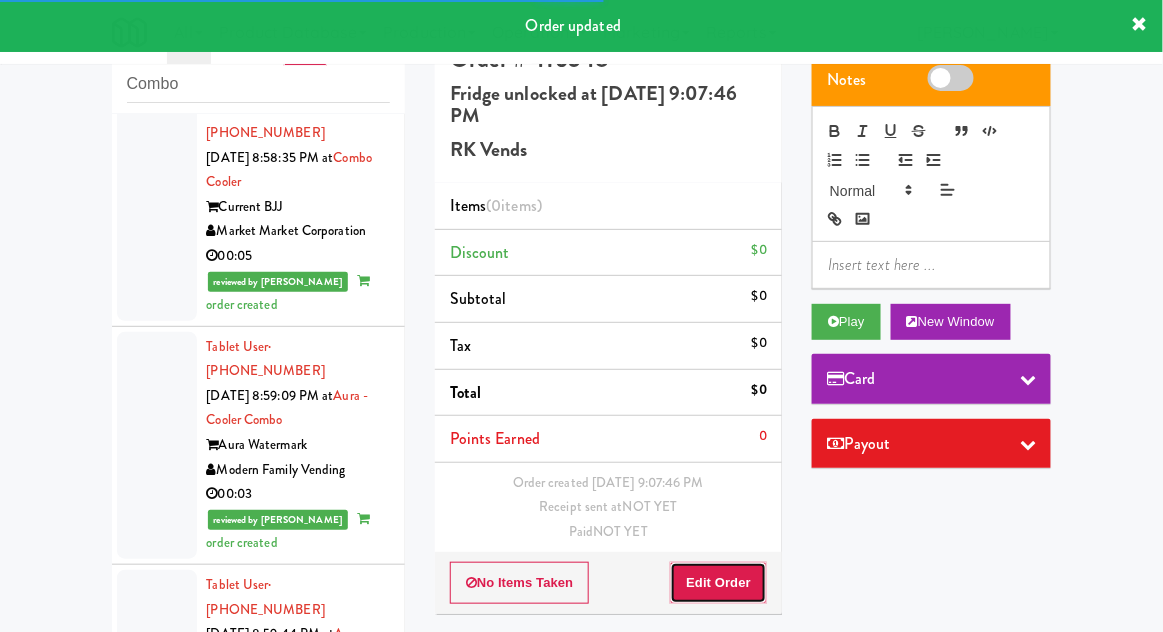 click on "Edit Order" at bounding box center [718, 583] 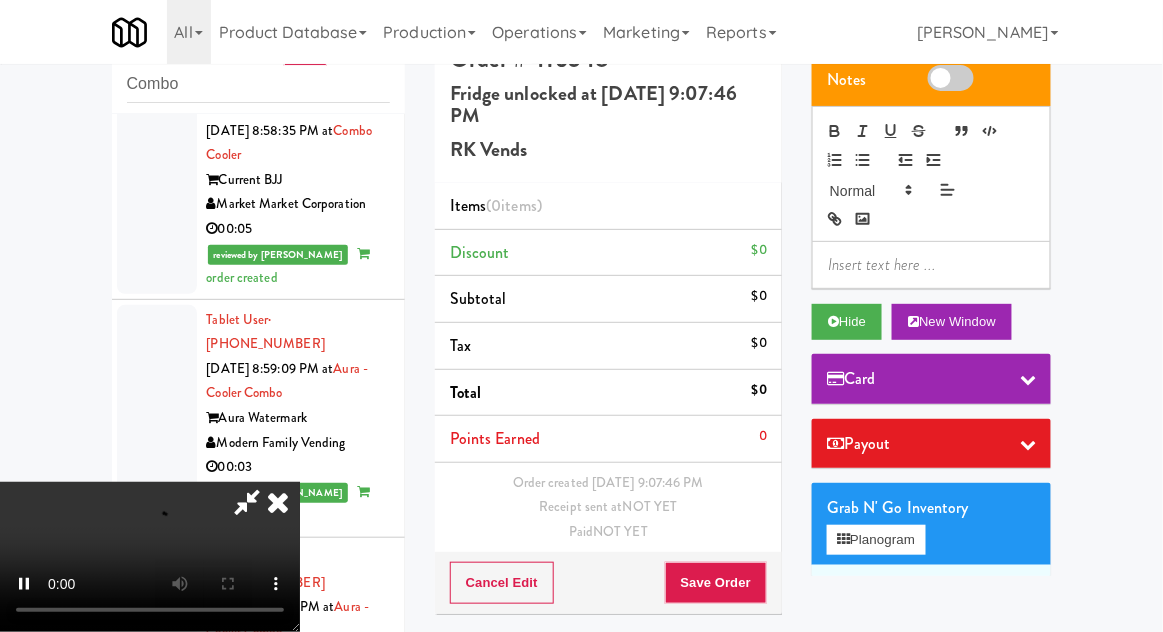 scroll, scrollTop: 7777, scrollLeft: 0, axis: vertical 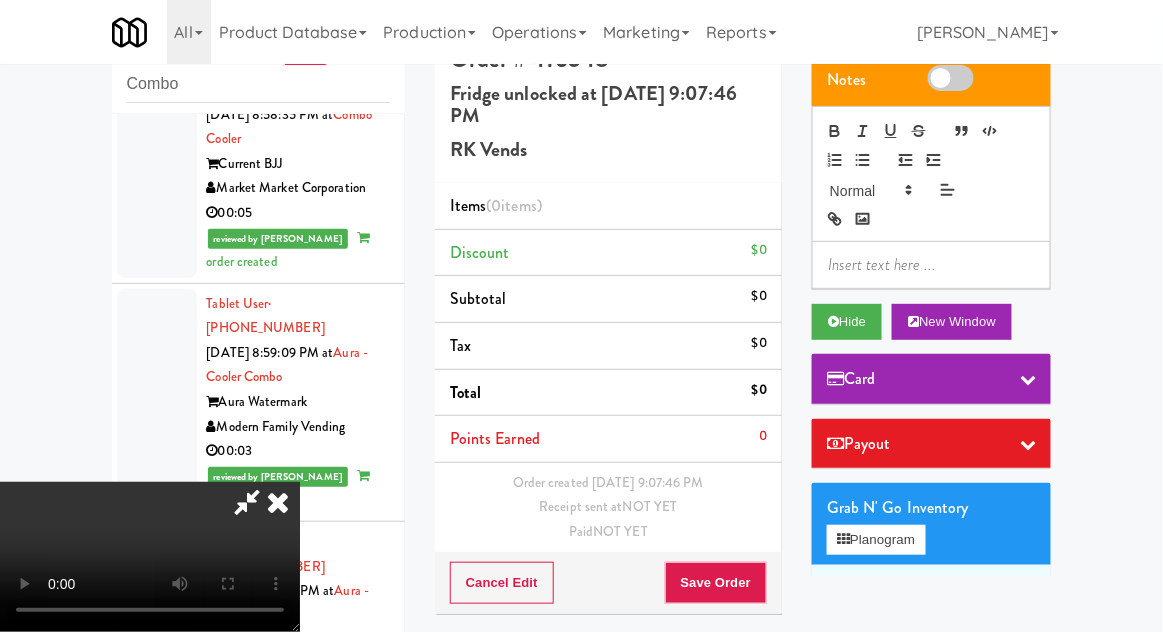 type 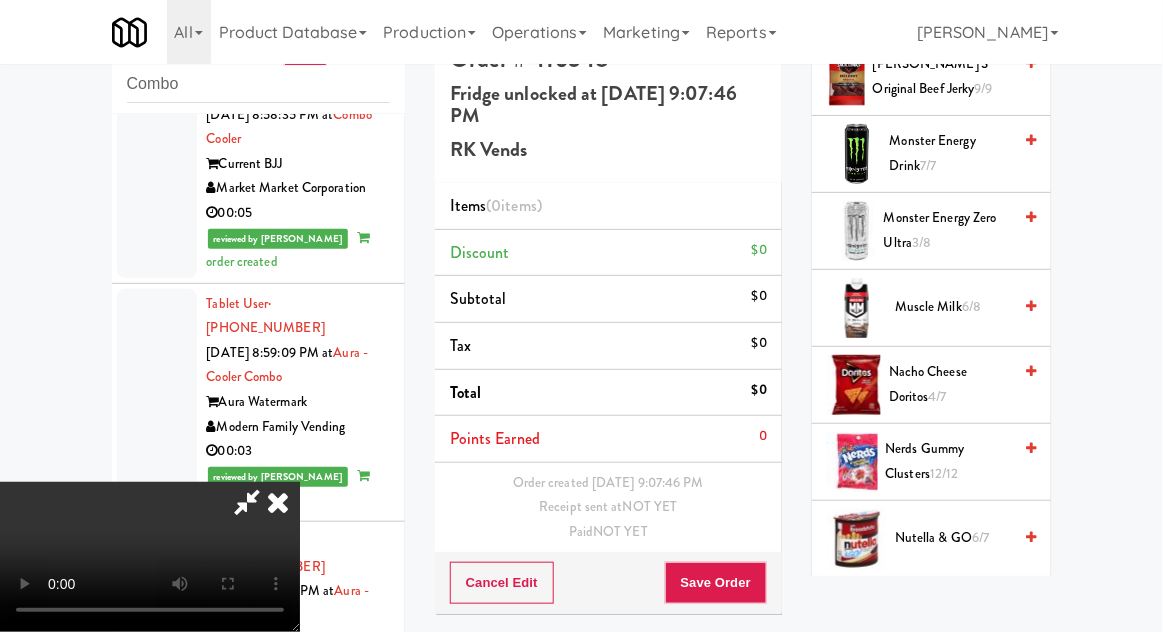 scroll, scrollTop: 1688, scrollLeft: 0, axis: vertical 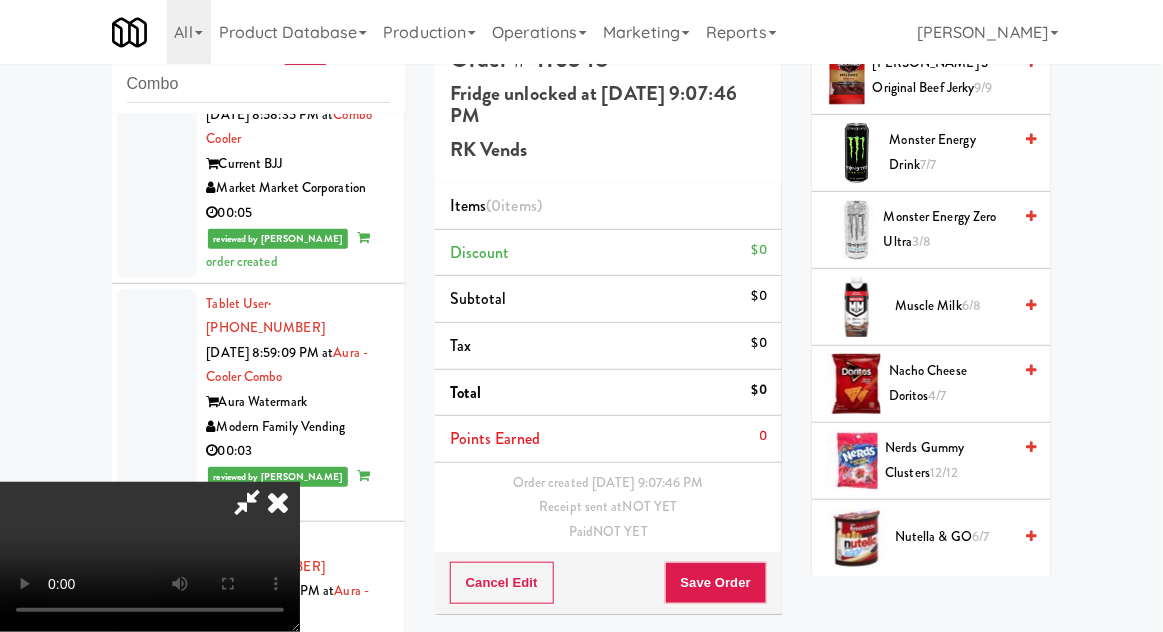 click on "Monster Energy Zero Ultra  3/8" at bounding box center (947, 229) 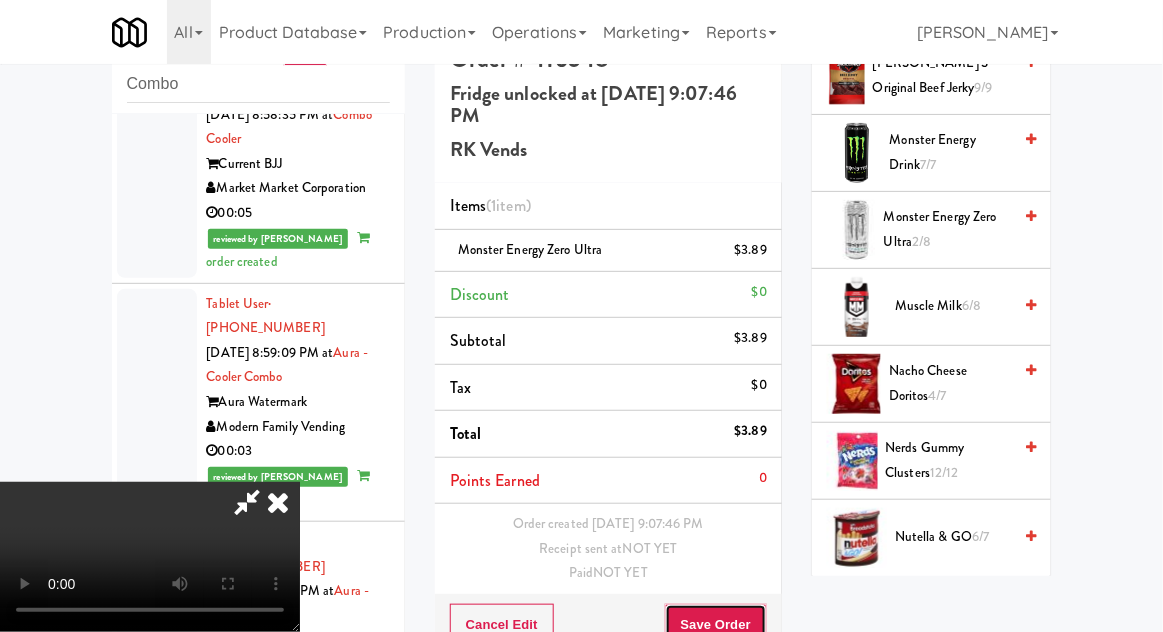 click on "Save Order" at bounding box center (716, 625) 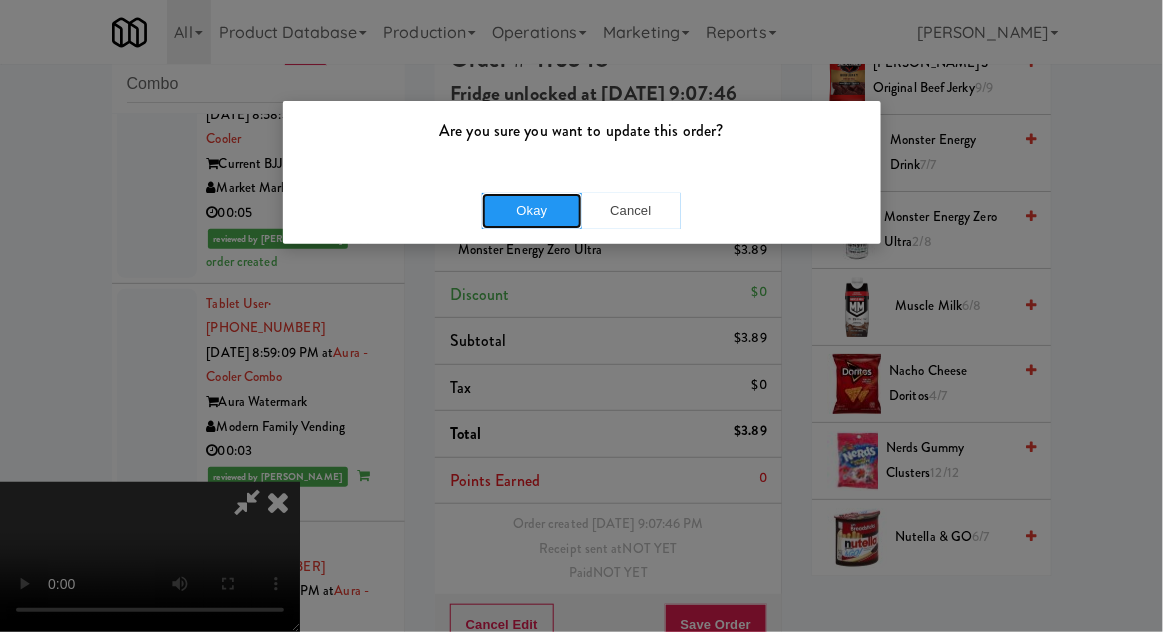 click on "Okay" at bounding box center (532, 211) 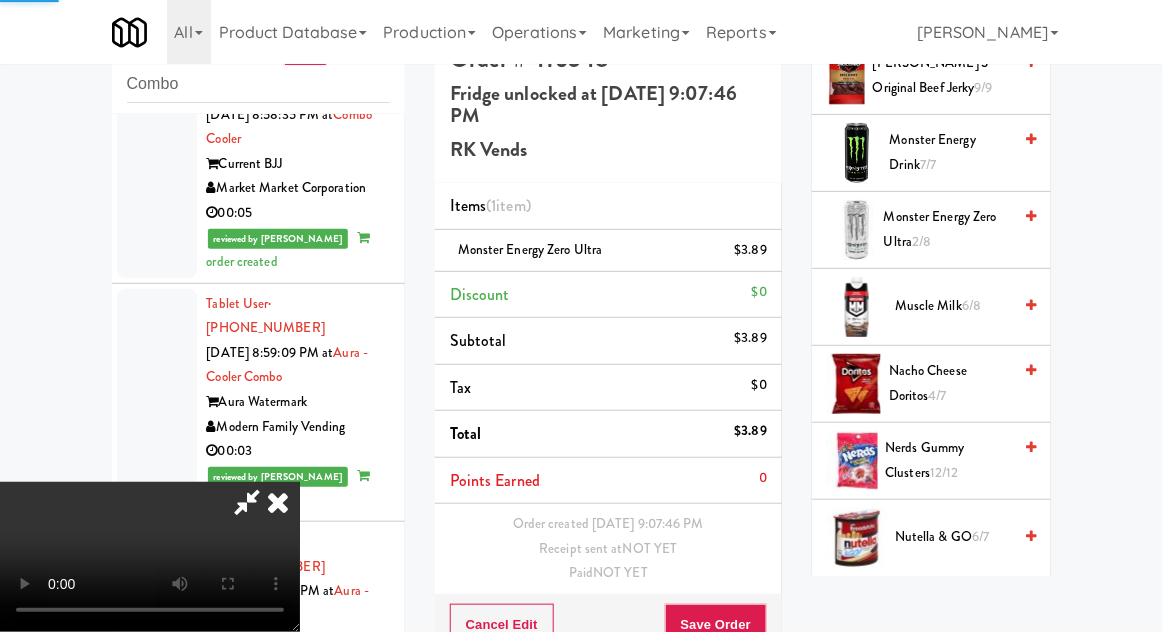scroll, scrollTop: 0, scrollLeft: 0, axis: both 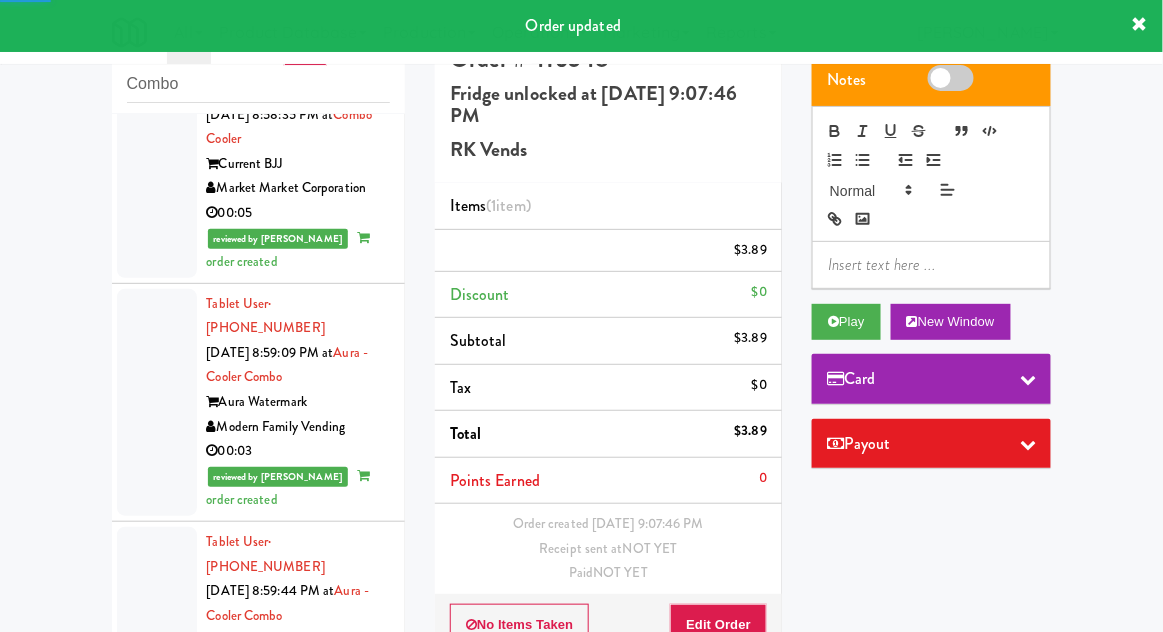 click on "Tablet User  · (319) 359-8778 [DATE] 9:13:41 PM at  Aura - Cooler Combo  Aura Watermark  Modern Family Vending  00:48" at bounding box center [258, 1545] 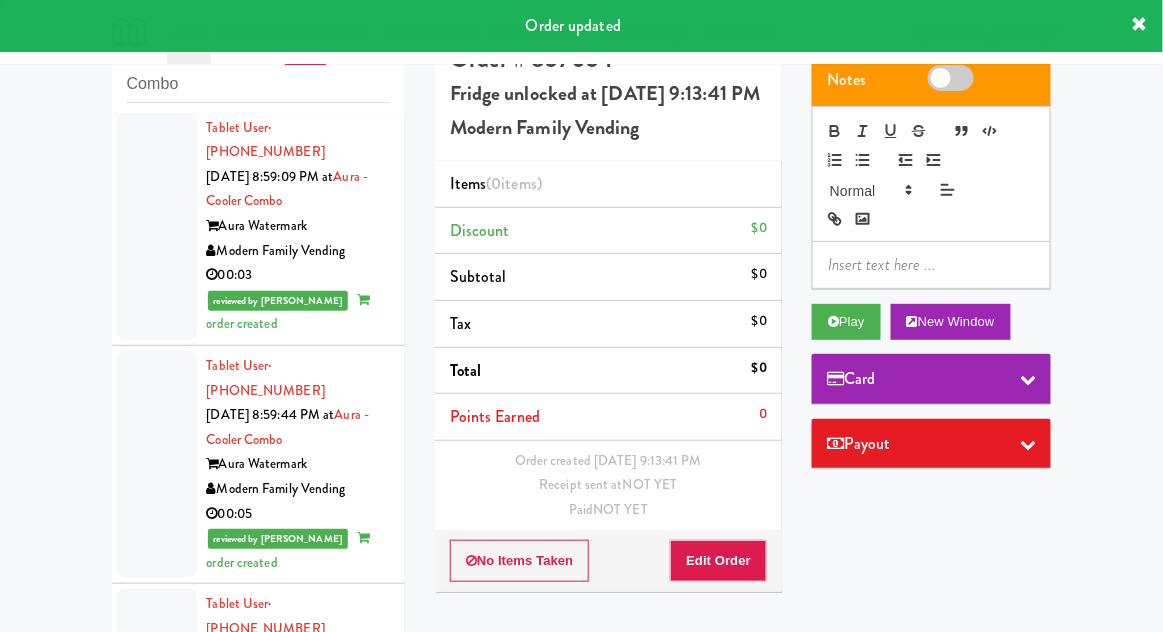 scroll, scrollTop: 7954, scrollLeft: 0, axis: vertical 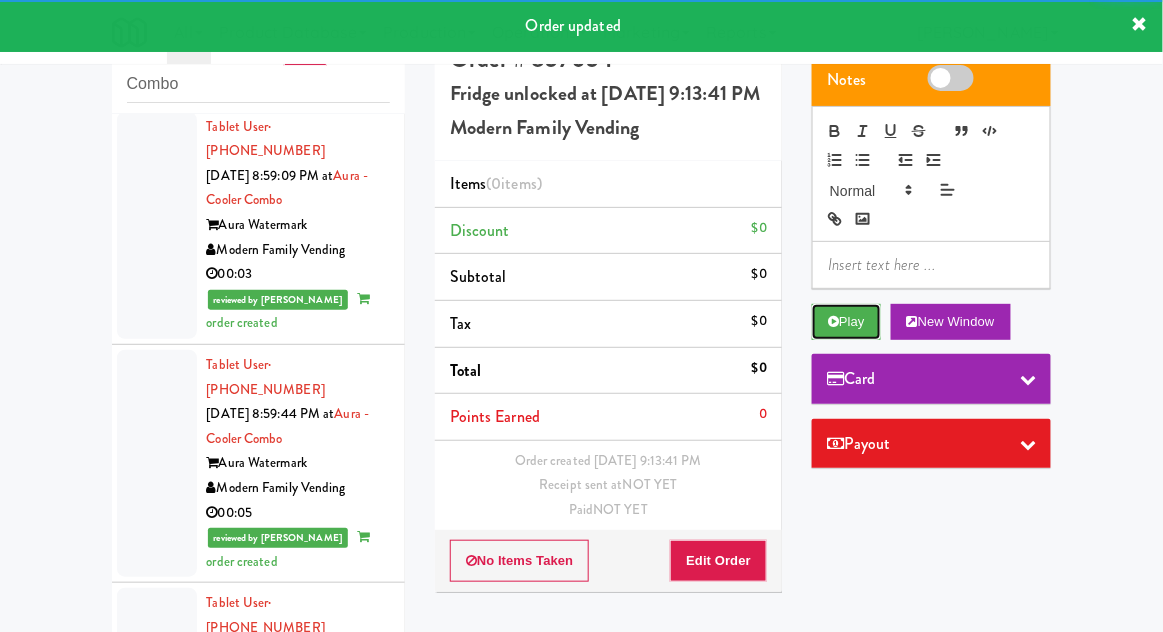 click on "Play" at bounding box center [846, 322] 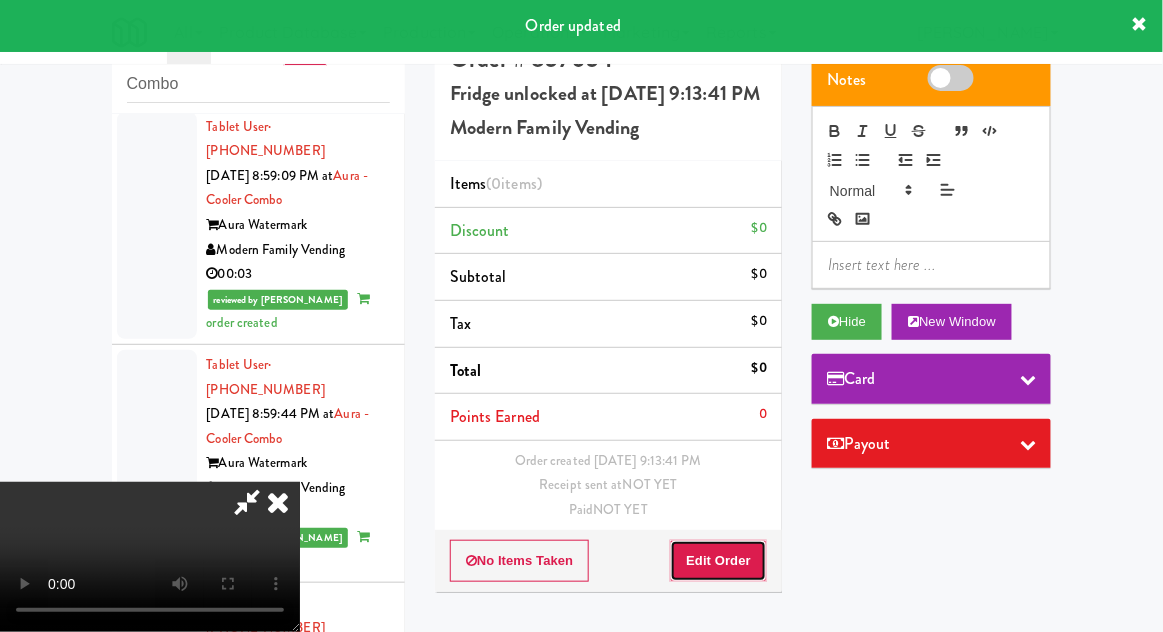 click on "Edit Order" at bounding box center [718, 561] 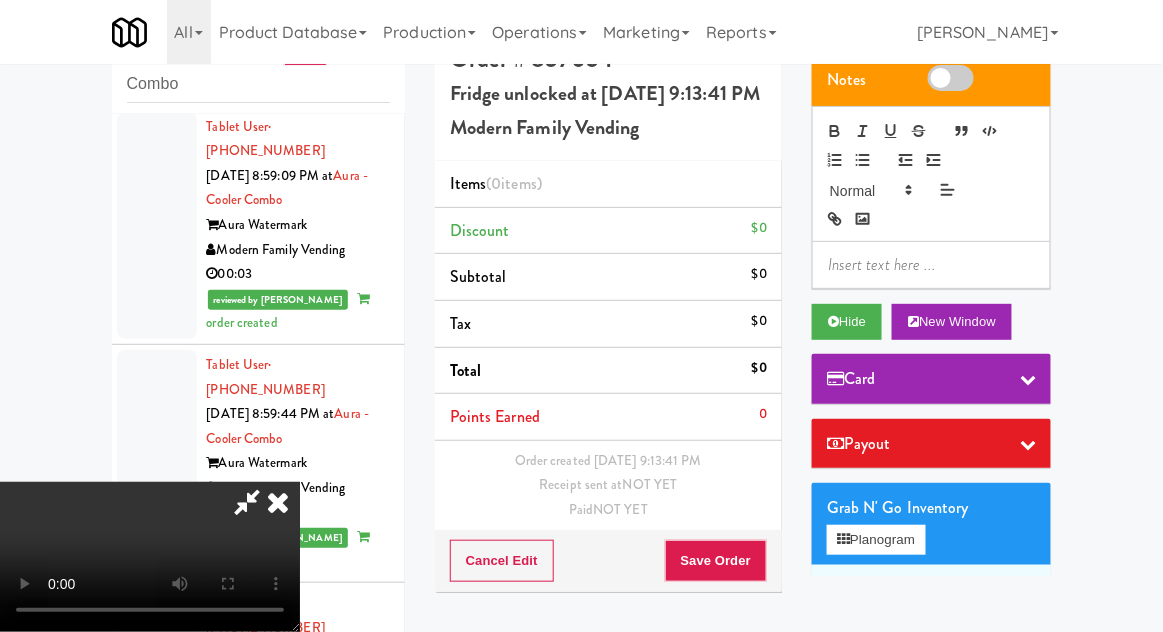 type 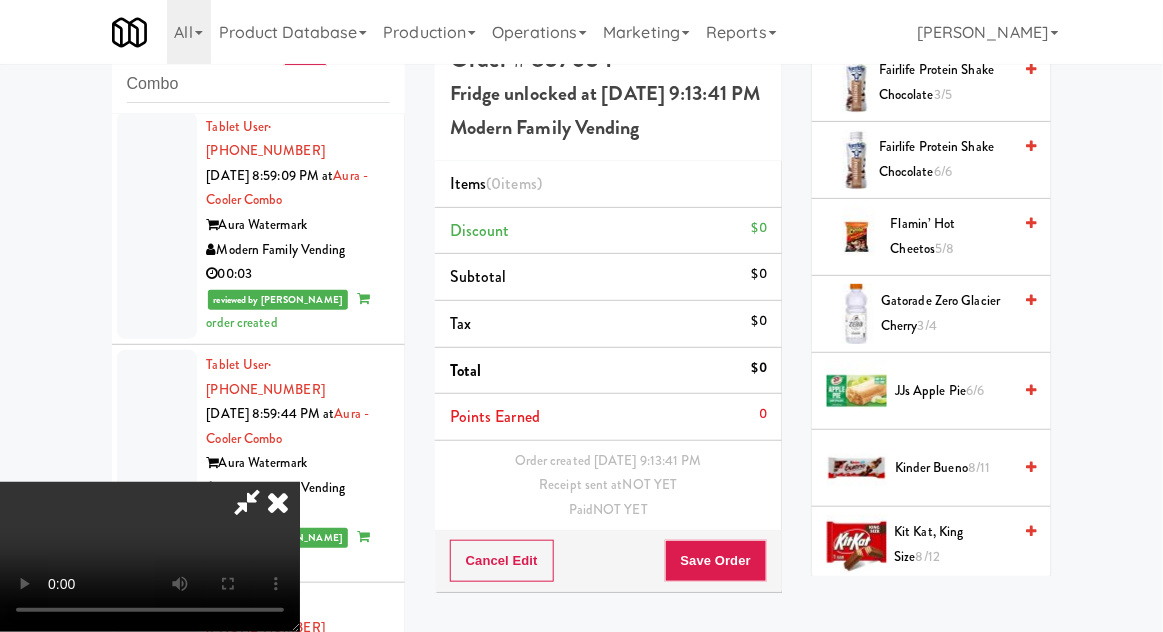 scroll, scrollTop: 1649, scrollLeft: 0, axis: vertical 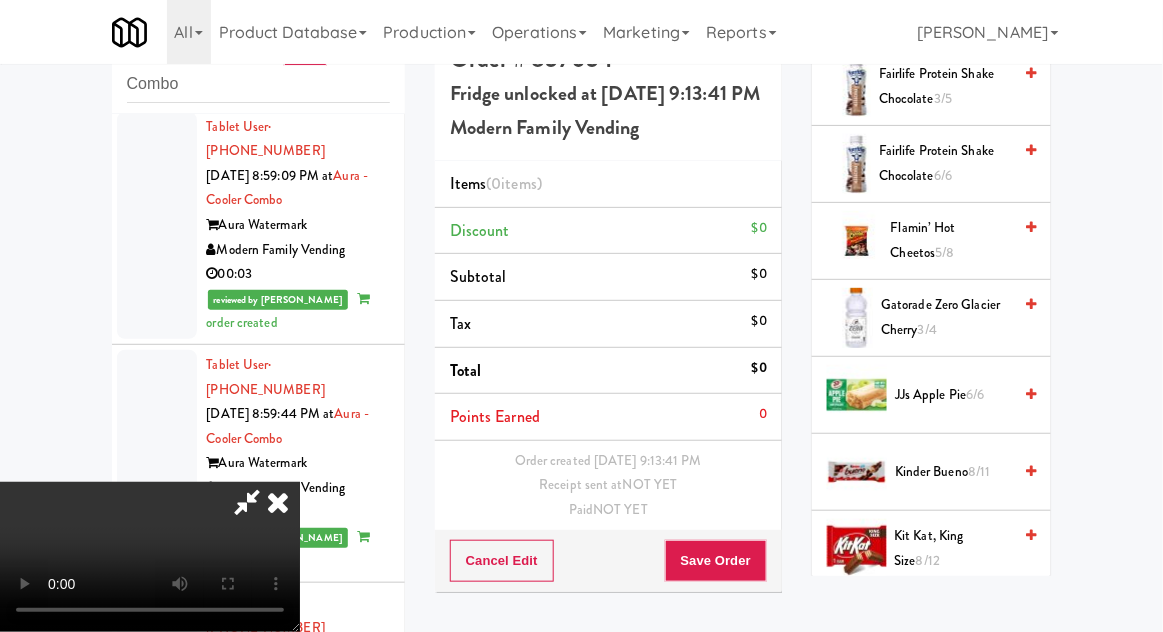 click on "Kinder Bueno  8/11" at bounding box center [931, 472] 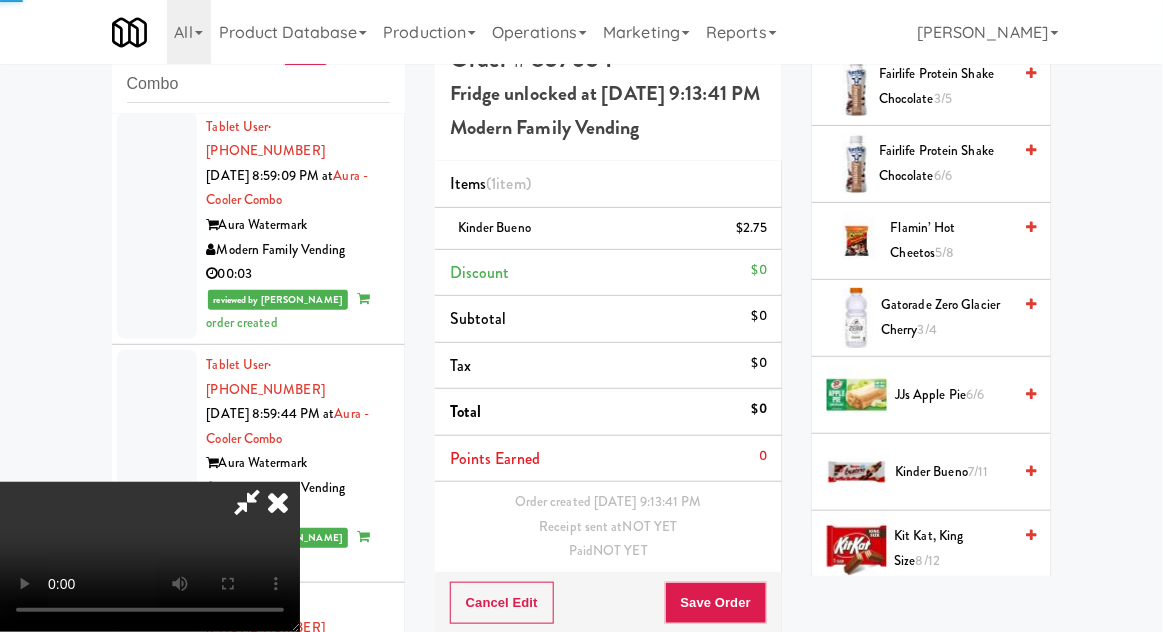 click on "Kinder Bueno  7/11" at bounding box center (953, 472) 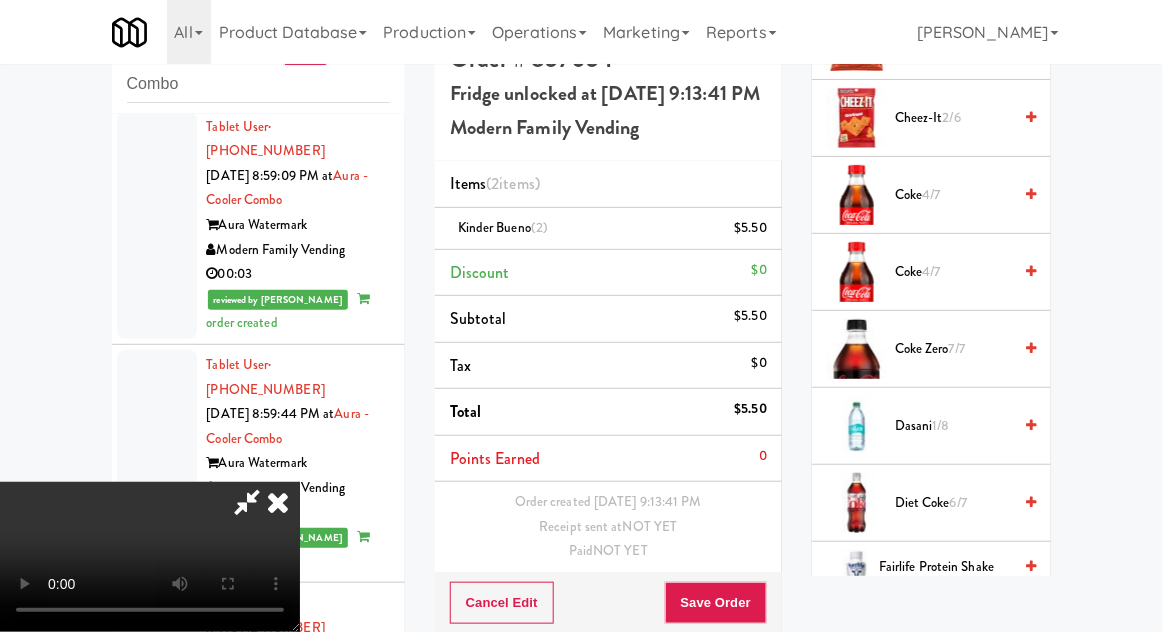 scroll, scrollTop: 1152, scrollLeft: 0, axis: vertical 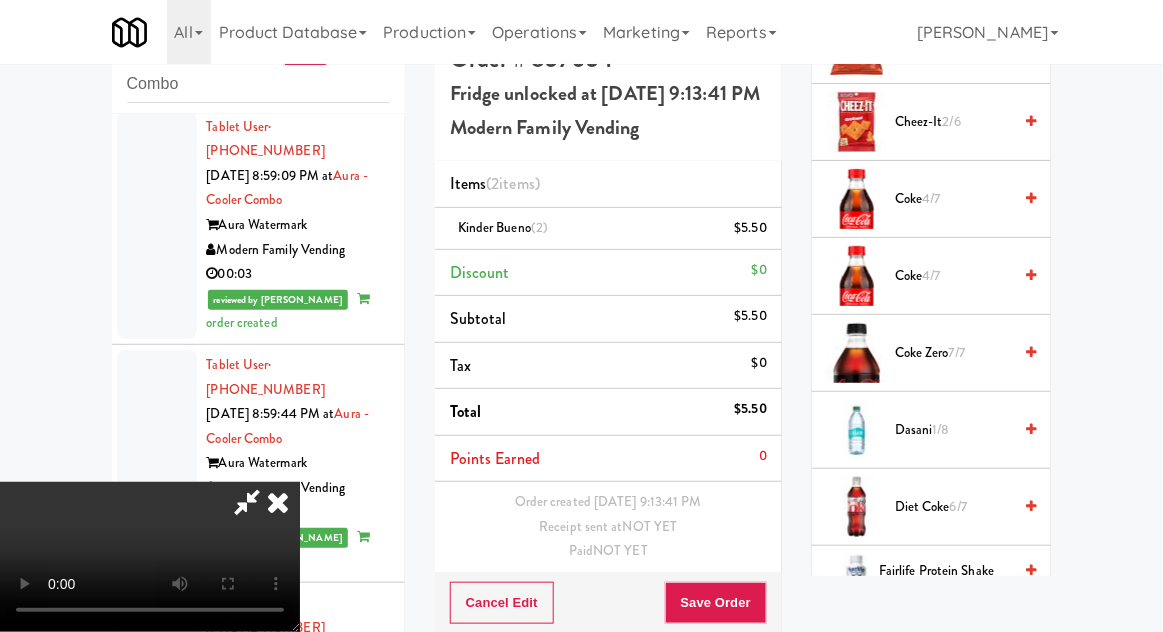click on "Diet Coke  6/7" at bounding box center [953, 507] 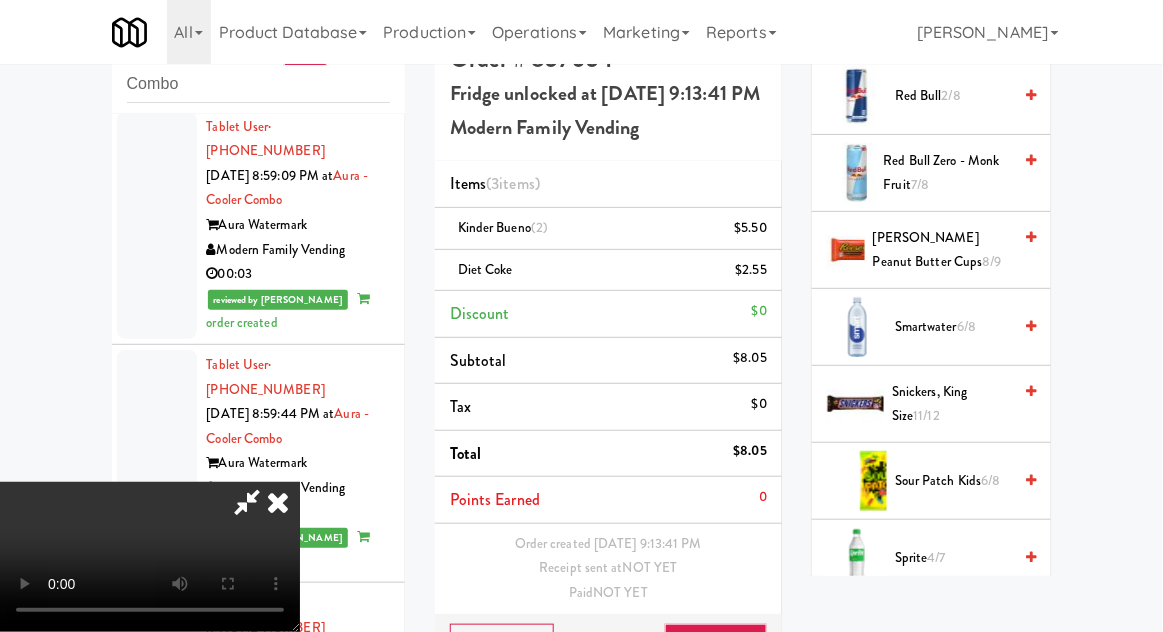 scroll, scrollTop: 2446, scrollLeft: 0, axis: vertical 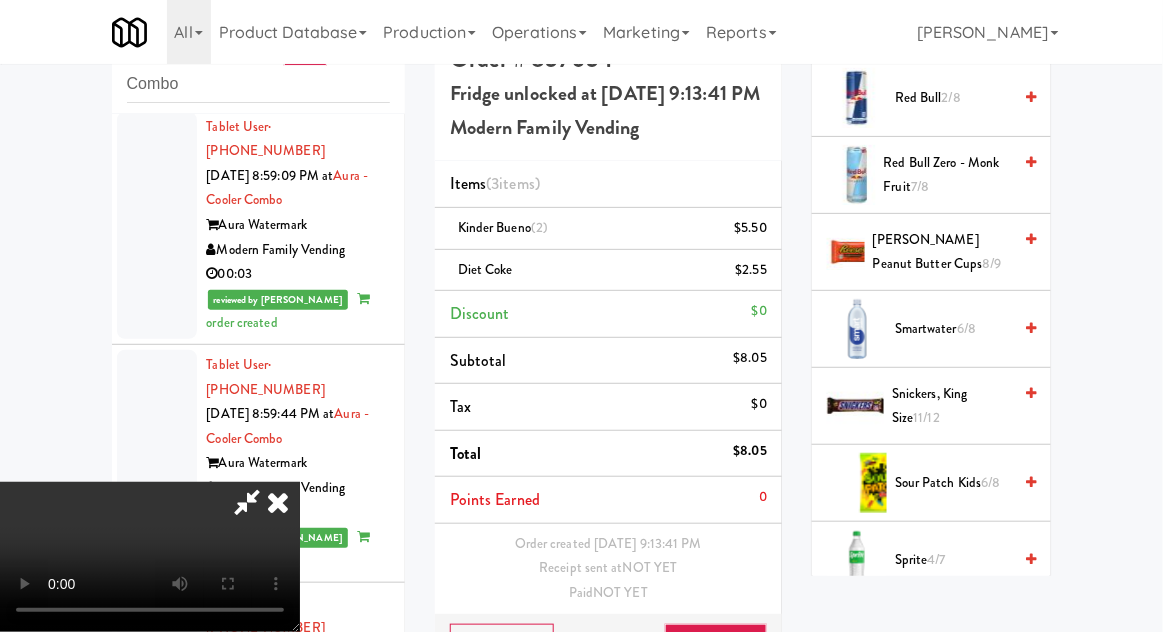 click on "Sour Patch Kids  6/8" at bounding box center (953, 483) 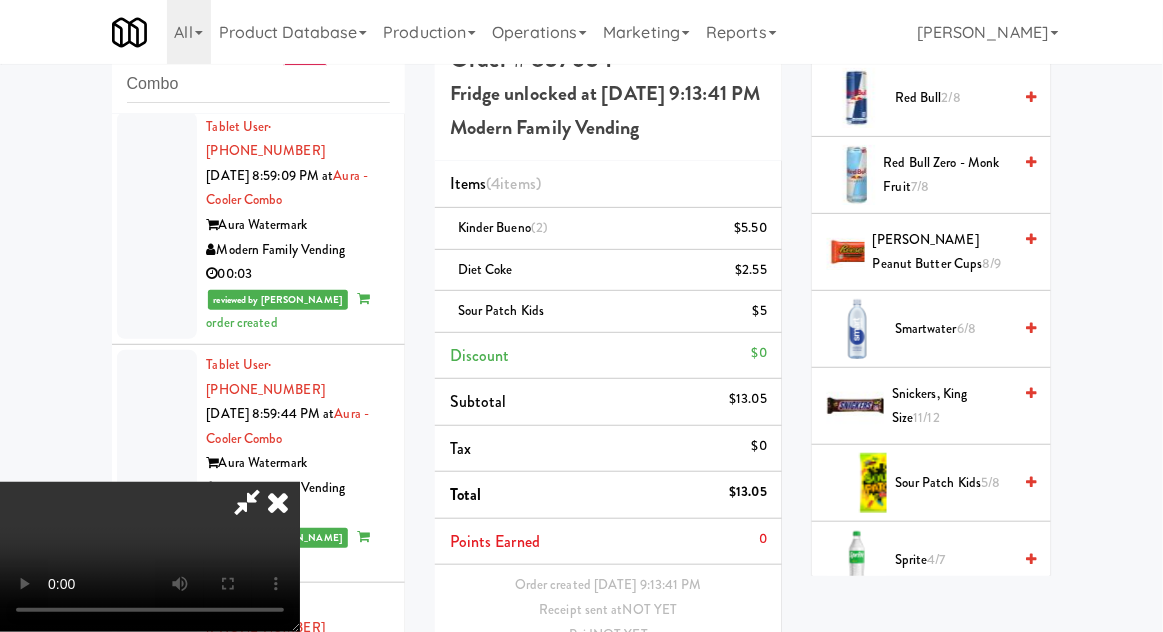 scroll, scrollTop: 70, scrollLeft: 0, axis: vertical 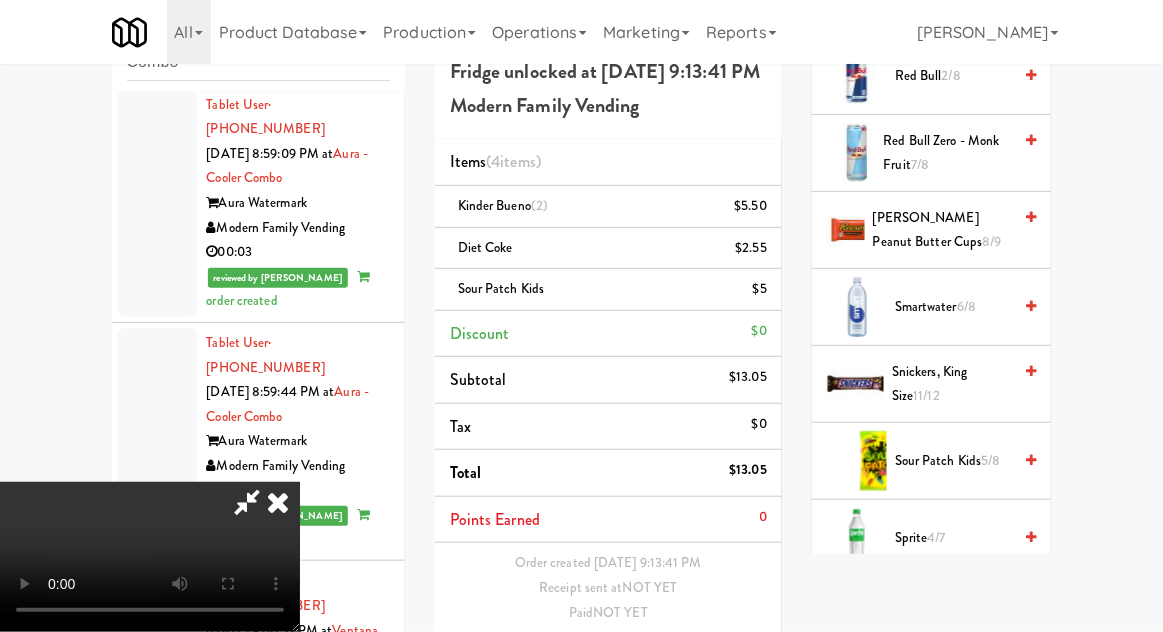 click on "Save Order" at bounding box center [716, 664] 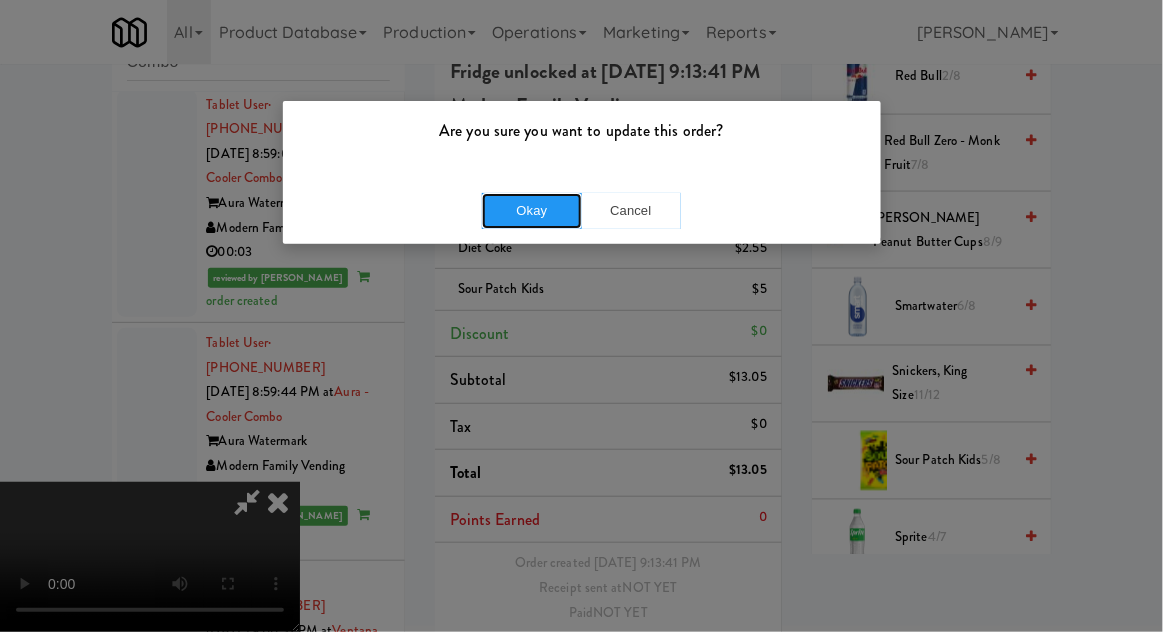 click on "Okay" at bounding box center [532, 211] 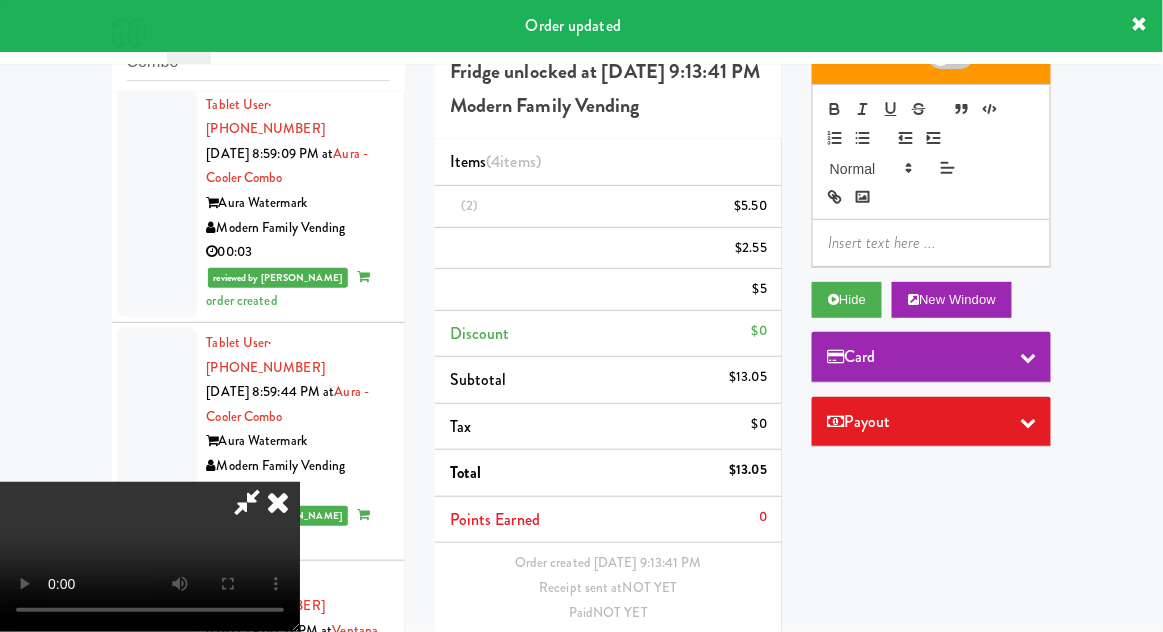 scroll, scrollTop: 0, scrollLeft: 0, axis: both 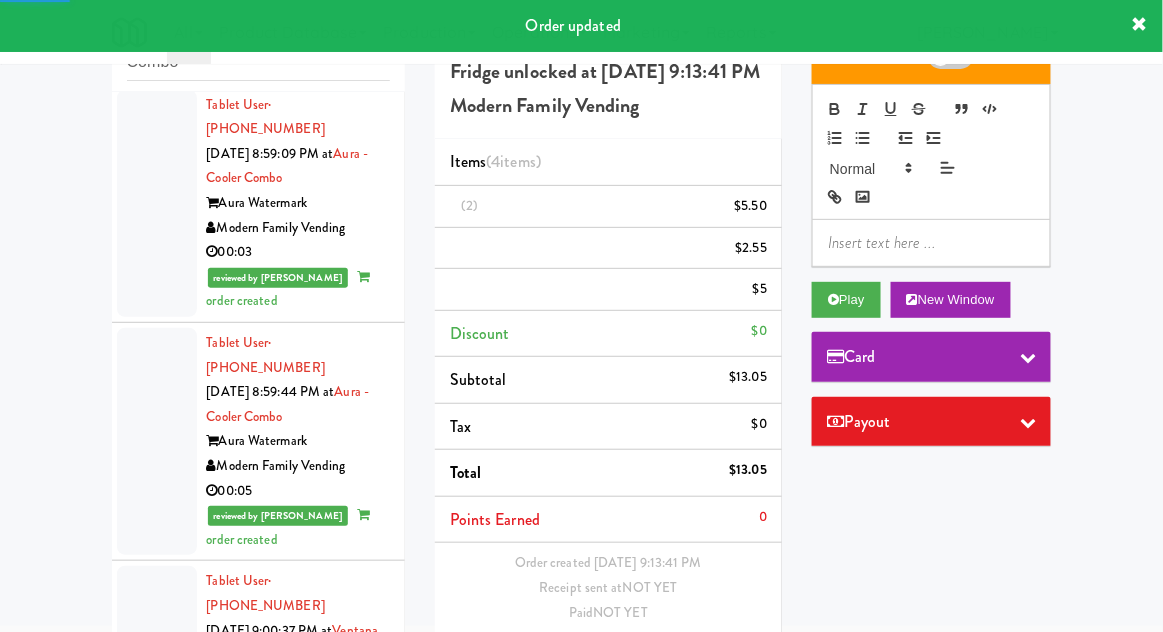 click on "Tablet User  · (202) 292-7207 [DATE] 9:19:19 PM at  Link - Combo Cooler  Link Apartments  Family Markets Company LLC  00:04" at bounding box center [258, 1584] 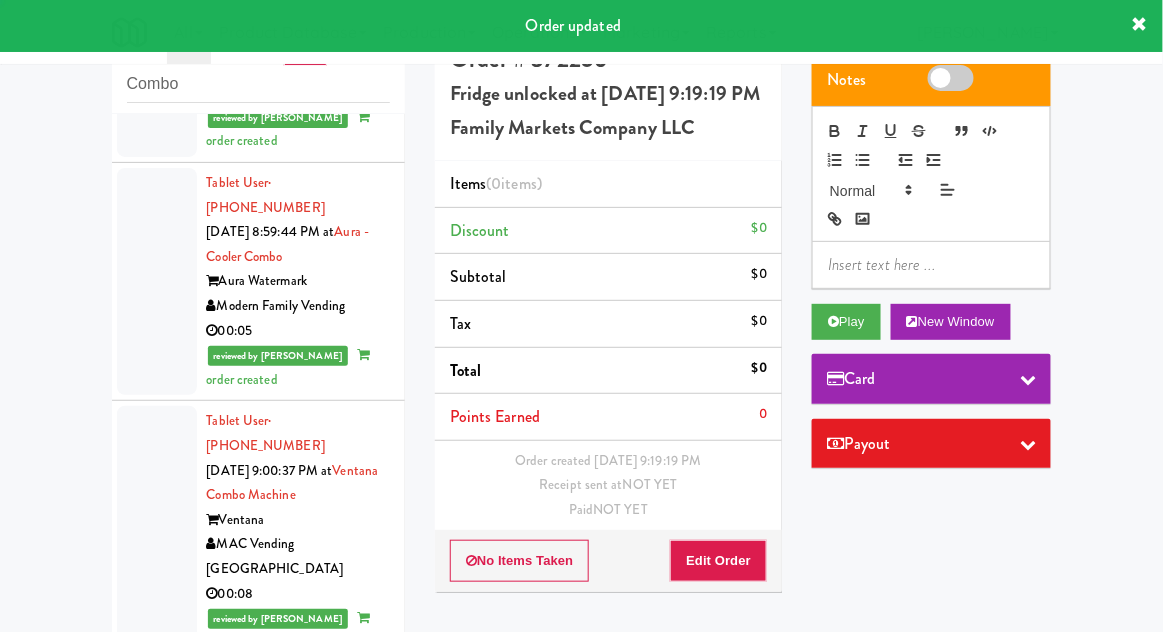 scroll, scrollTop: 8137, scrollLeft: 0, axis: vertical 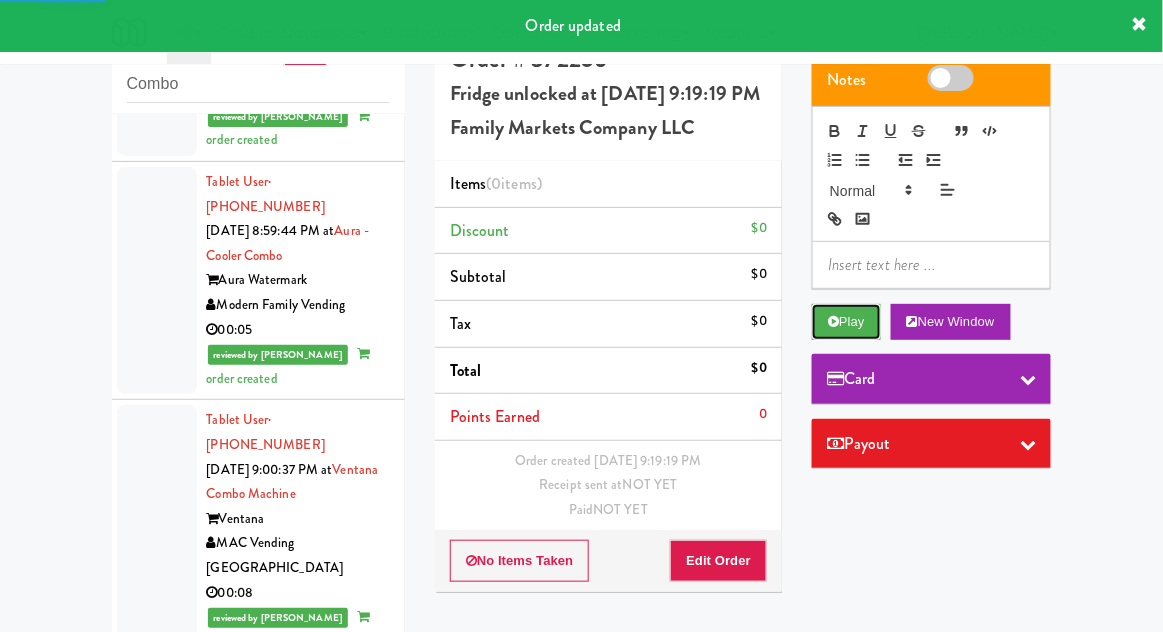 click on "Play" at bounding box center (846, 322) 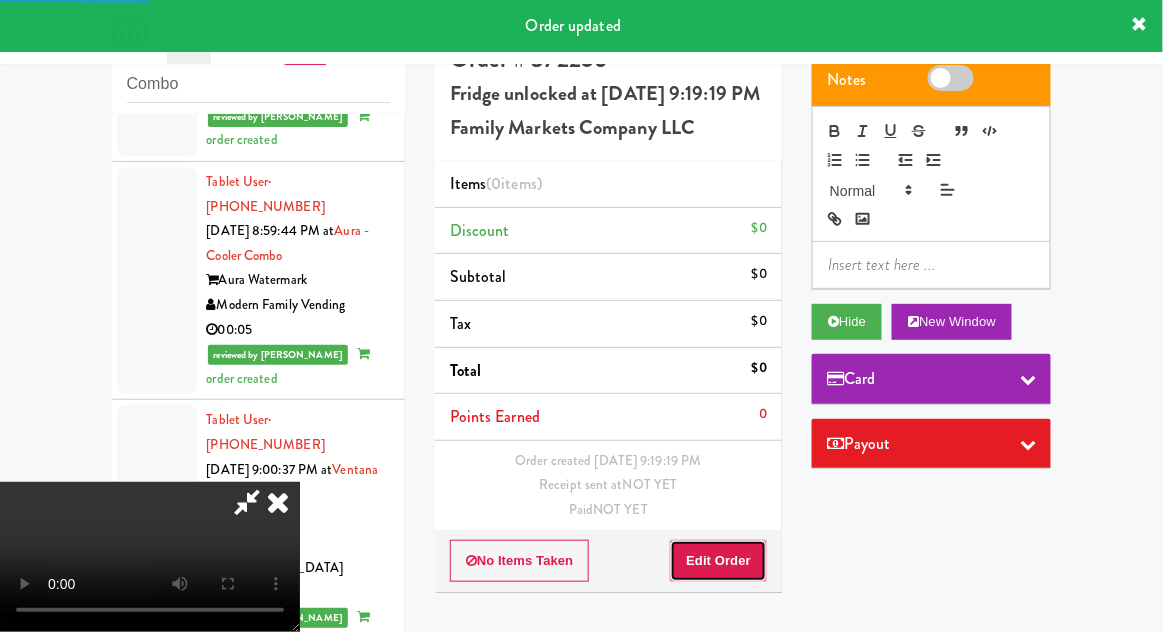 click on "Edit Order" at bounding box center [718, 561] 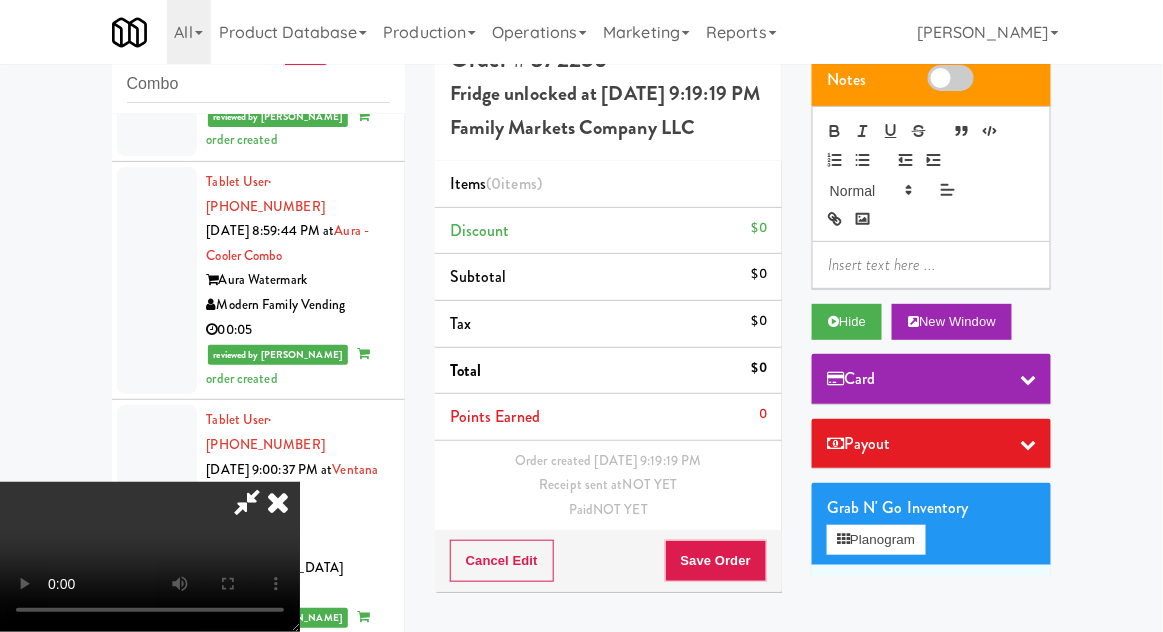 type 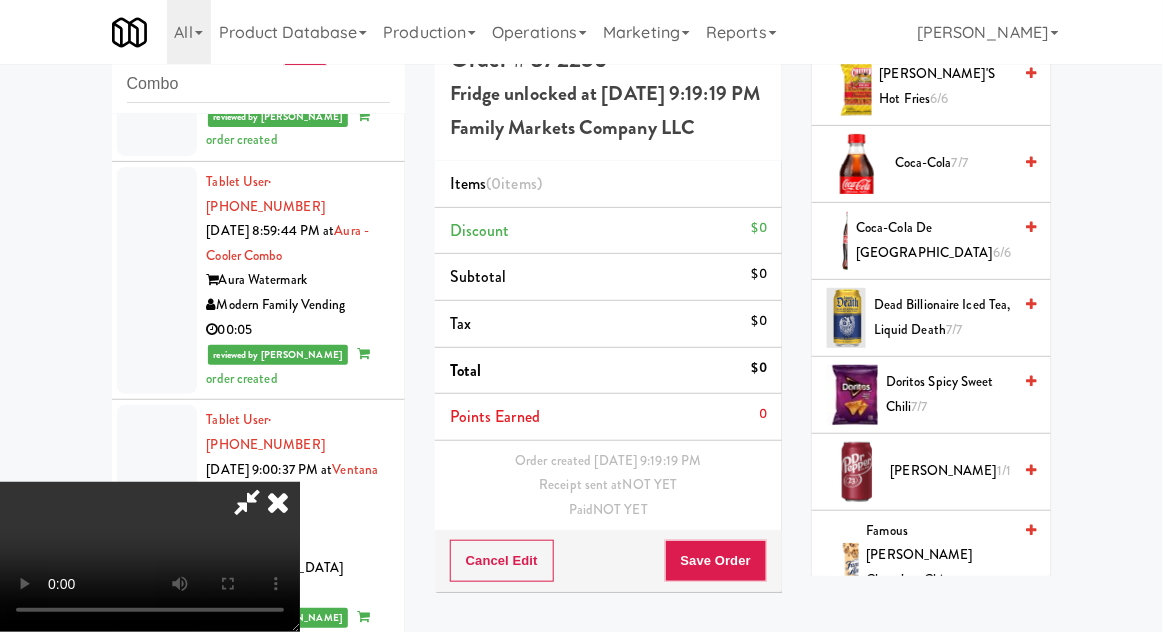 scroll, scrollTop: 1365, scrollLeft: 0, axis: vertical 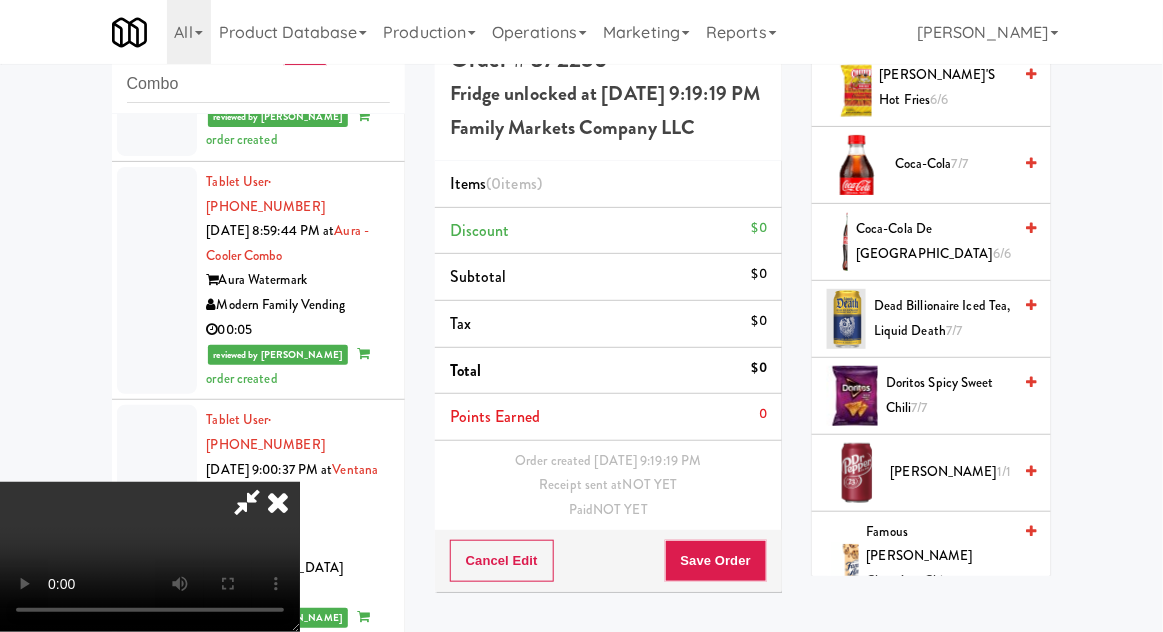 click on "[PERSON_NAME]  1/1" at bounding box center [951, 472] 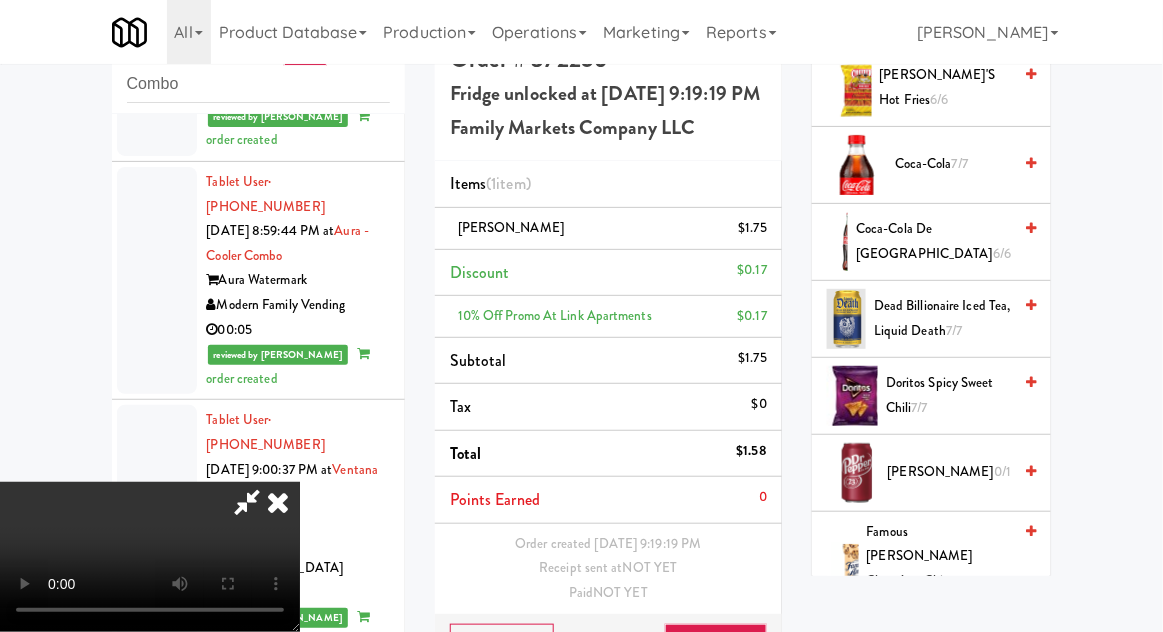 click on "Save Order" at bounding box center (716, 645) 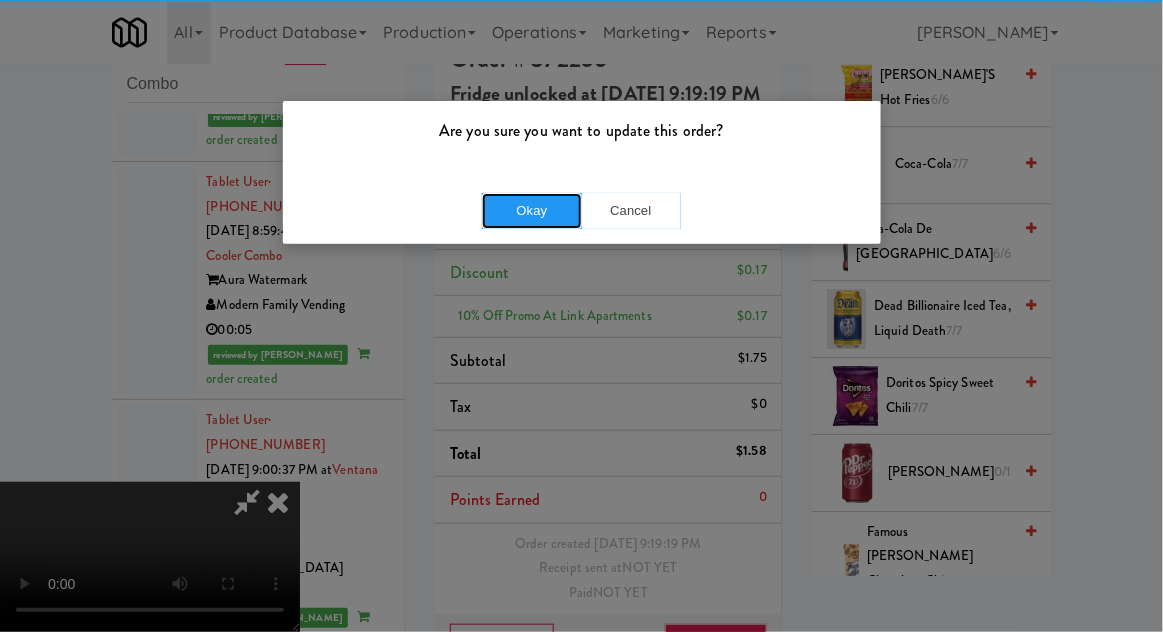 click on "Okay" at bounding box center [532, 211] 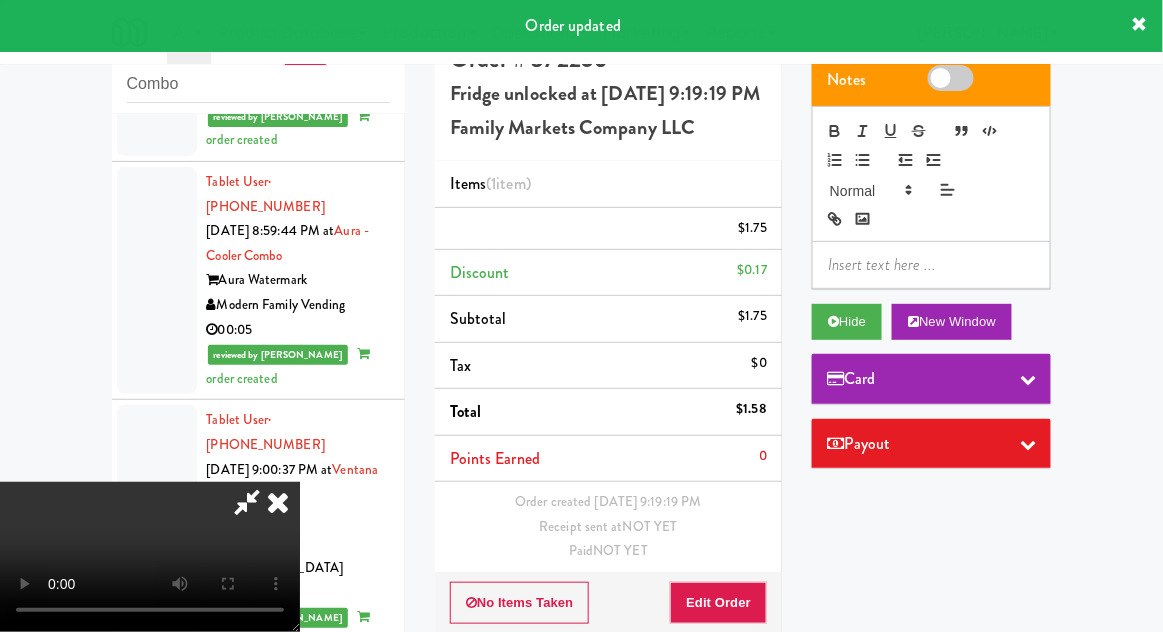 scroll, scrollTop: 0, scrollLeft: 0, axis: both 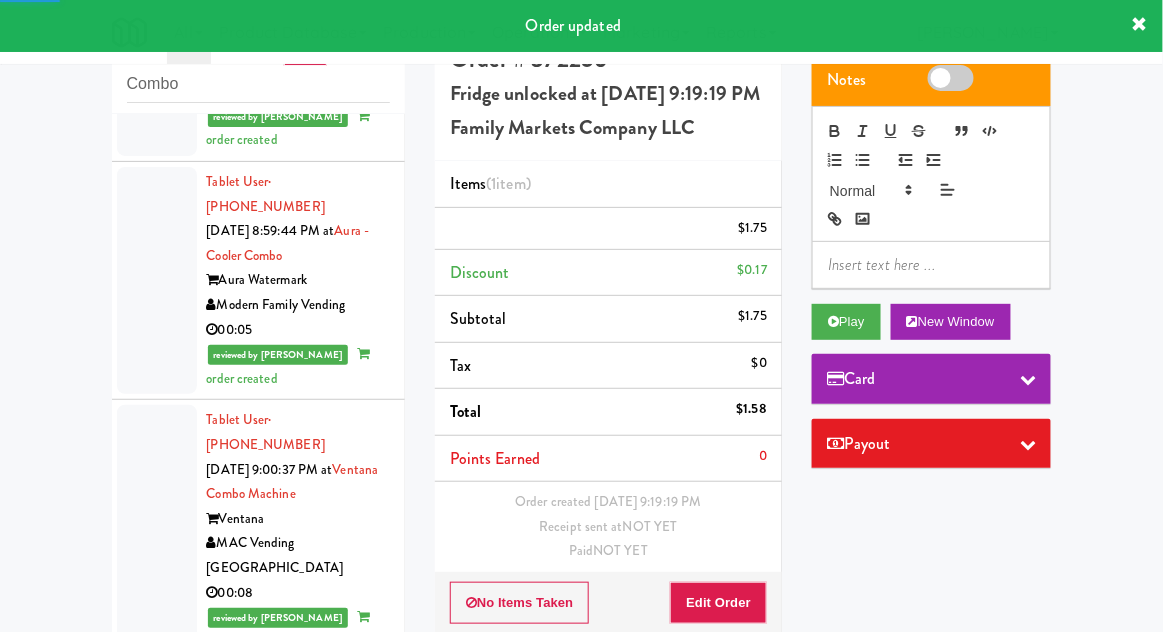 click at bounding box center (157, 1662) 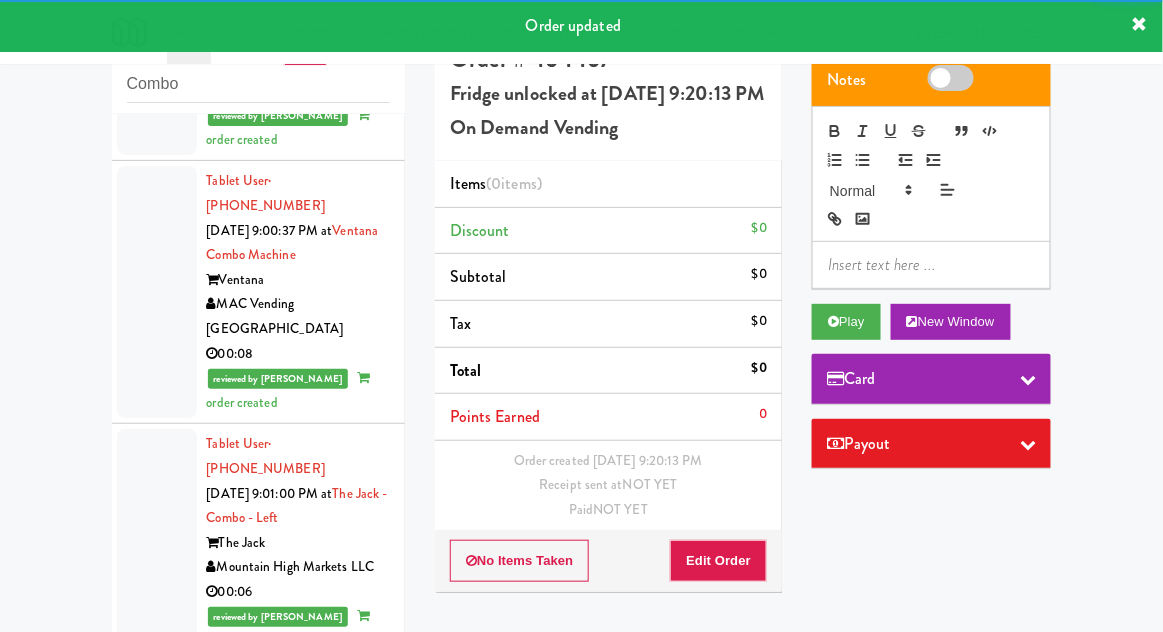 scroll, scrollTop: 8397, scrollLeft: 0, axis: vertical 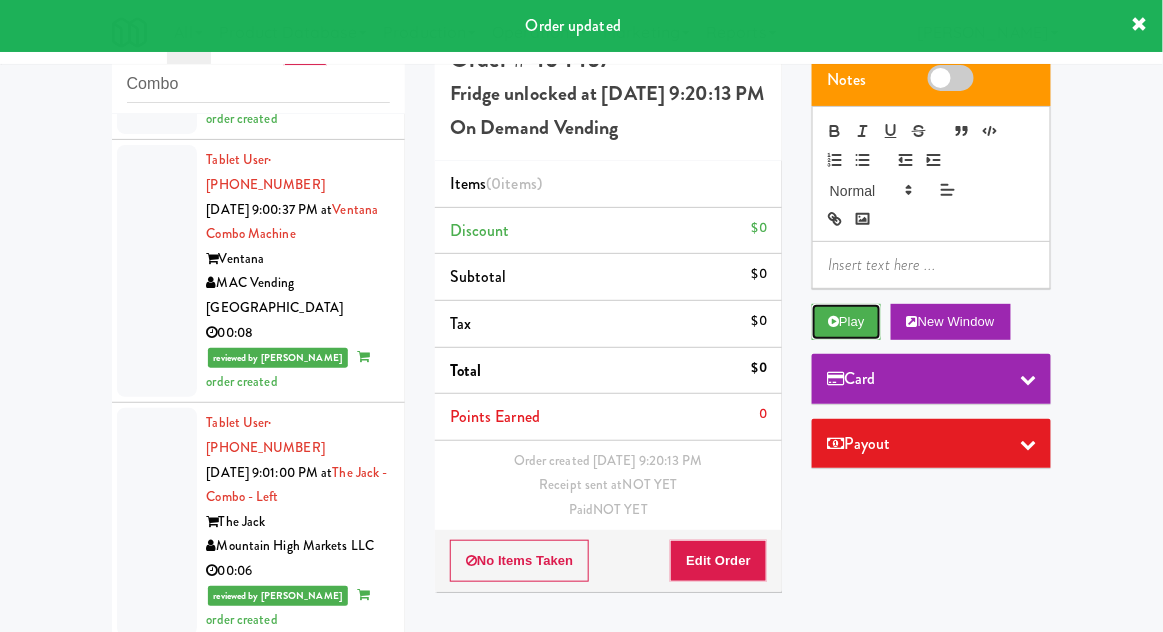 click on "Play" at bounding box center [846, 322] 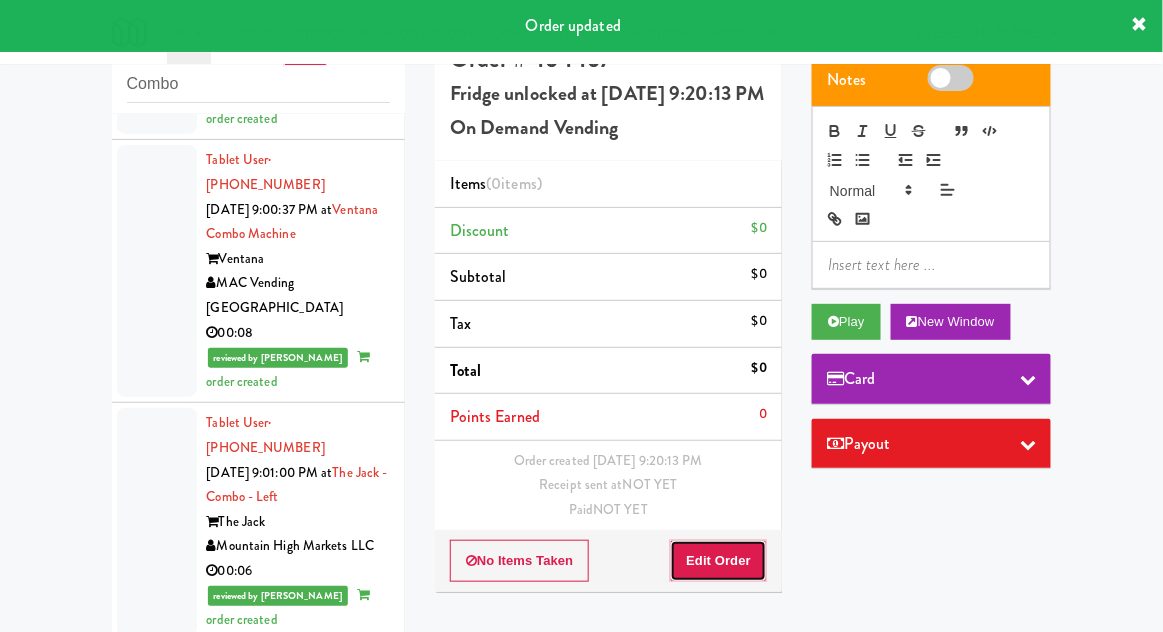 click on "Edit Order" at bounding box center [718, 561] 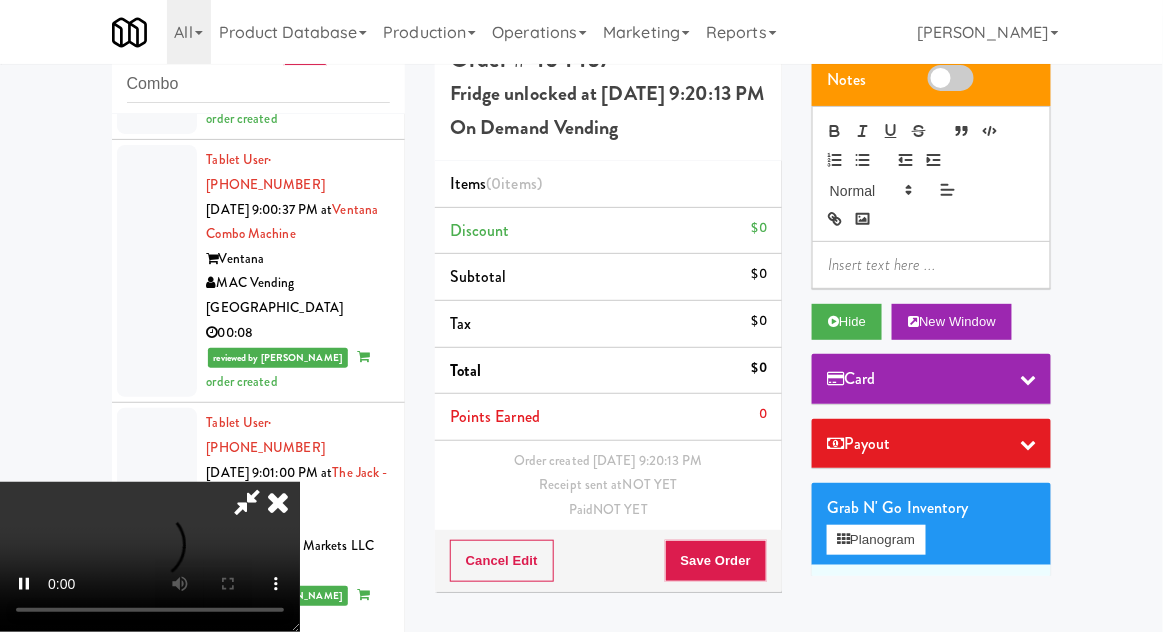scroll, scrollTop: 73, scrollLeft: 0, axis: vertical 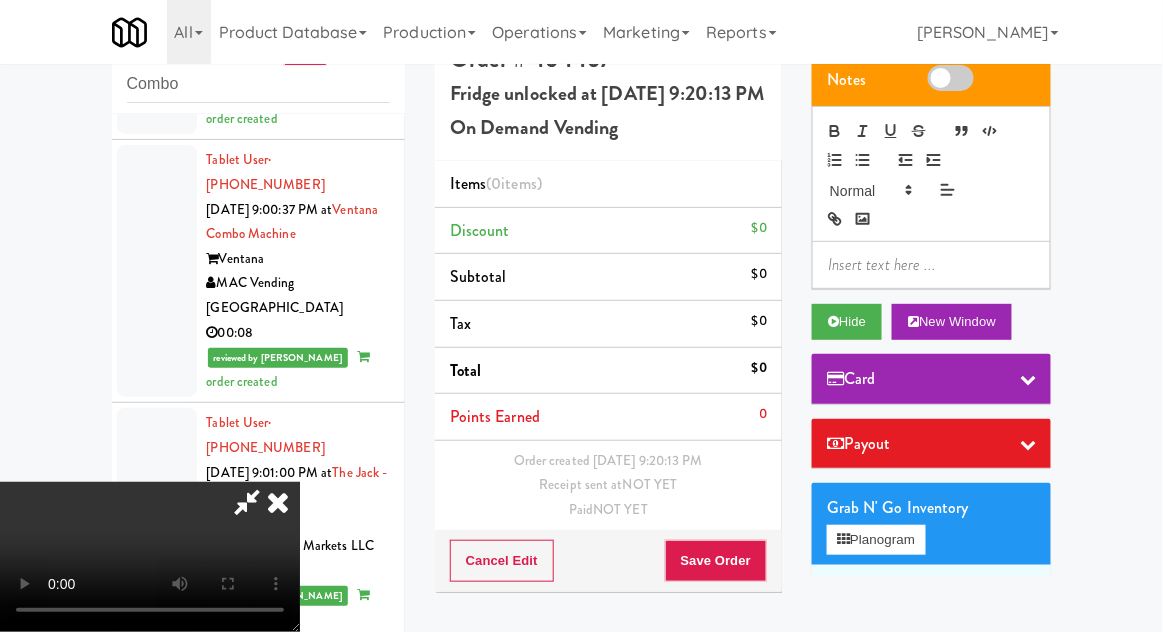 type 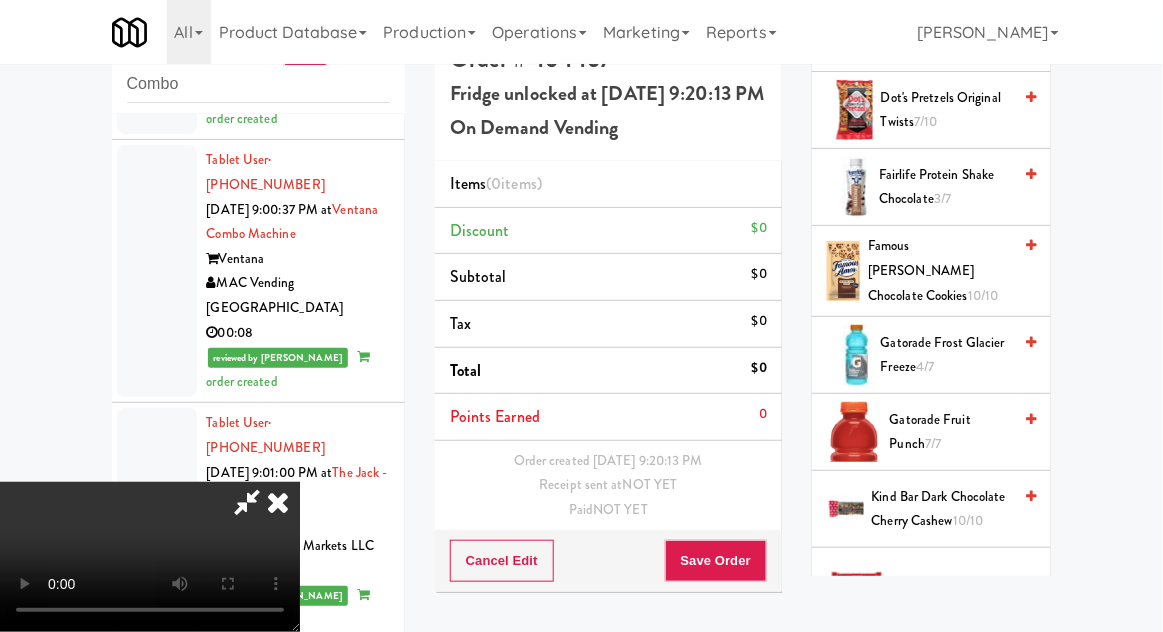 scroll, scrollTop: 1586, scrollLeft: 0, axis: vertical 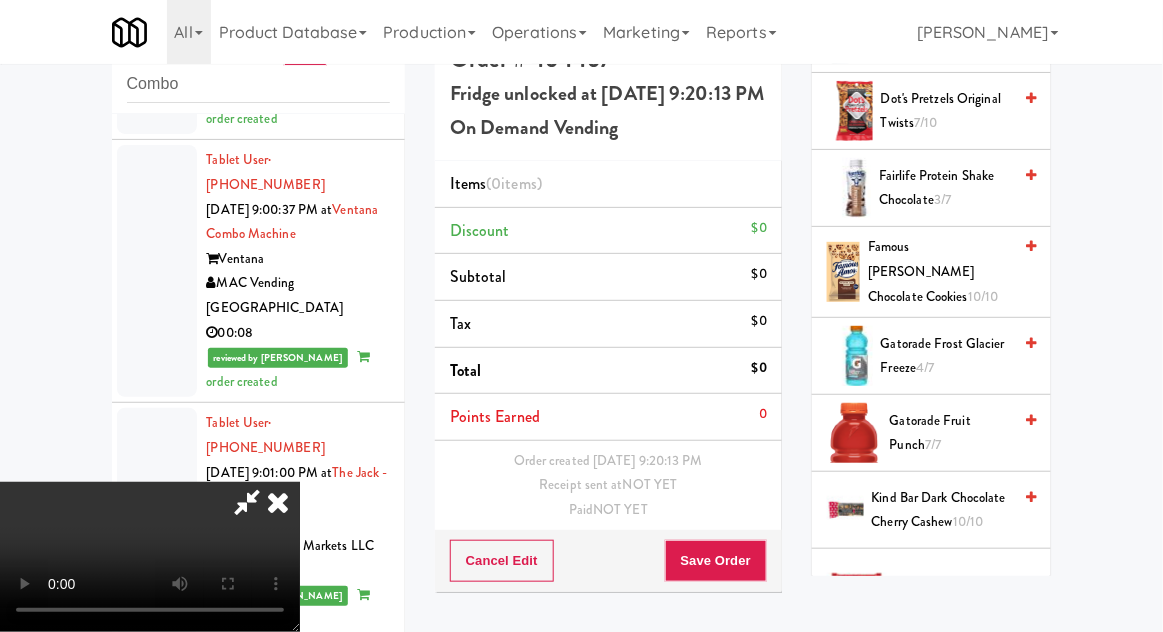 click on "Gatorade Fruit Punch  7/7" at bounding box center [951, 433] 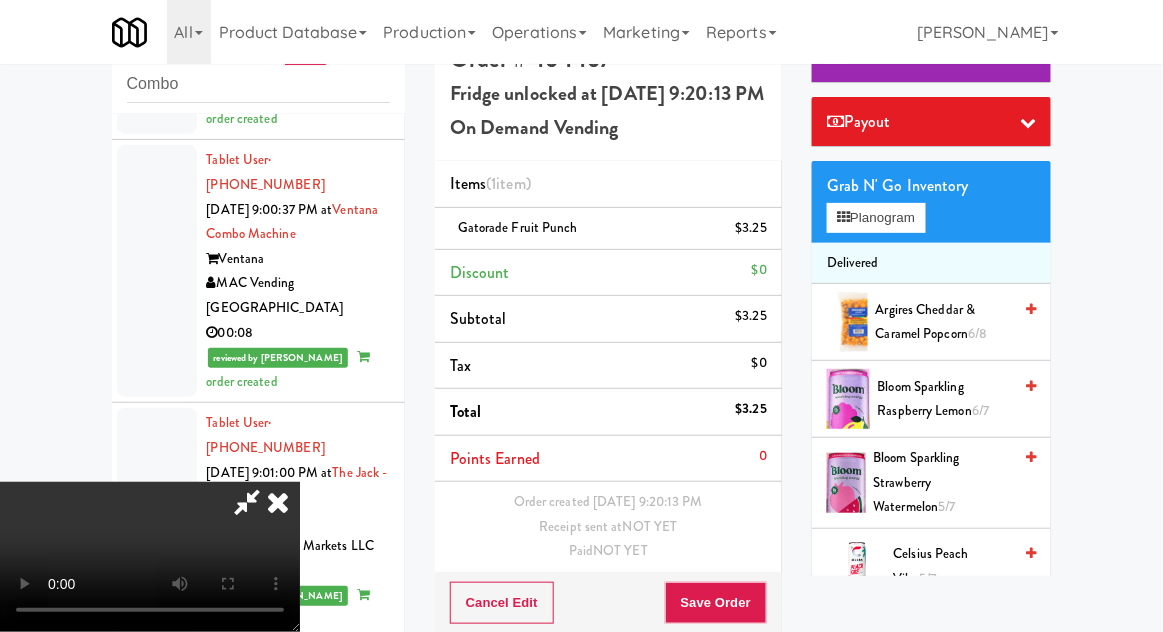 scroll, scrollTop: 304, scrollLeft: 0, axis: vertical 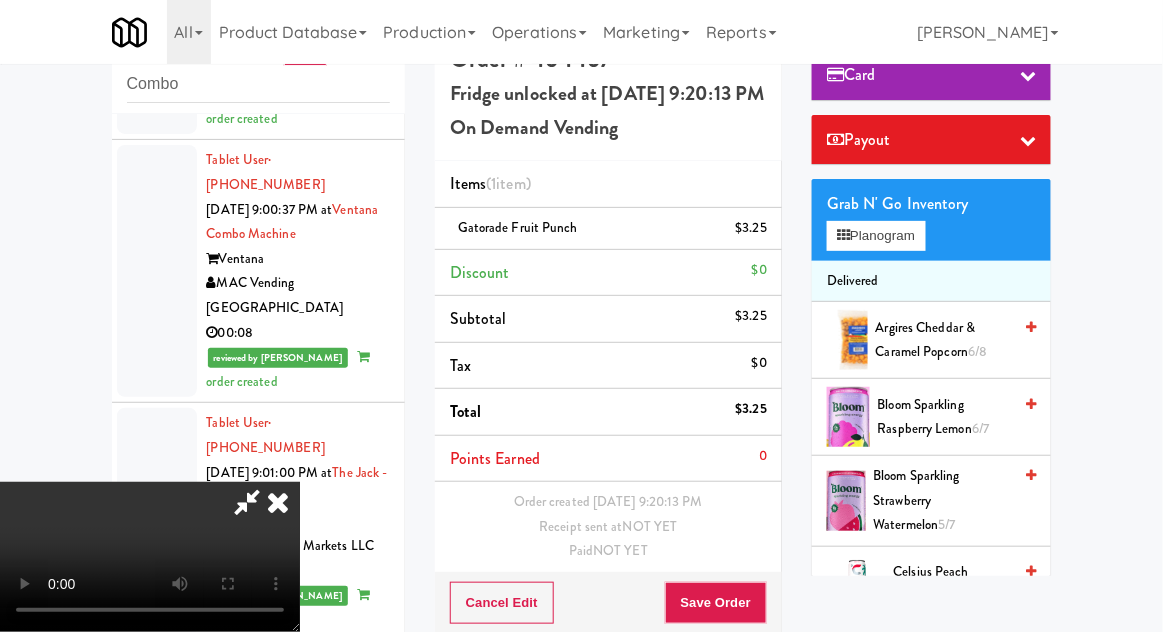click on "Argires Cheddar & Caramel Popcorn  6/8" at bounding box center (944, 340) 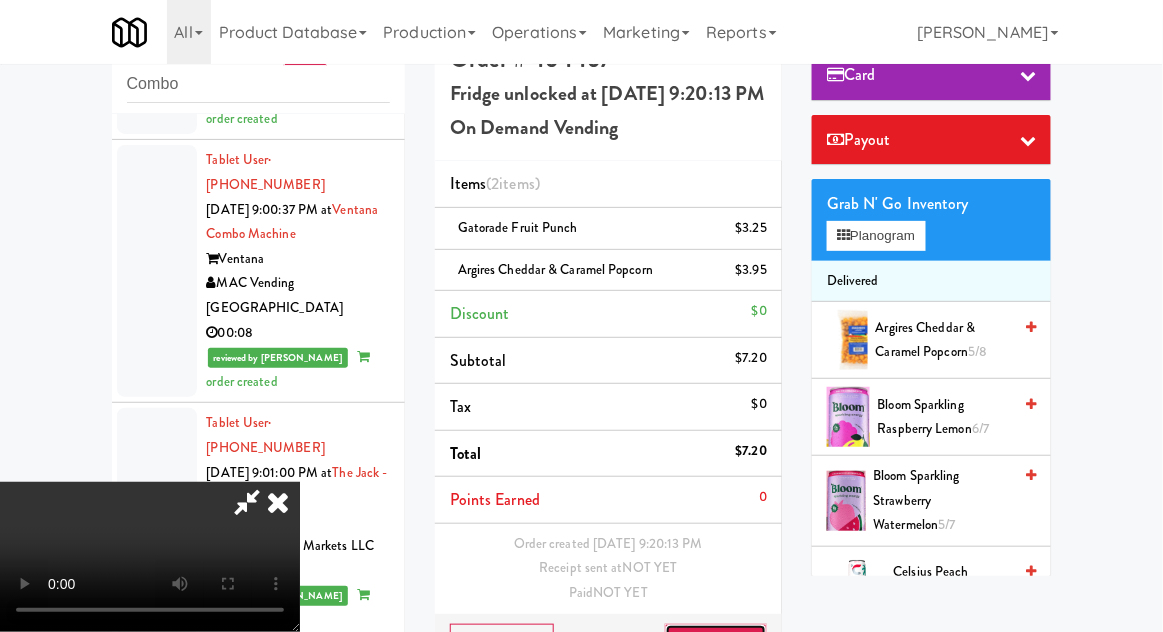 click on "Save Order" at bounding box center [716, 645] 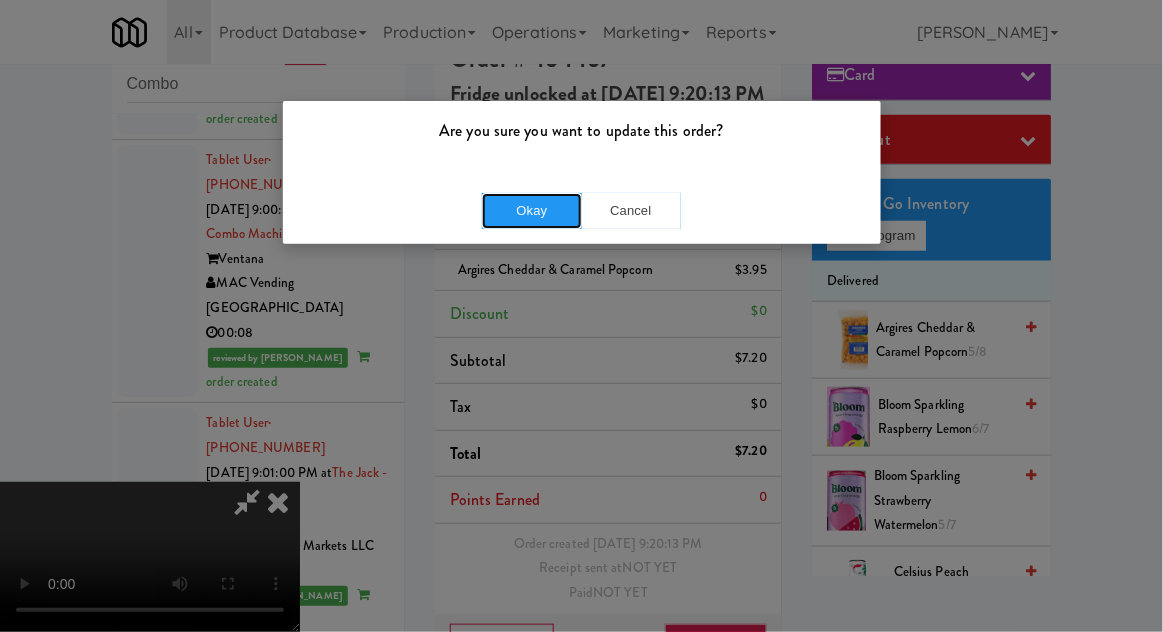click on "Okay" at bounding box center [532, 211] 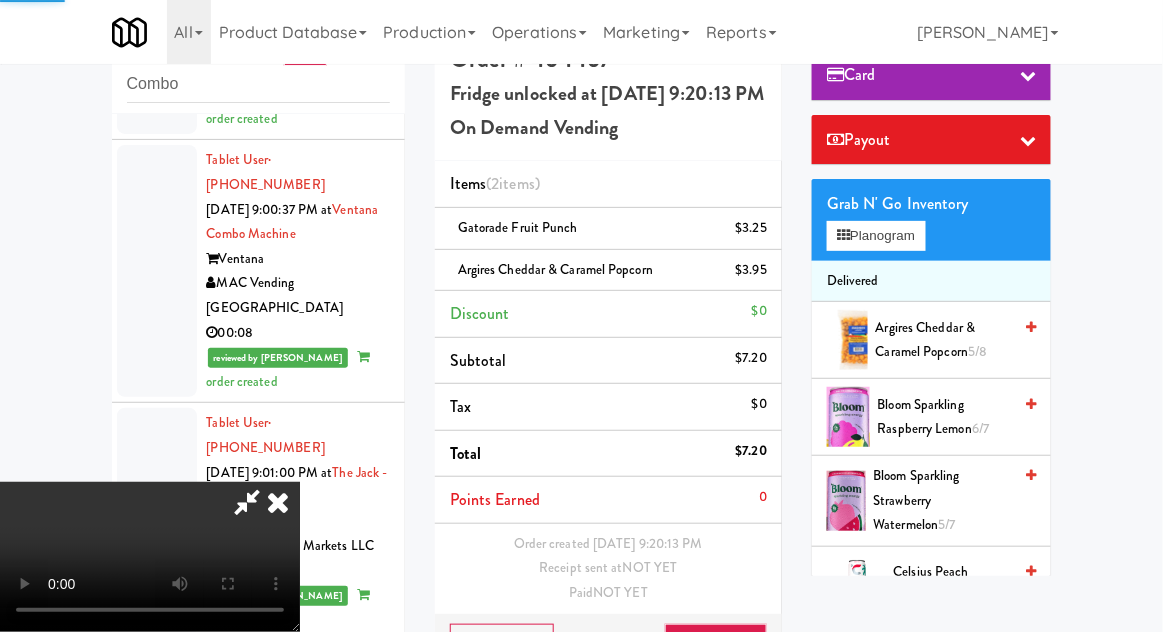 scroll, scrollTop: 0, scrollLeft: 0, axis: both 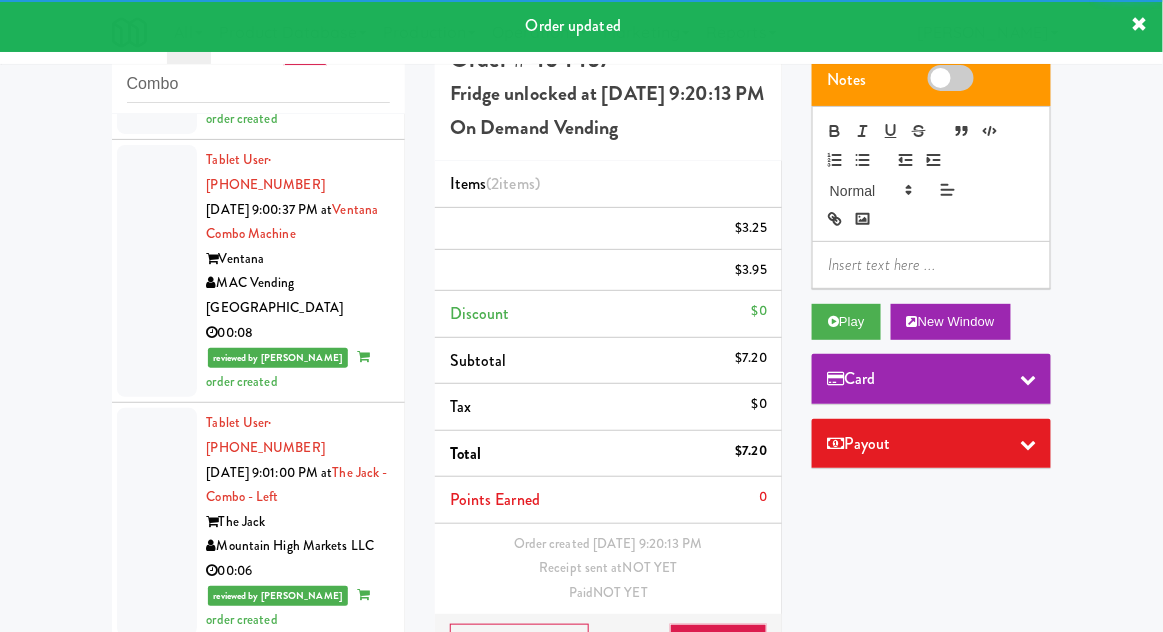 click on "Tablet User  · (224) 277-2332 [DATE] 9:26:14 PM at  [GEOGRAPHIC_DATA] [GEOGRAPHIC_DATA] [GEOGRAPHIC_DATA]   On Demand Vending  00:04" at bounding box center (258, 1677) 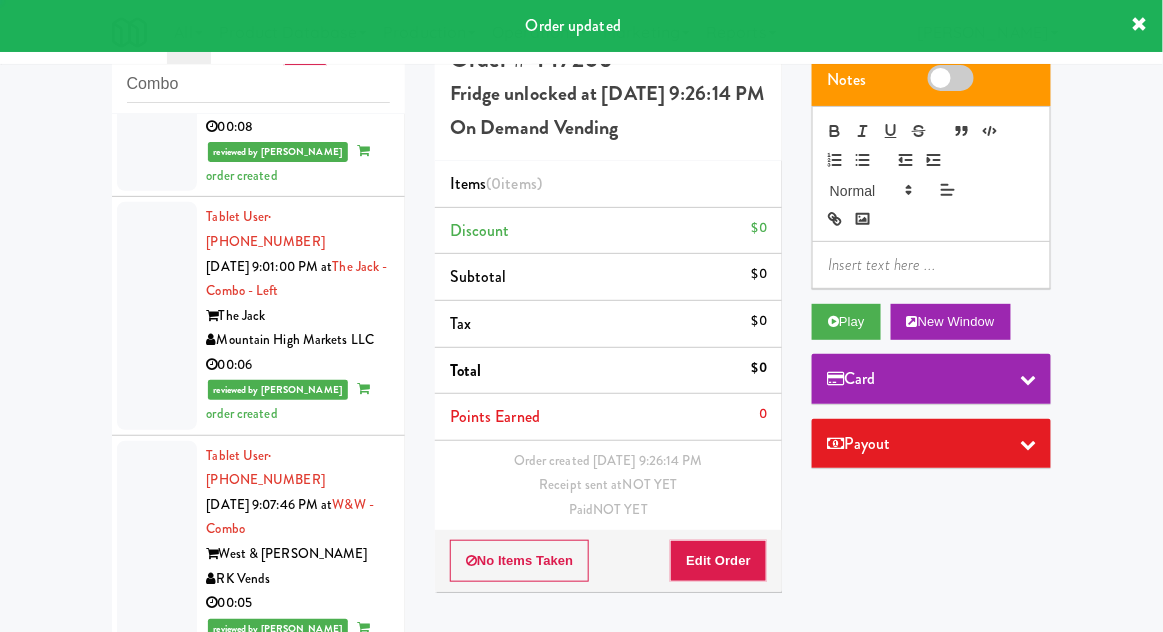 scroll, scrollTop: 8604, scrollLeft: 0, axis: vertical 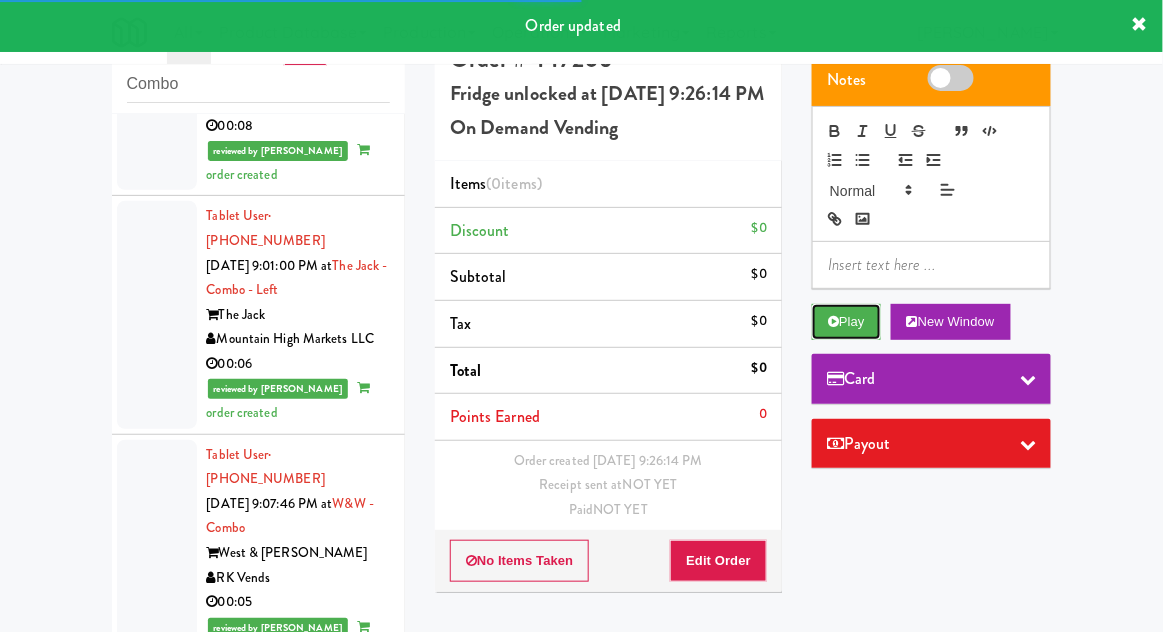 click at bounding box center (833, 321) 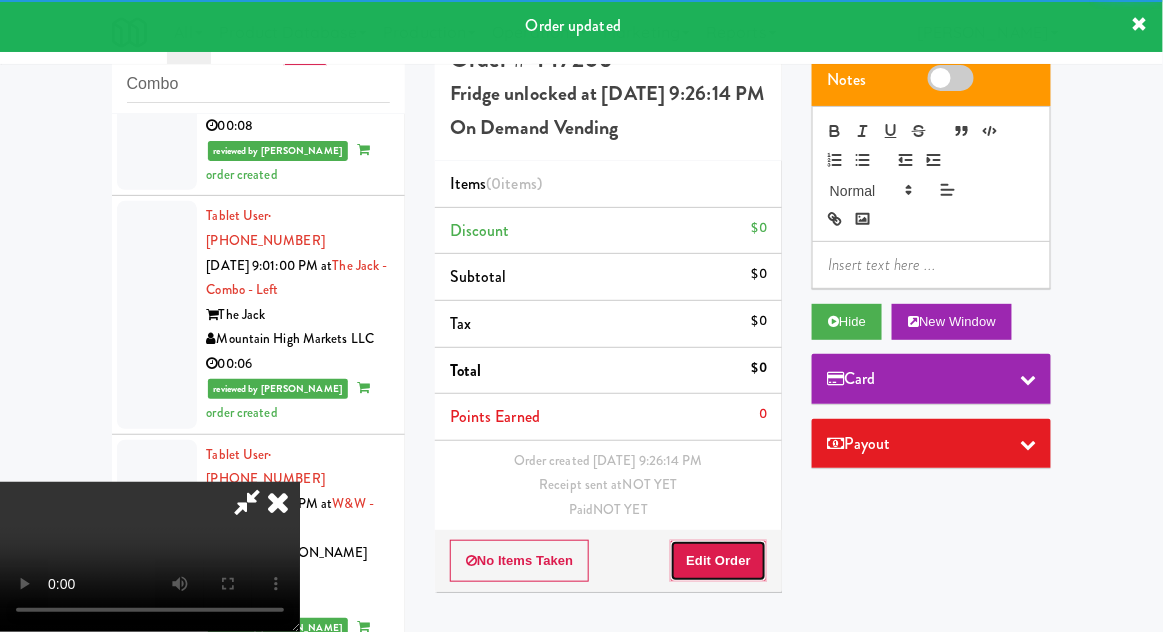 click on "Edit Order" at bounding box center [718, 561] 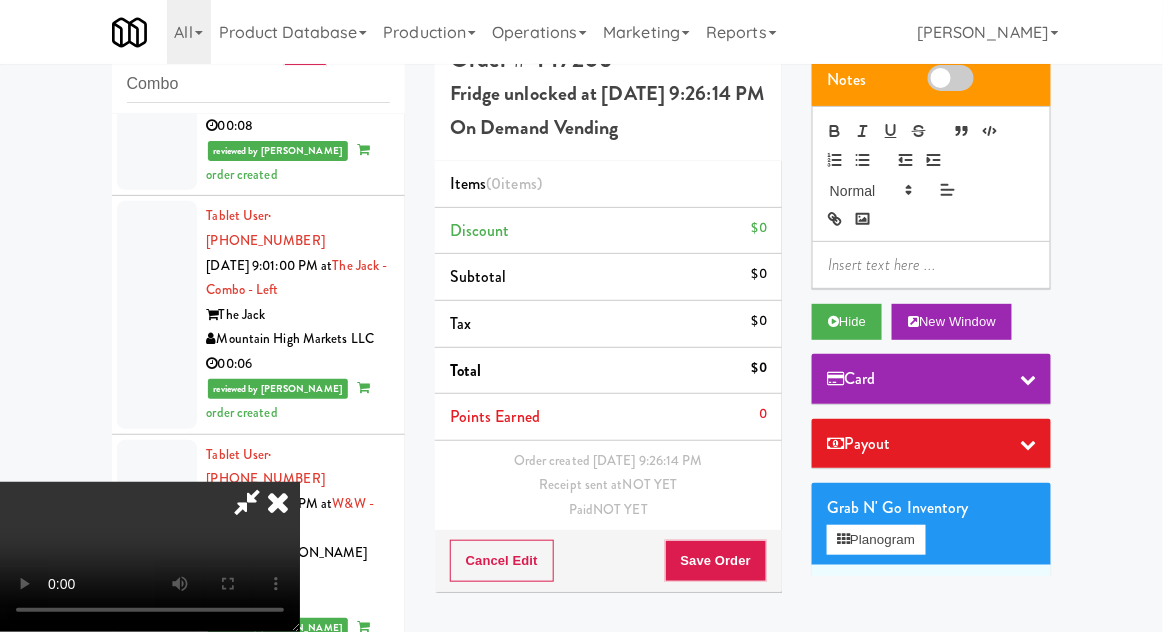 scroll, scrollTop: 73, scrollLeft: 0, axis: vertical 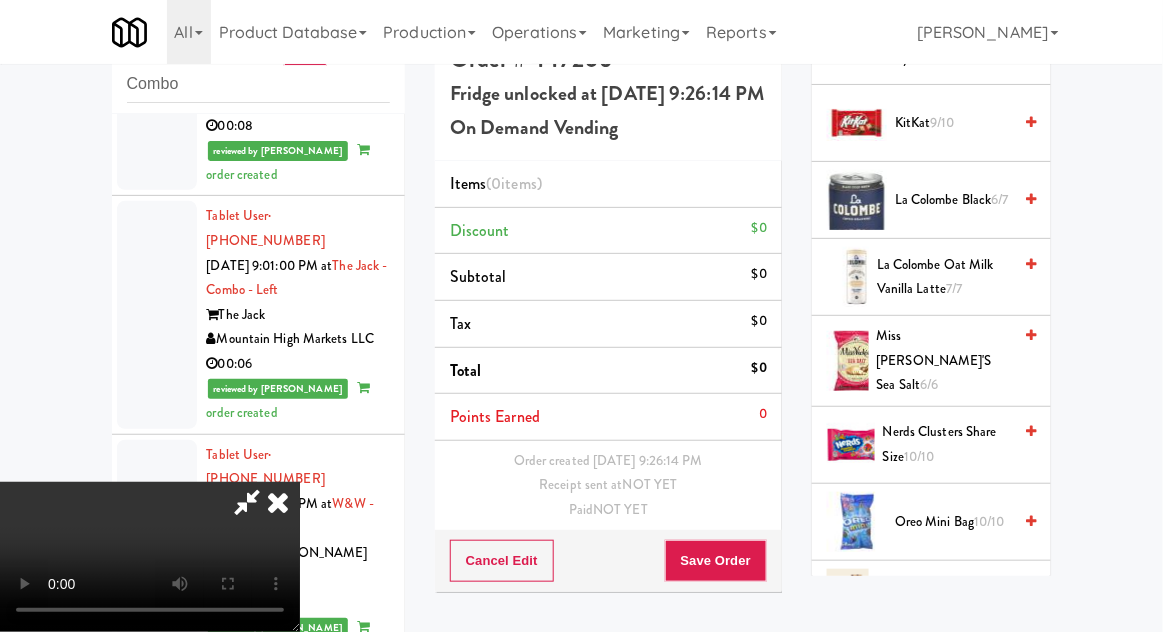 click on "Oreo Mini Bag  10/10" at bounding box center [953, 522] 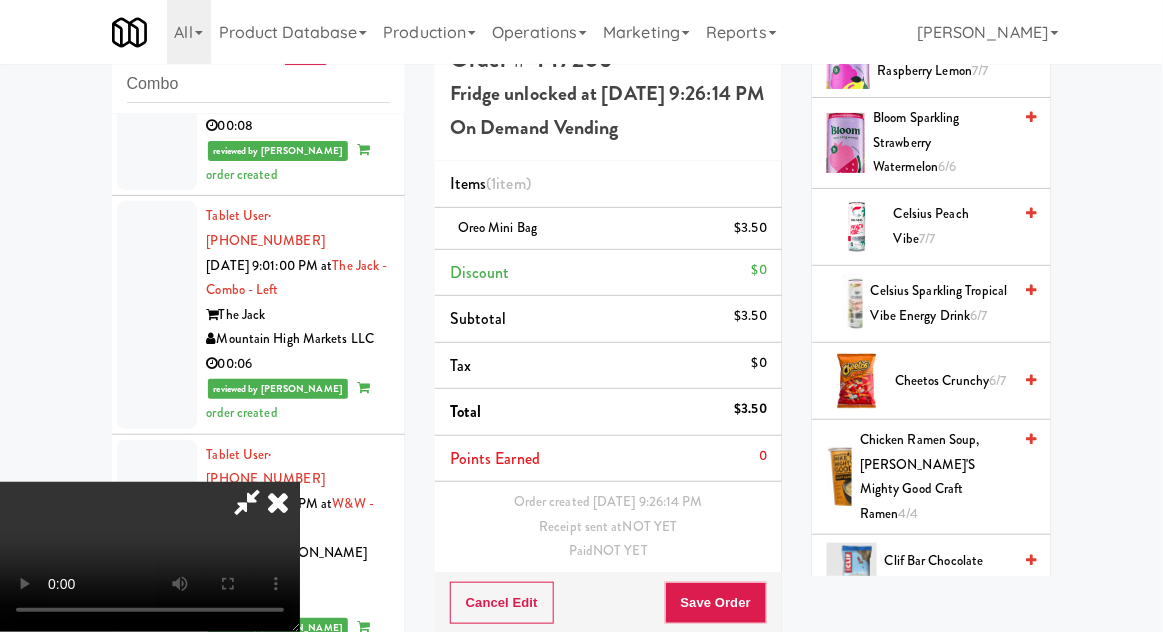 scroll, scrollTop: 0, scrollLeft: 0, axis: both 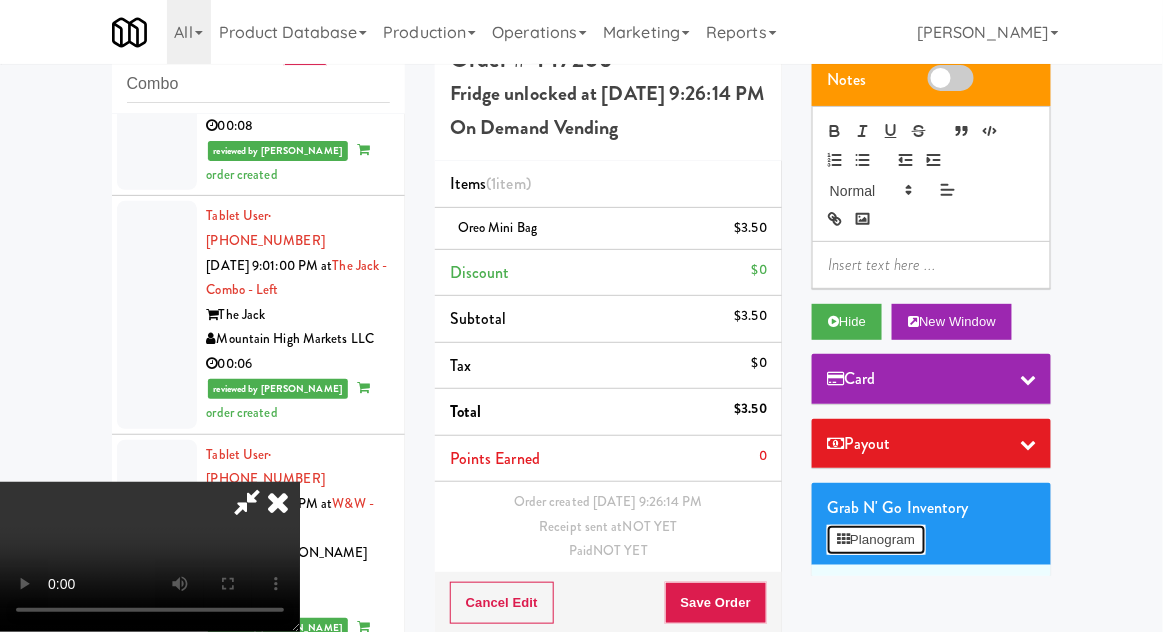 click at bounding box center (843, 539) 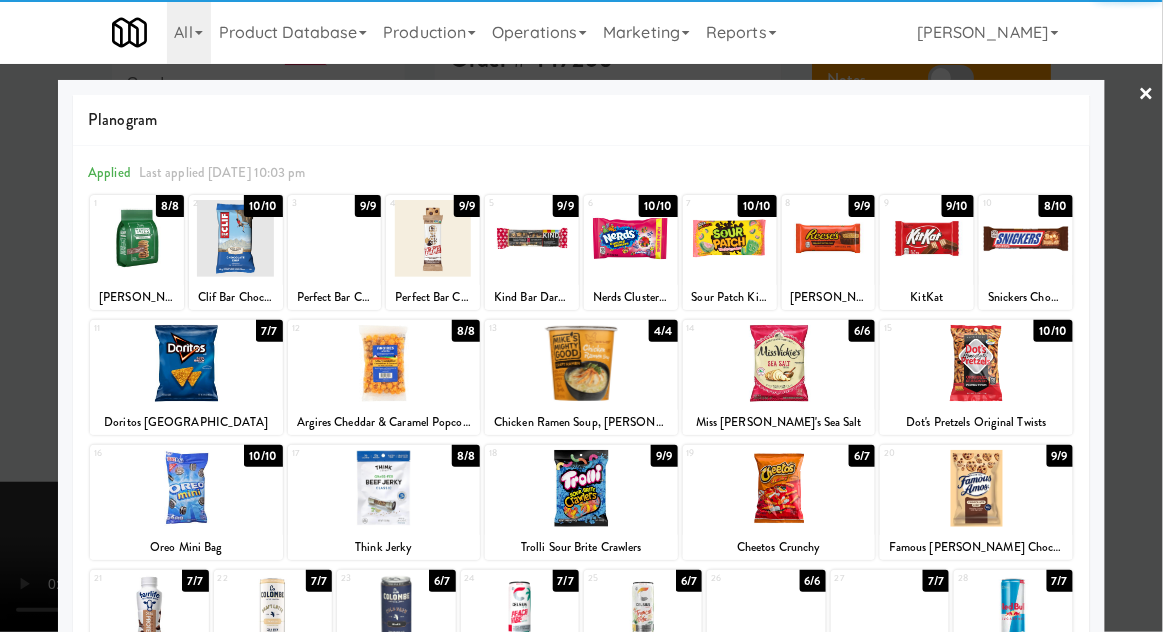click at bounding box center (581, 316) 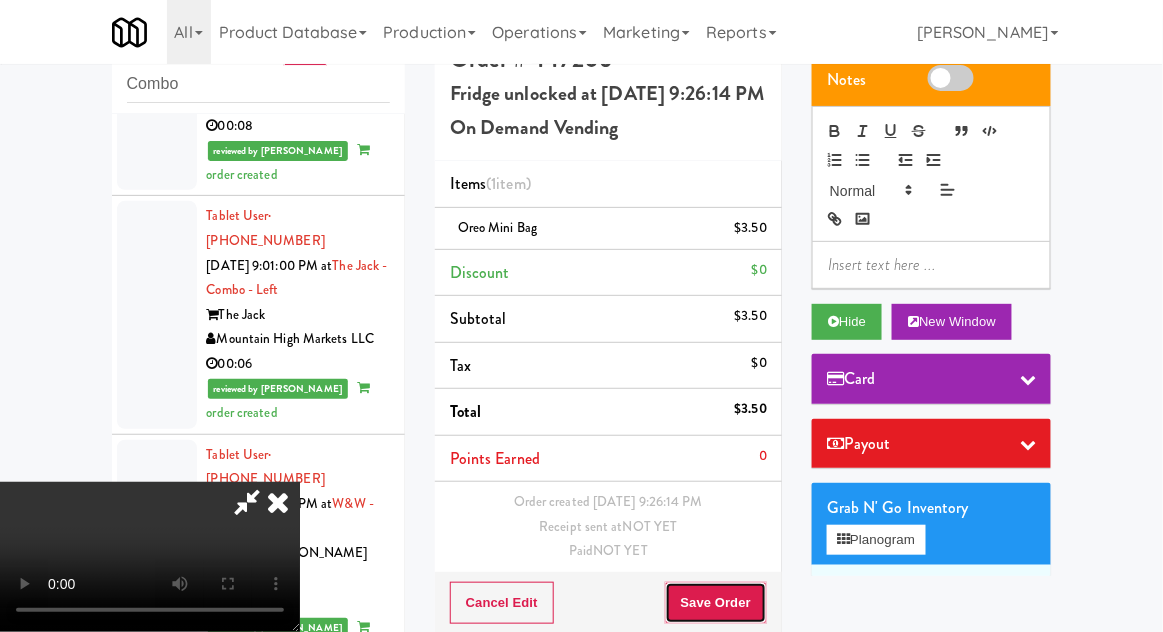 click on "Save Order" at bounding box center (716, 603) 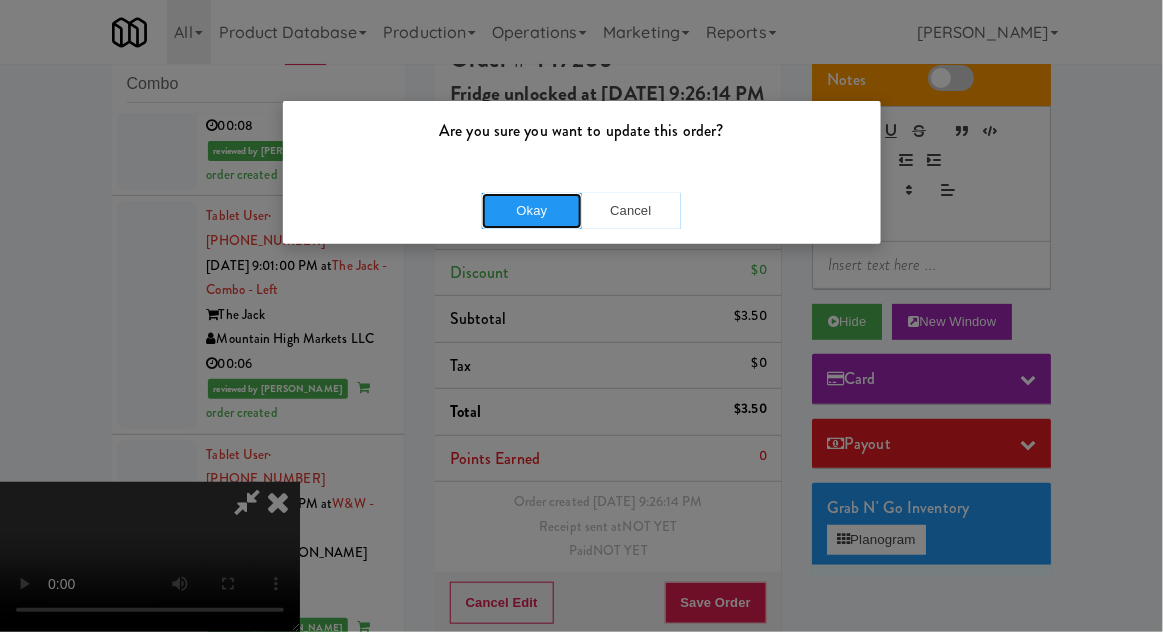 click on "Okay" at bounding box center [532, 211] 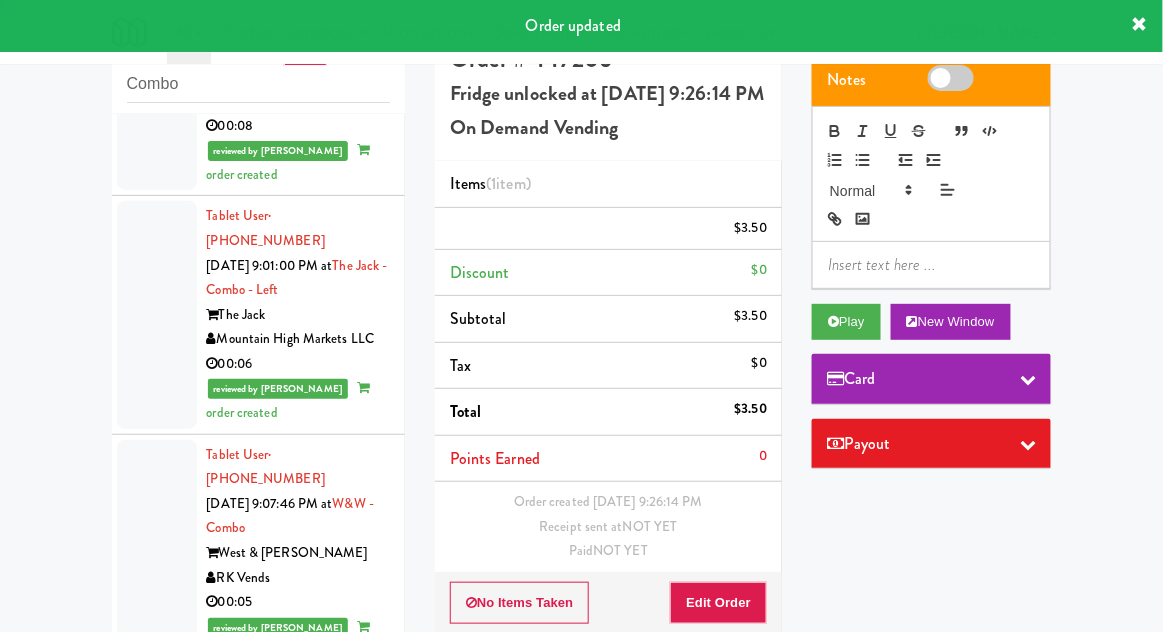 scroll, scrollTop: 0, scrollLeft: 0, axis: both 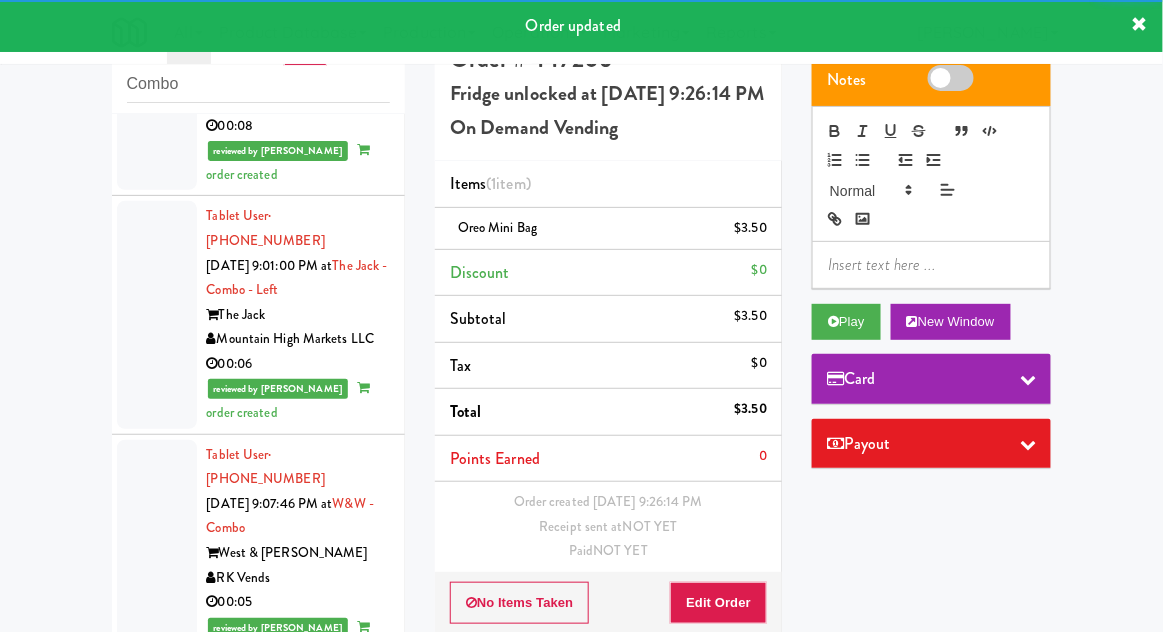 click at bounding box center (157, 1794) 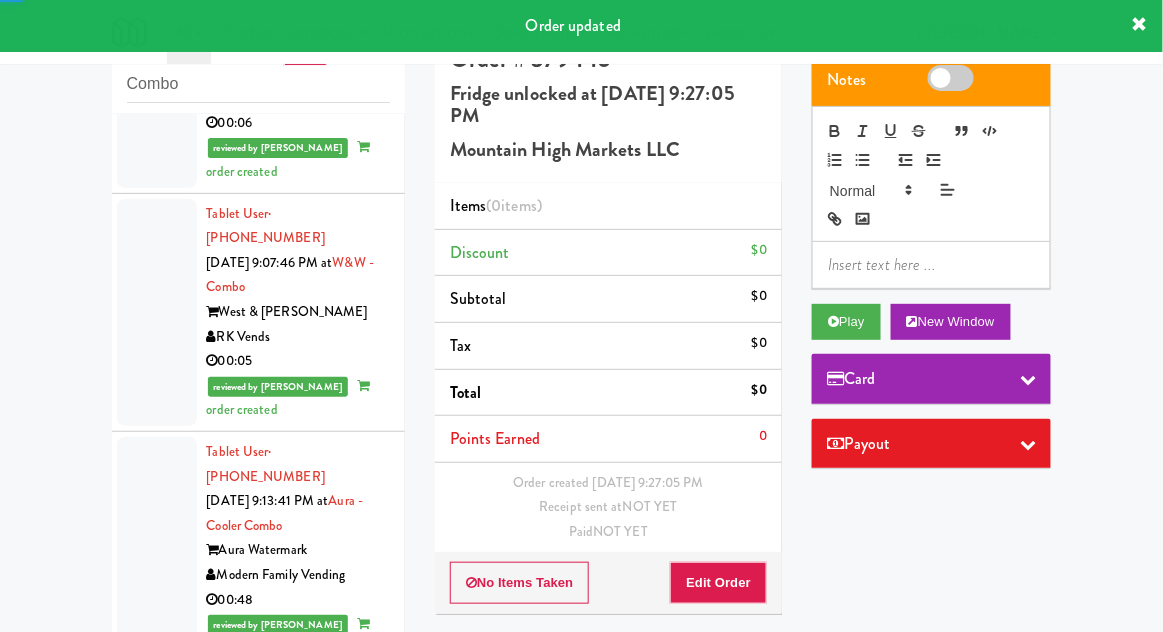 scroll, scrollTop: 8850, scrollLeft: 0, axis: vertical 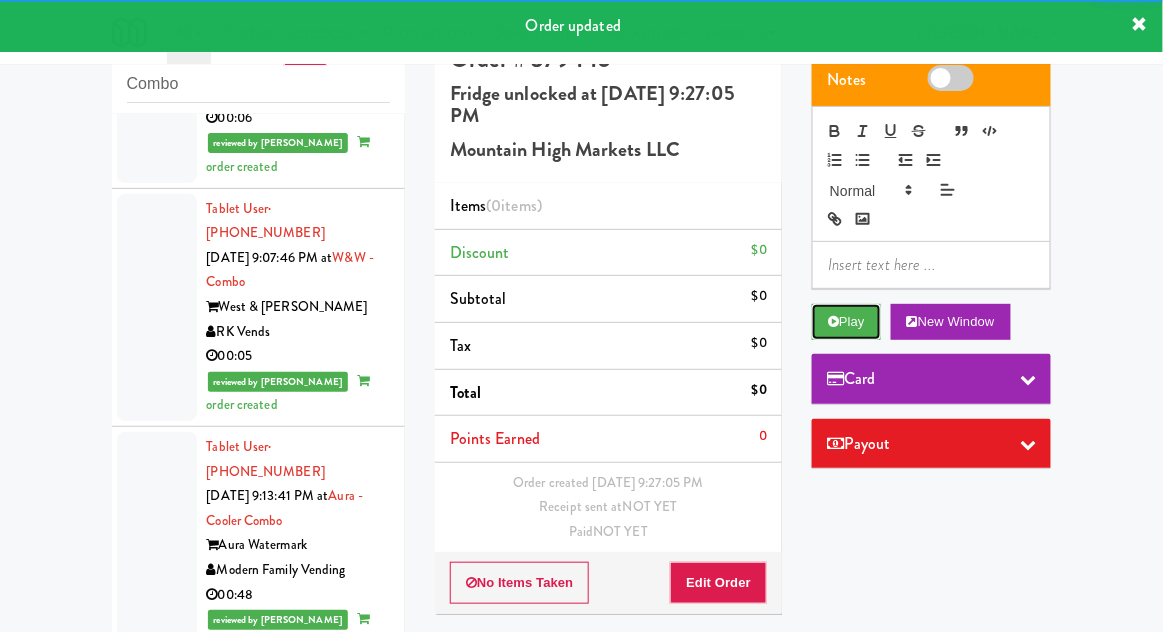 click on "Play" at bounding box center (846, 322) 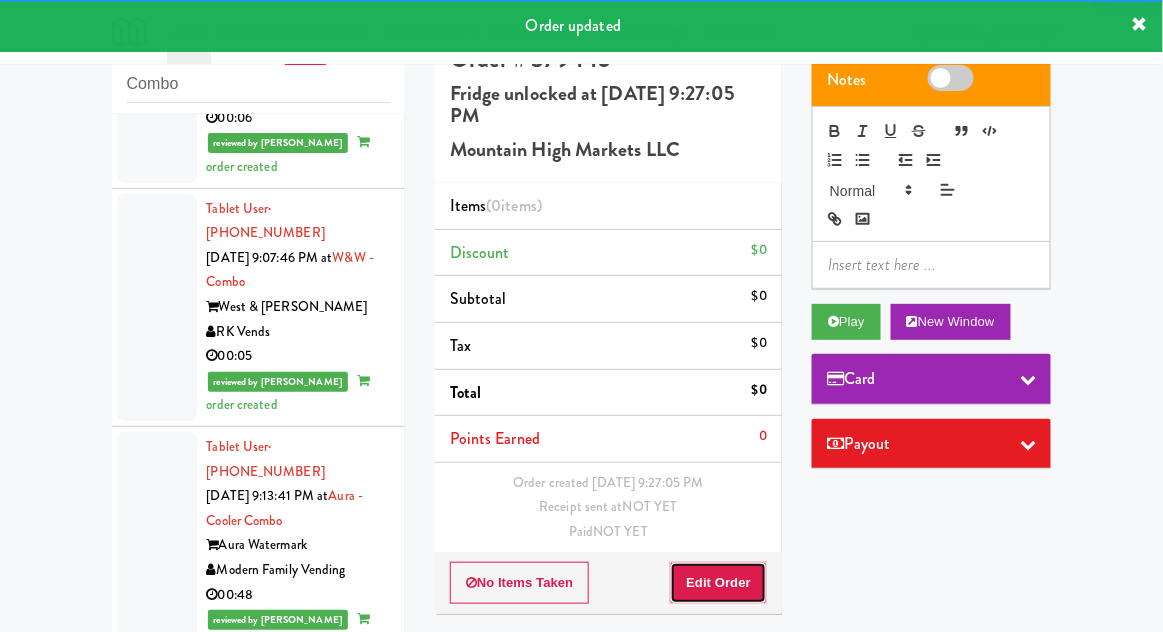 click on "Edit Order" at bounding box center (718, 583) 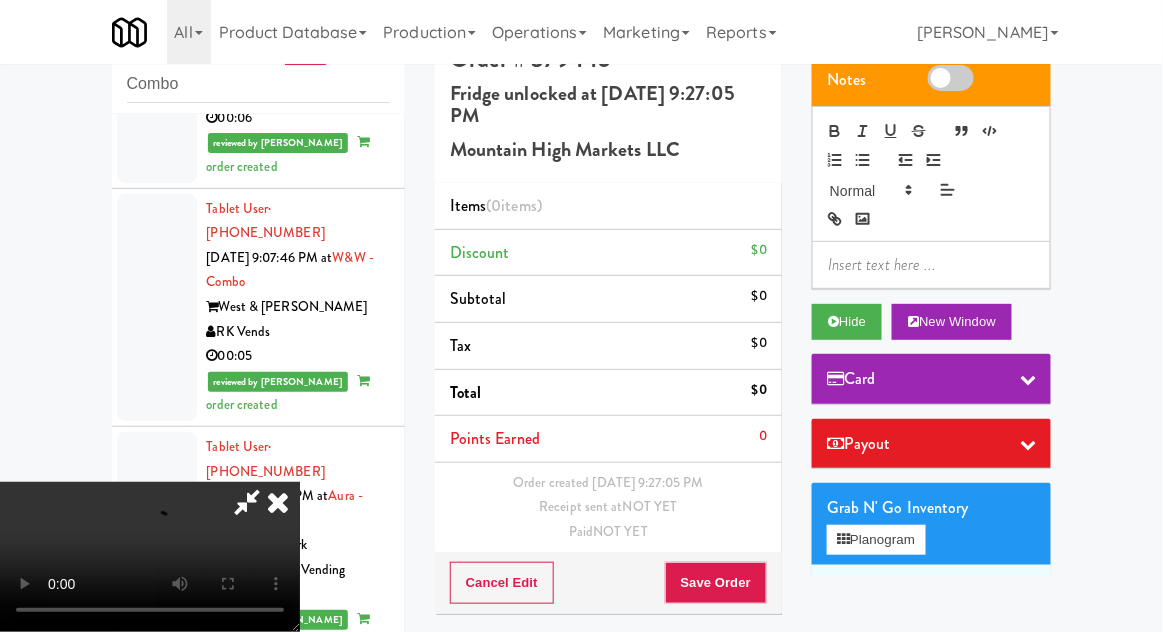 type 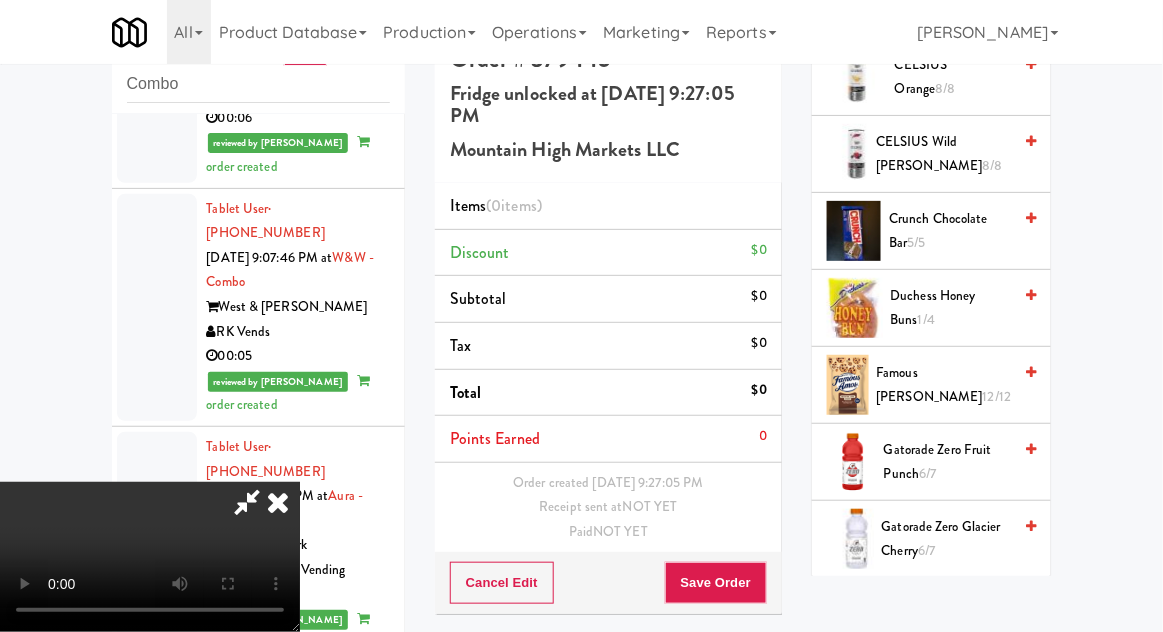 scroll, scrollTop: 945, scrollLeft: 0, axis: vertical 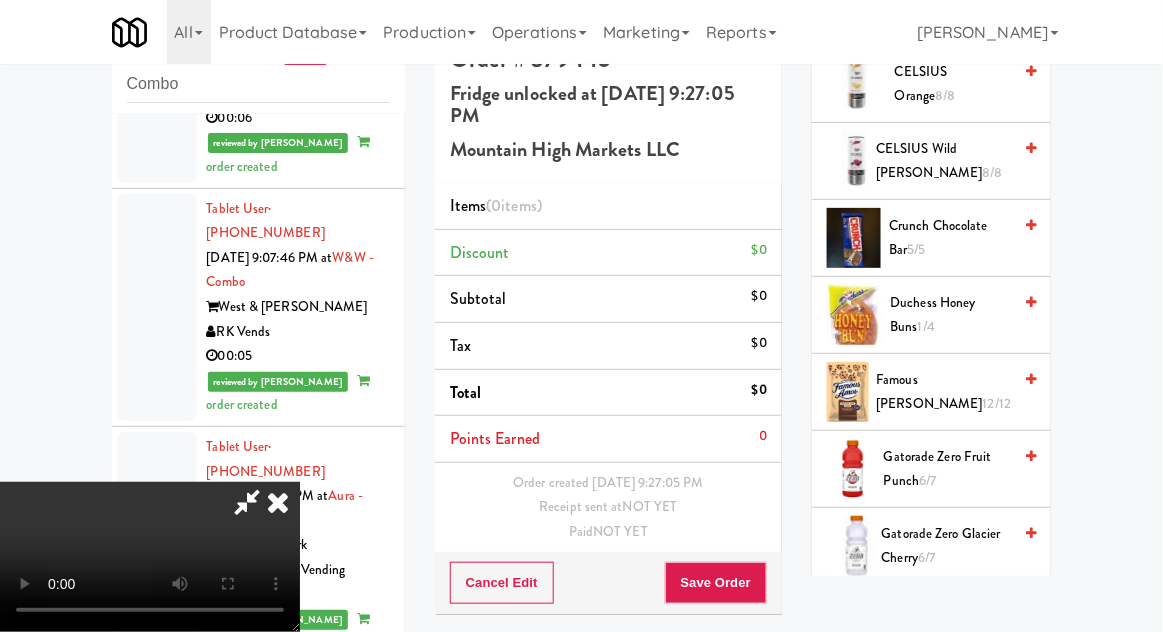 click on "Famous [PERSON_NAME]  12/12" at bounding box center (944, 392) 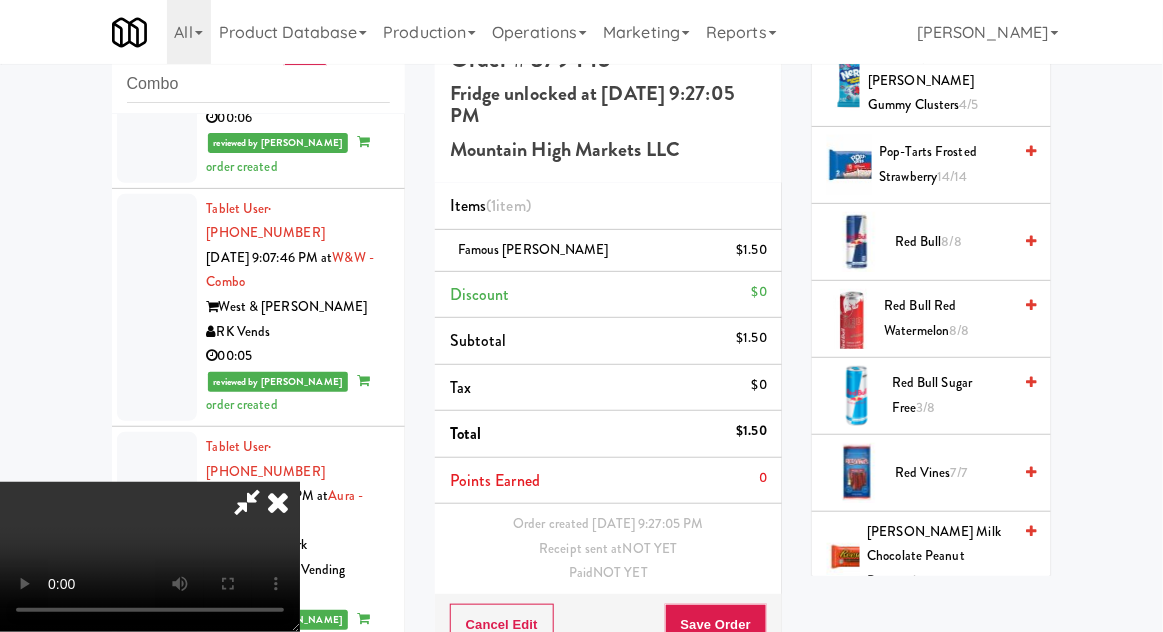 scroll, scrollTop: 2625, scrollLeft: 0, axis: vertical 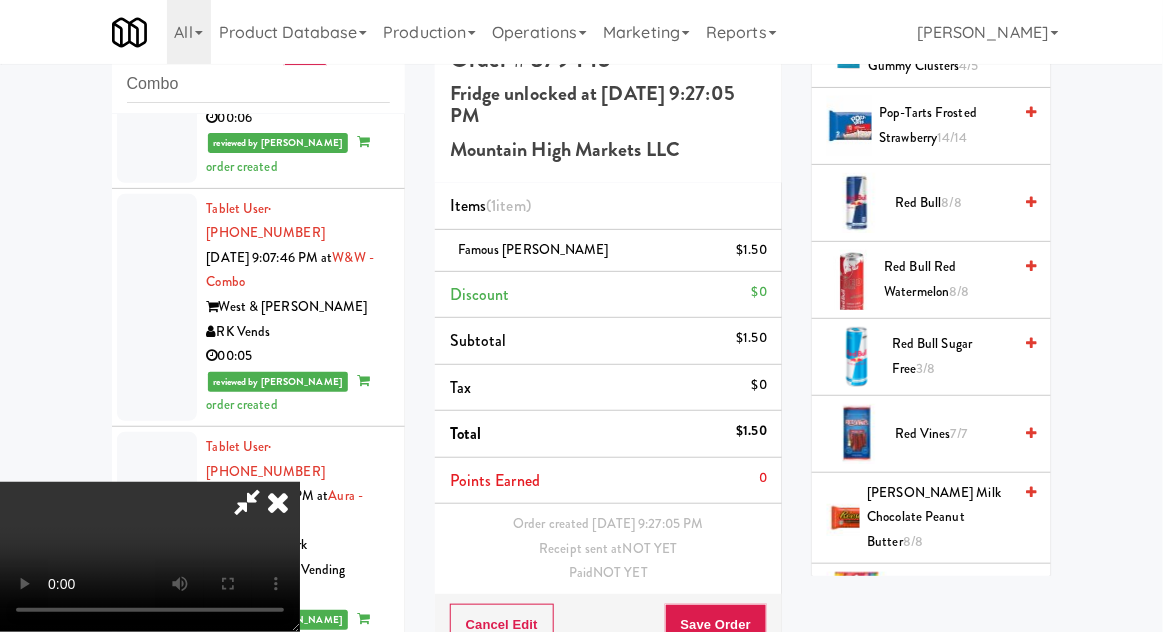 click on "[PERSON_NAME] Milk Chocolate Peanut Butter  8/8" at bounding box center (940, 518) 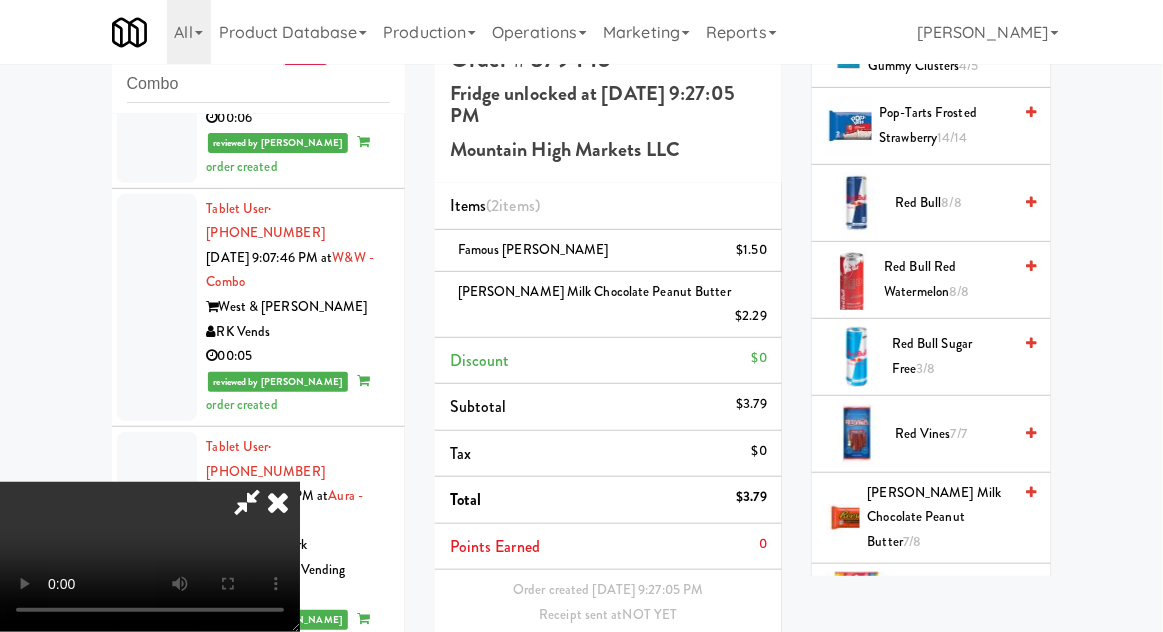 click on "Save Order" at bounding box center (716, 691) 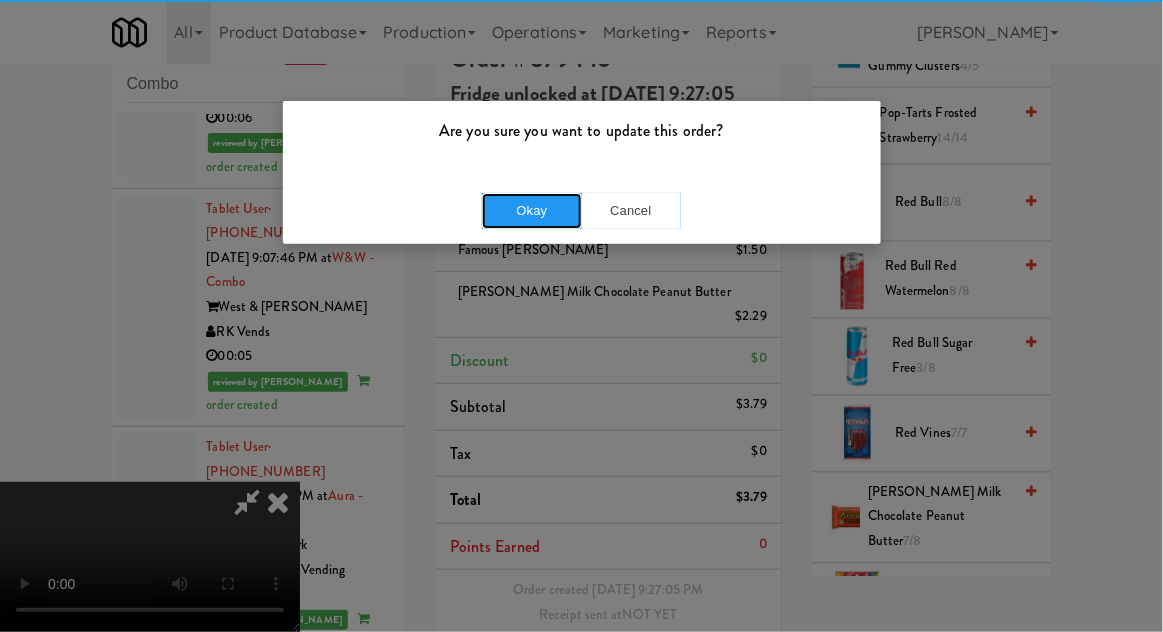 click on "Okay" at bounding box center (532, 211) 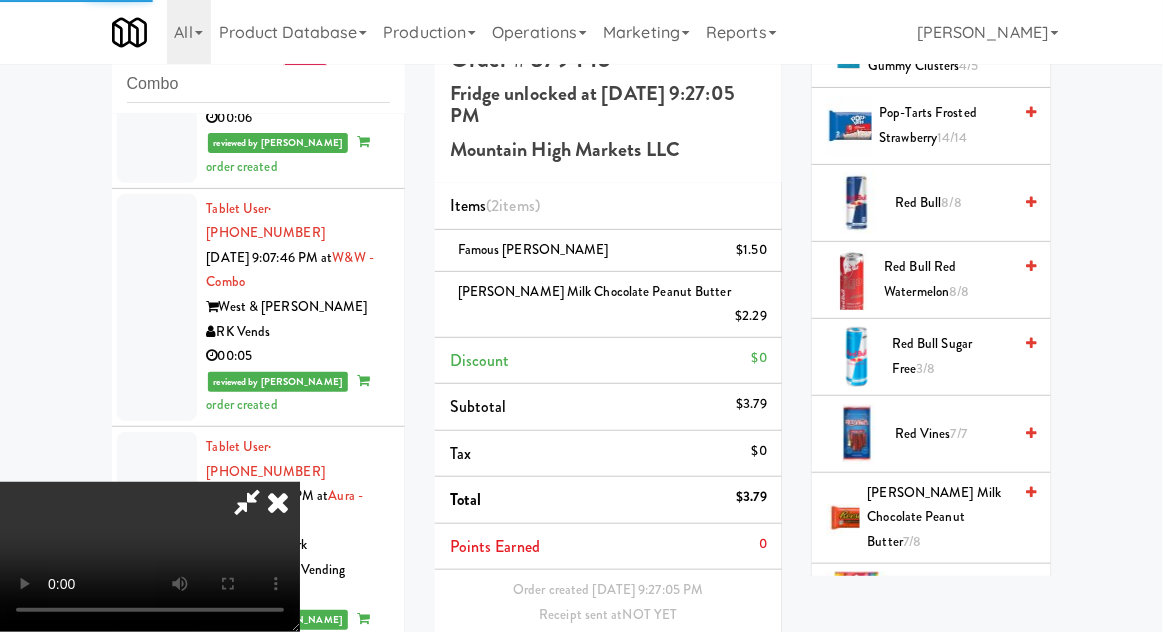 scroll, scrollTop: 0, scrollLeft: 0, axis: both 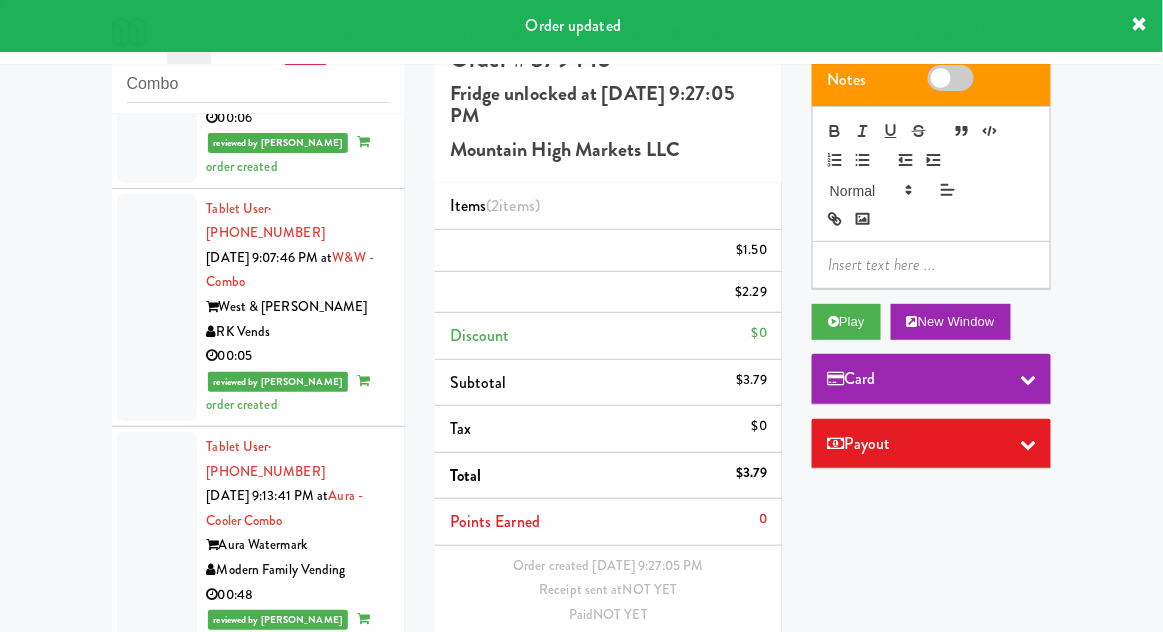 click at bounding box center (157, 1749) 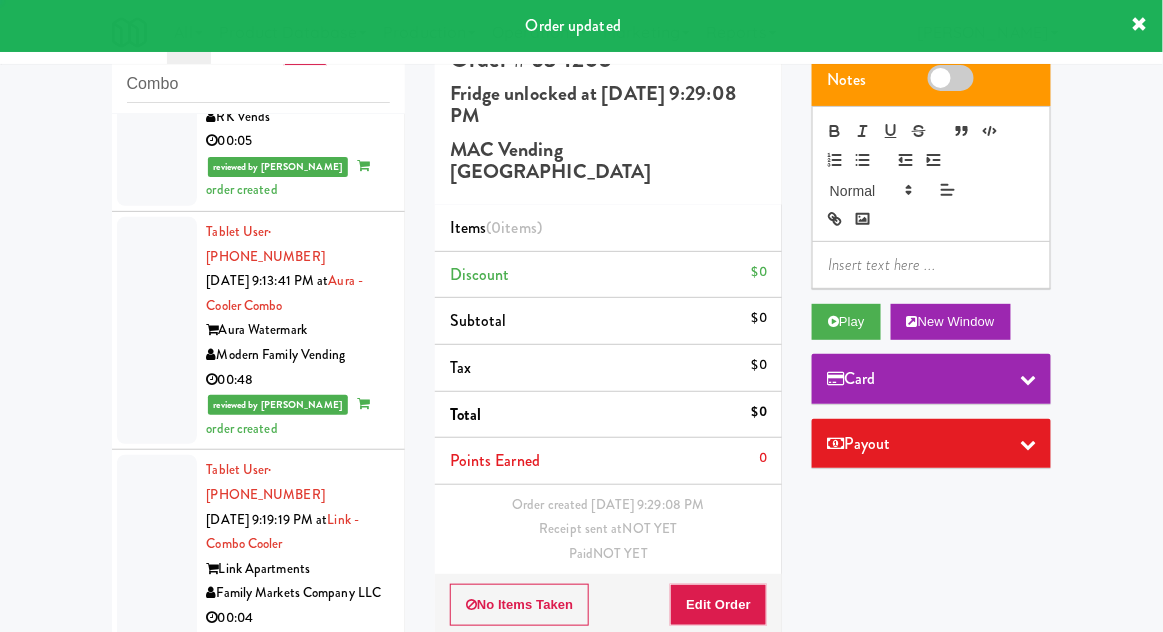 scroll, scrollTop: 9059, scrollLeft: 0, axis: vertical 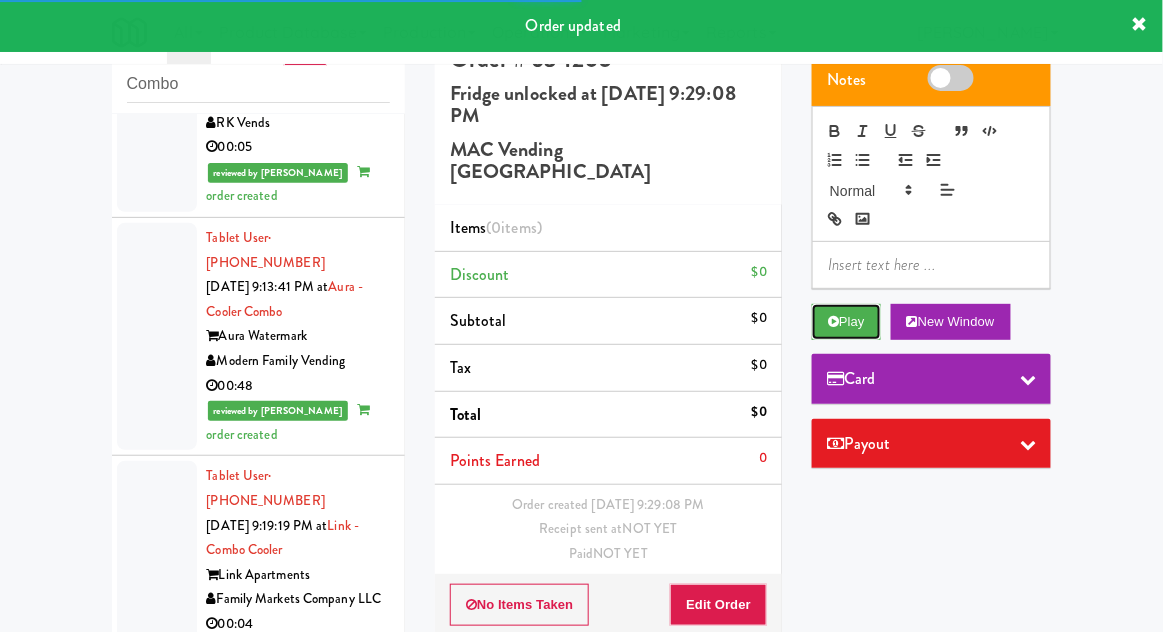click on "Play" at bounding box center [846, 322] 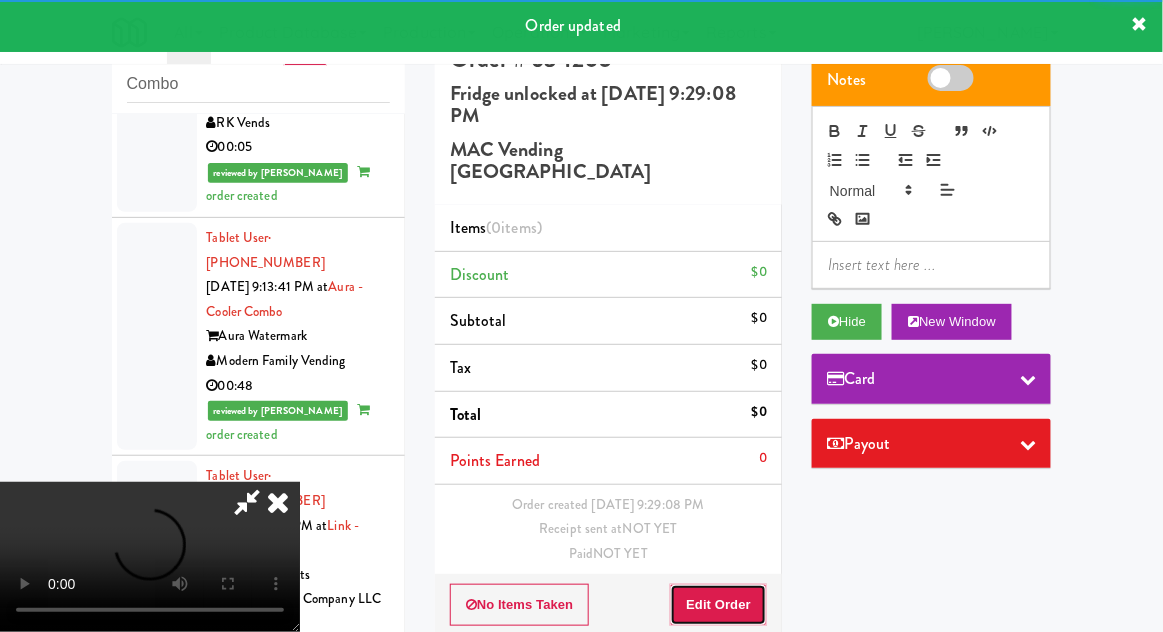click on "Edit Order" at bounding box center (718, 605) 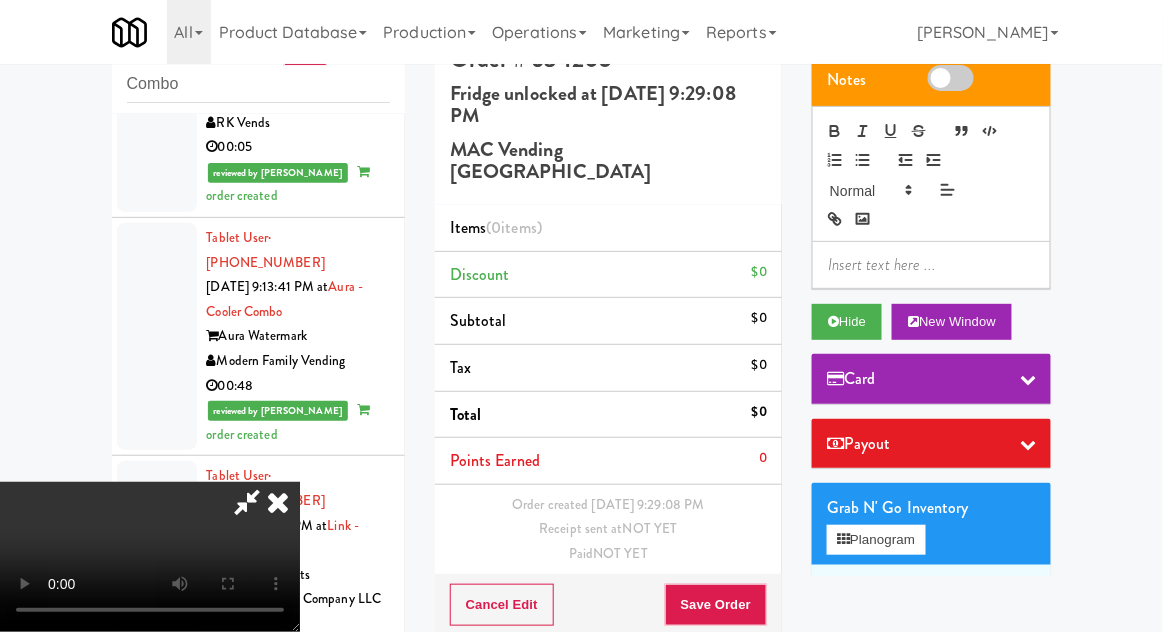 type 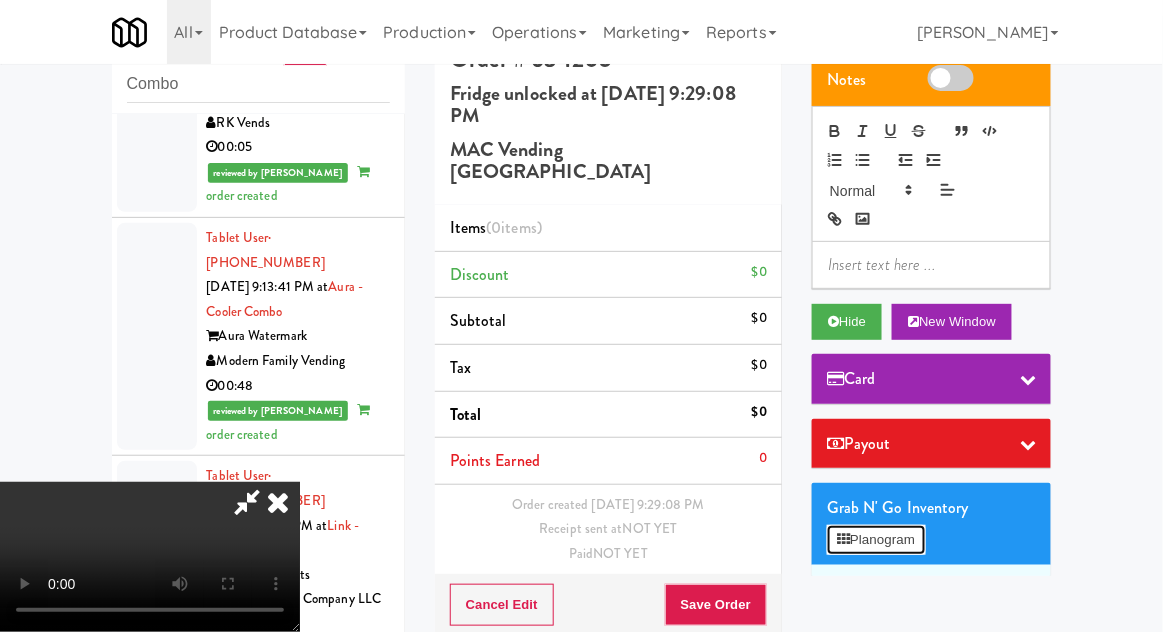 click on "Planogram" at bounding box center [876, 540] 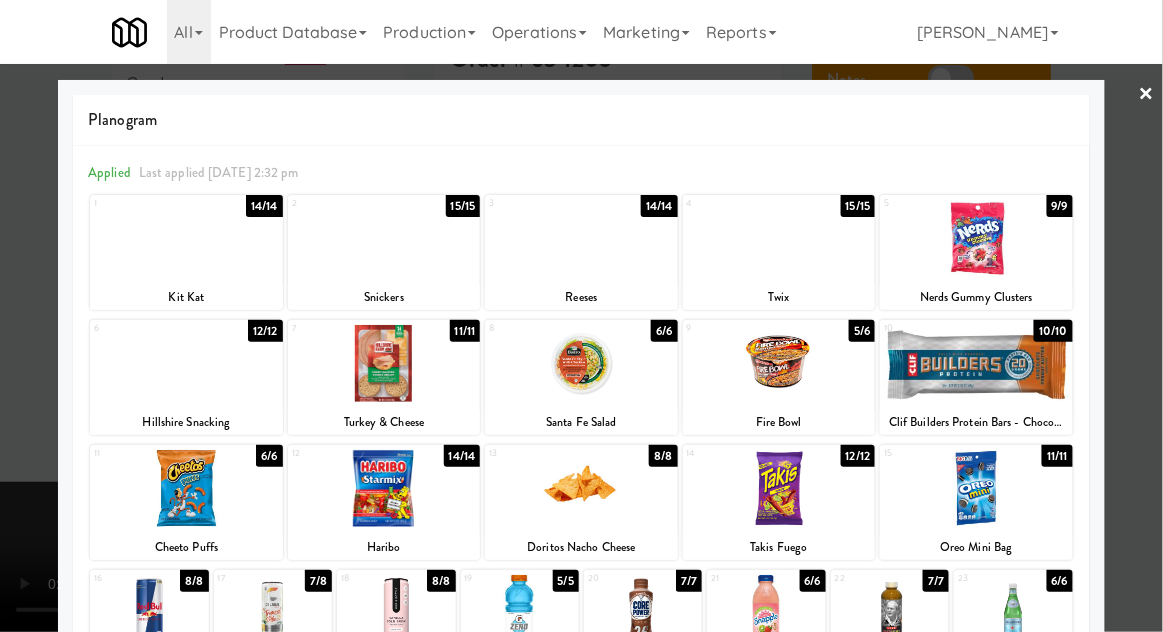 click at bounding box center (779, 238) 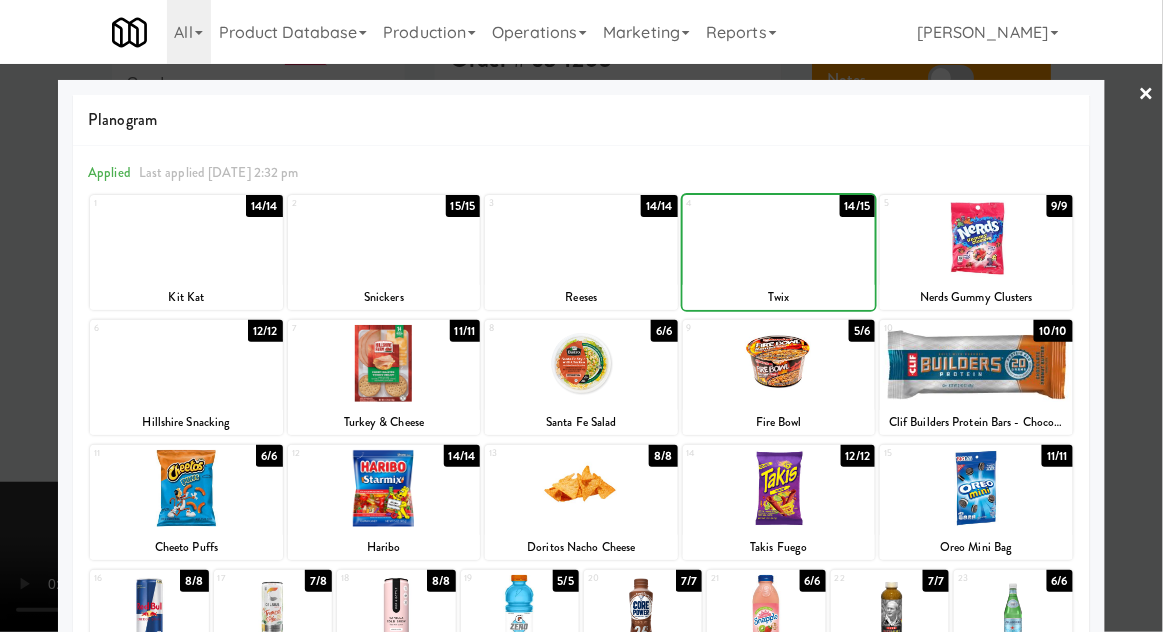 click on "Toggle navigation All   901 Smrt Mrkt [URL][DOMAIN_NAME]   9518002 [GEOGRAPHIC_DATA] [URL][DOMAIN_NAME]   [PERSON_NAME] Vending [URL][DOMAIN_NAME]   Access Amenities [URL][DOMAIN_NAME]   Ace Plus Vending [URL][DOMAIN_NAME]   AetherTek, Inc. [URL][DOMAIN_NAME]   AI Vending [URL][DOMAIN_NAME]   [PERSON_NAME] Provisions [URL][DOMAIN_NAME]   Alligator Arms Vending [URL][DOMAIN_NAME]   All Things Vending [URL][DOMAIN_NAME]   Alpine Modern Vending [URL][DOMAIN_NAME]   Amenity Advocates [URL][DOMAIN_NAME]   AsRight Ventures   AVI Foodsystems   Ayoba Vending" at bounding box center [581, 32] 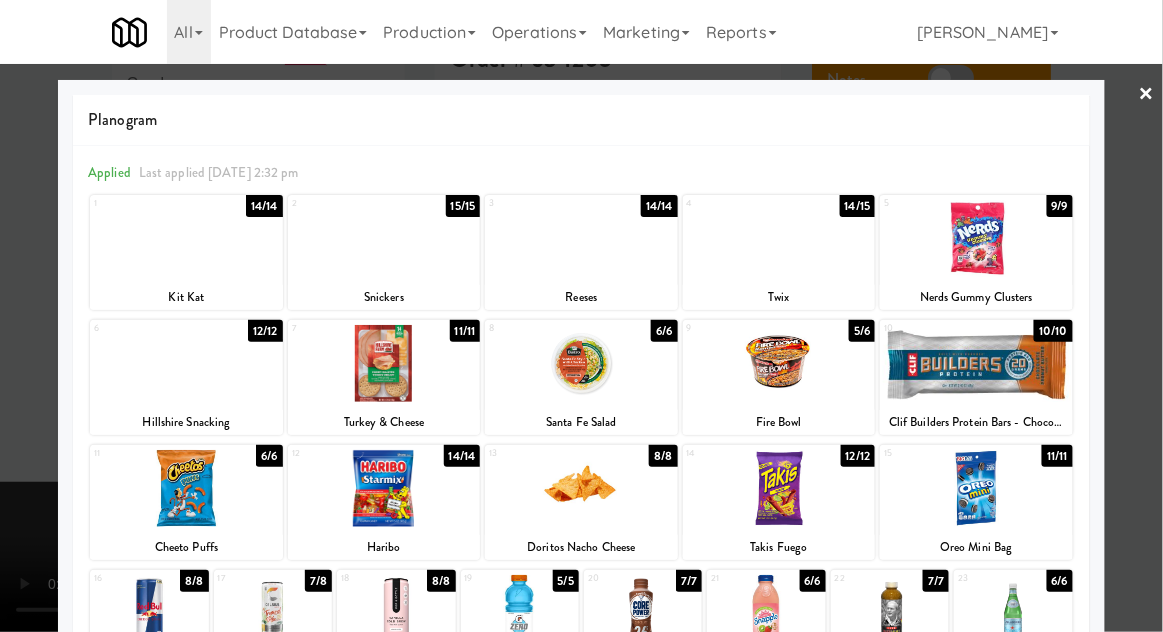 click at bounding box center (581, 316) 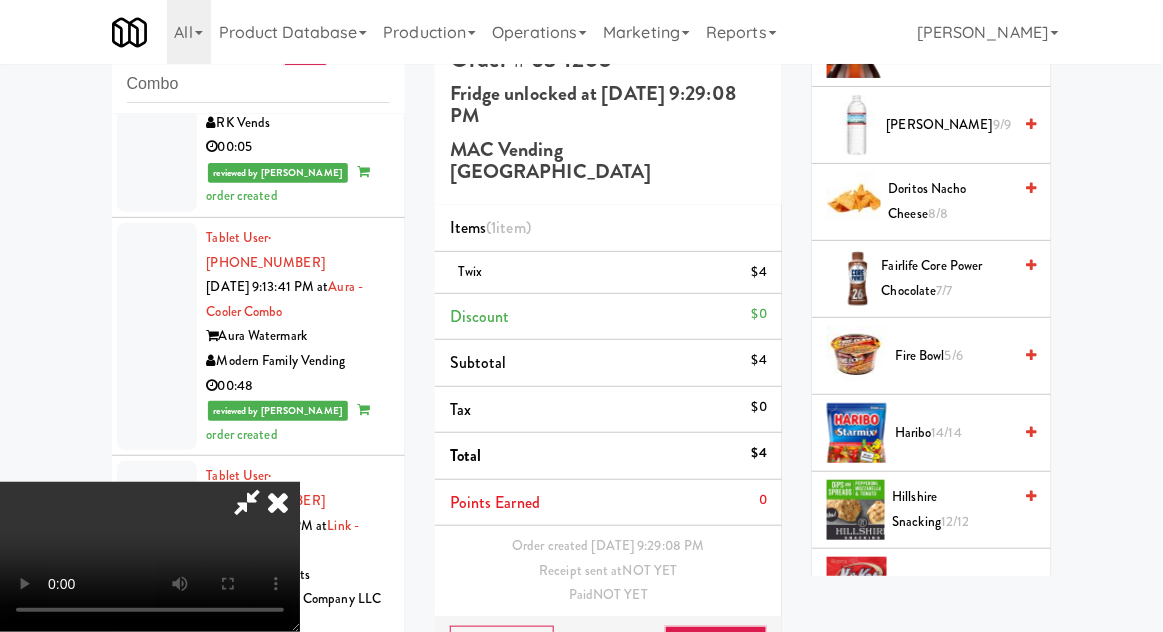 scroll, scrollTop: 1114, scrollLeft: 0, axis: vertical 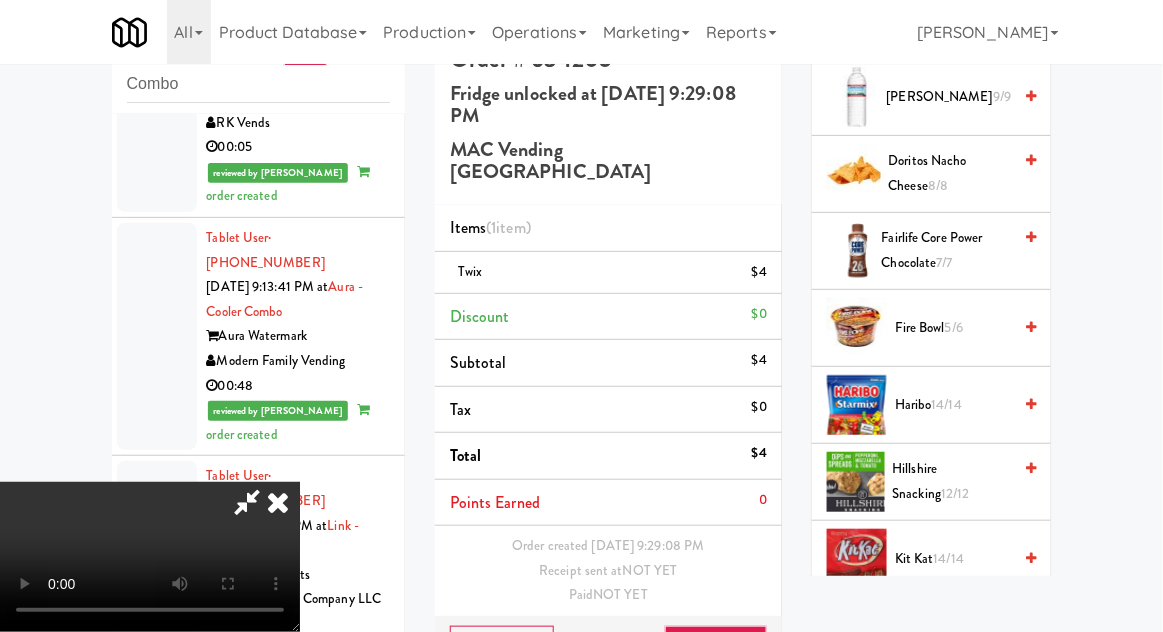 click on "Haribo   14/14" at bounding box center [953, 405] 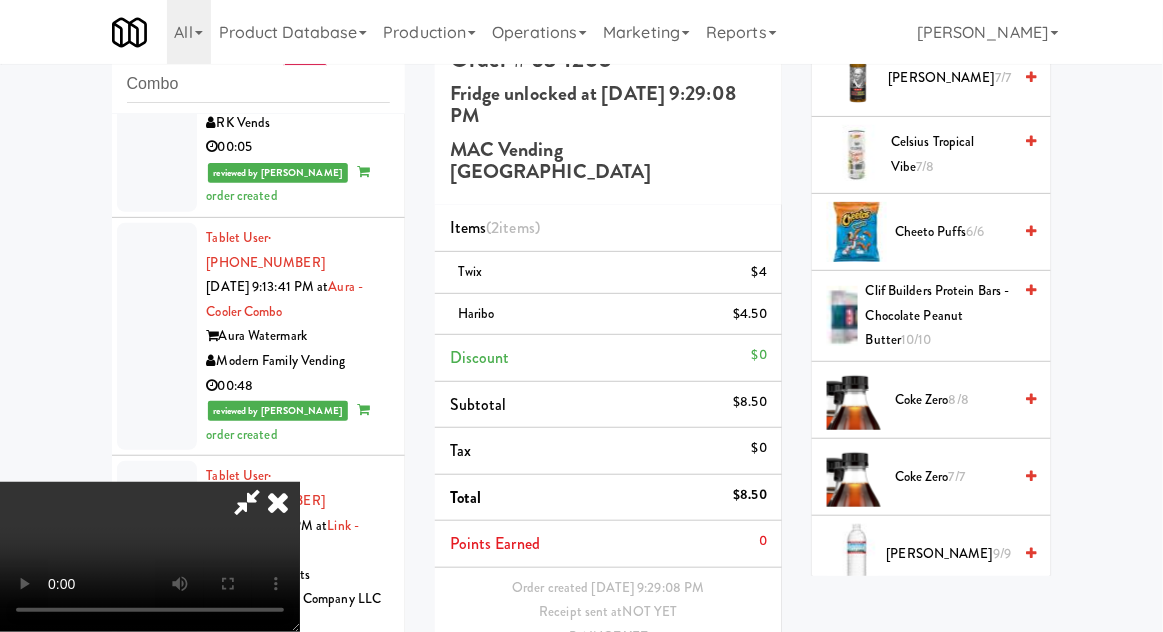 scroll, scrollTop: 661, scrollLeft: 0, axis: vertical 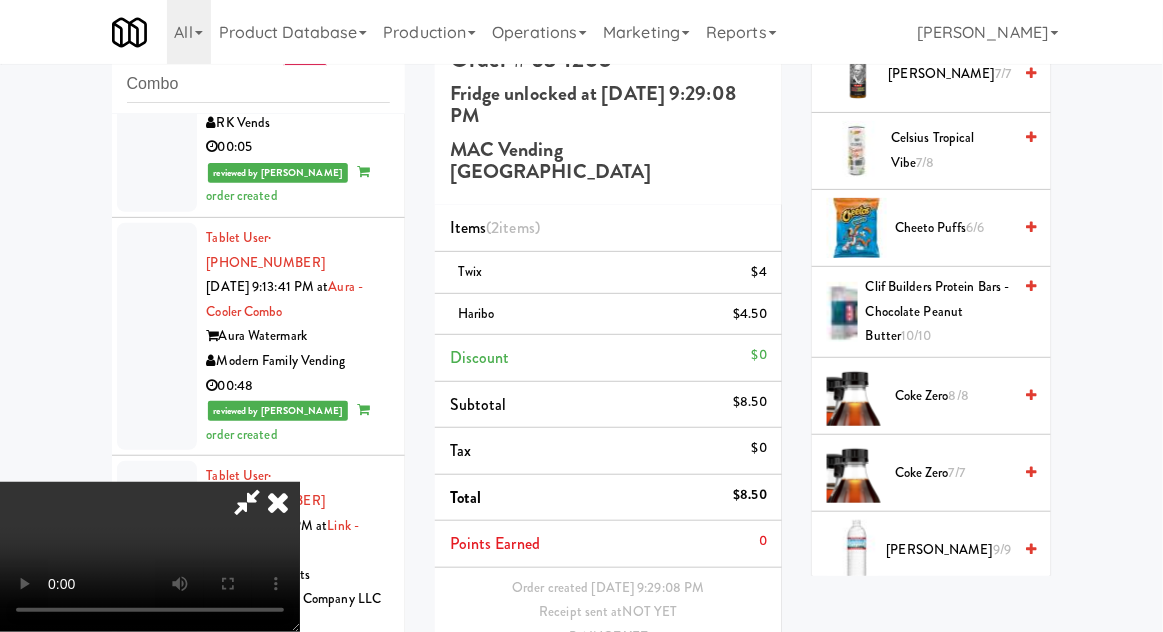 click on "Coke Zero  7/7" at bounding box center (953, 473) 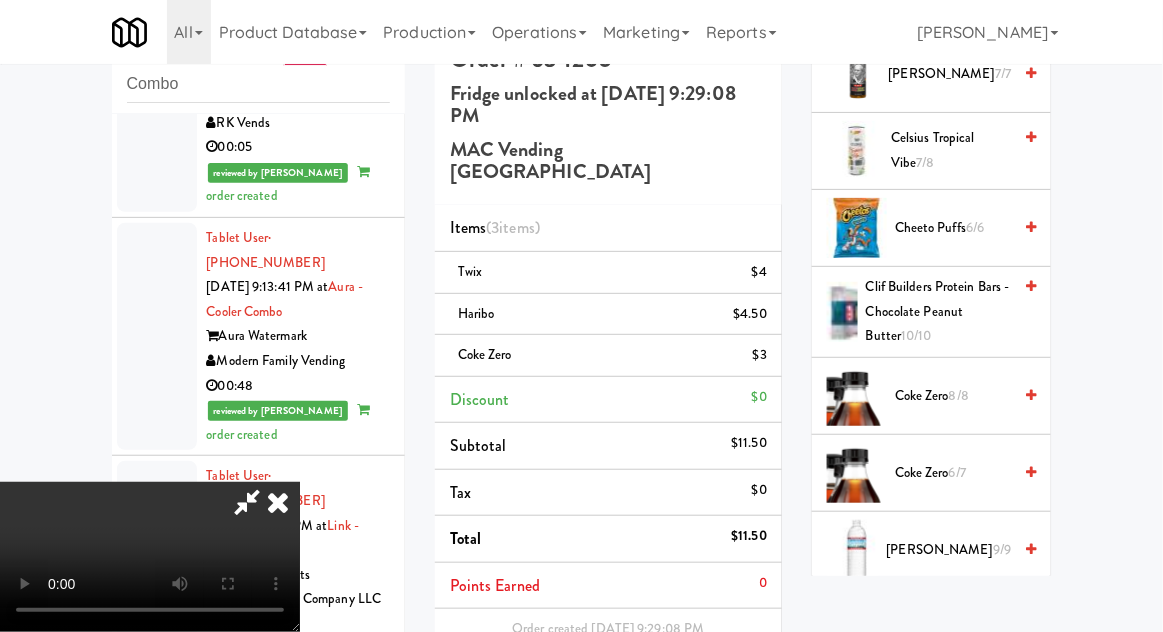 scroll, scrollTop: 70, scrollLeft: 0, axis: vertical 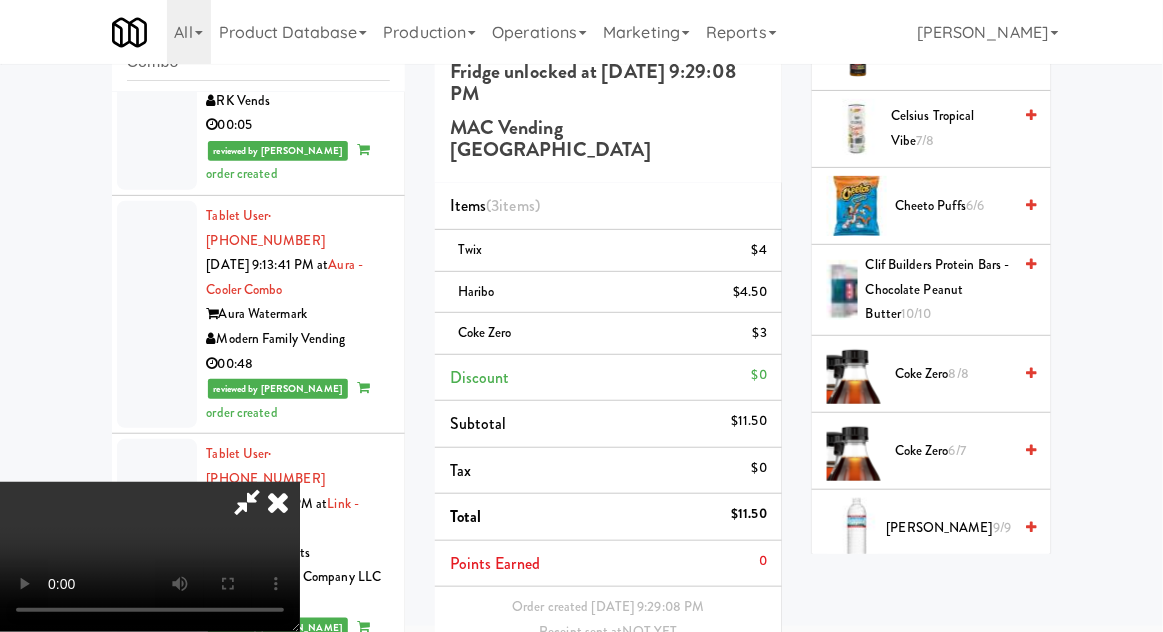 click on "Save Order" at bounding box center (716, 708) 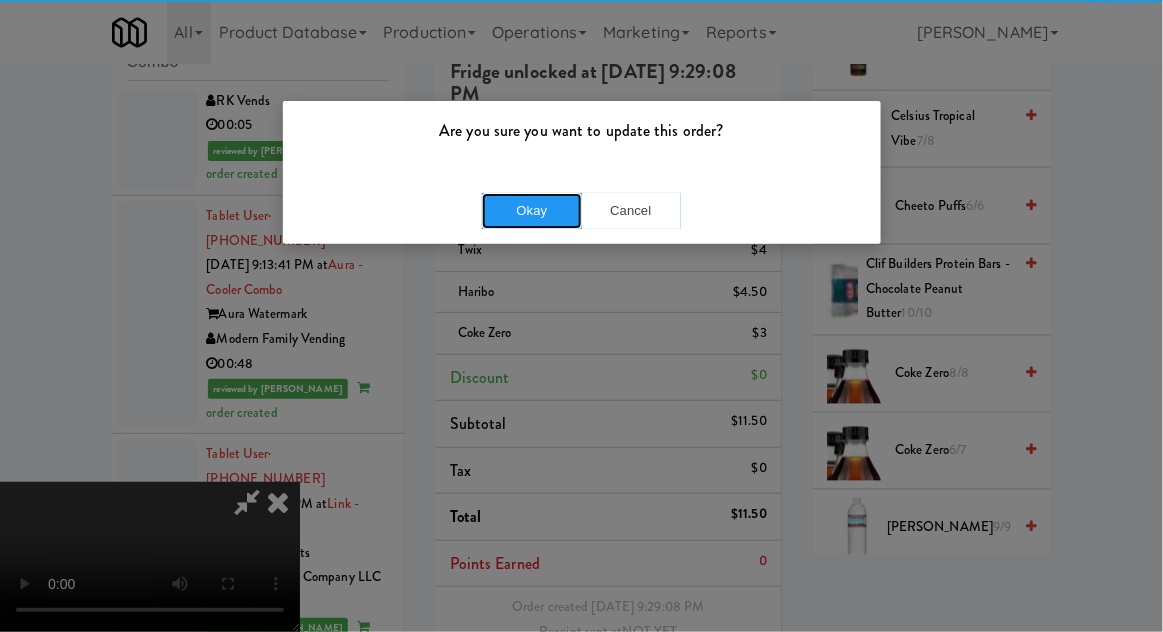 click on "Okay" at bounding box center [532, 211] 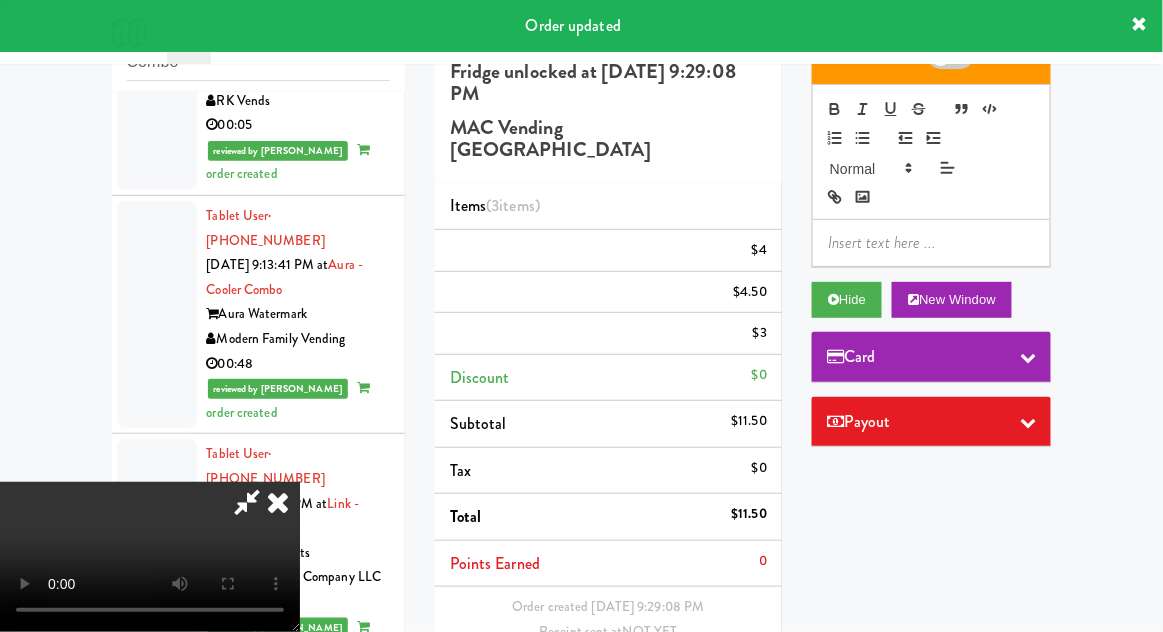 scroll, scrollTop: 0, scrollLeft: 0, axis: both 